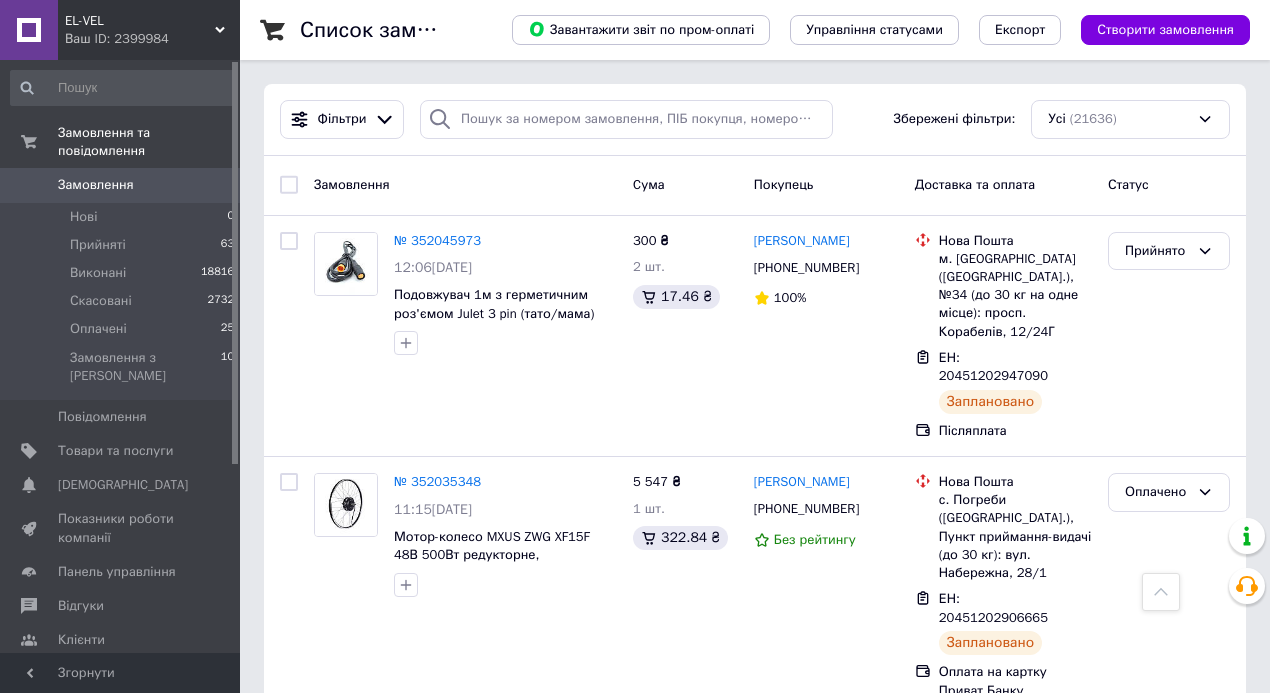 scroll, scrollTop: 606, scrollLeft: 0, axis: vertical 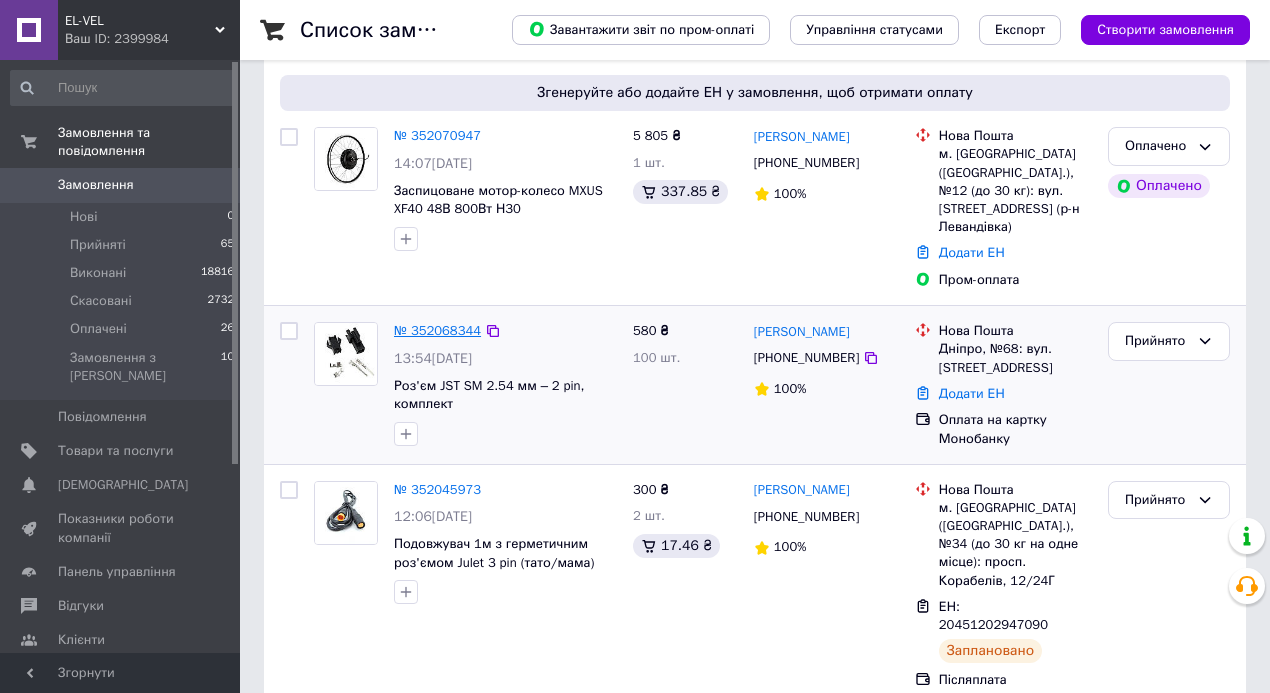 click on "№ 352068344" at bounding box center [437, 330] 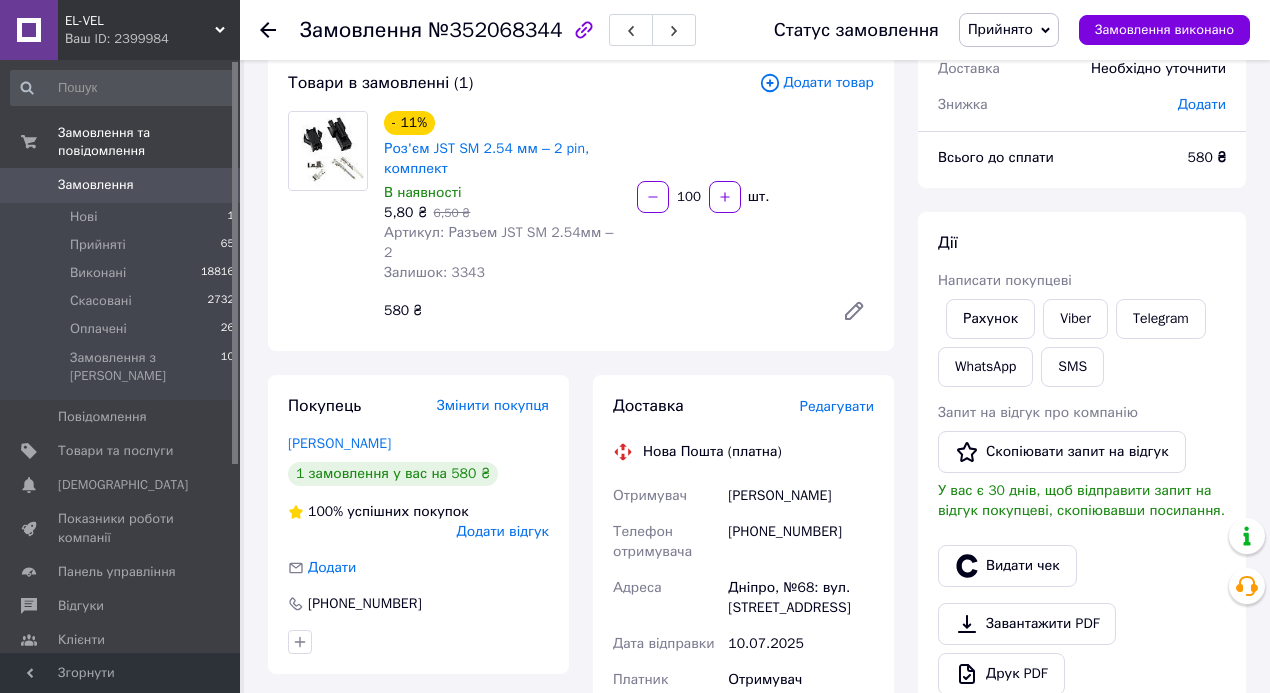 scroll, scrollTop: 133, scrollLeft: 0, axis: vertical 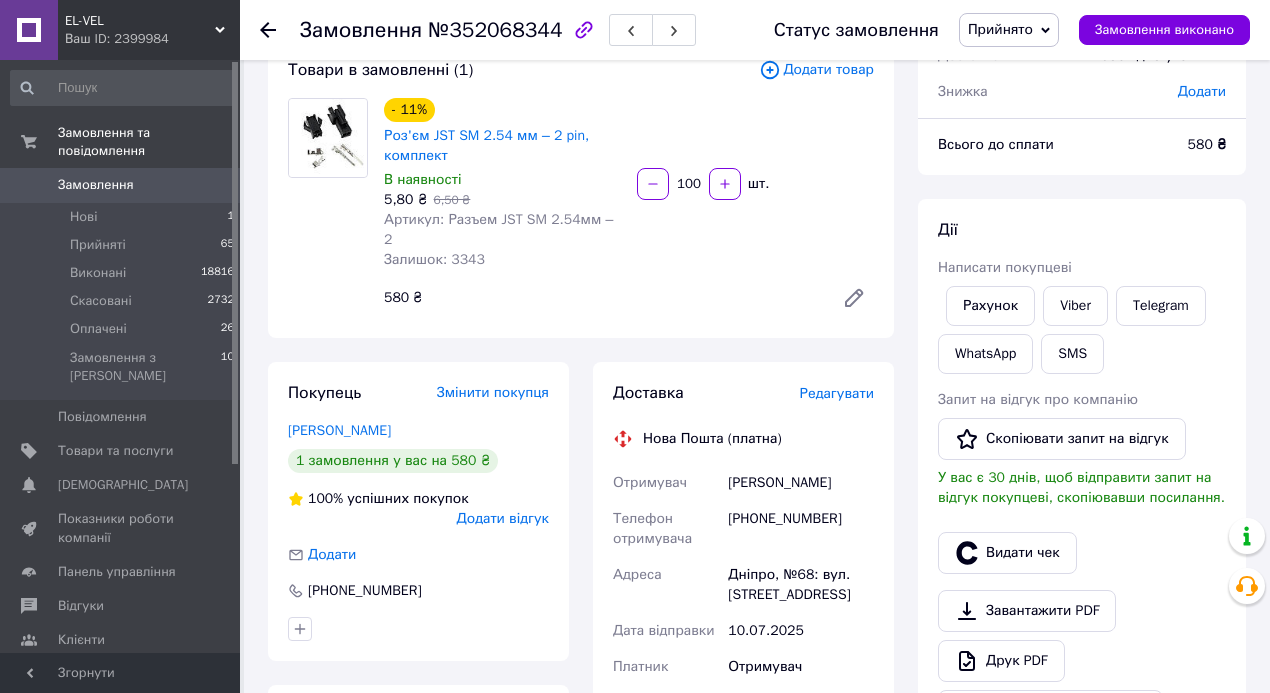drag, startPoint x: 718, startPoint y: 467, endPoint x: 866, endPoint y: 472, distance: 148.08444 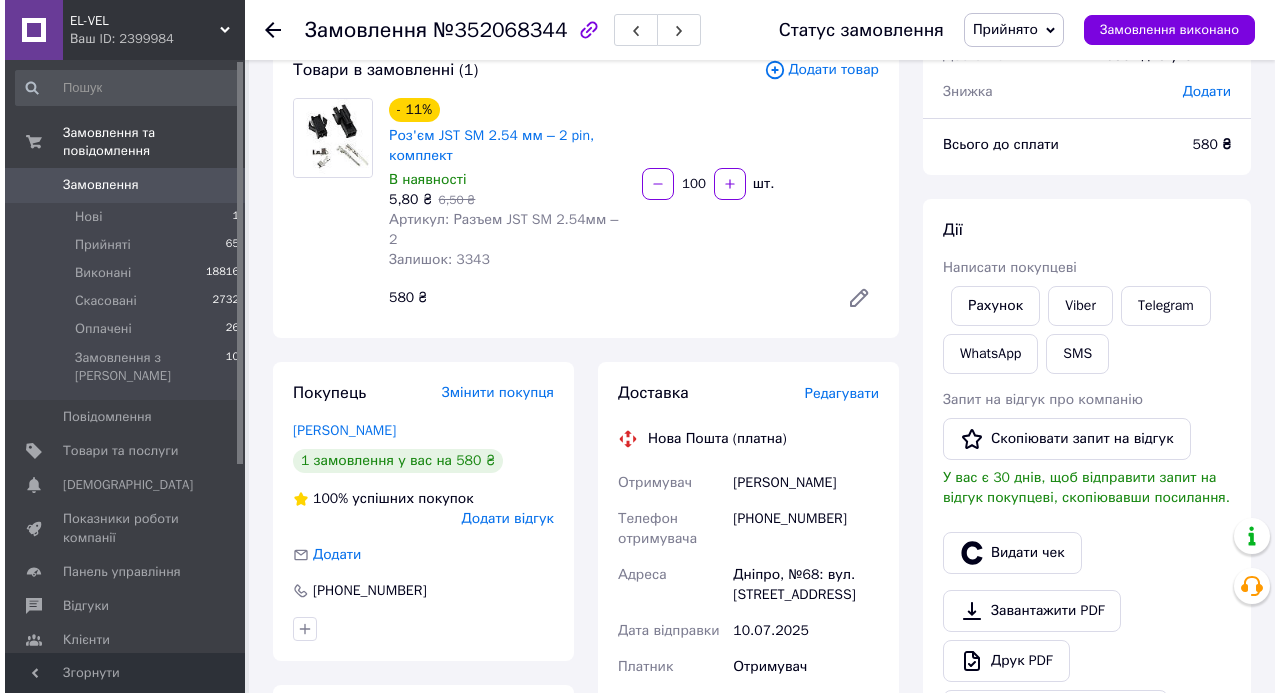 scroll, scrollTop: 0, scrollLeft: 0, axis: both 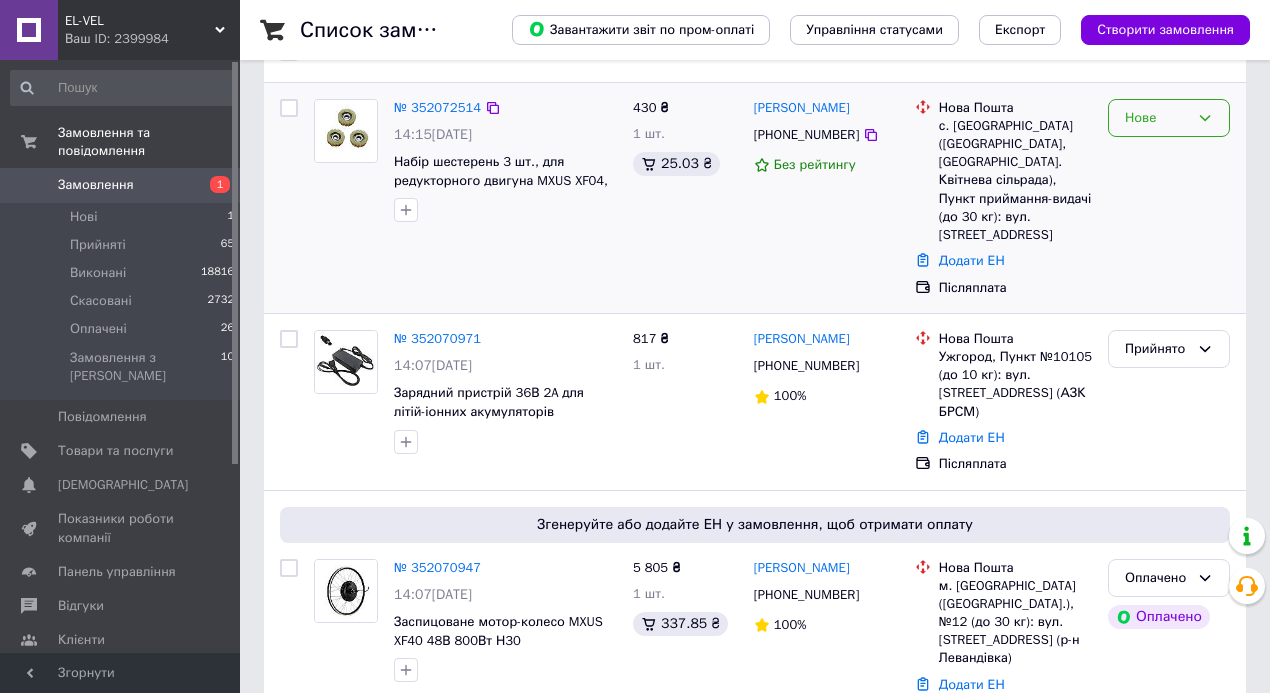 click on "Нове" at bounding box center [1169, 118] 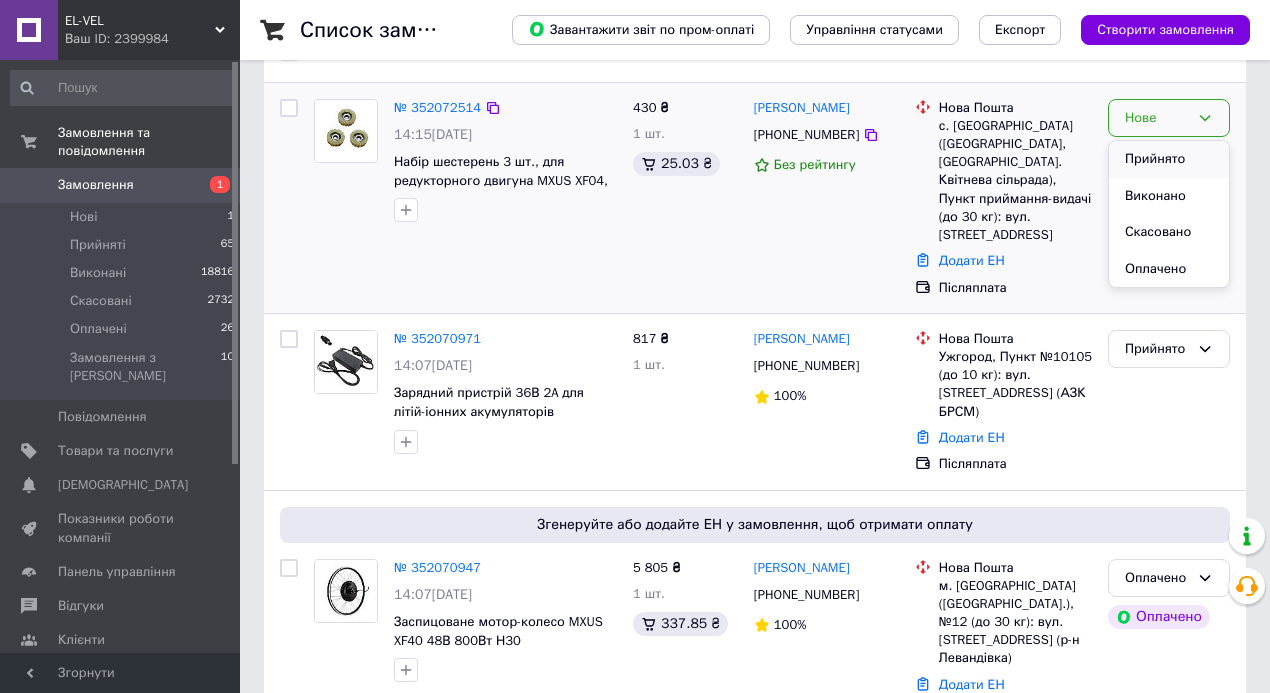 click on "Прийнято" at bounding box center [1169, 159] 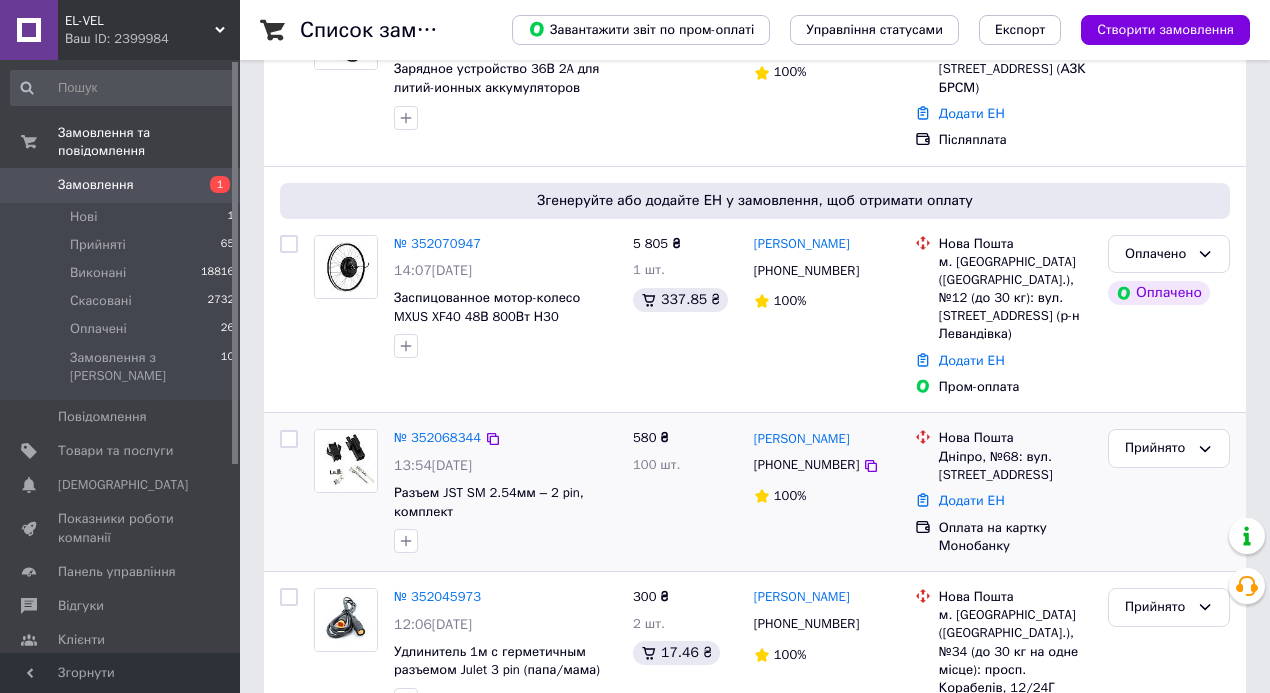 scroll, scrollTop: 533, scrollLeft: 0, axis: vertical 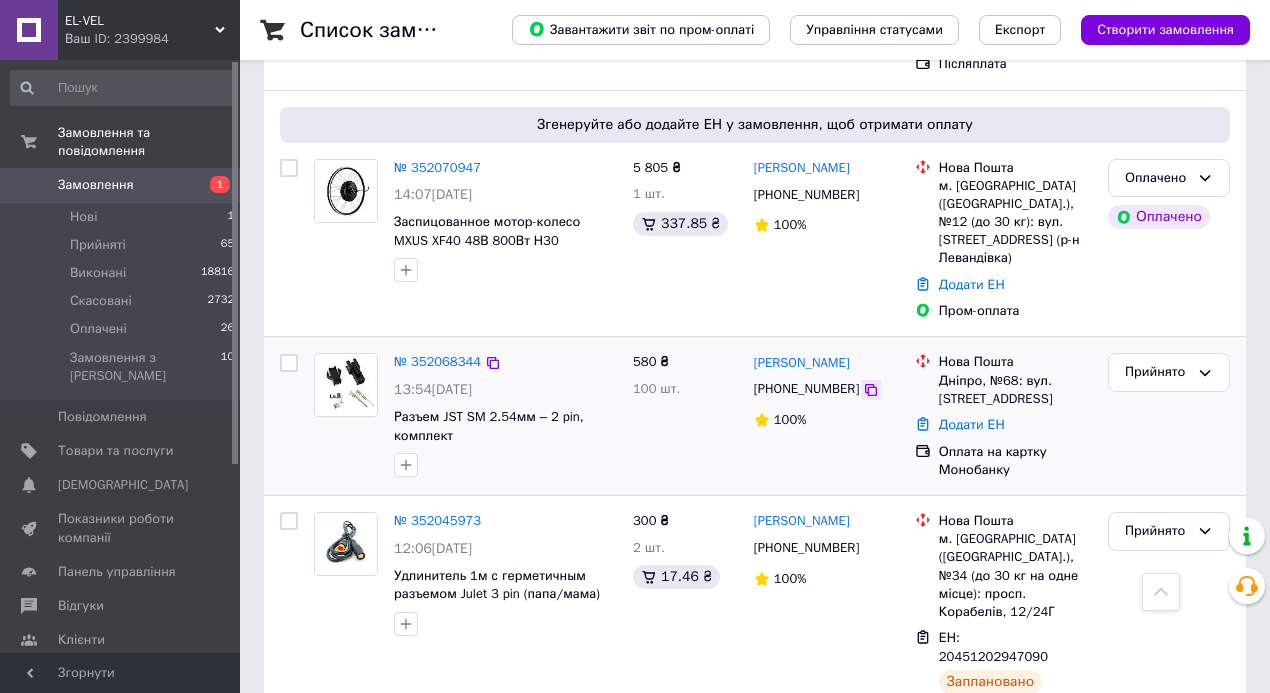 click 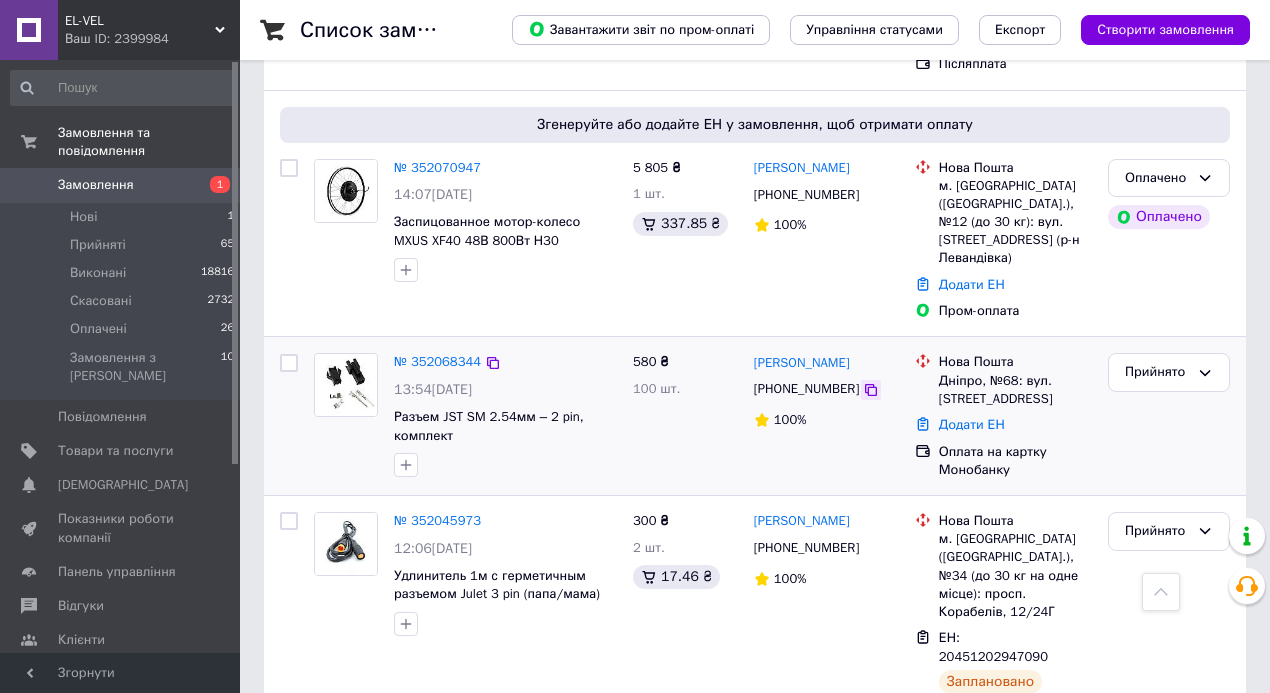 click 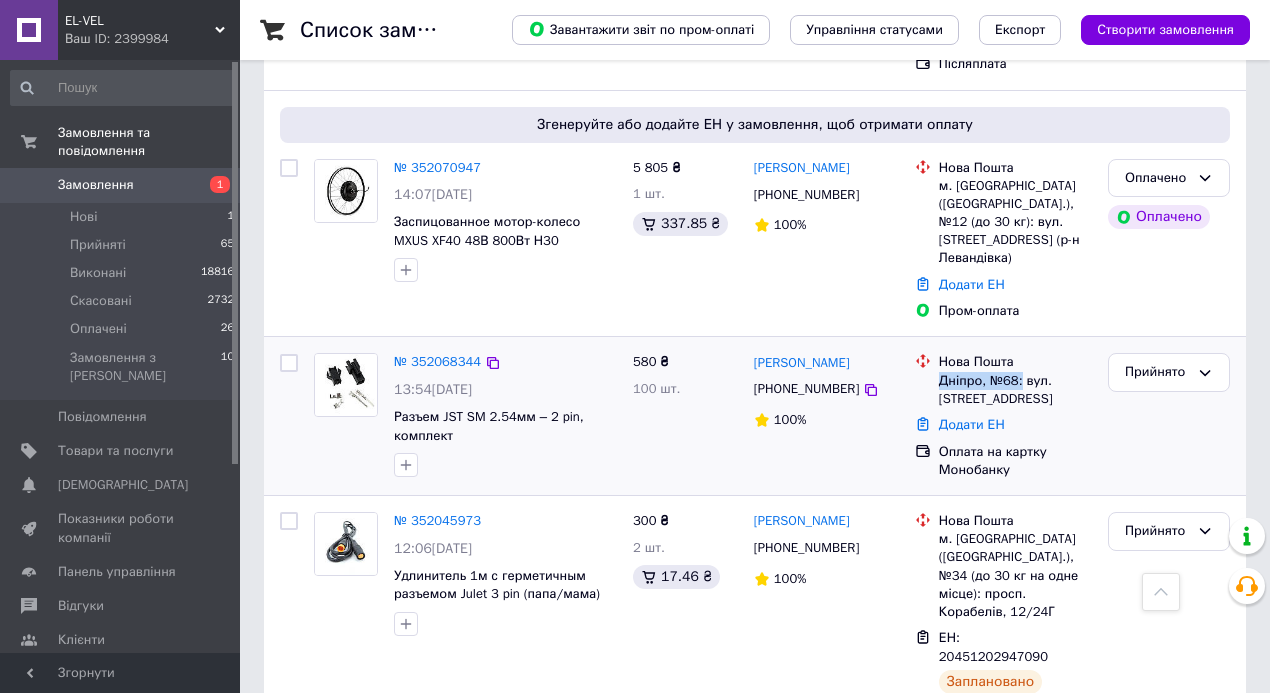 drag, startPoint x: 1019, startPoint y: 323, endPoint x: 938, endPoint y: 326, distance: 81.055534 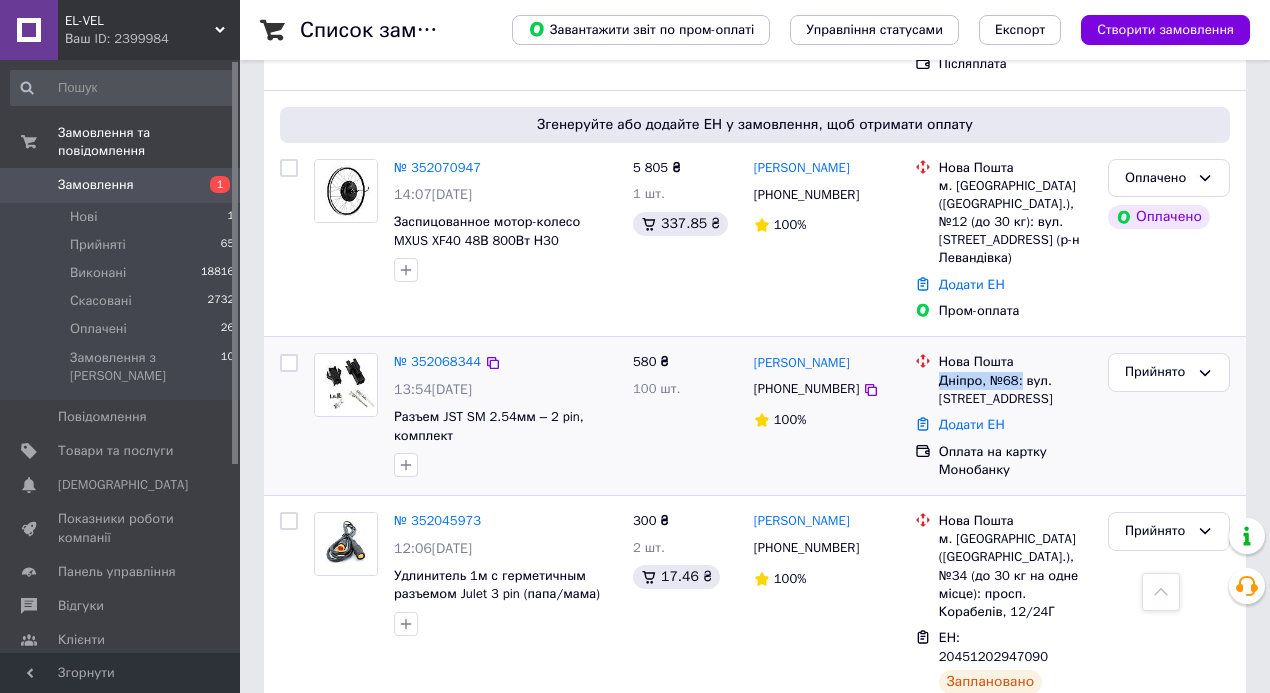 scroll, scrollTop: 400, scrollLeft: 0, axis: vertical 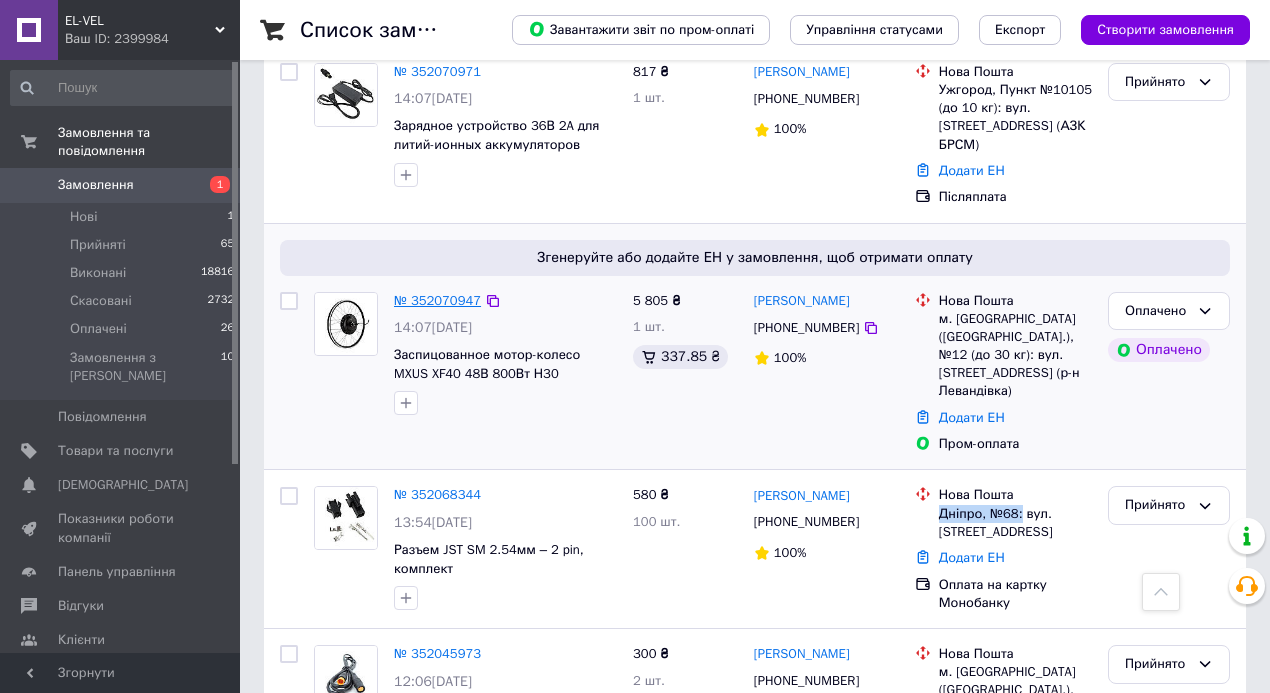 click on "№ 352070947" at bounding box center [437, 300] 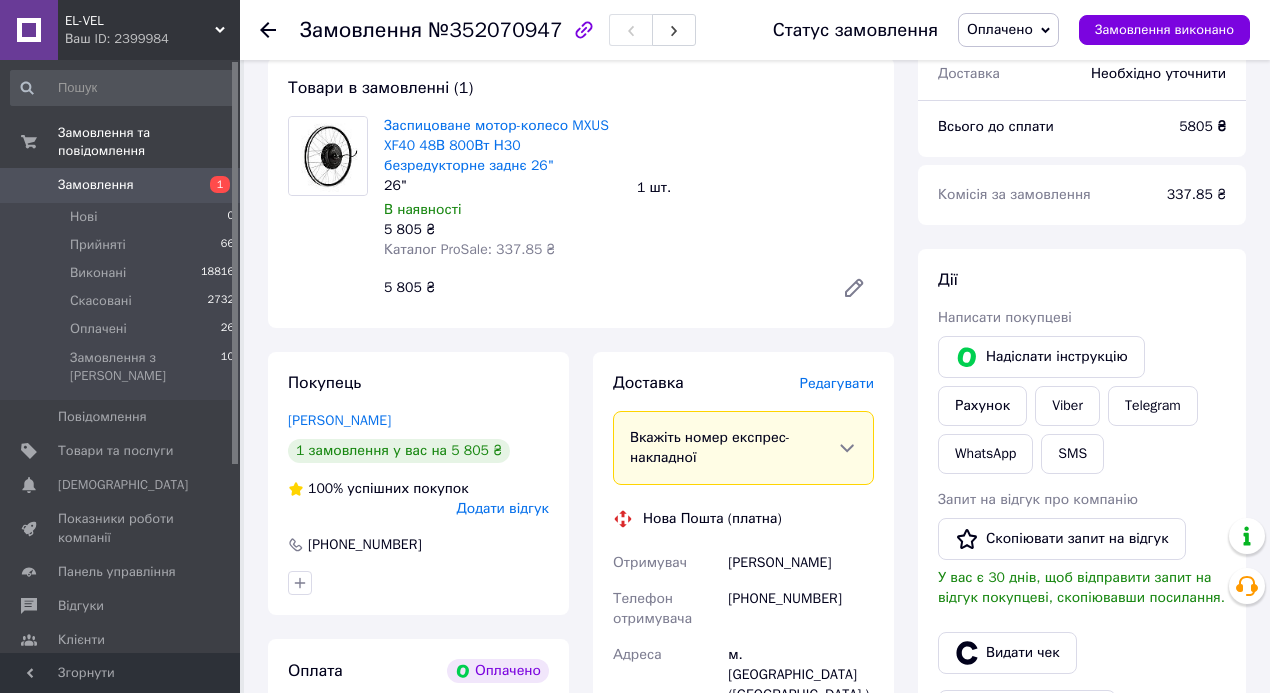 scroll, scrollTop: 733, scrollLeft: 0, axis: vertical 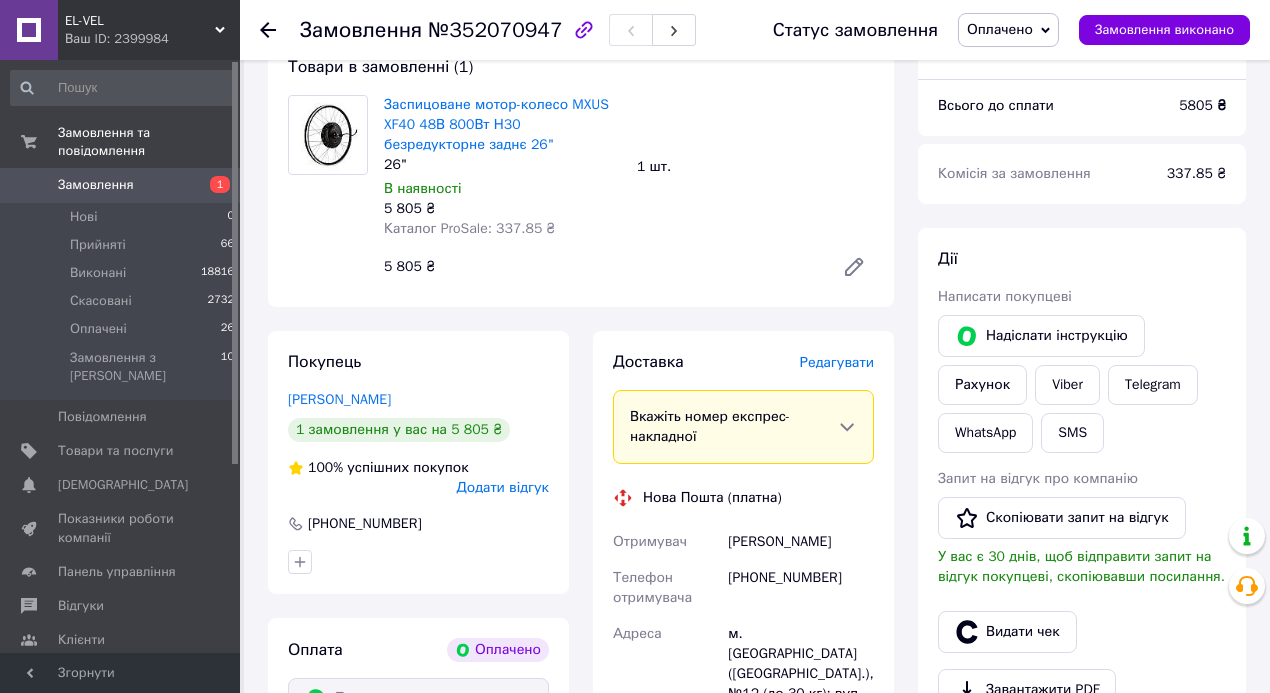 drag, startPoint x: 801, startPoint y: 567, endPoint x: 721, endPoint y: 552, distance: 81.394104 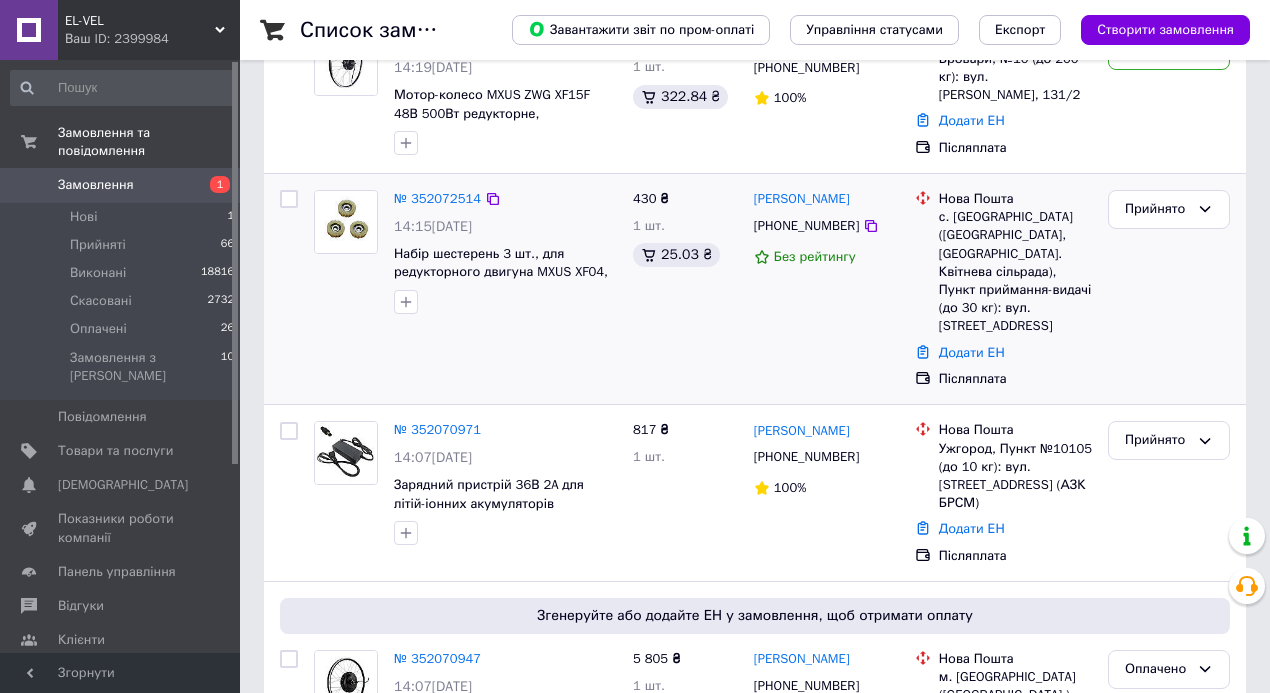 scroll, scrollTop: 333, scrollLeft: 0, axis: vertical 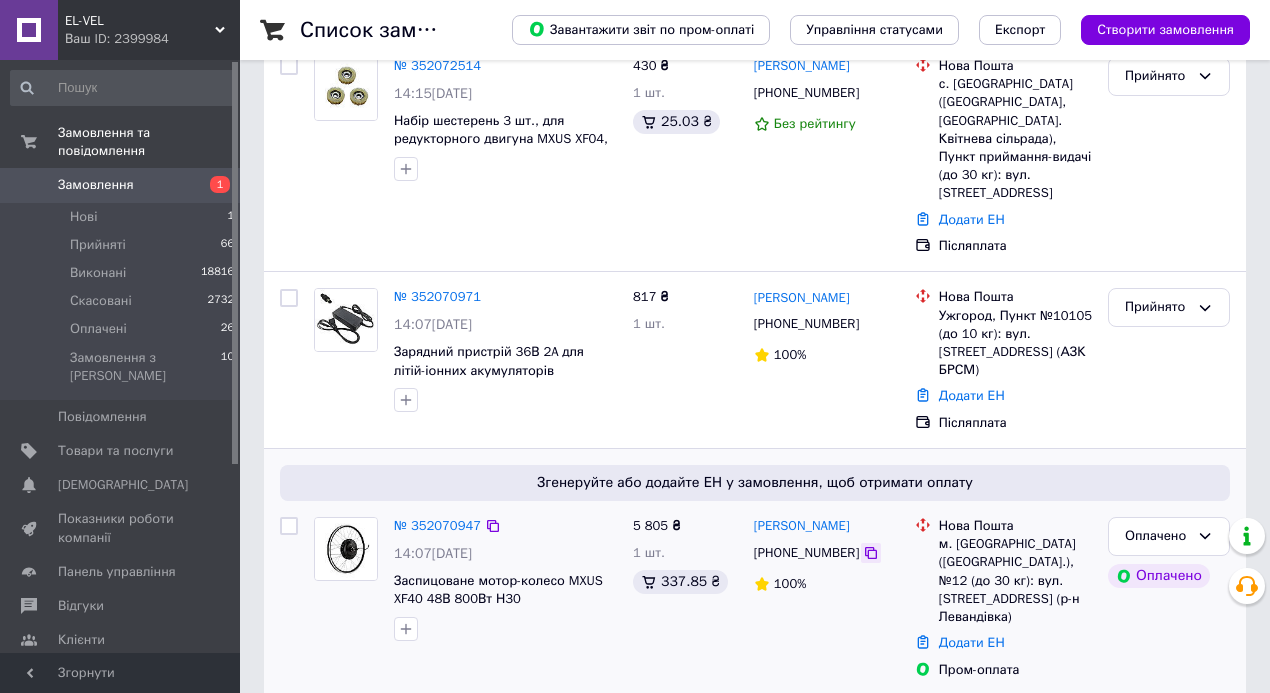 click 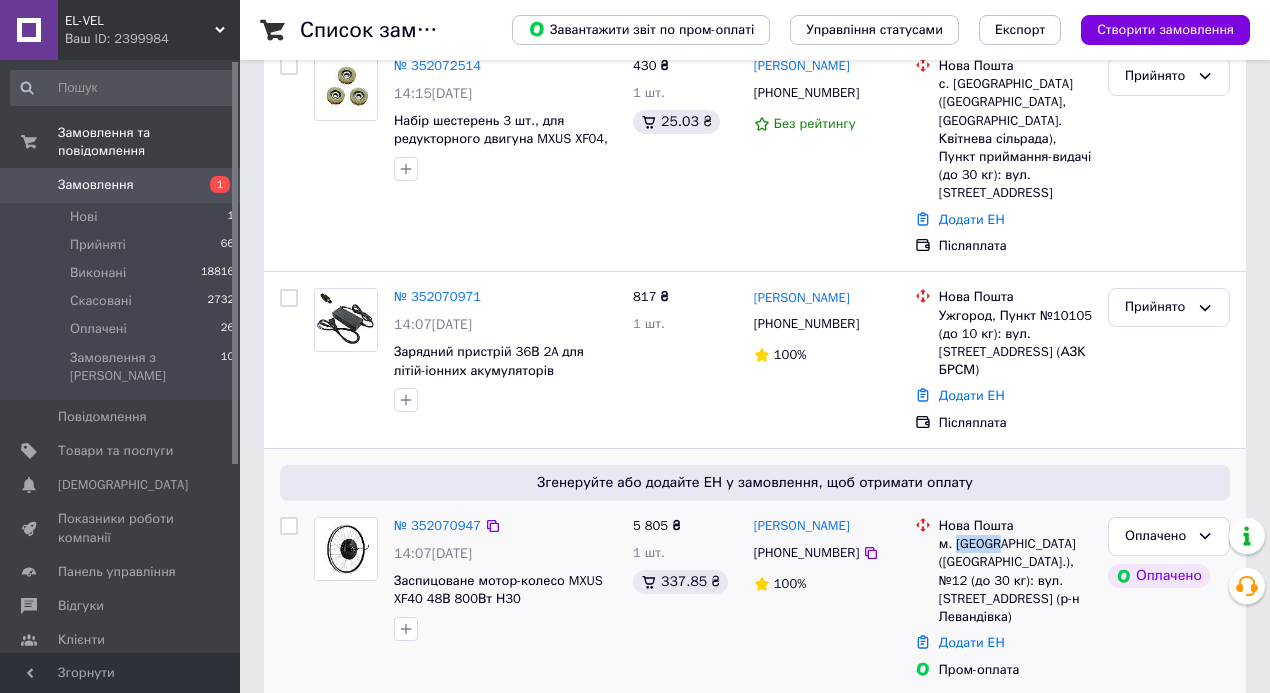 drag, startPoint x: 980, startPoint y: 505, endPoint x: 953, endPoint y: 506, distance: 27.018513 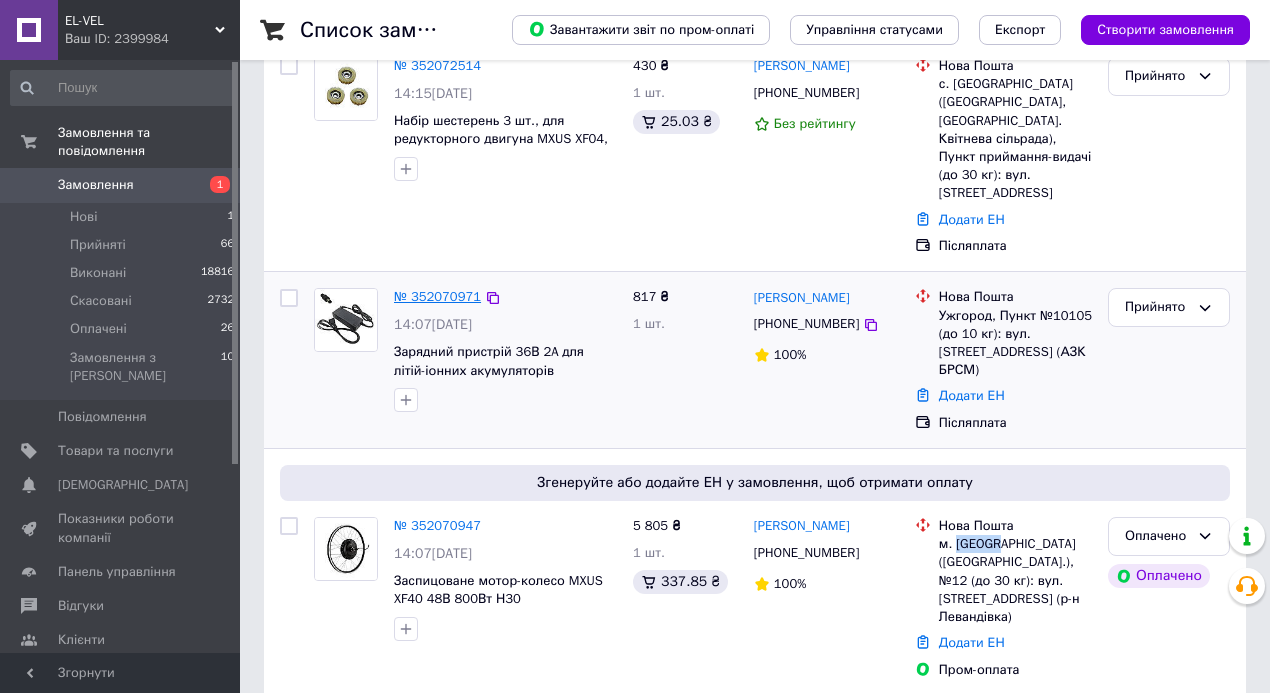 click on "№ 352070971" at bounding box center (437, 296) 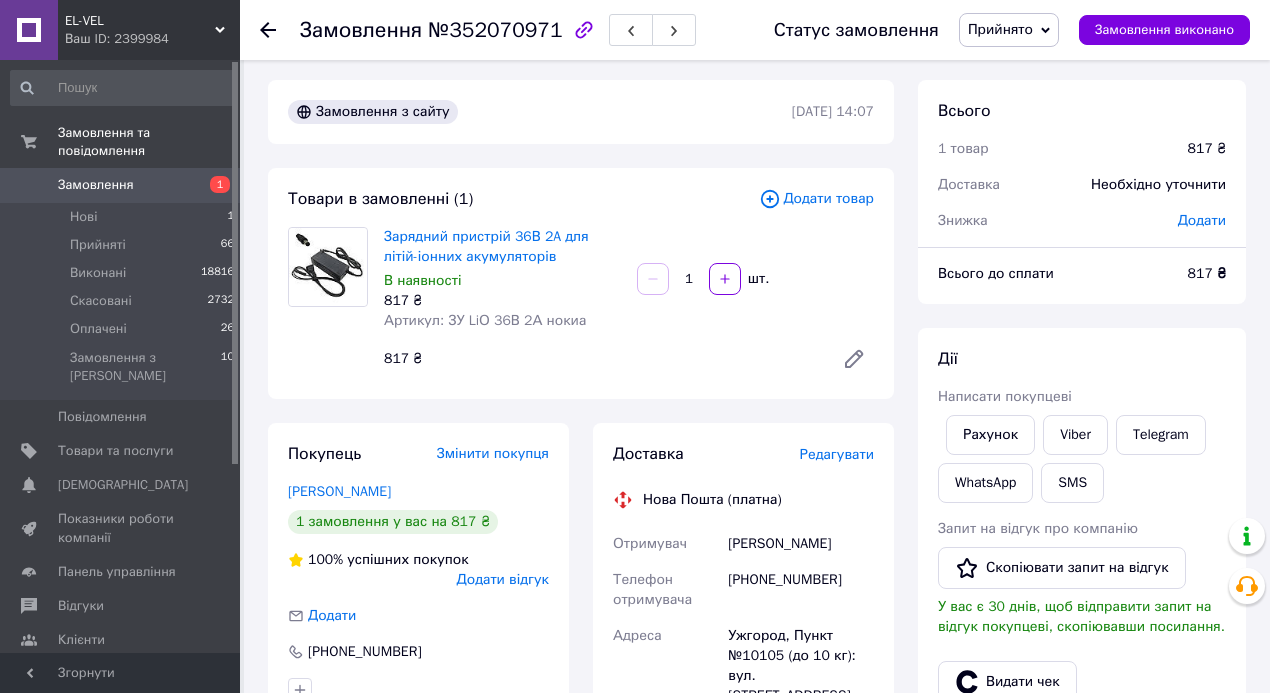 scroll, scrollTop: 0, scrollLeft: 0, axis: both 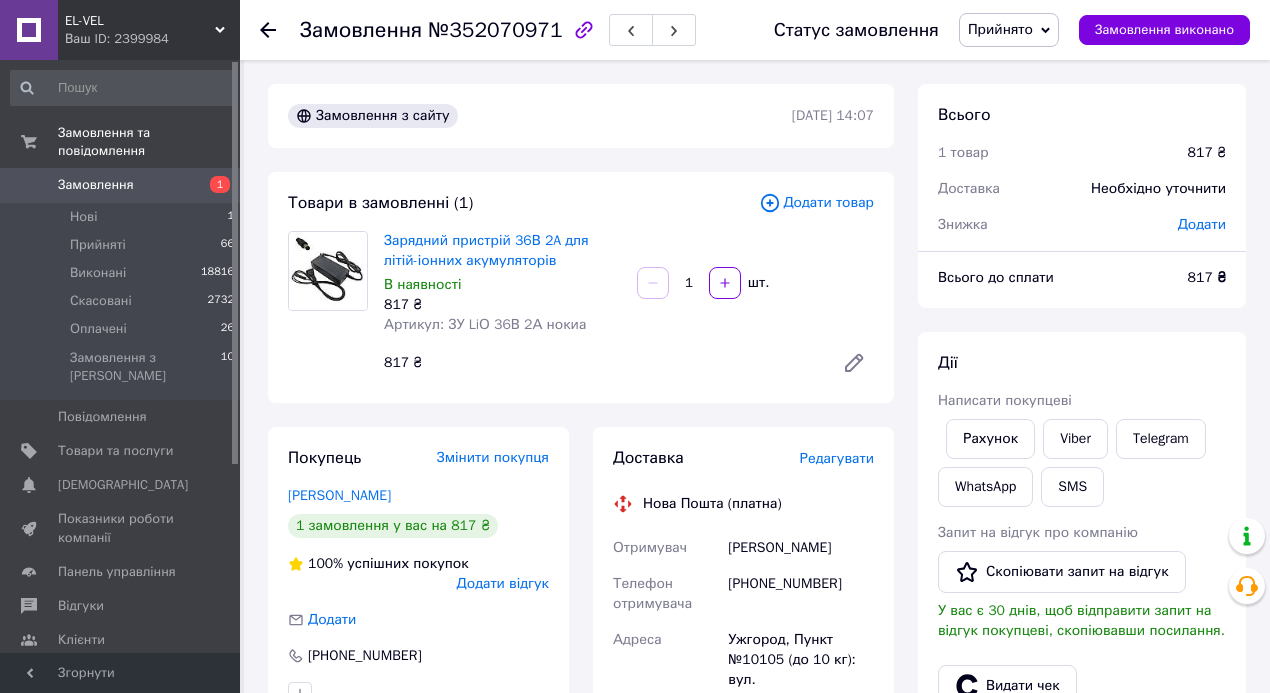 drag, startPoint x: 740, startPoint y: 548, endPoint x: 871, endPoint y: 541, distance: 131.18689 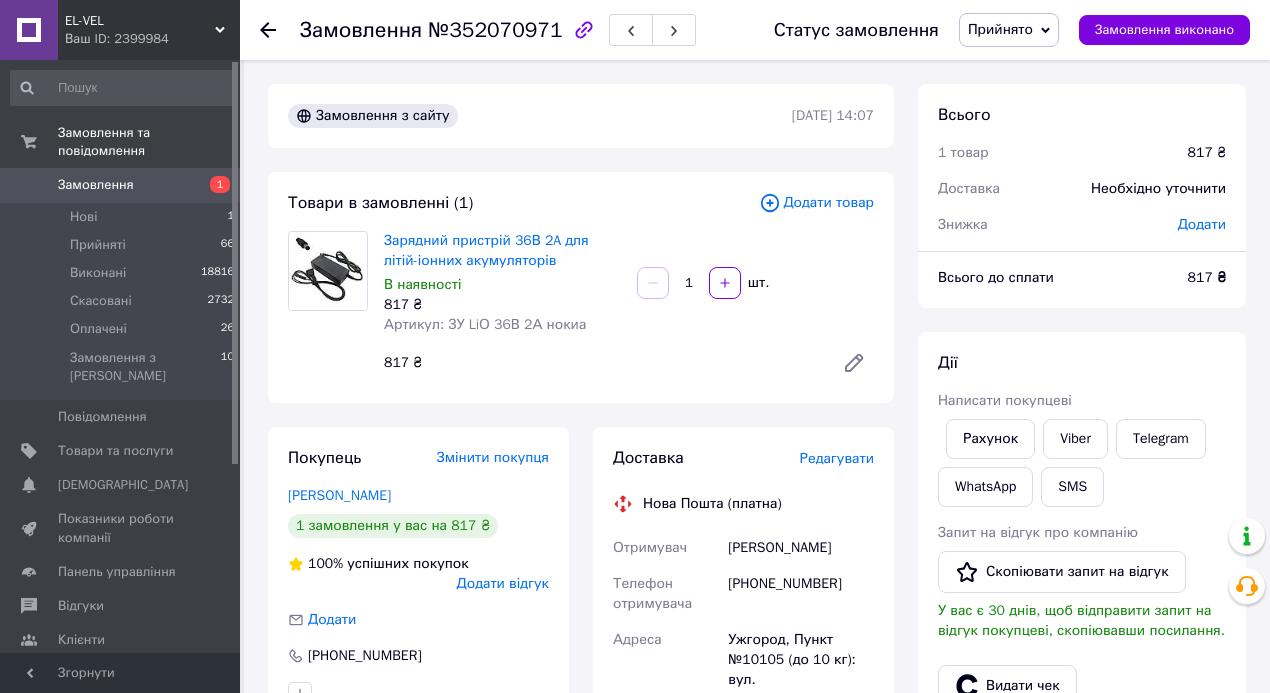 copy on "Отримувач Хробуст Олексій" 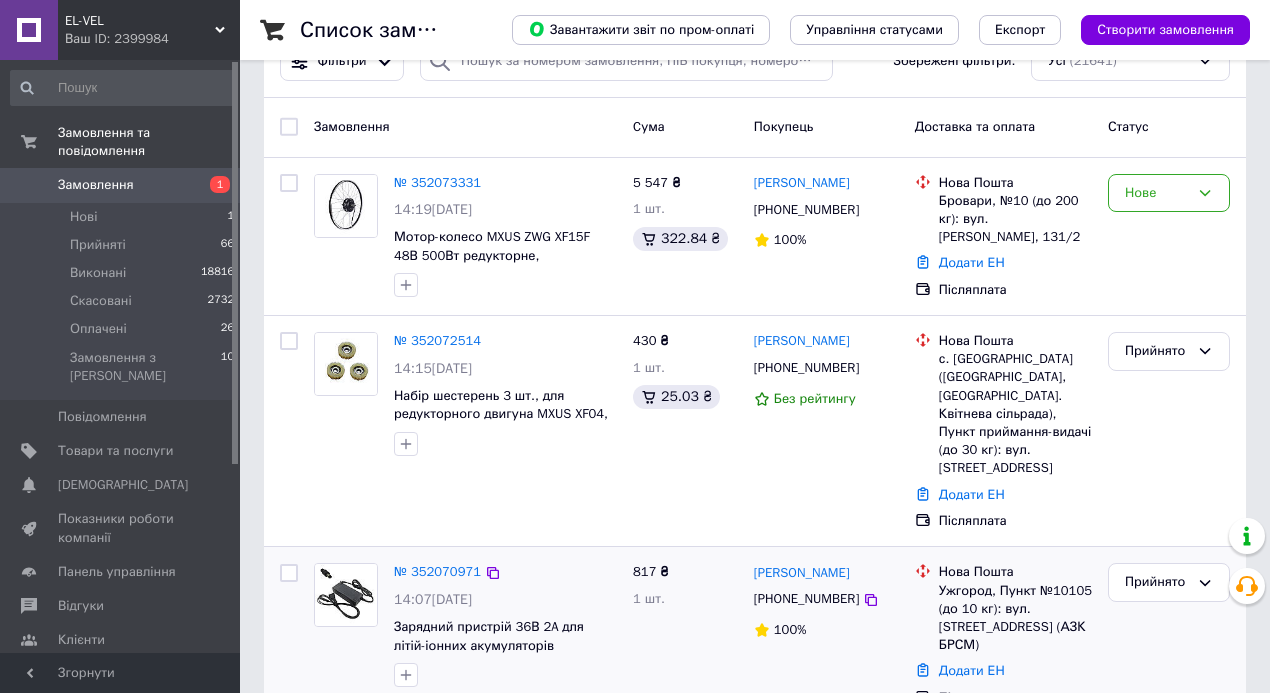 scroll, scrollTop: 133, scrollLeft: 0, axis: vertical 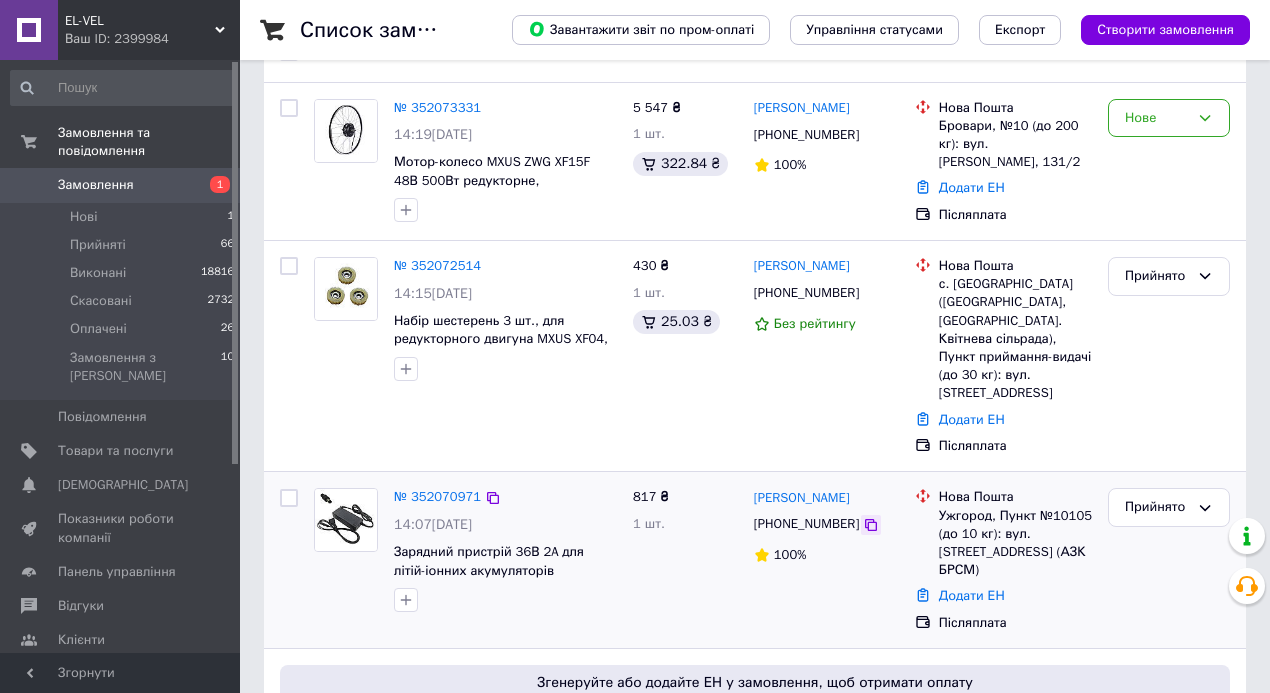 click 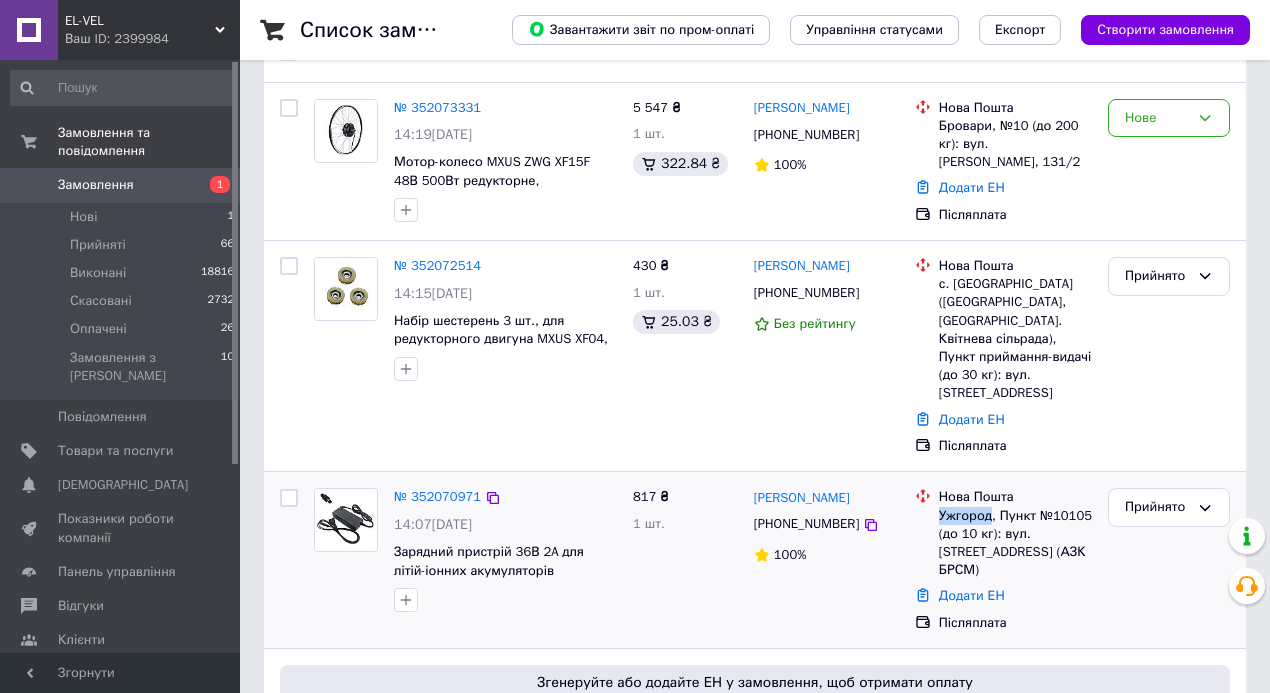drag, startPoint x: 992, startPoint y: 498, endPoint x: 938, endPoint y: 502, distance: 54.147945 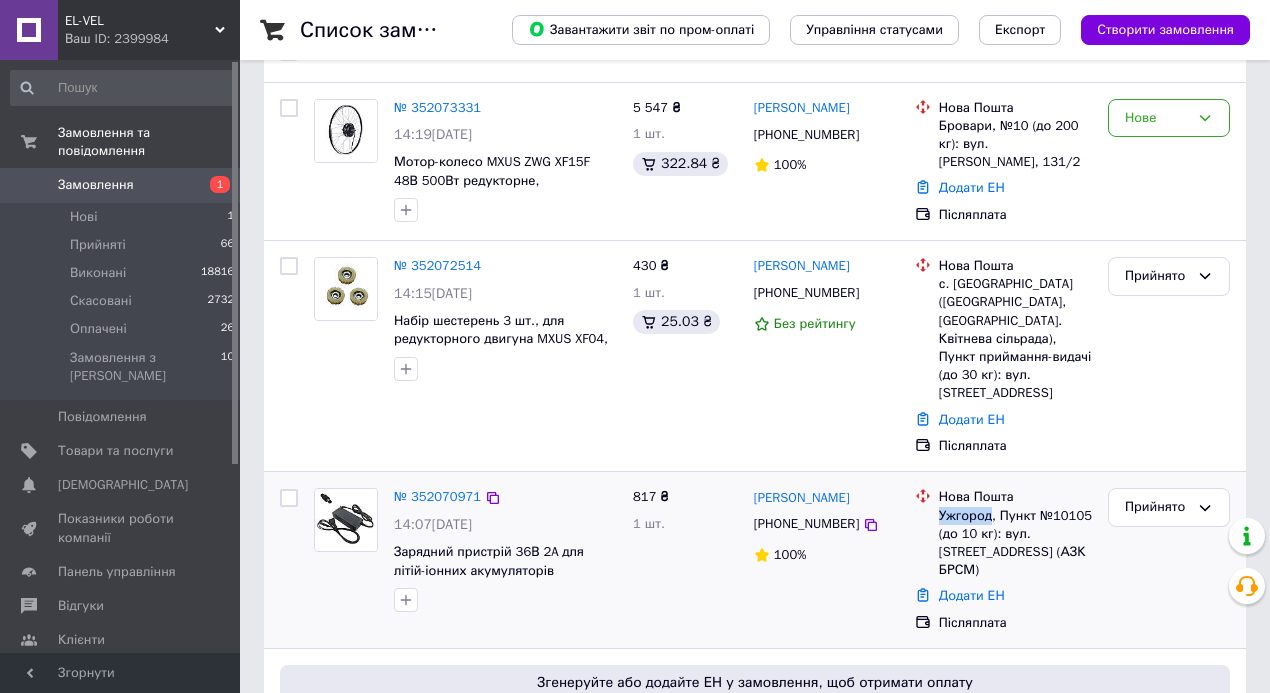 copy on "Ужгород" 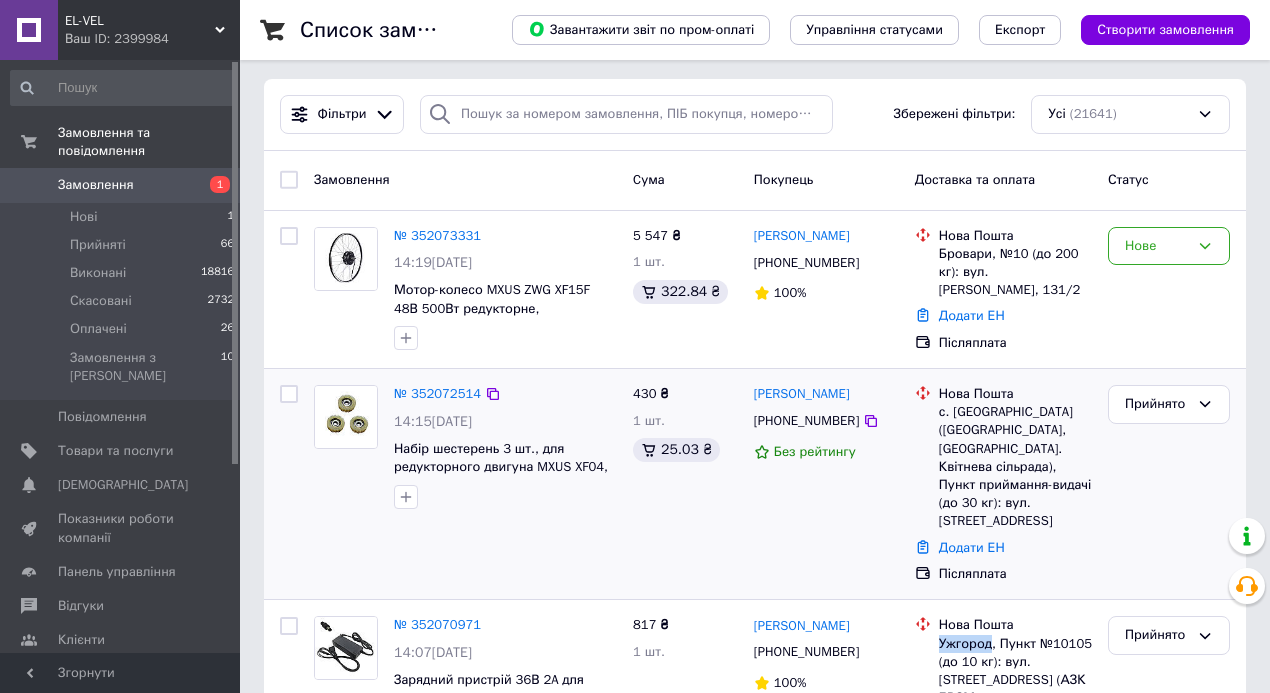 scroll, scrollTop: 0, scrollLeft: 0, axis: both 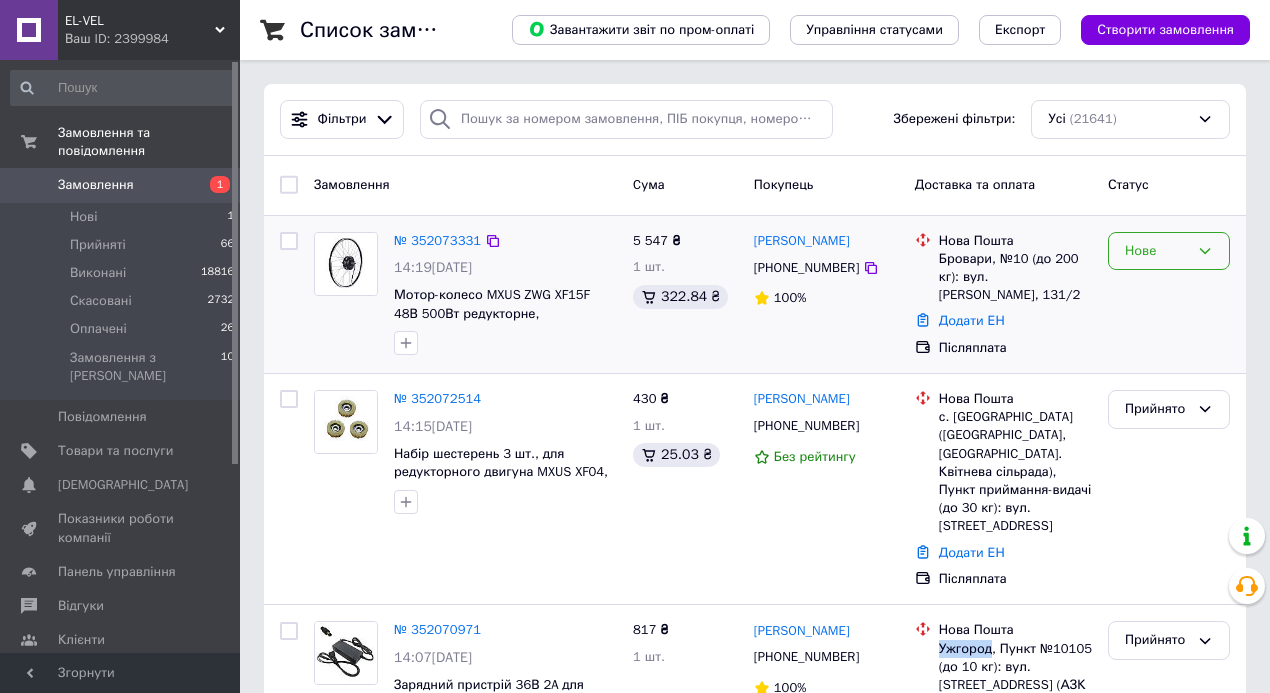 click 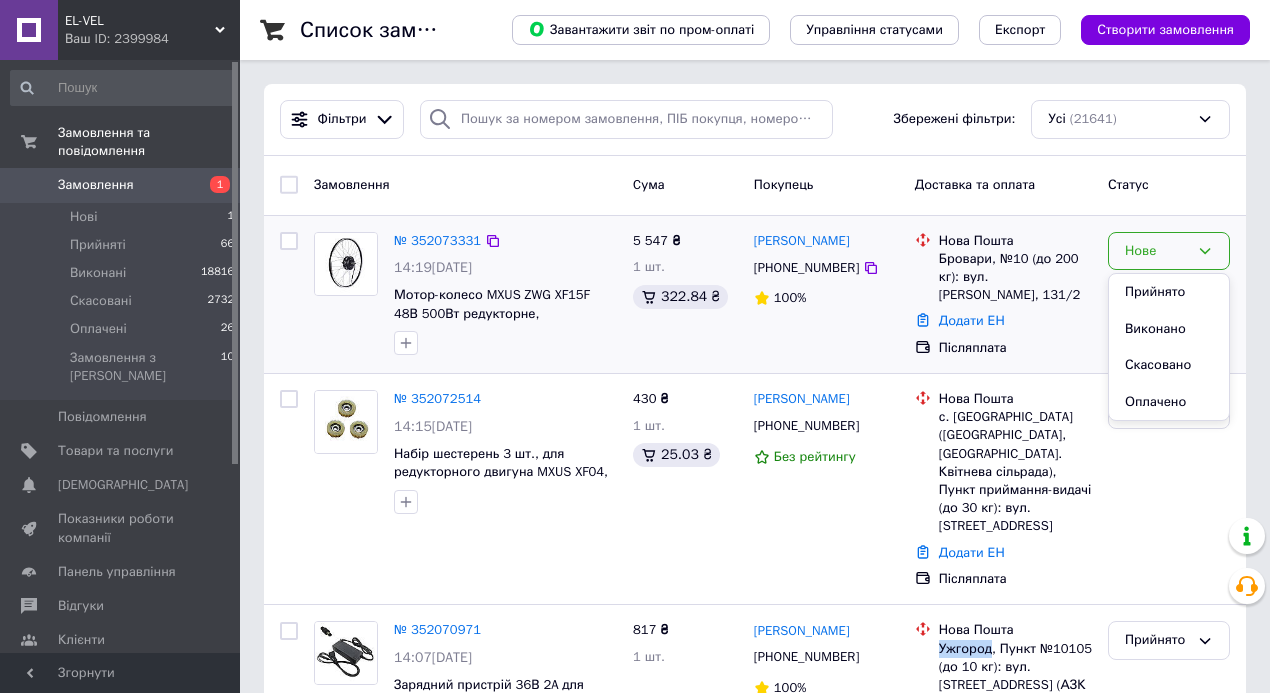 drag, startPoint x: 1183, startPoint y: 292, endPoint x: 1143, endPoint y: 305, distance: 42.059483 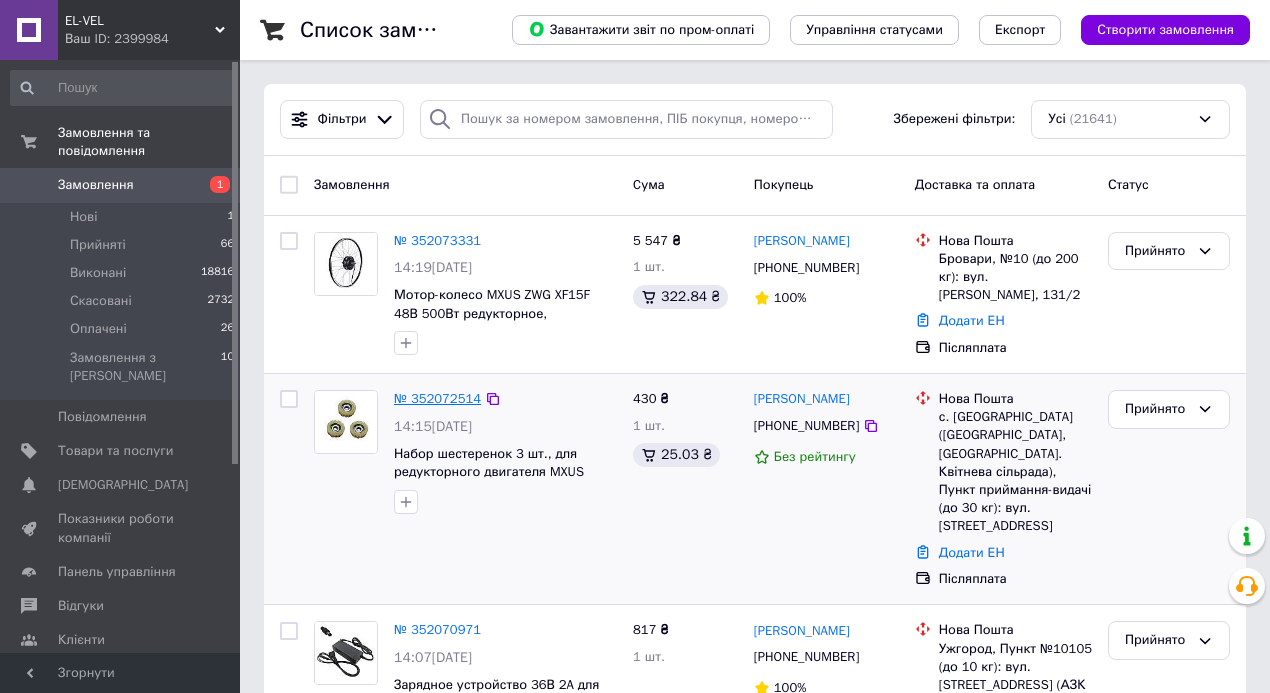 click on "№ 352072514" at bounding box center [437, 398] 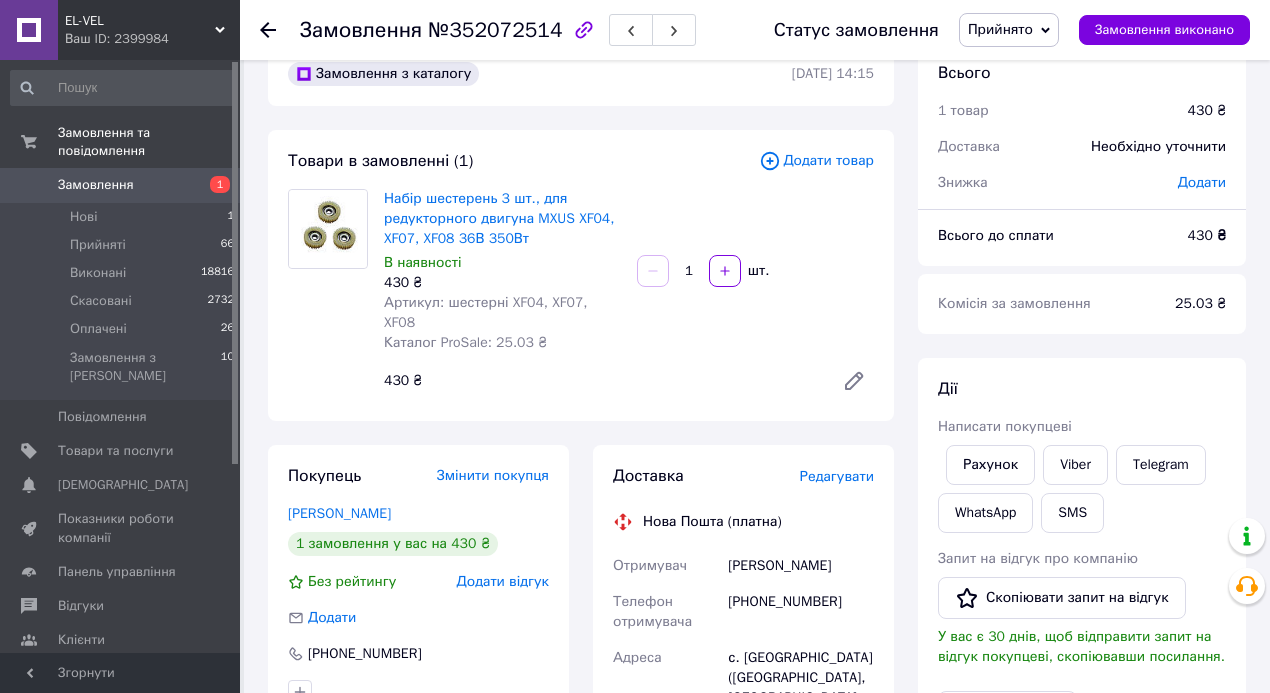 scroll, scrollTop: 66, scrollLeft: 0, axis: vertical 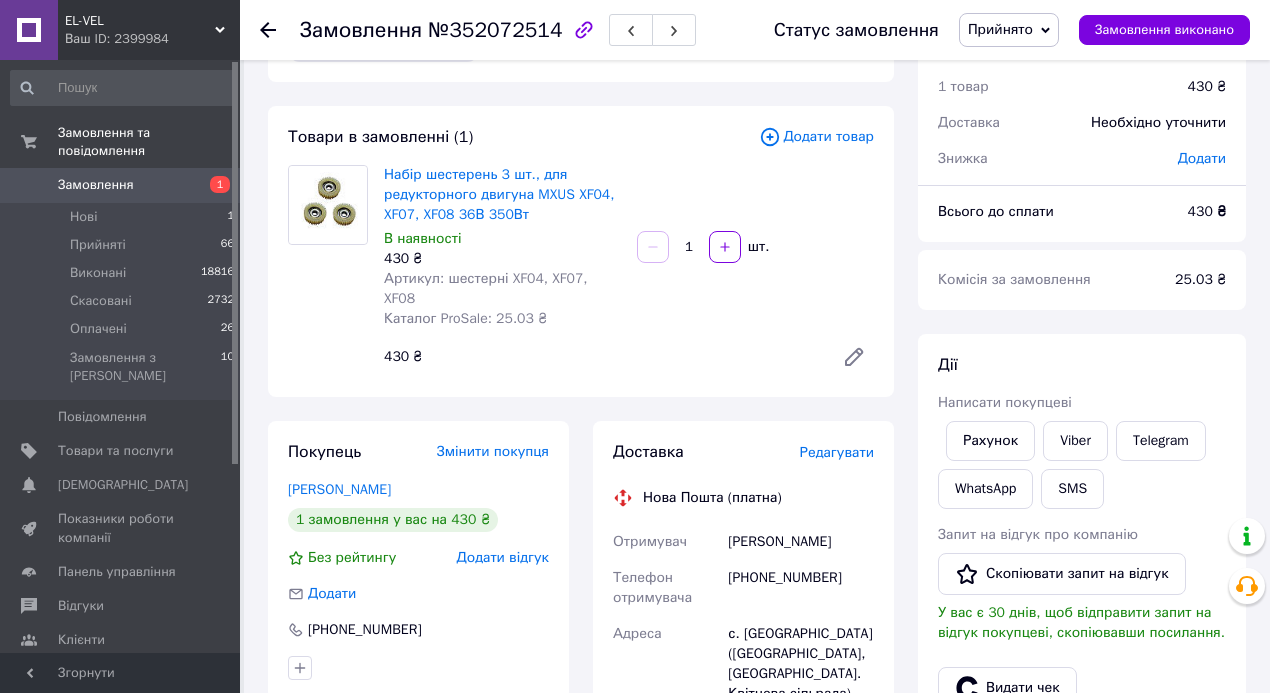 drag, startPoint x: 784, startPoint y: 523, endPoint x: 876, endPoint y: 528, distance: 92.13577 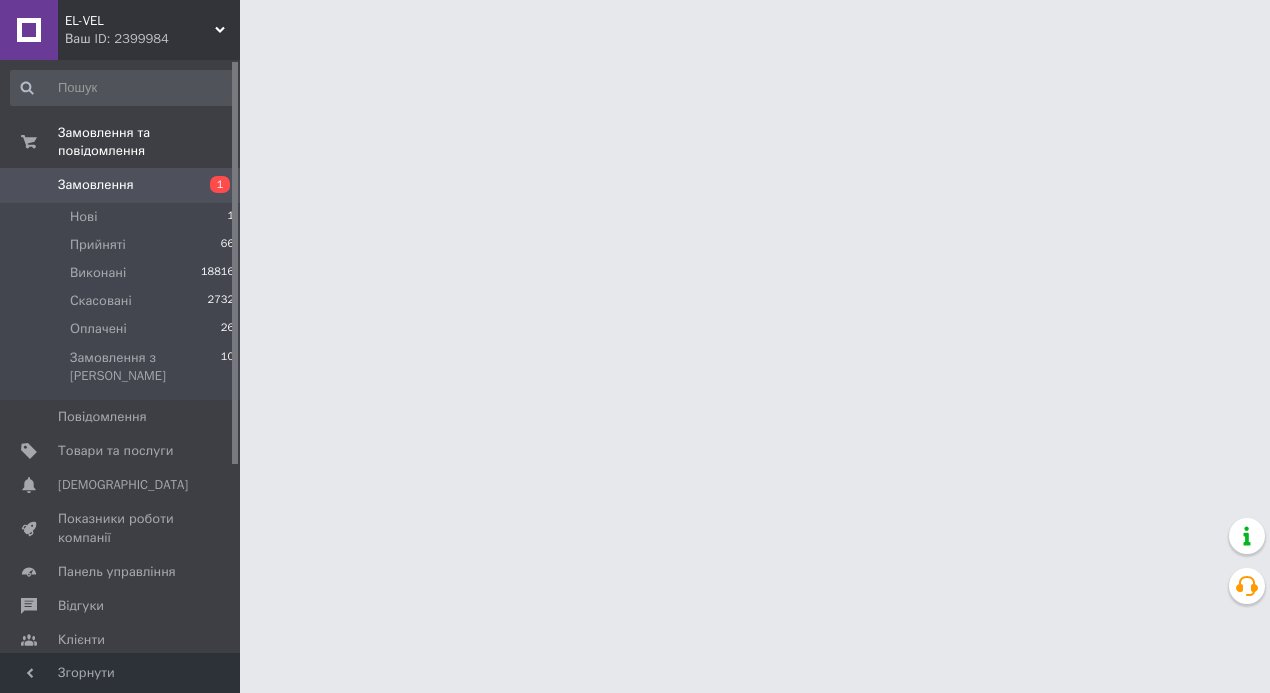 scroll, scrollTop: 0, scrollLeft: 0, axis: both 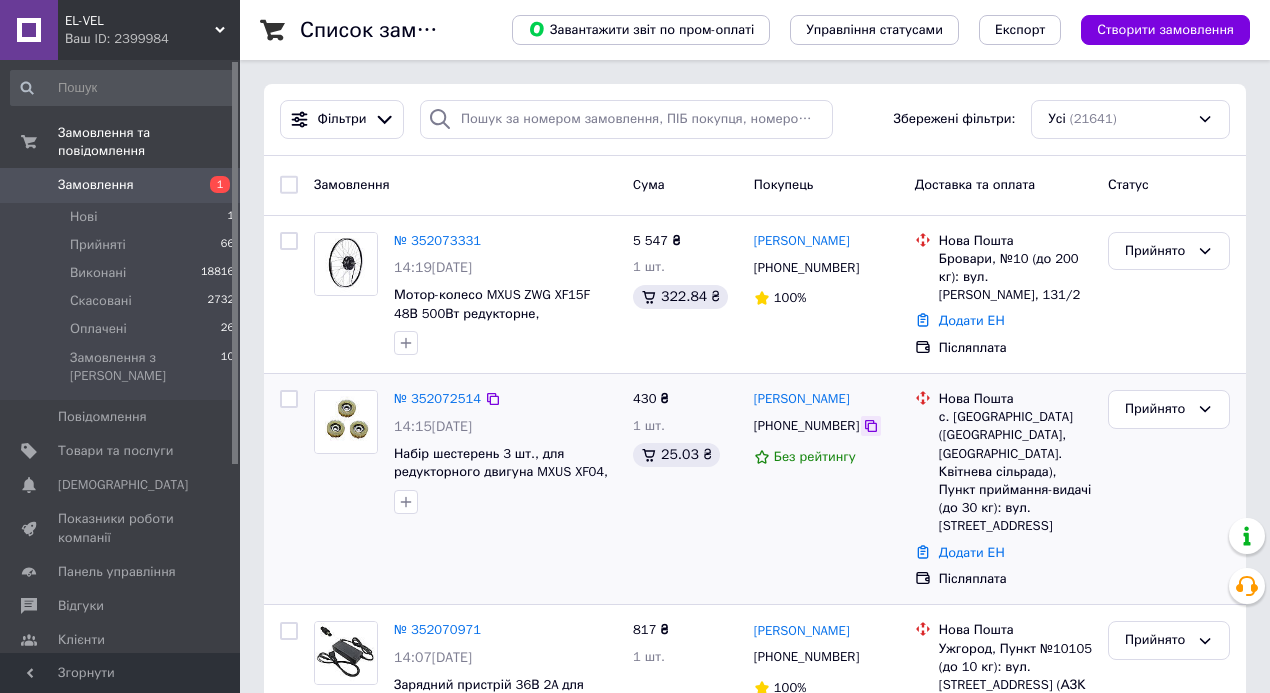 click 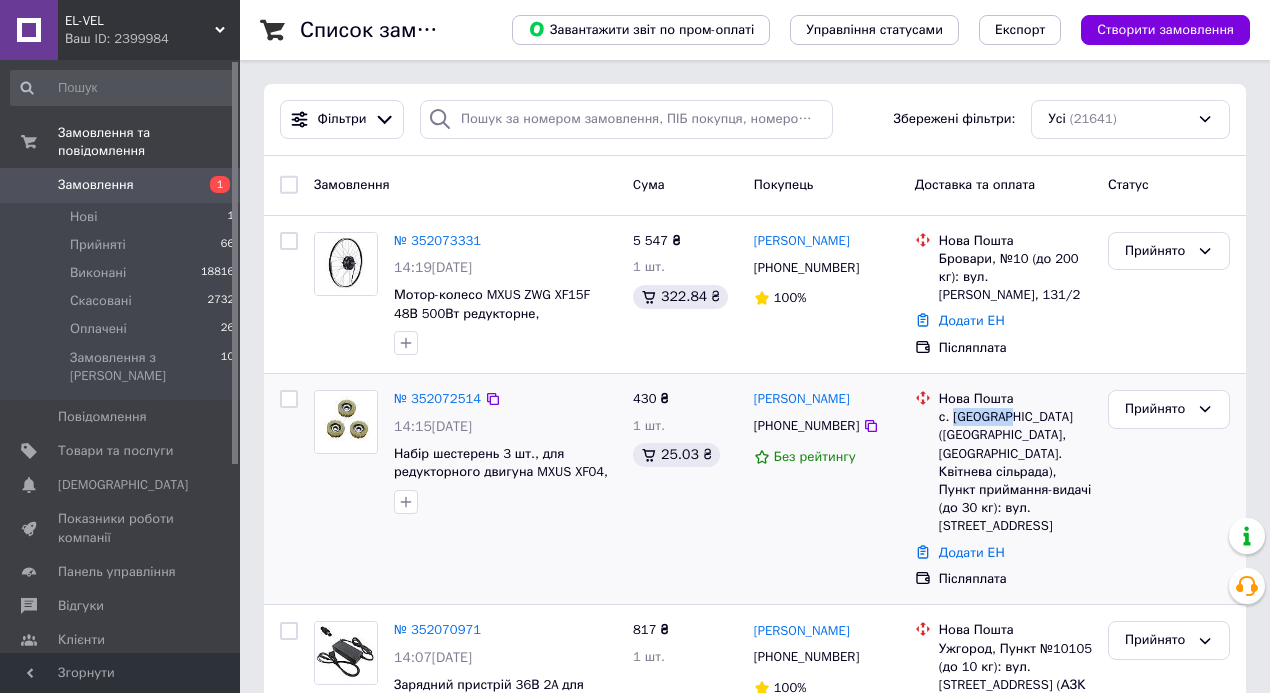 drag, startPoint x: 1002, startPoint y: 416, endPoint x: 954, endPoint y: 420, distance: 48.166378 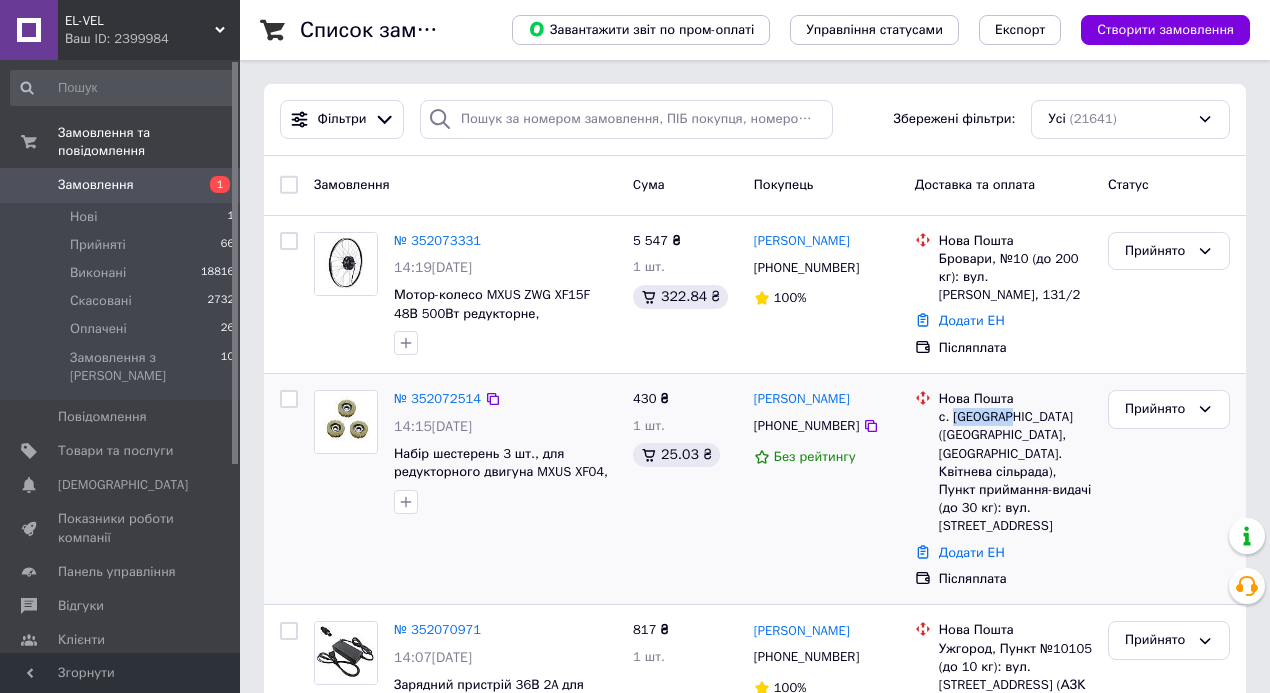 copy on "Квітневе" 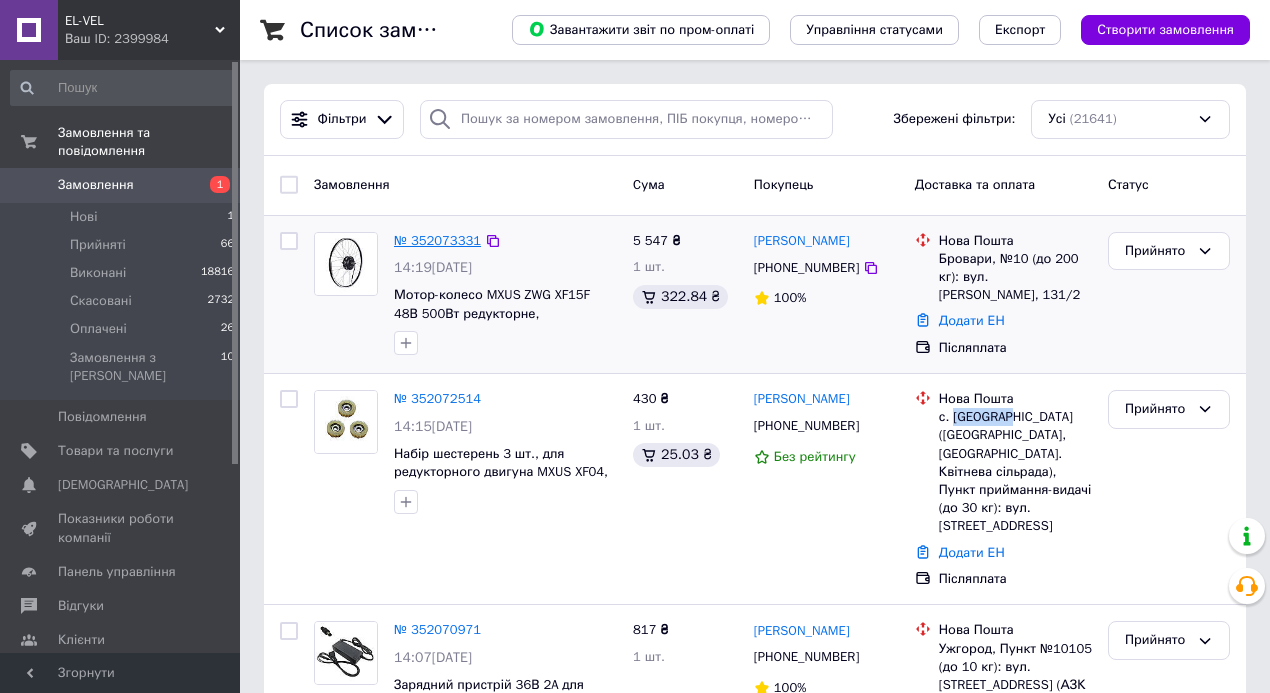 click on "№ 352073331" at bounding box center (437, 240) 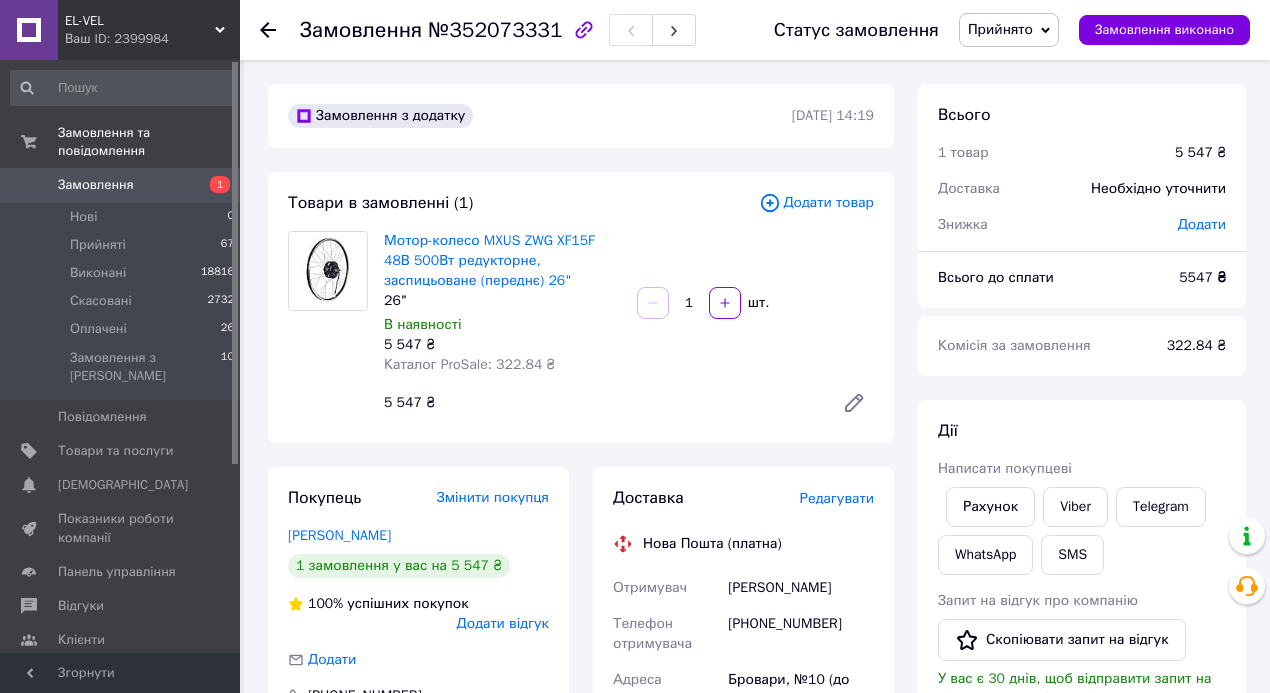 drag, startPoint x: 734, startPoint y: 582, endPoint x: 894, endPoint y: 581, distance: 160.00313 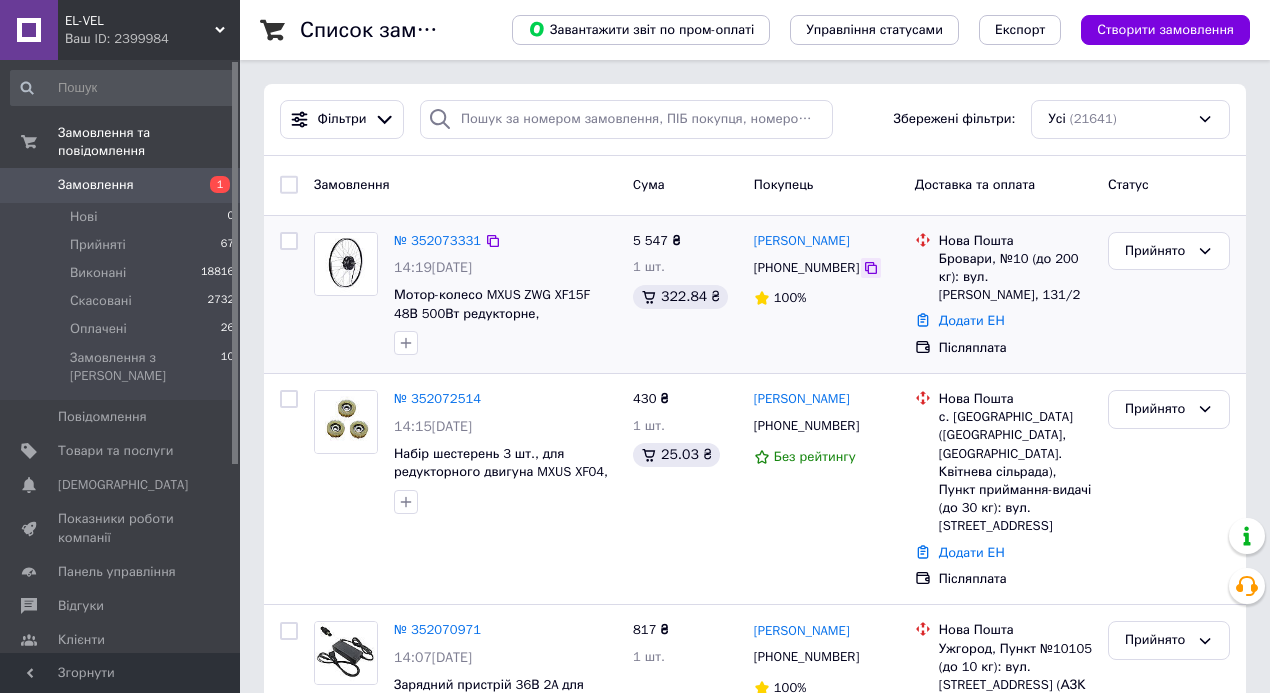 click 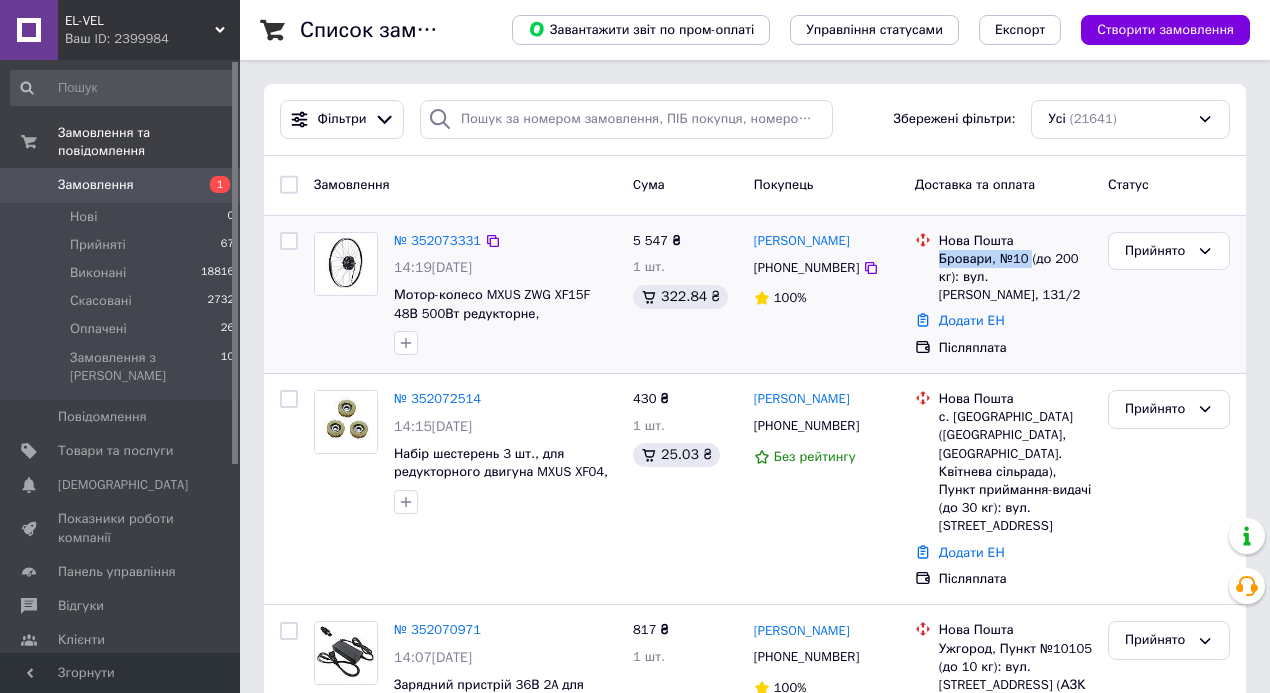 drag, startPoint x: 1029, startPoint y: 254, endPoint x: 938, endPoint y: 258, distance: 91.08787 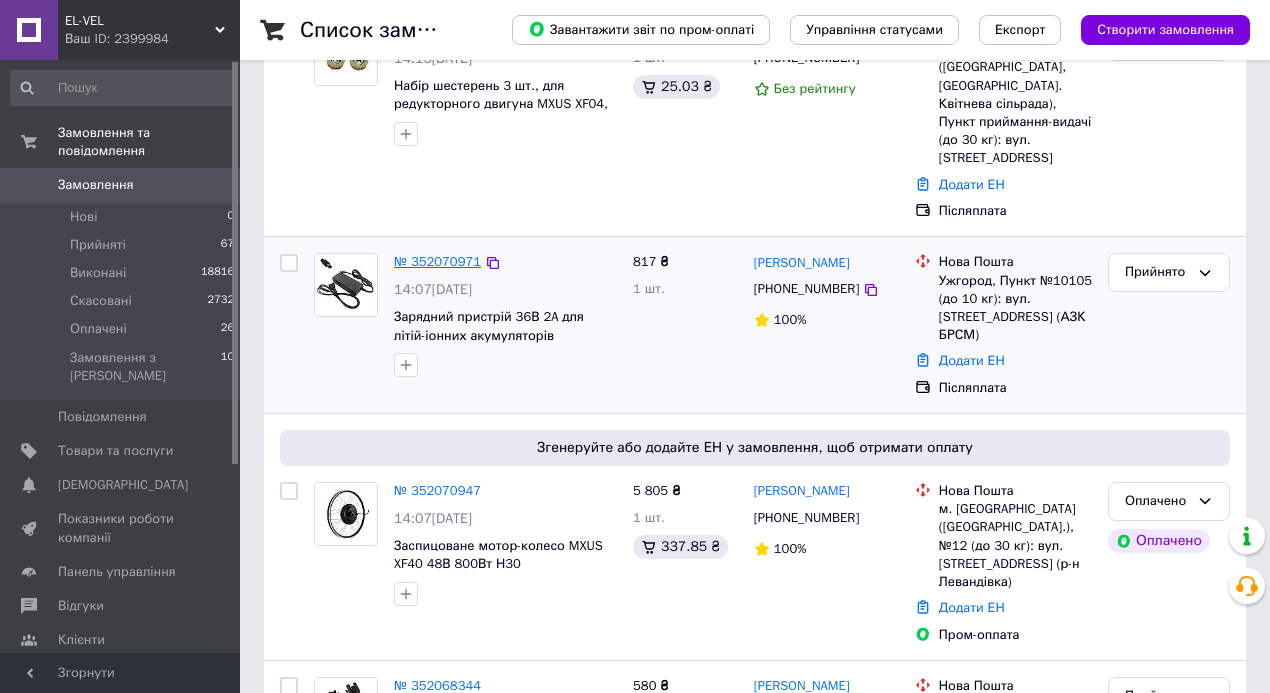 scroll, scrollTop: 466, scrollLeft: 0, axis: vertical 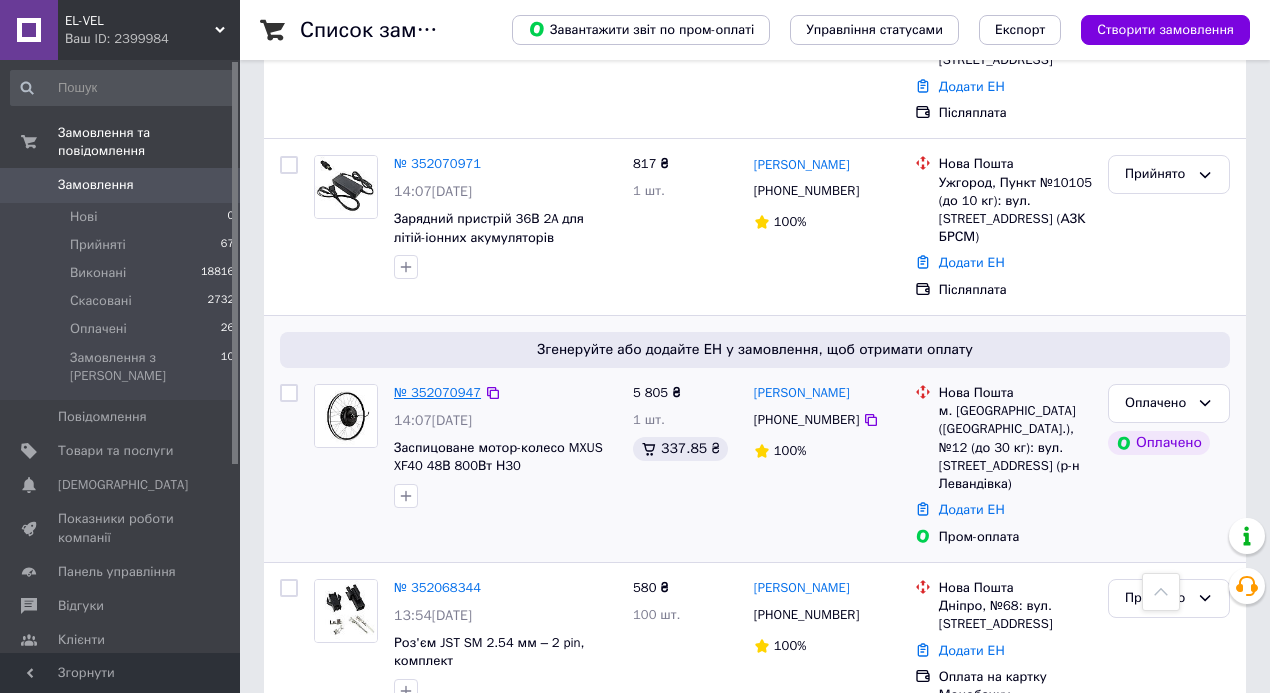 click on "№ 352070947" at bounding box center [437, 392] 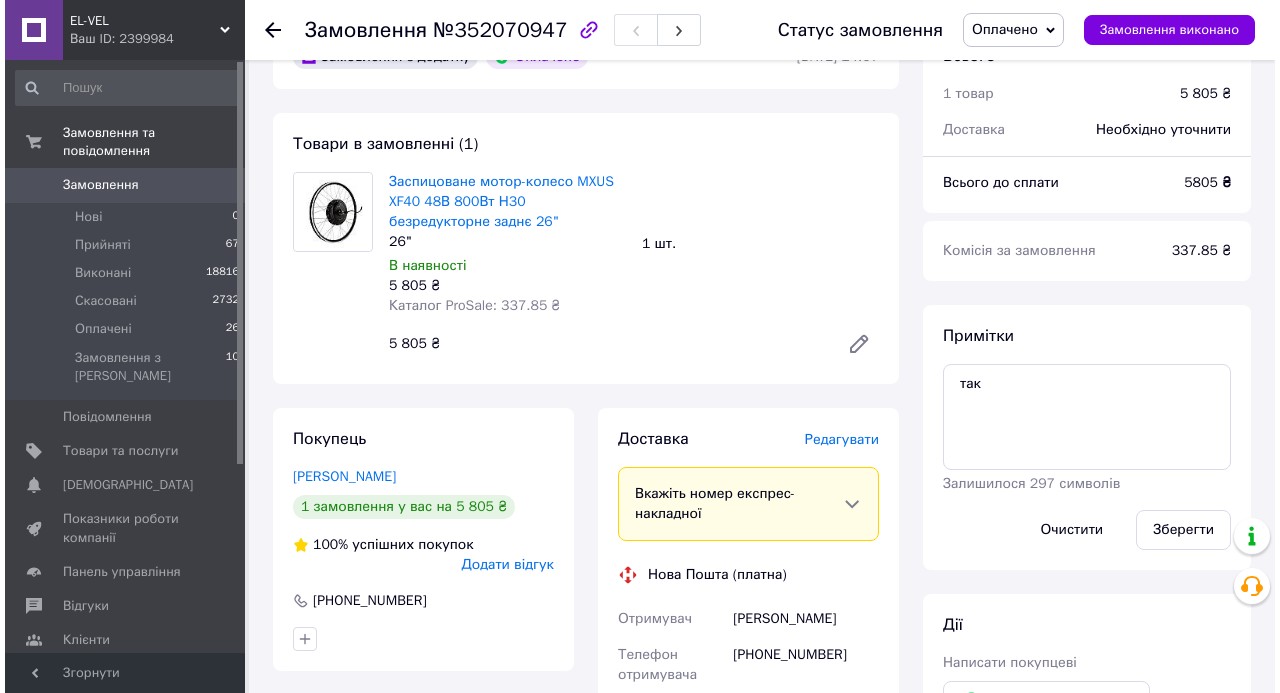 scroll, scrollTop: 666, scrollLeft: 0, axis: vertical 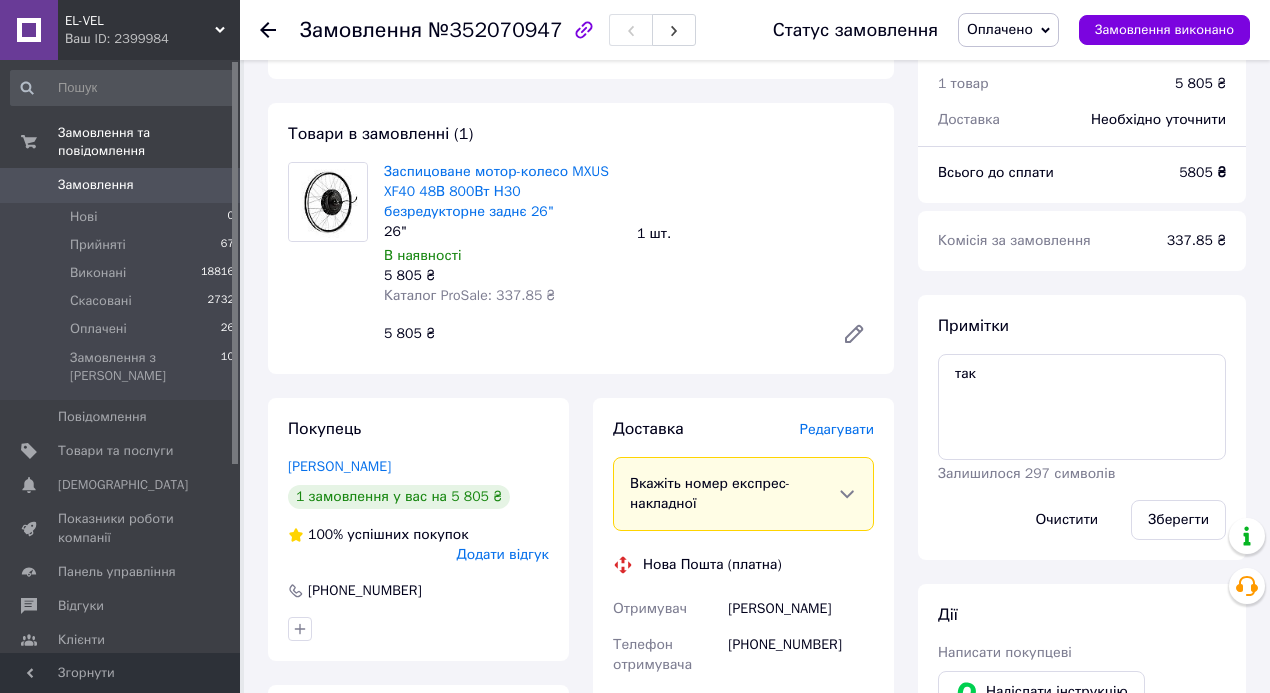 click on "Редагувати" at bounding box center (837, 429) 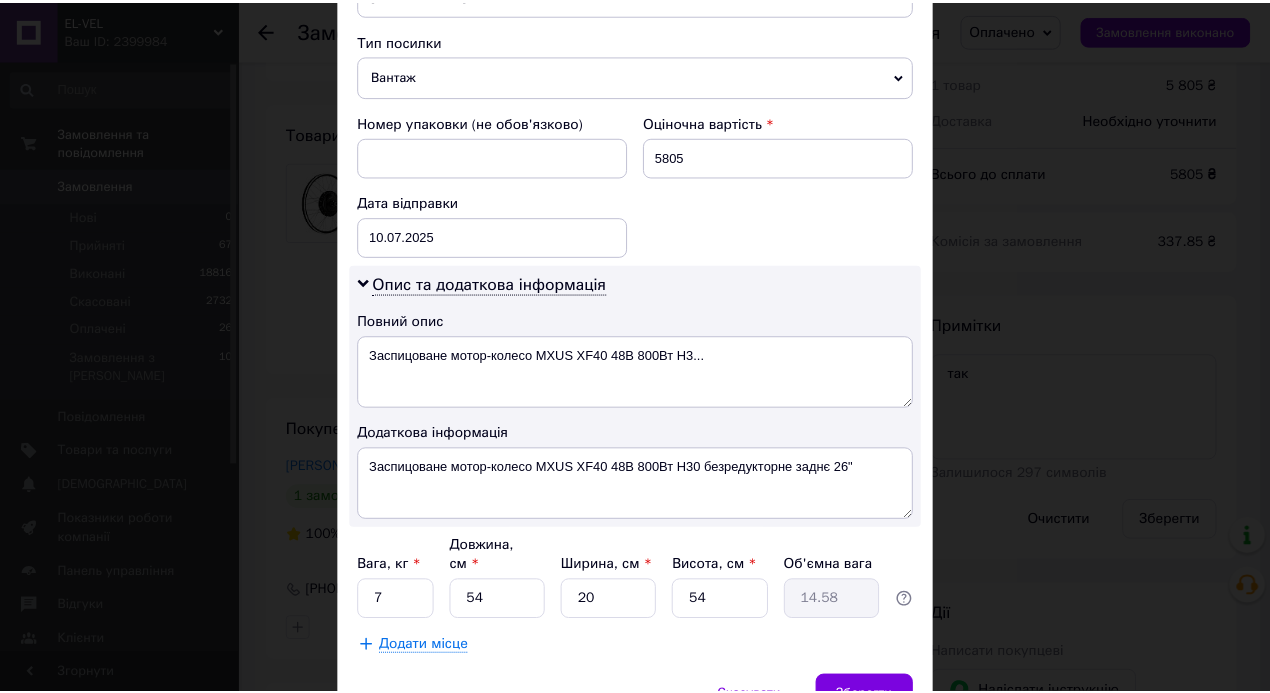 scroll, scrollTop: 849, scrollLeft: 0, axis: vertical 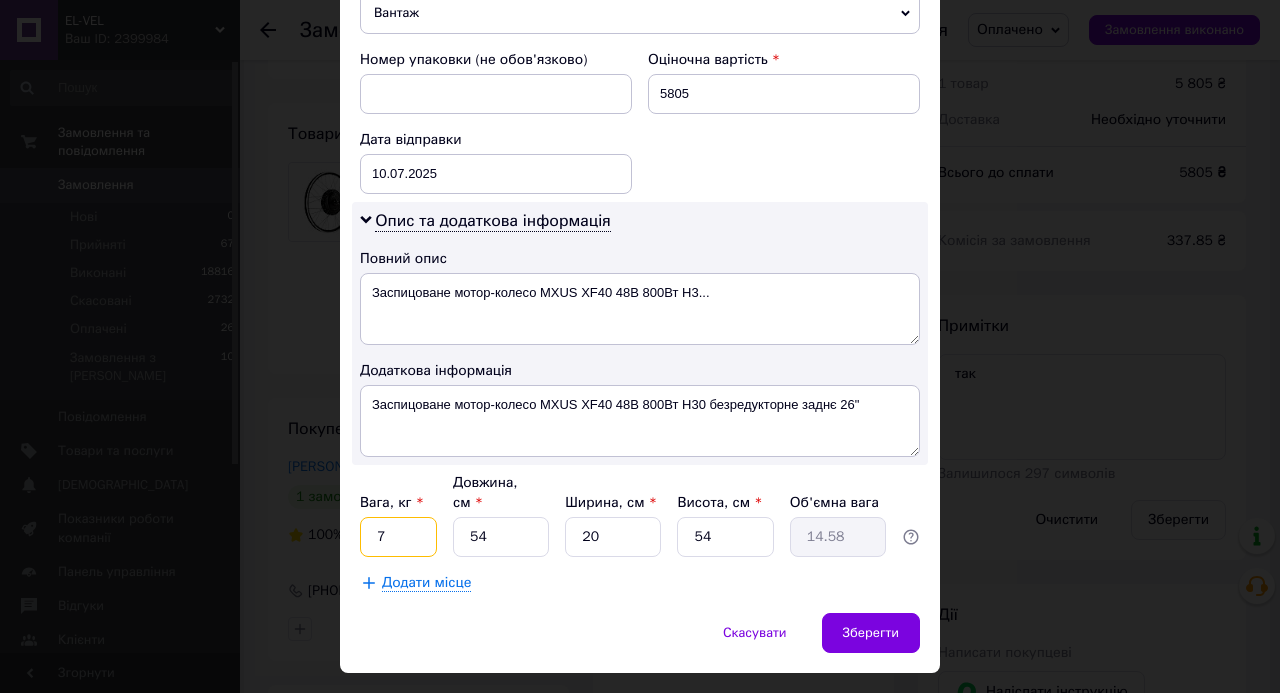 click on "7" at bounding box center [398, 537] 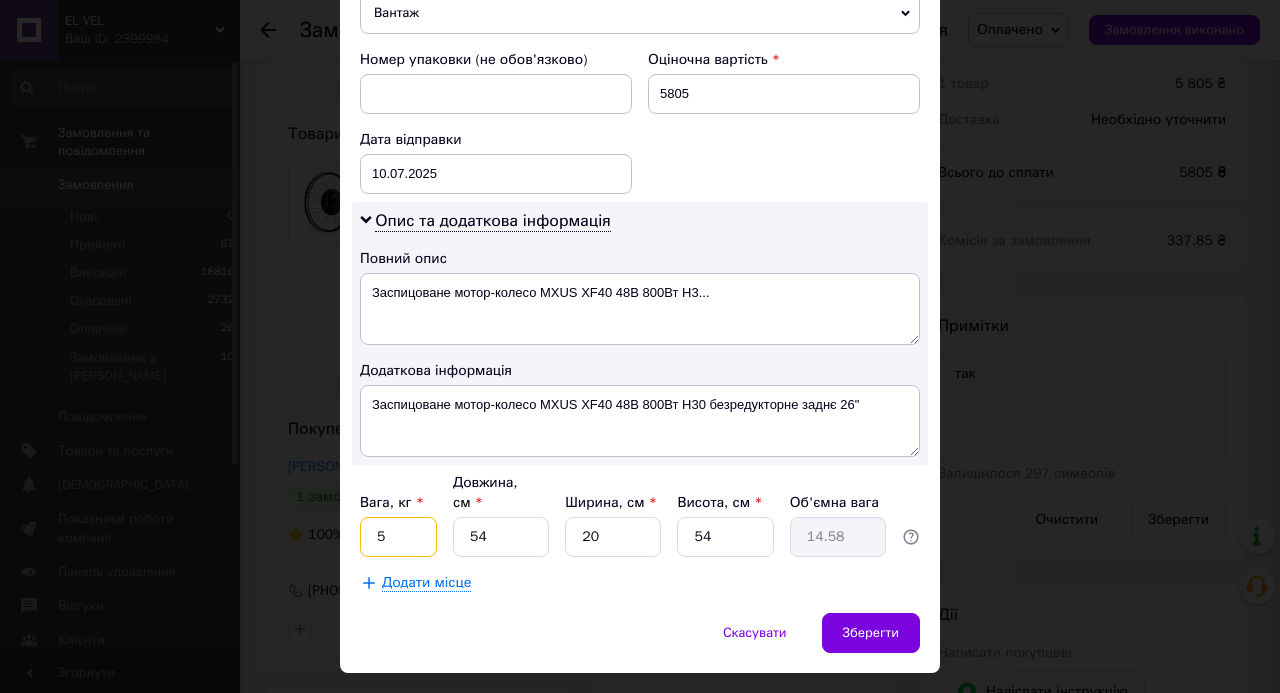 type on "5" 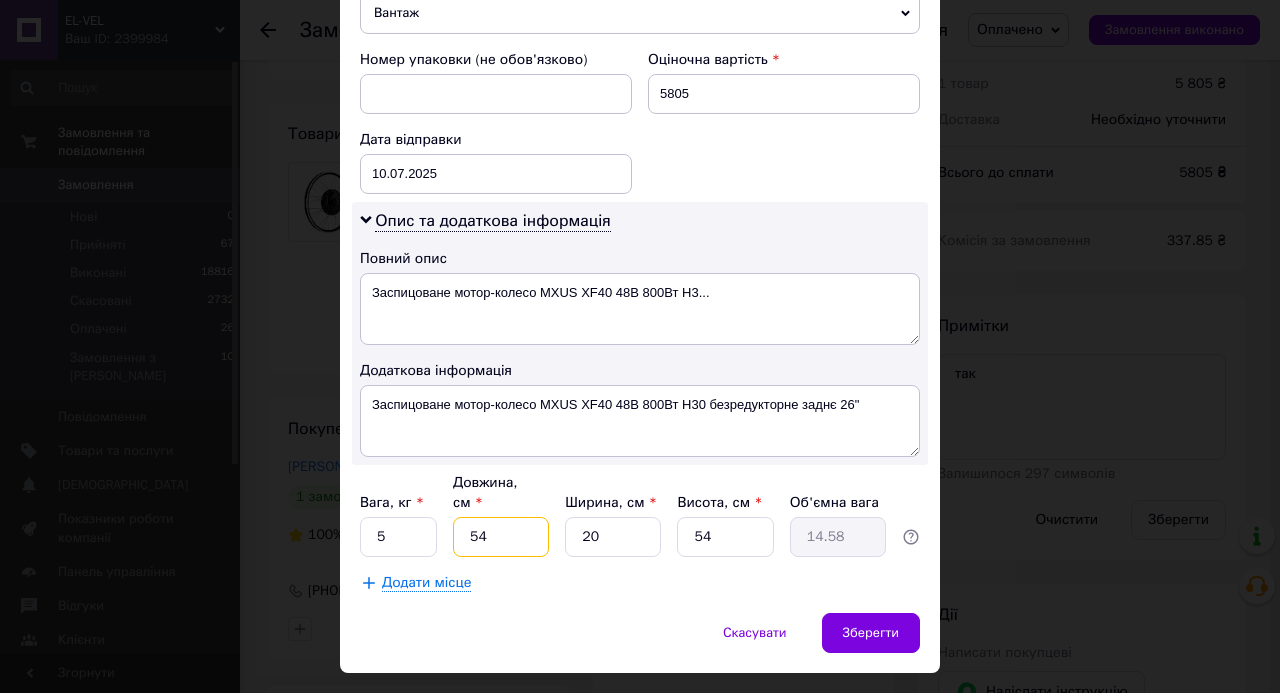 click on "54" at bounding box center [501, 537] 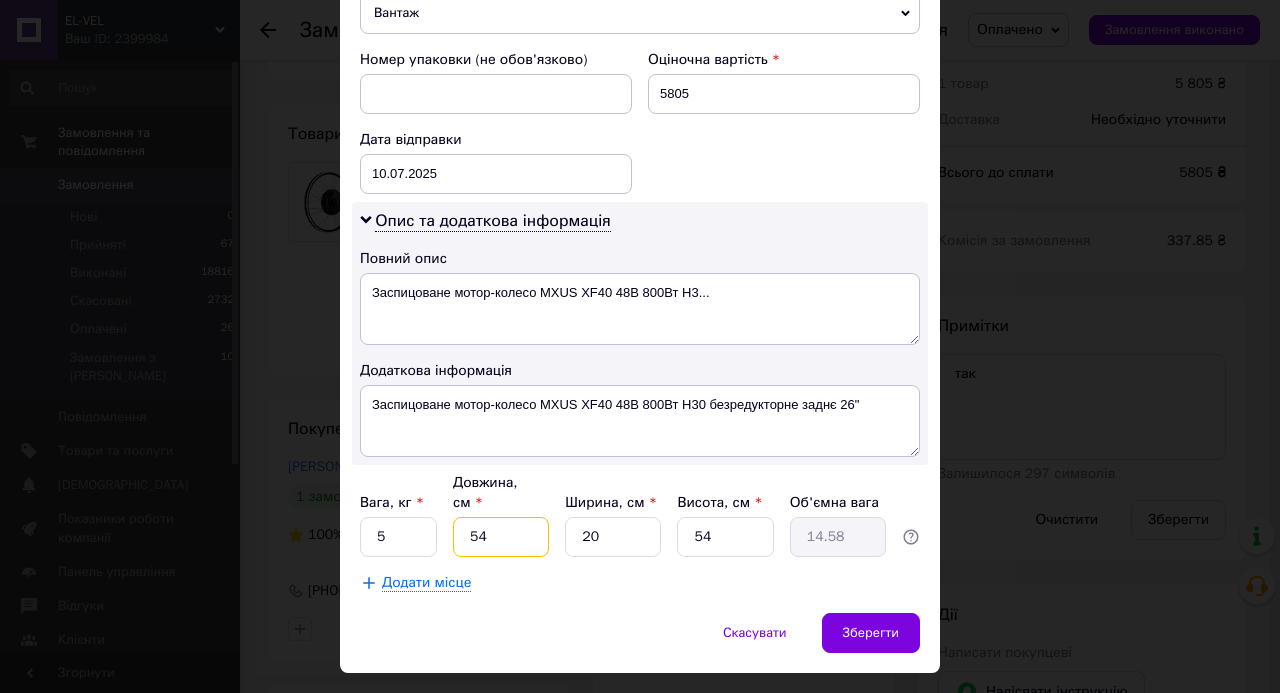 type on "5" 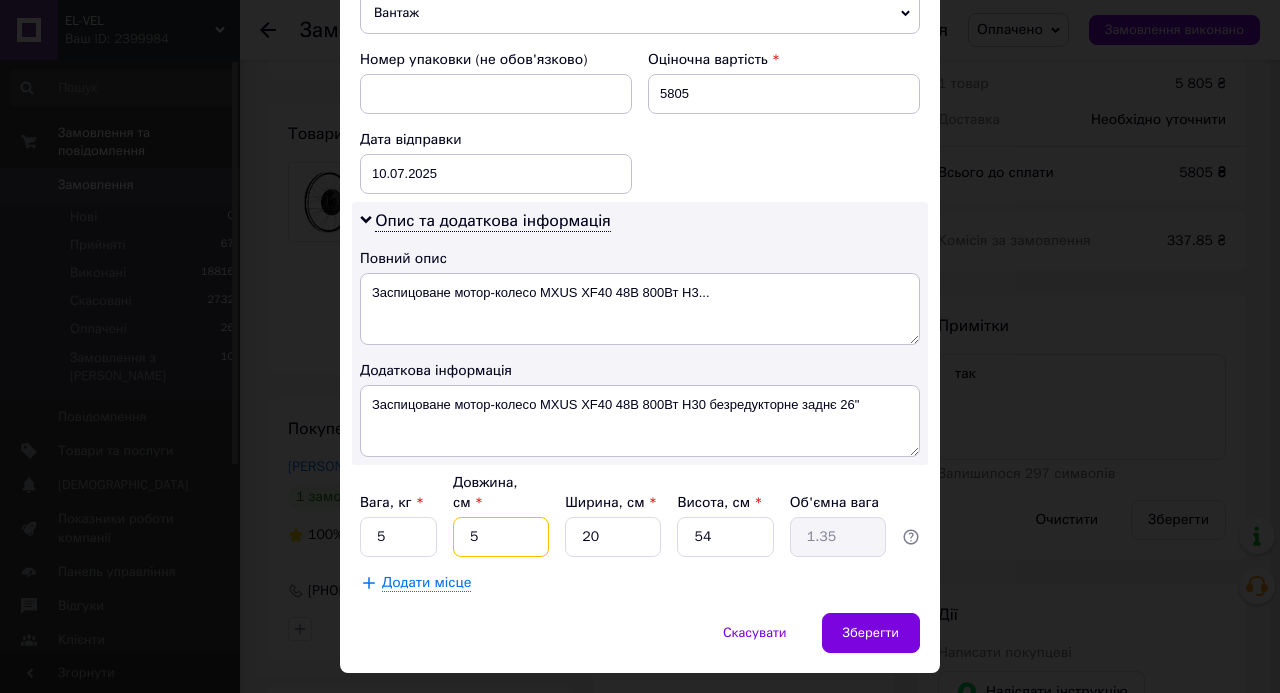 type on "58" 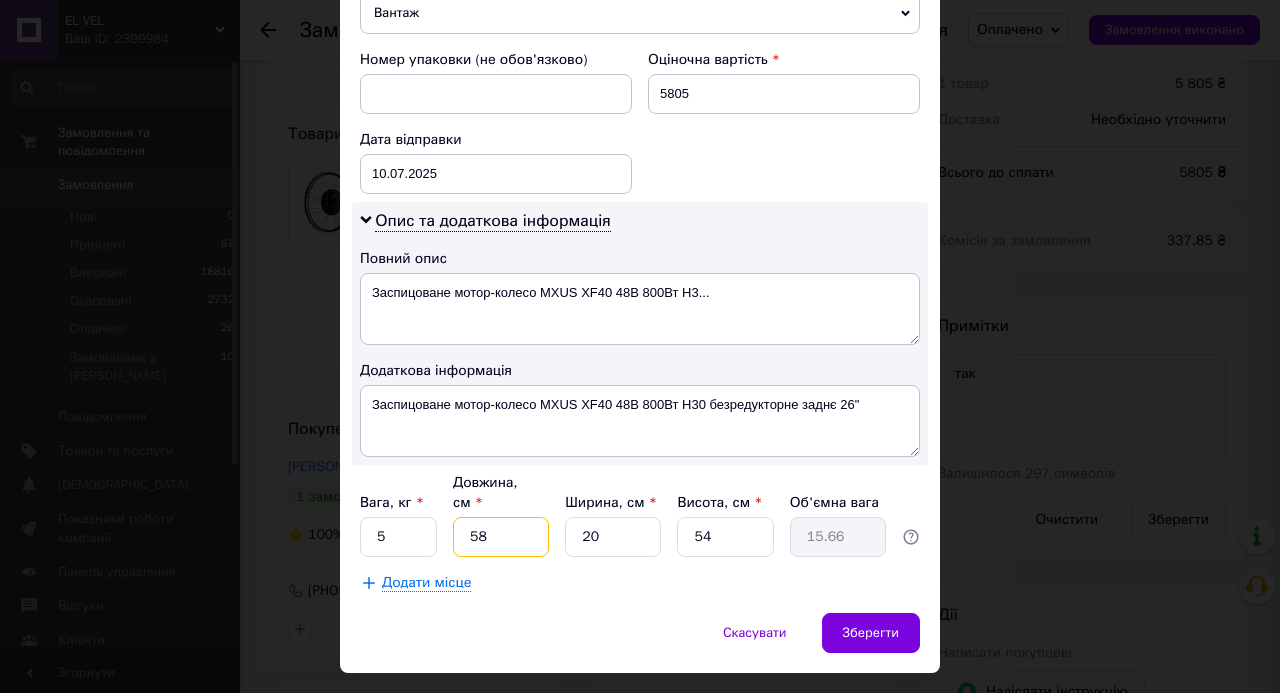 type on "58" 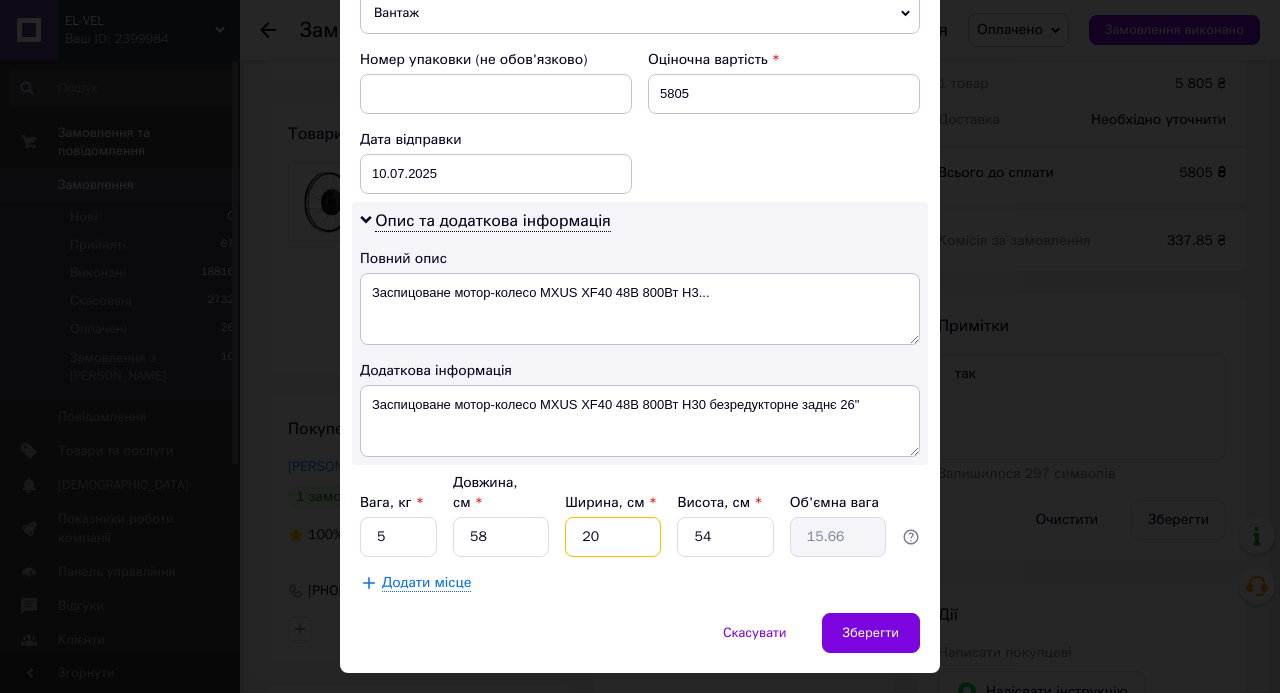 click on "20" at bounding box center (613, 537) 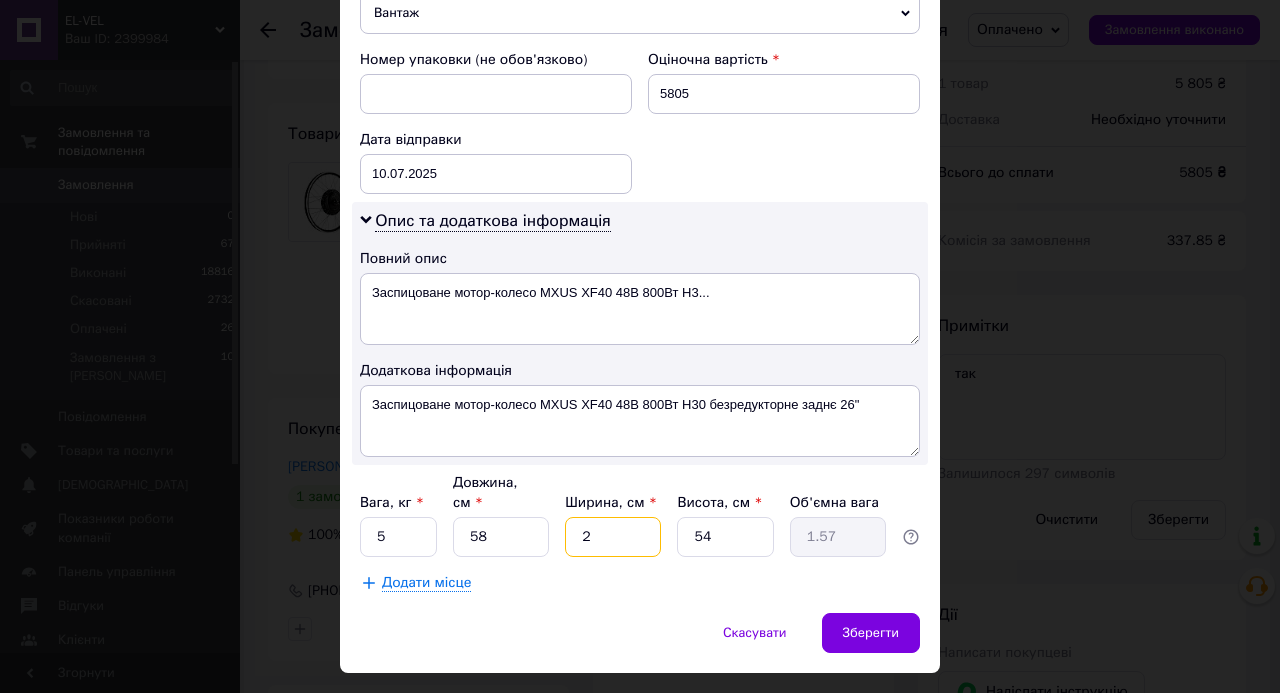 type on "23" 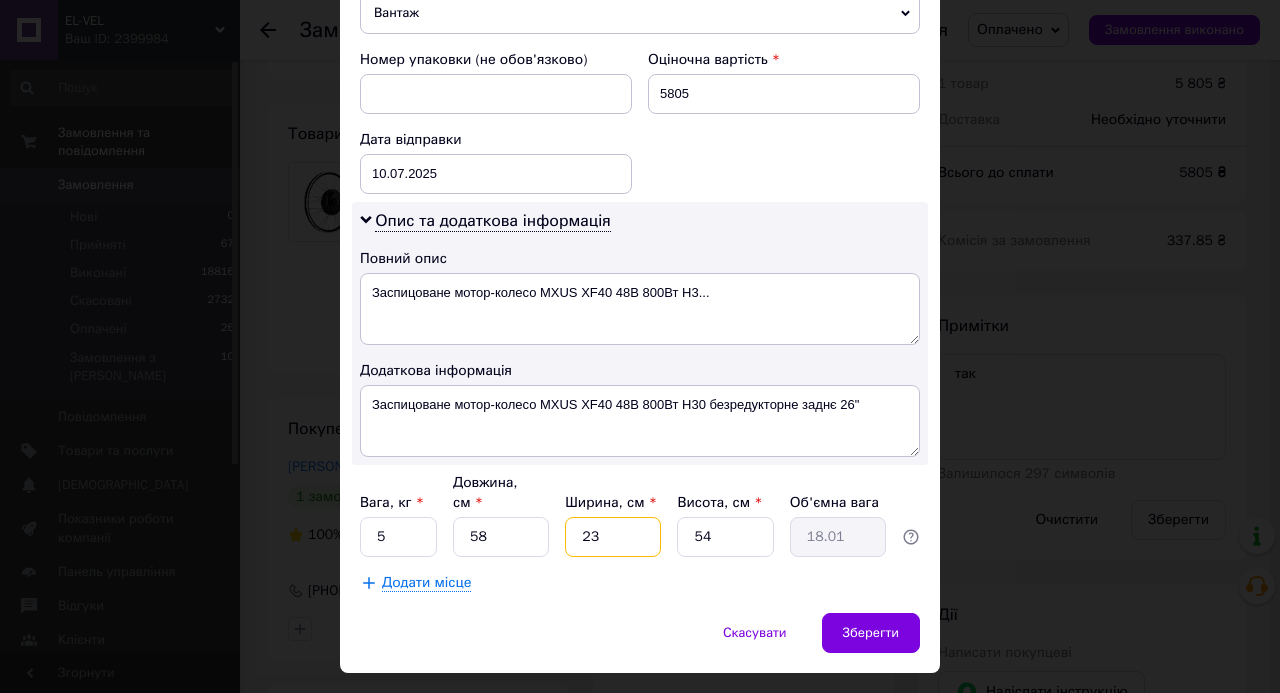type on "23" 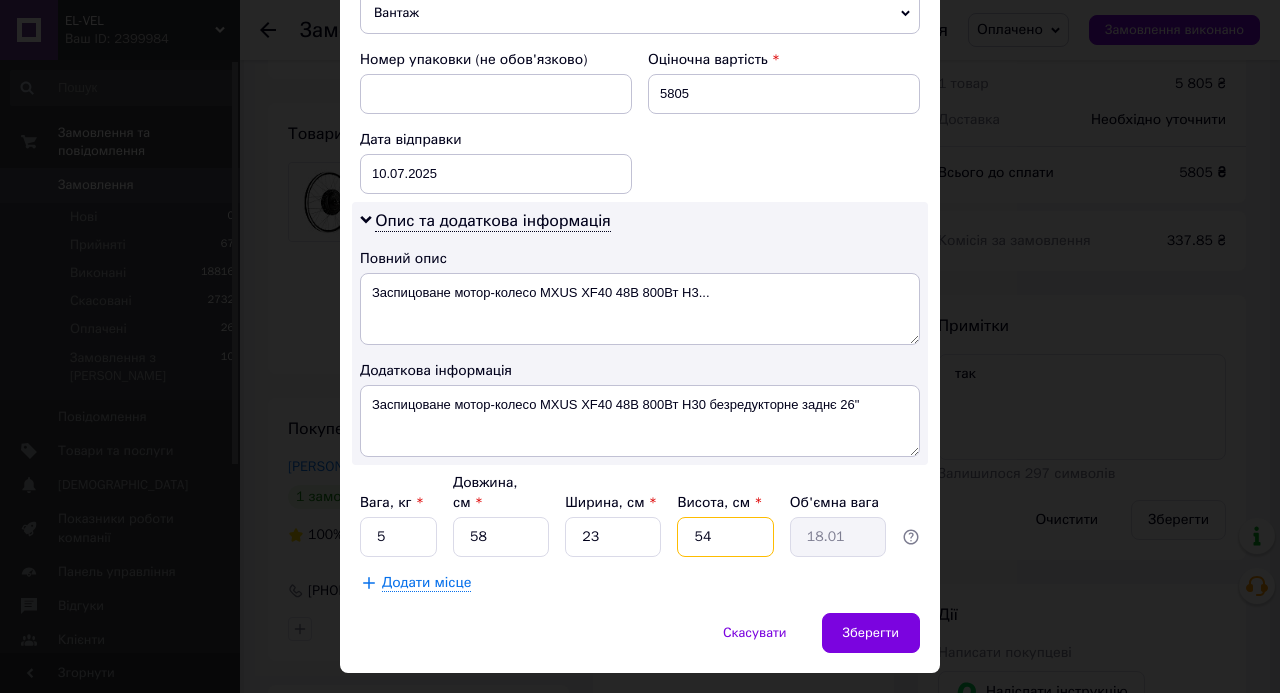 click on "54" at bounding box center [725, 537] 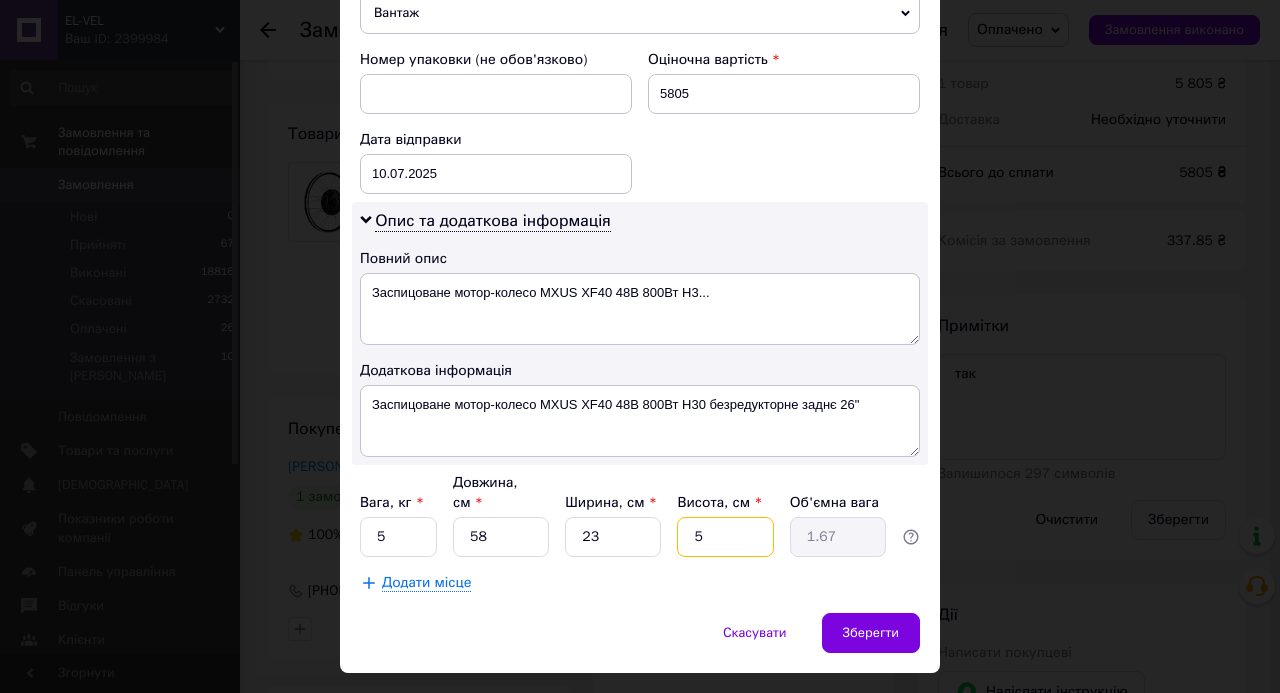 type on "58" 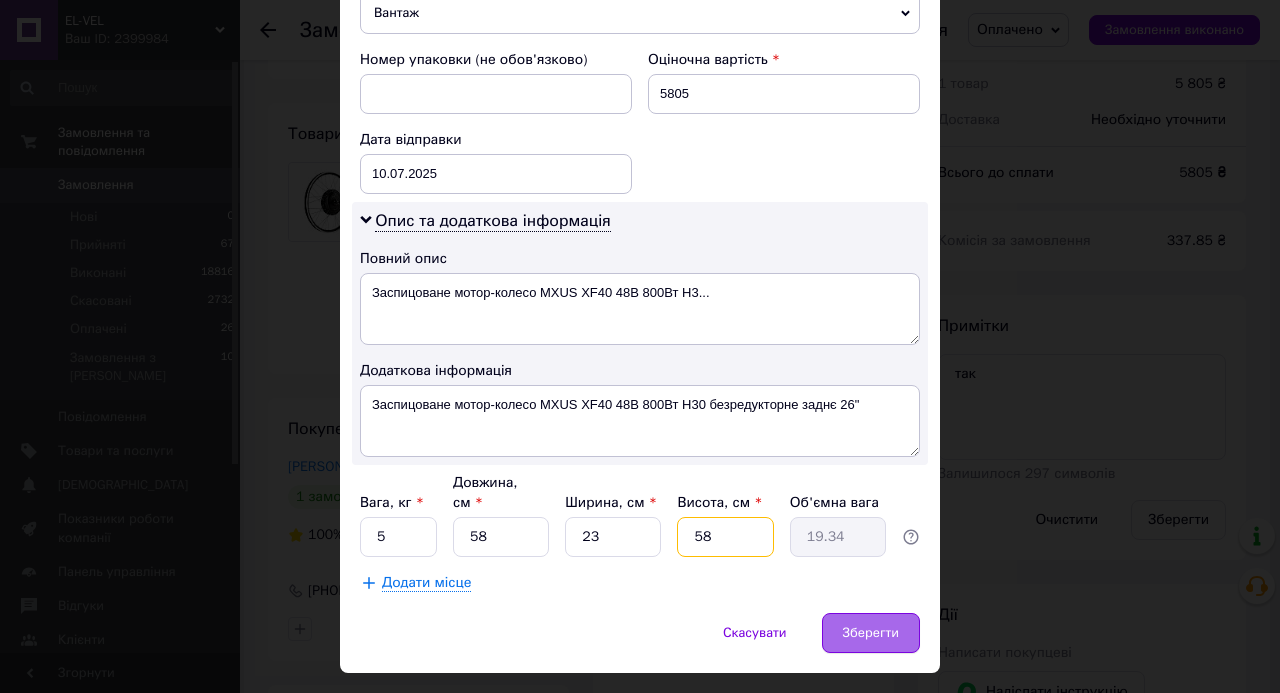 type on "58" 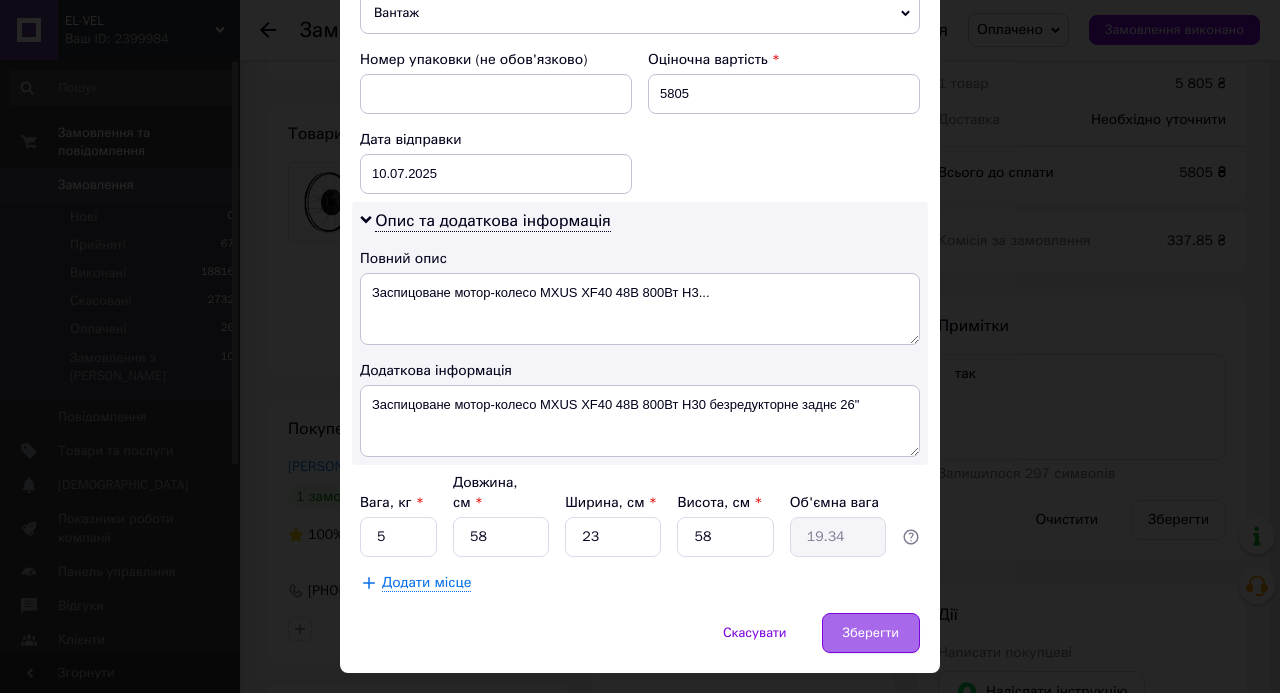 click on "Зберегти" at bounding box center [871, 633] 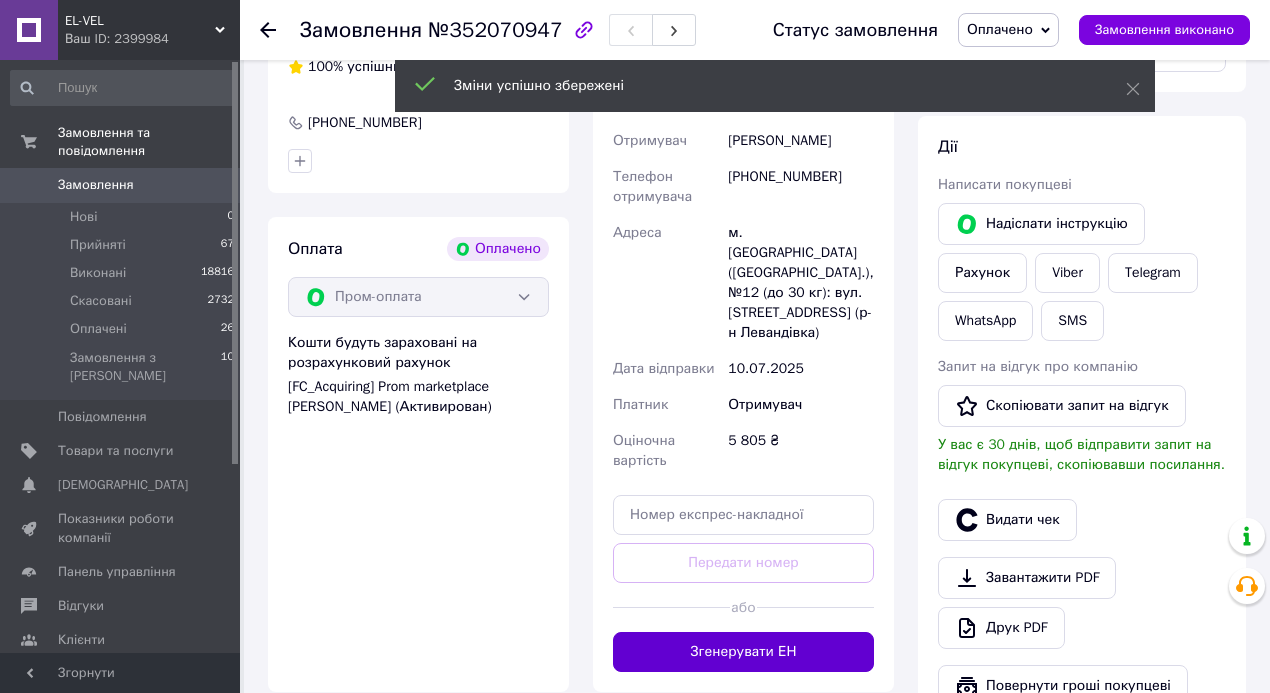 scroll, scrollTop: 1200, scrollLeft: 0, axis: vertical 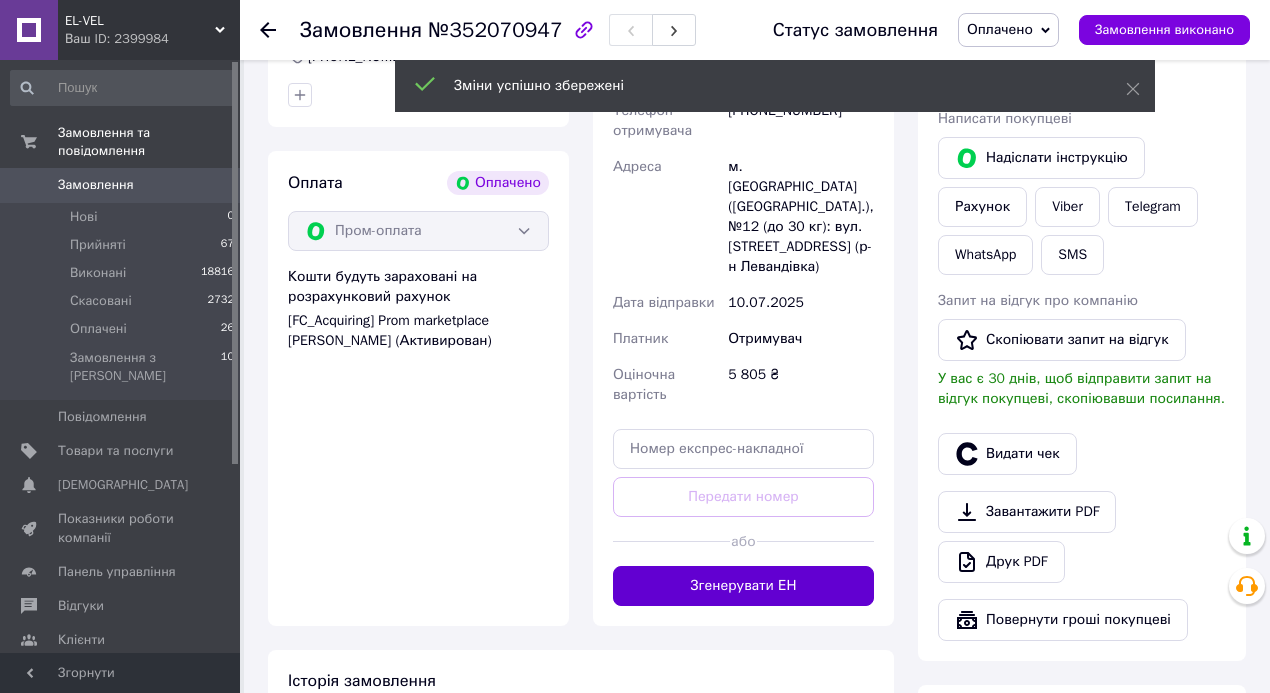 click on "Згенерувати ЕН" at bounding box center [743, 586] 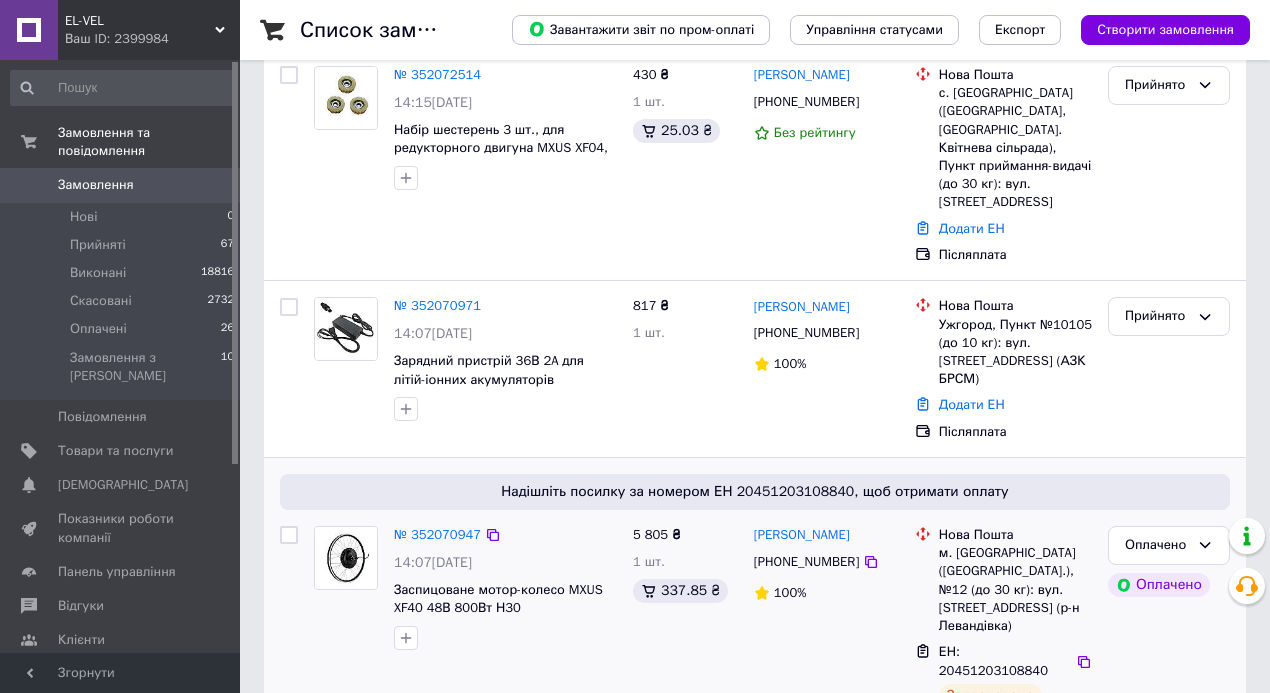 scroll, scrollTop: 400, scrollLeft: 0, axis: vertical 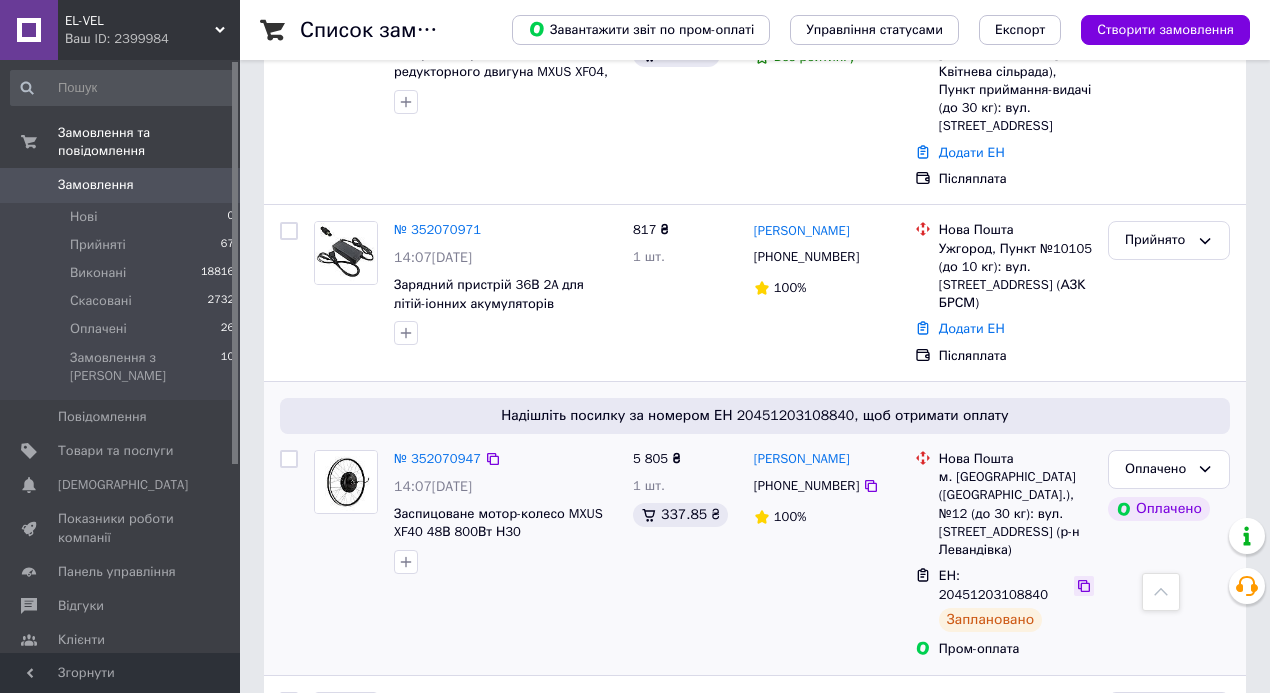 click 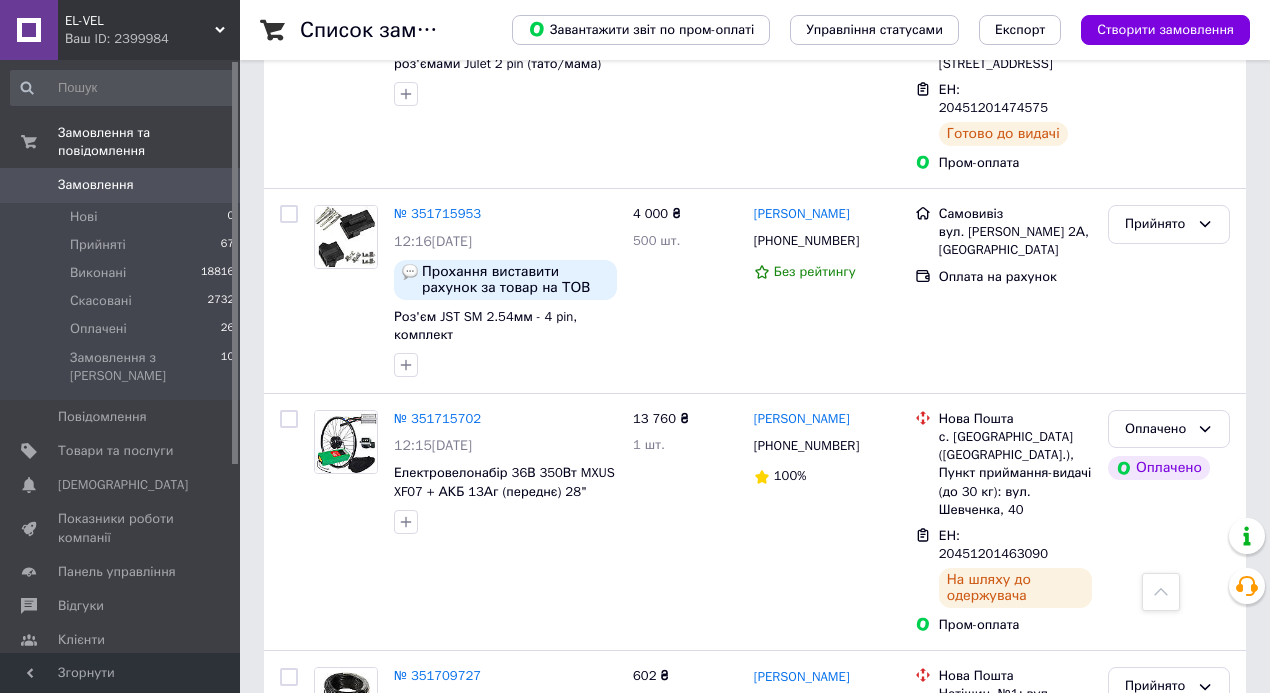 scroll, scrollTop: 0, scrollLeft: 0, axis: both 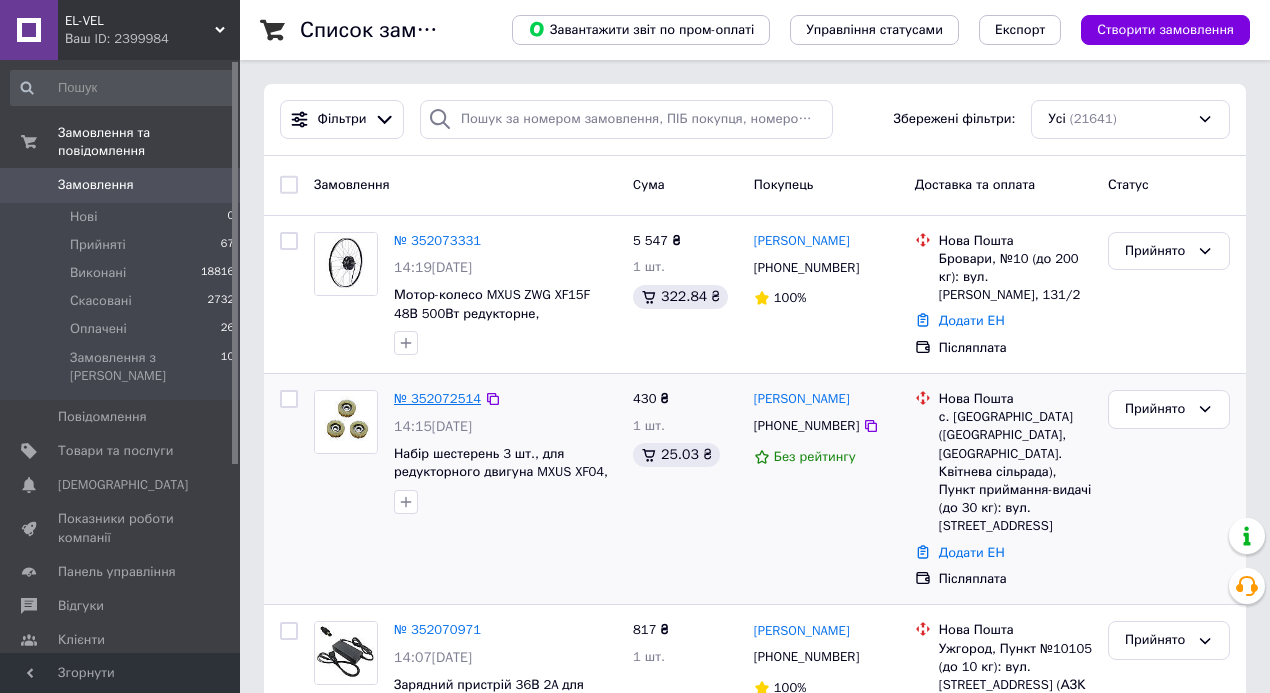 click on "№ 352072514" at bounding box center (437, 398) 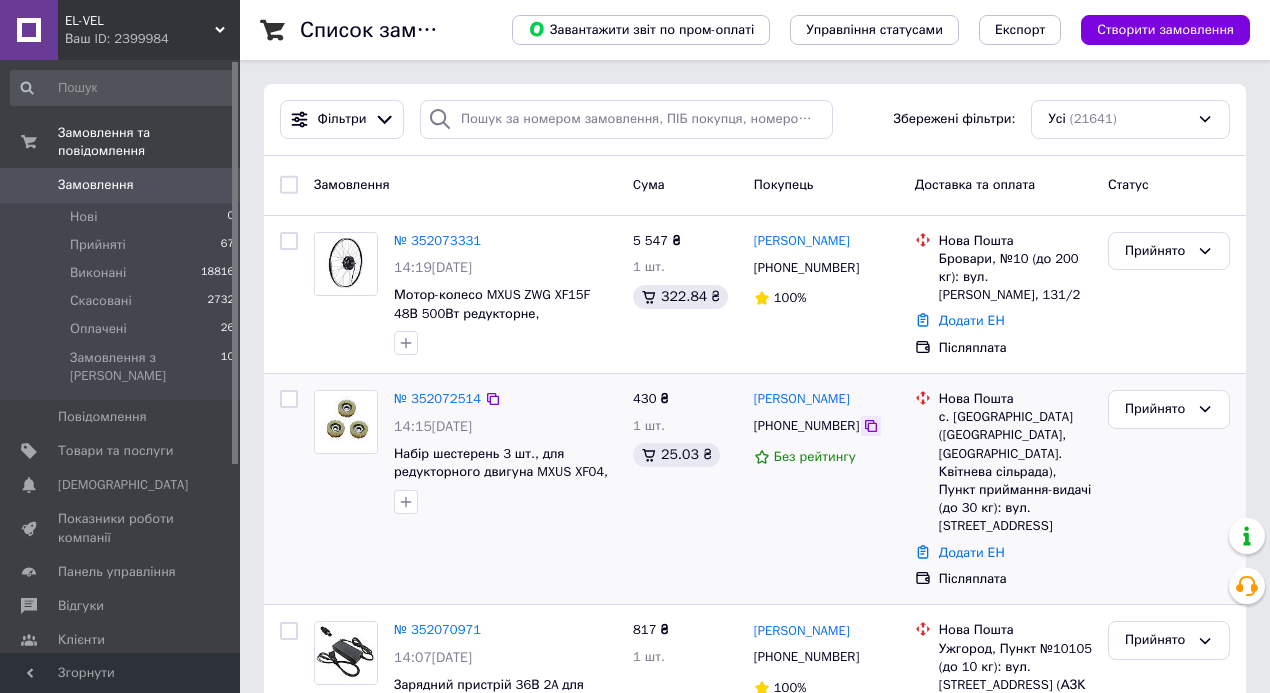 click 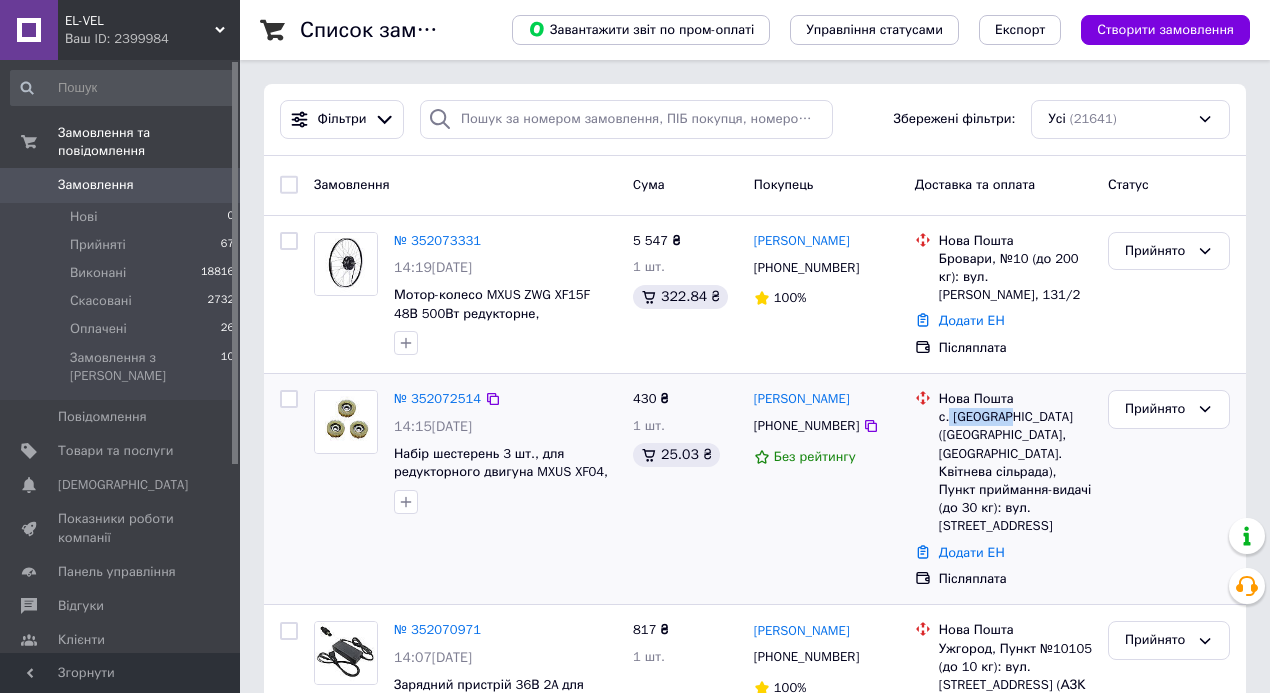drag, startPoint x: 1000, startPoint y: 416, endPoint x: 947, endPoint y: 418, distance: 53.037724 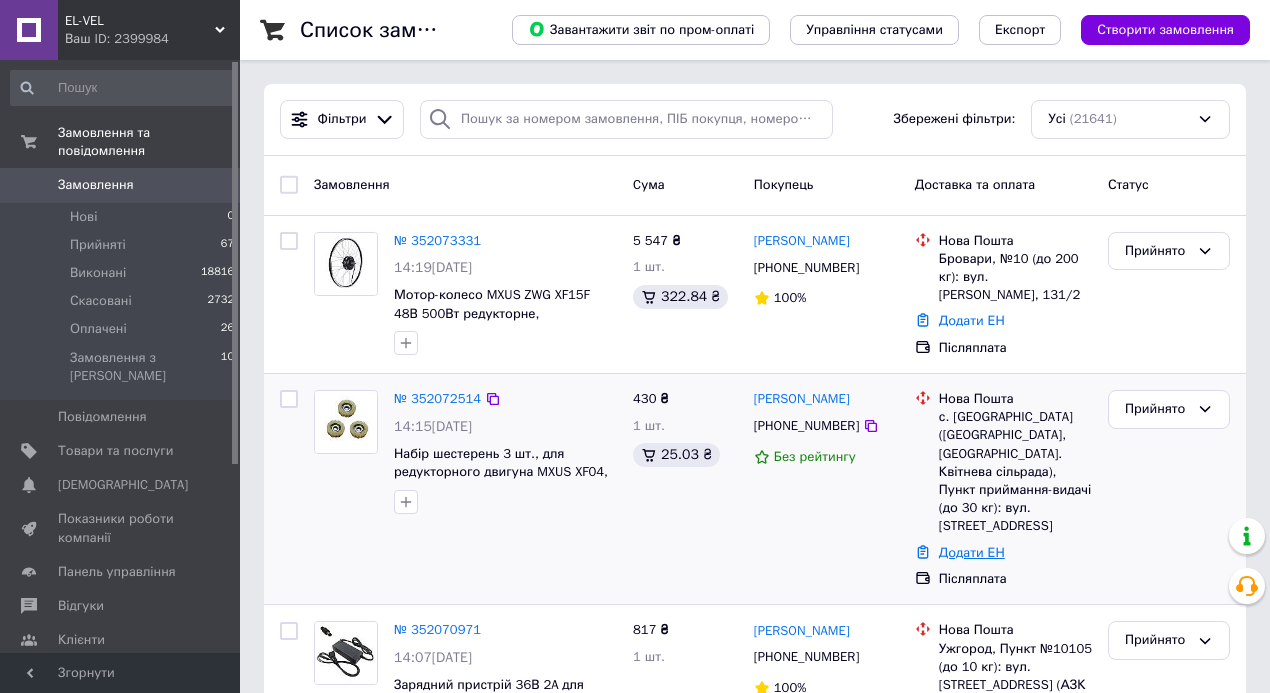 click on "Додати ЕН" at bounding box center (972, 552) 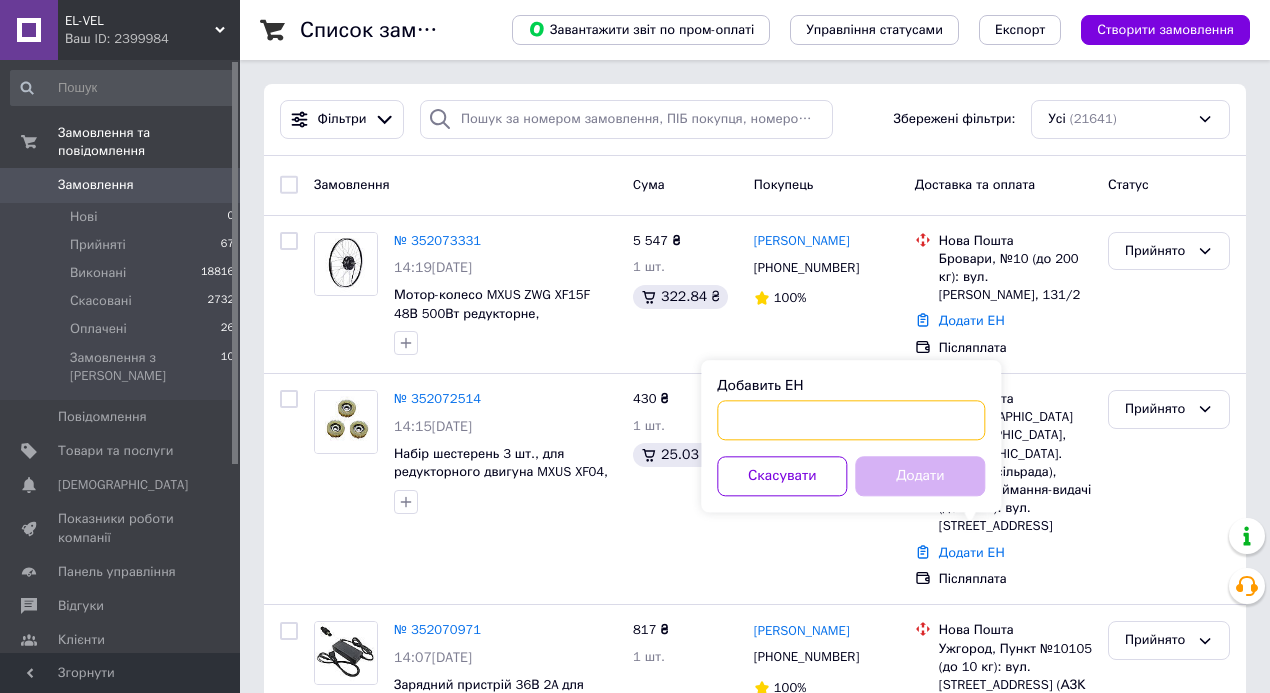 click on "Добавить ЕН" at bounding box center (851, 420) 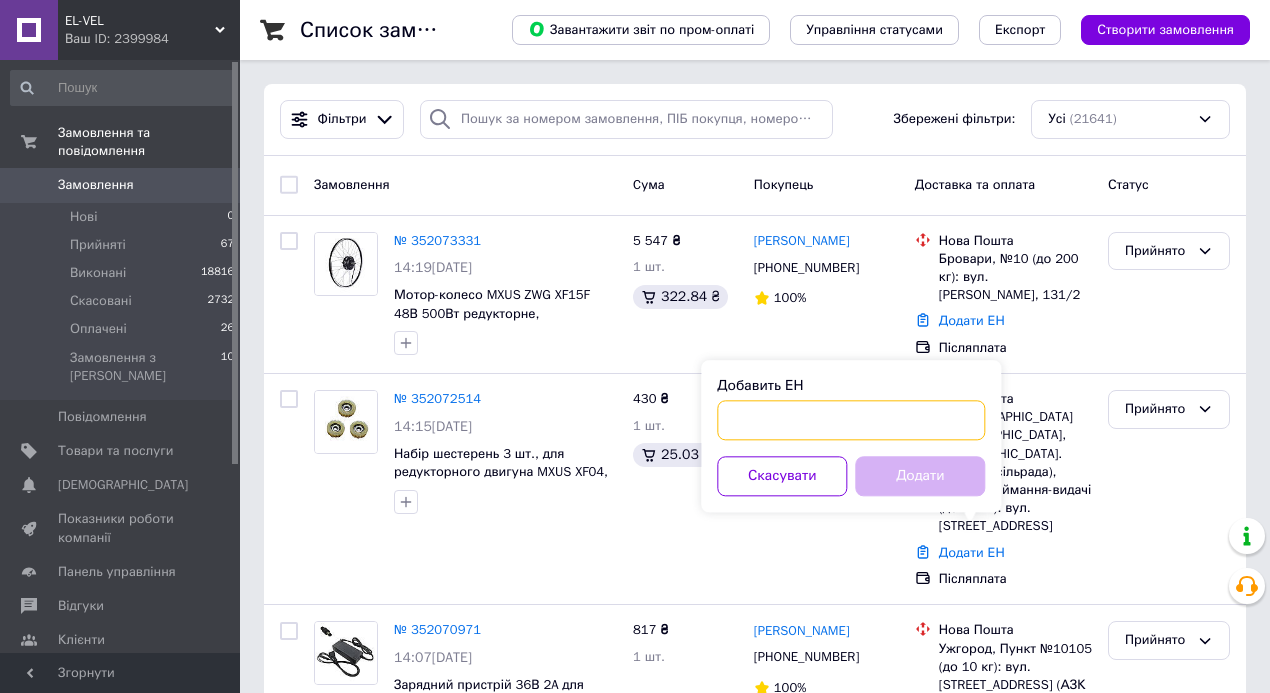 paste on "20451203113703" 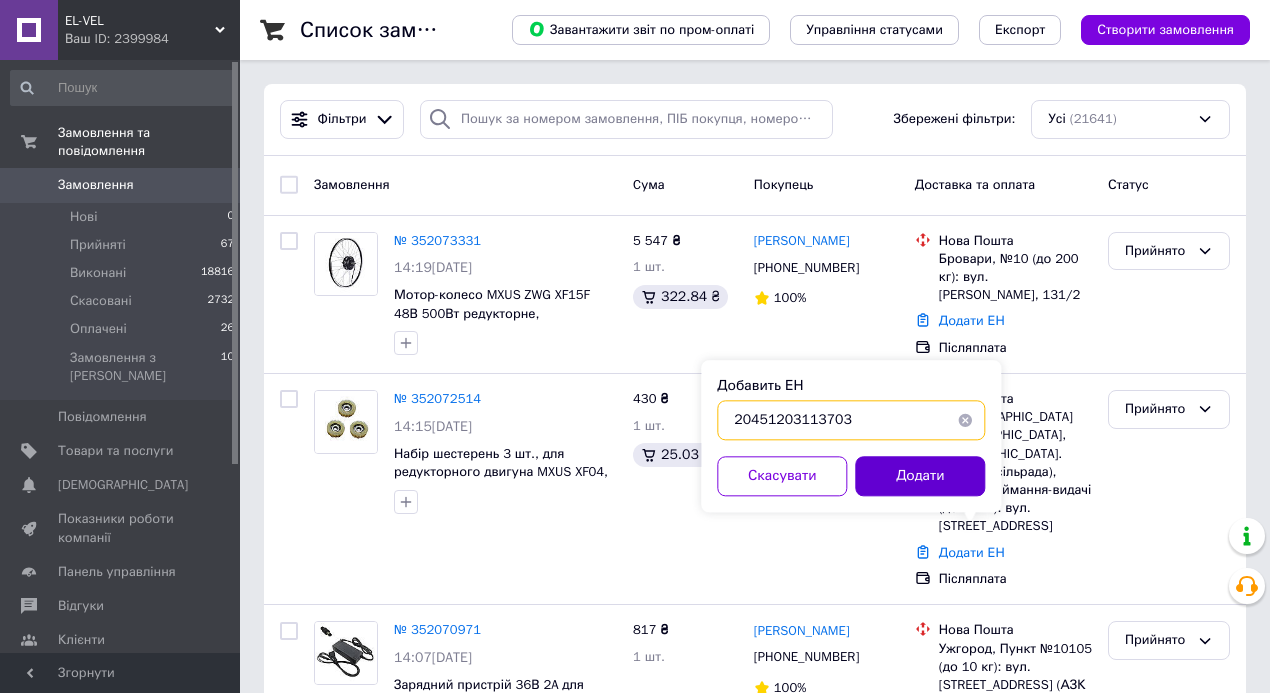 type on "20451203113703" 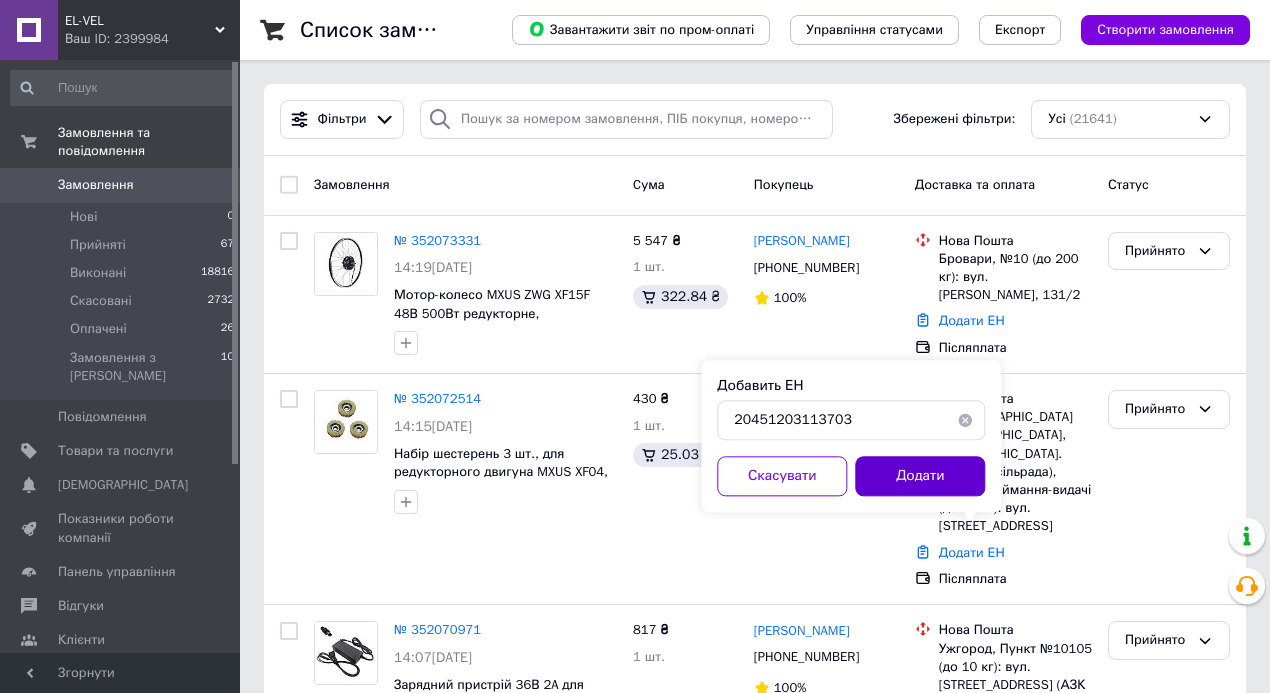 click on "Додати" at bounding box center [920, 476] 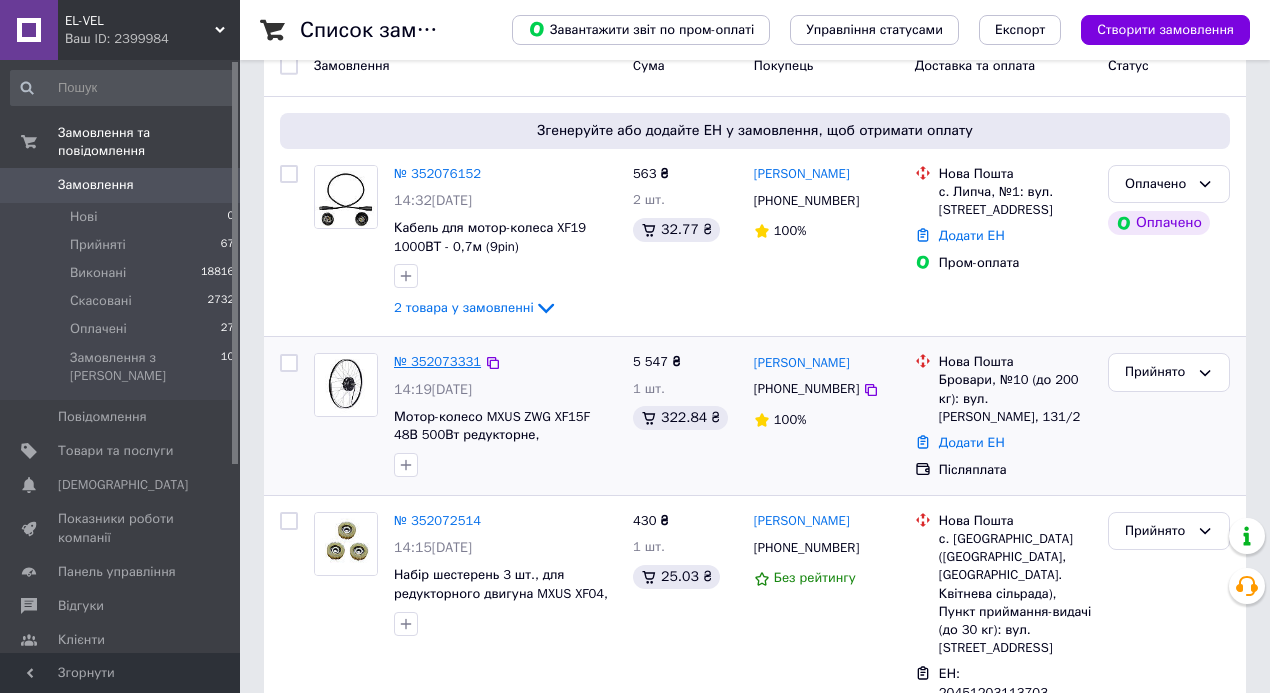 scroll, scrollTop: 133, scrollLeft: 0, axis: vertical 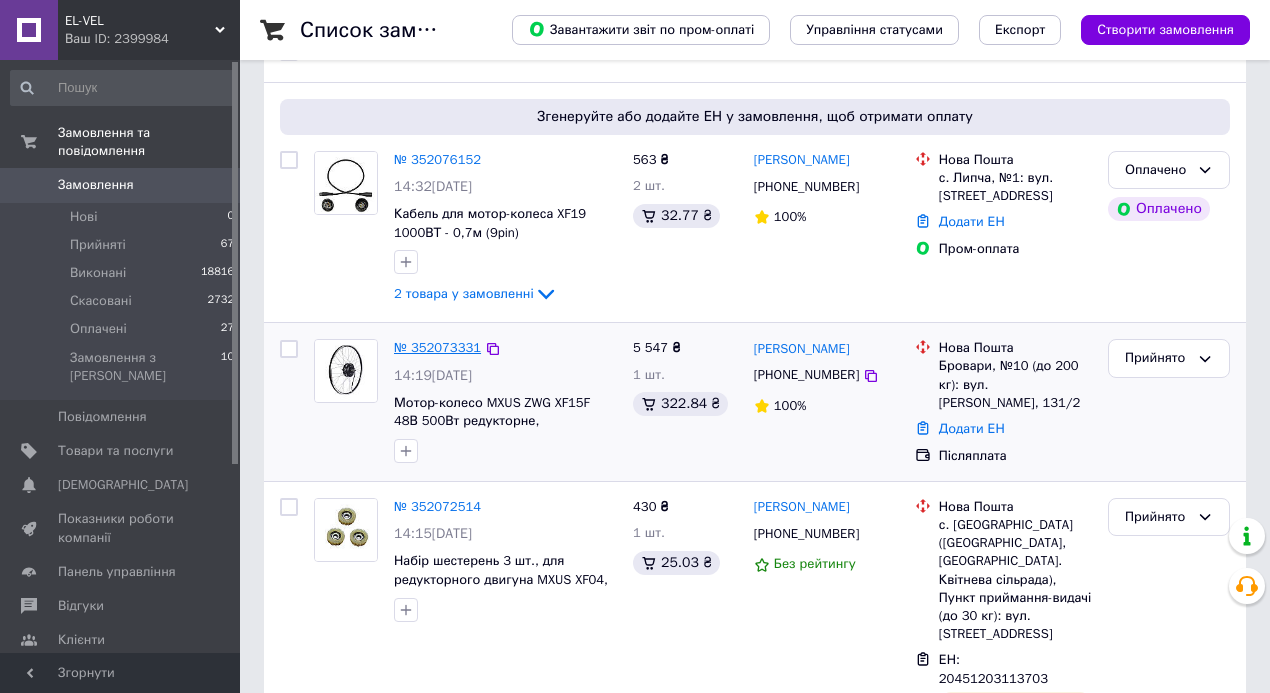 click on "№ 352073331" at bounding box center [437, 347] 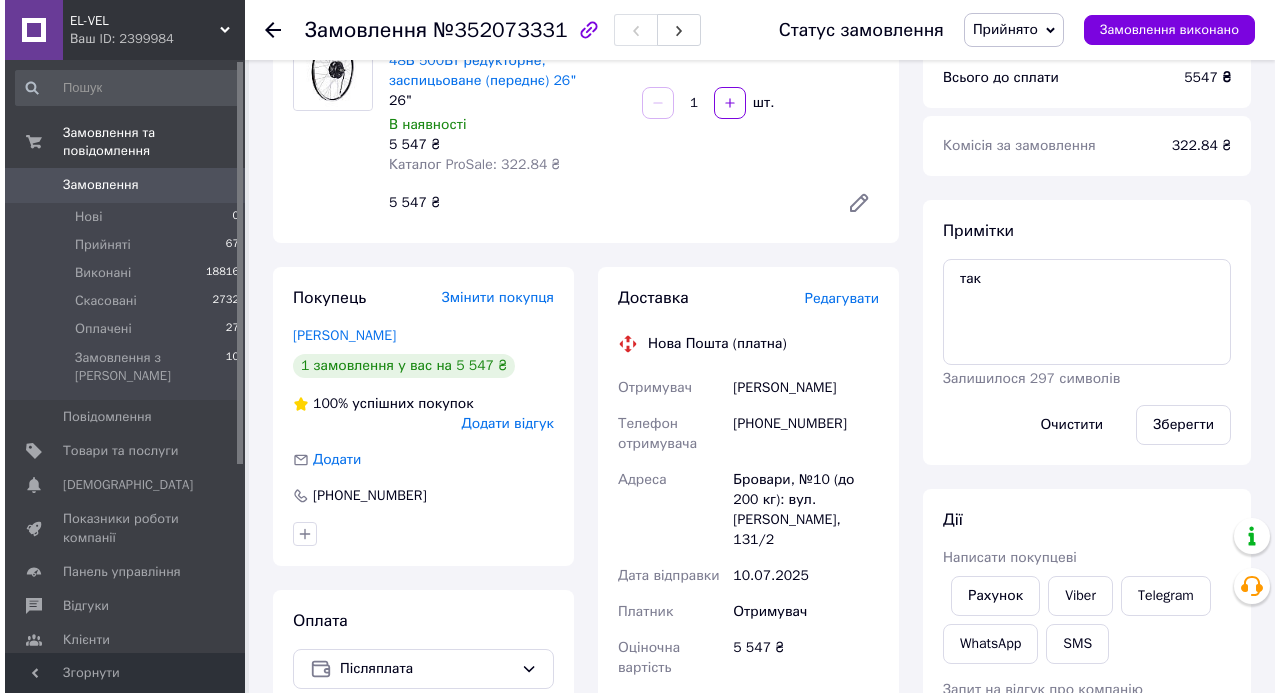 scroll, scrollTop: 66, scrollLeft: 0, axis: vertical 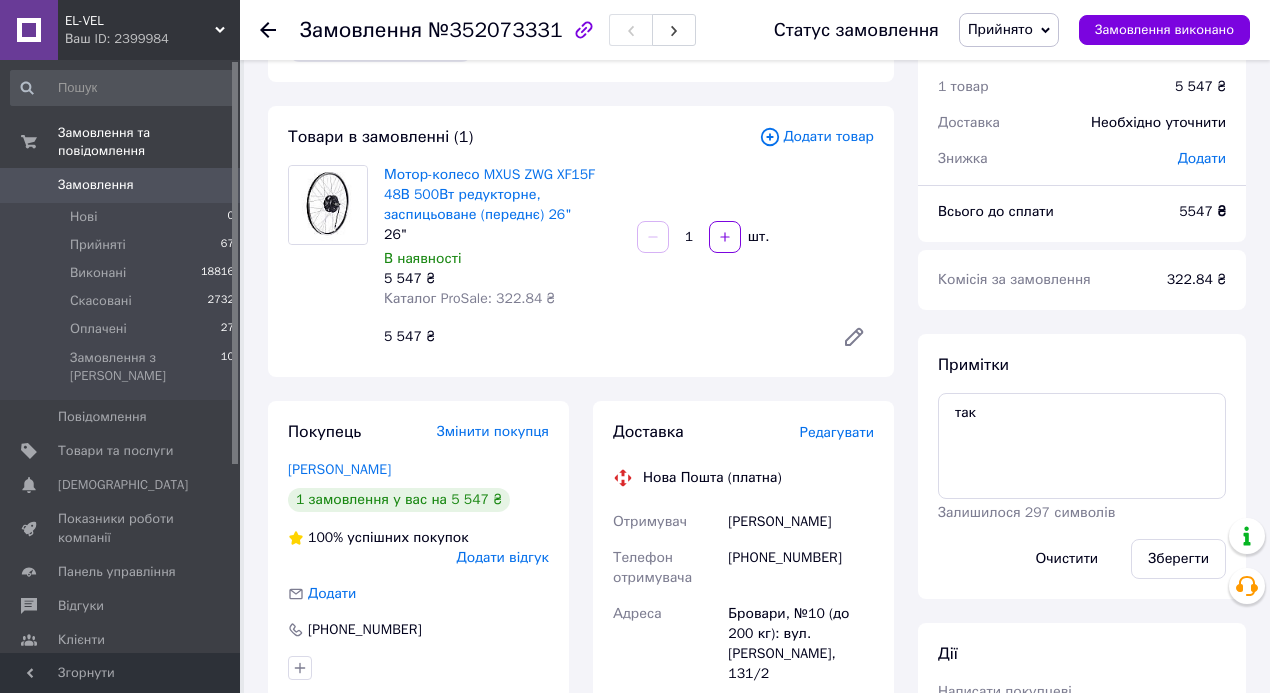 click on "Редагувати" at bounding box center (837, 432) 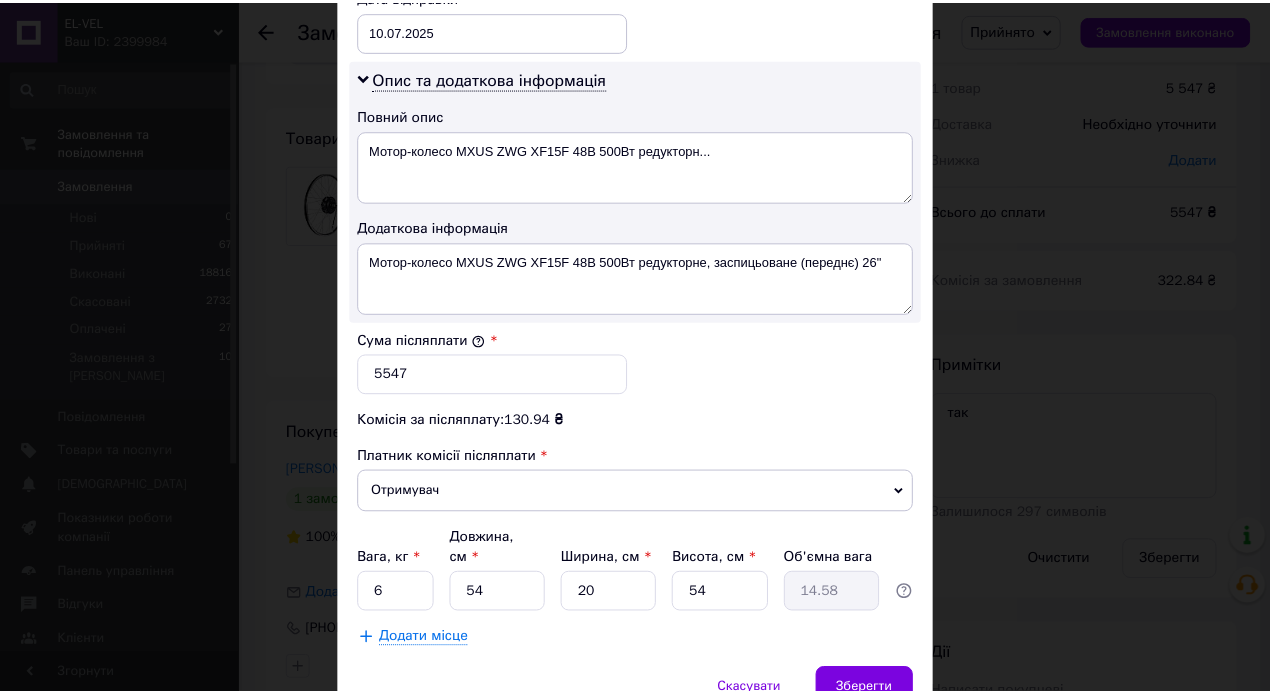 scroll, scrollTop: 1046, scrollLeft: 0, axis: vertical 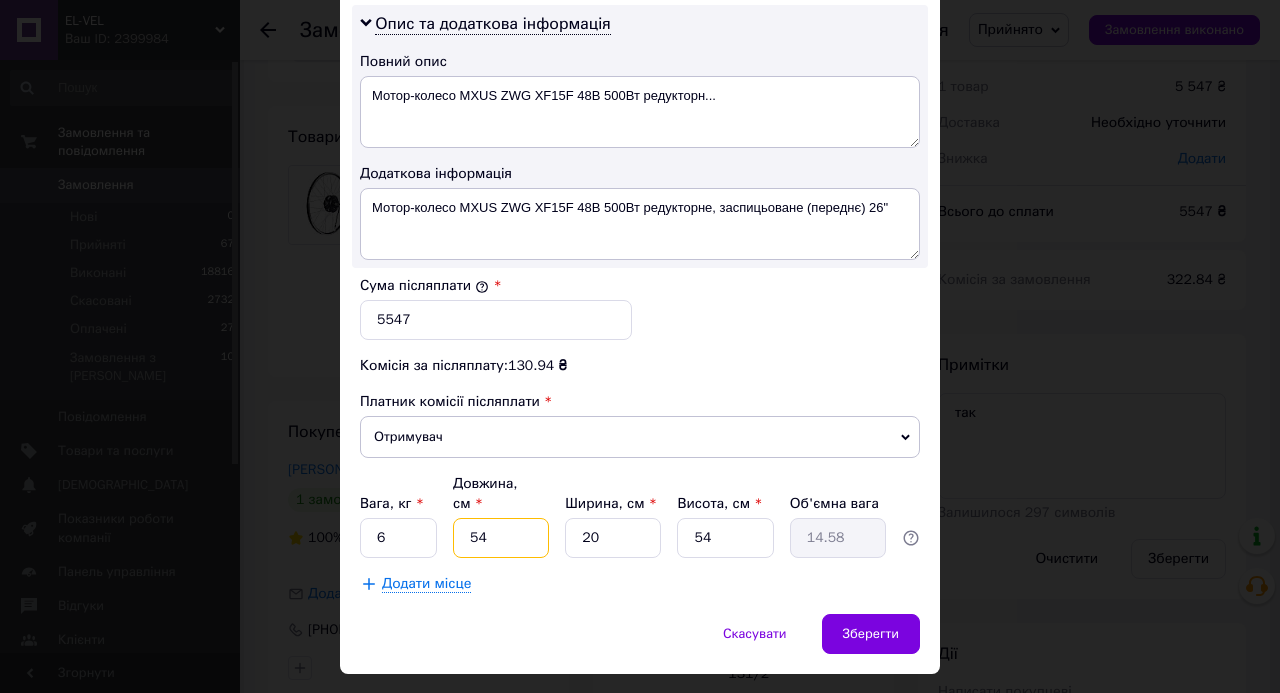 click on "54" at bounding box center (501, 538) 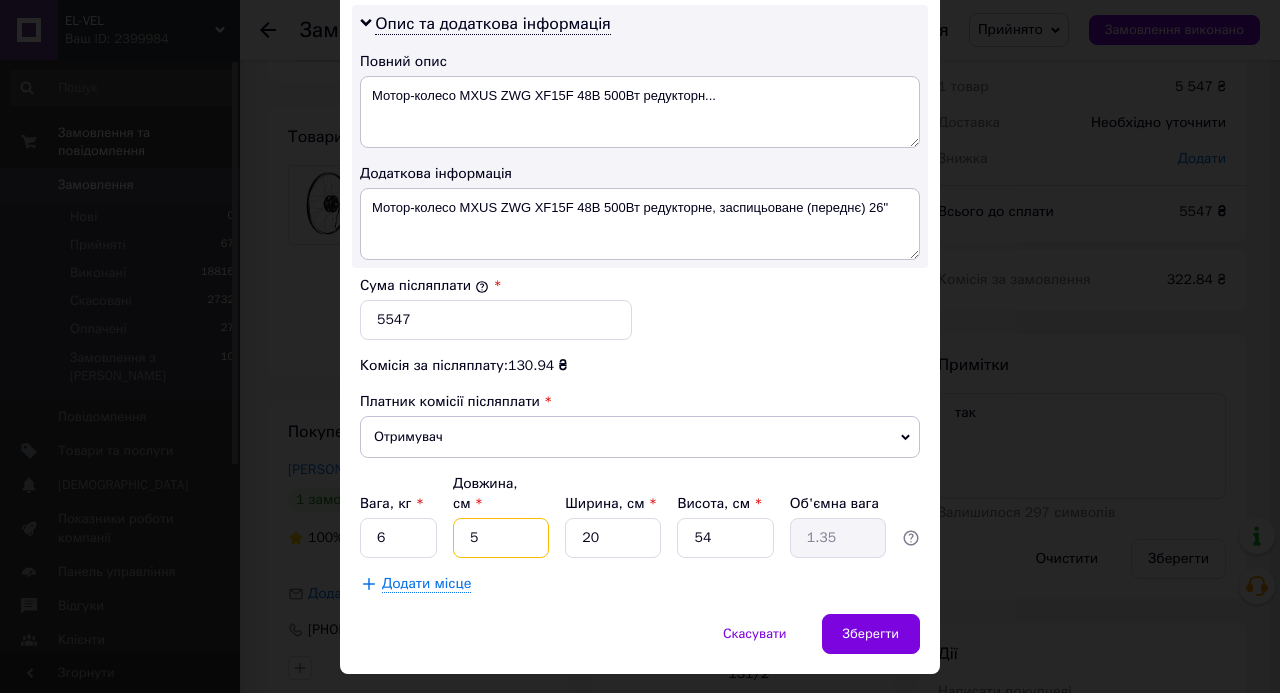 type on "58" 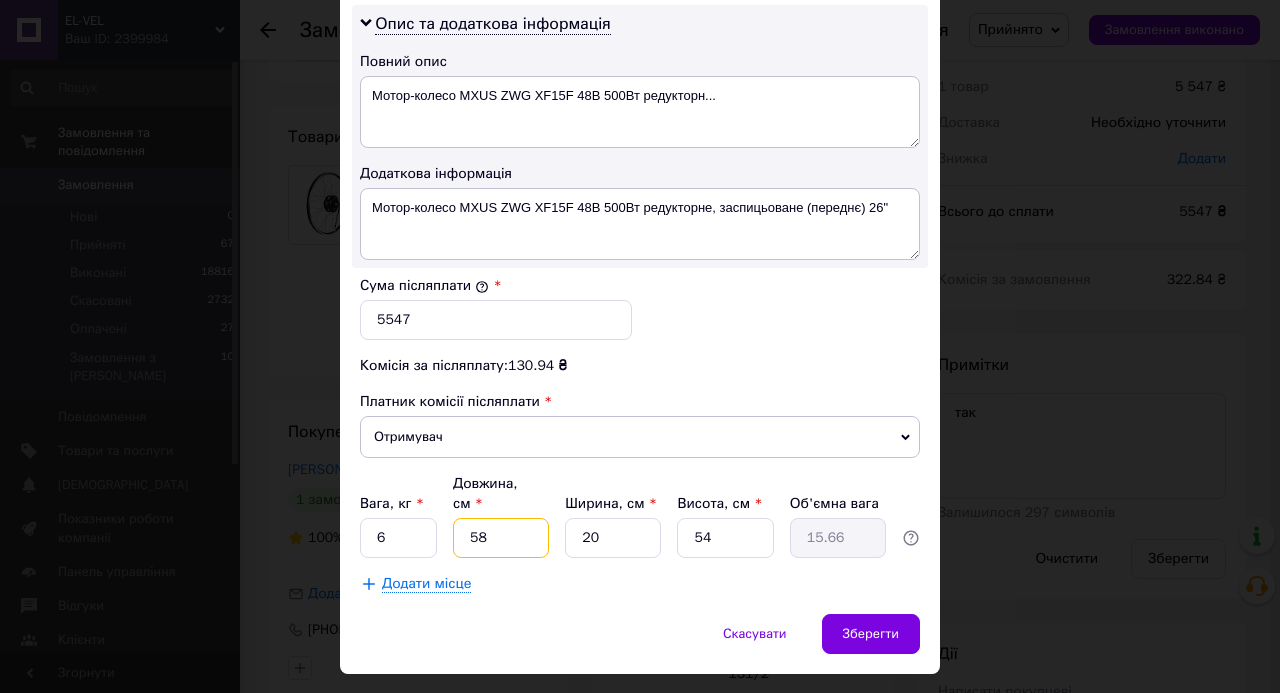type on "58" 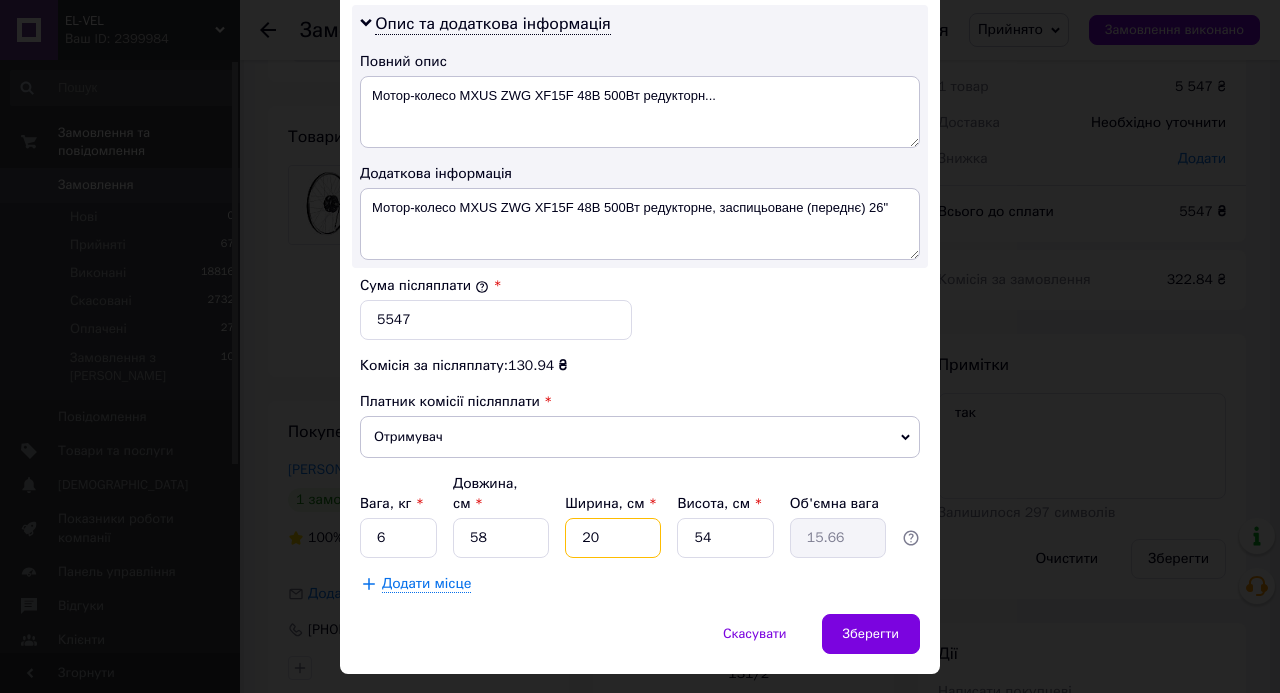 click on "20" at bounding box center (613, 538) 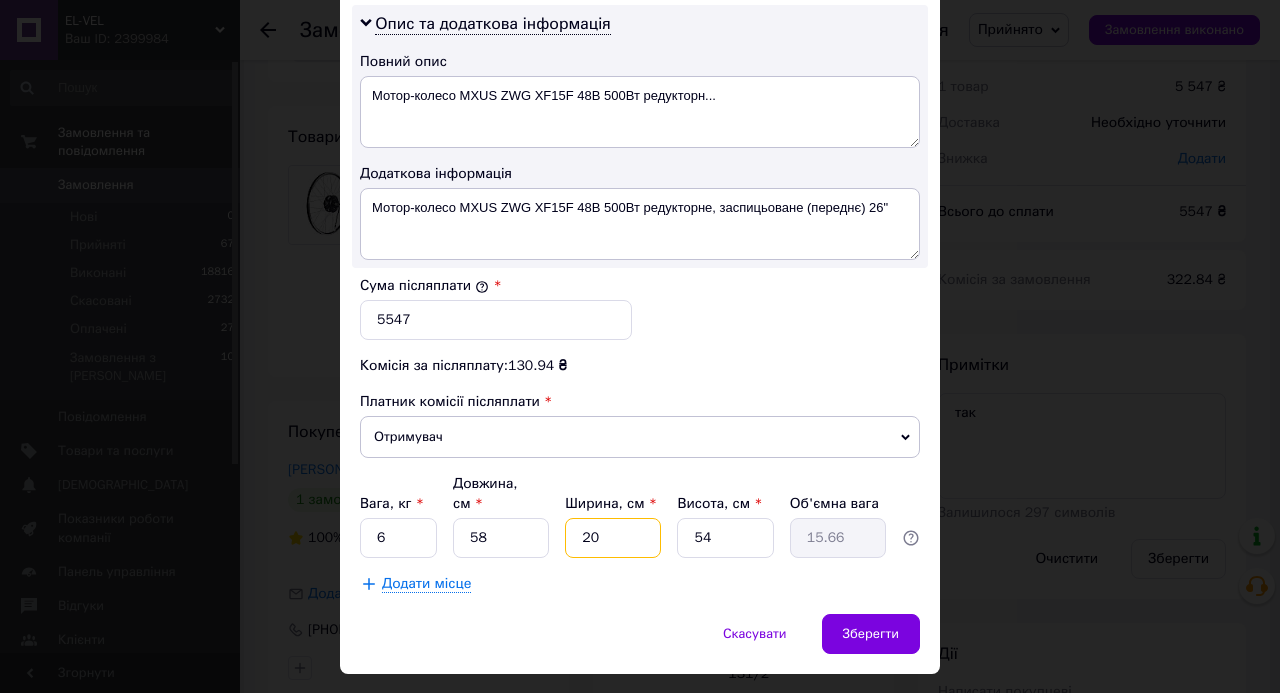 type on "2" 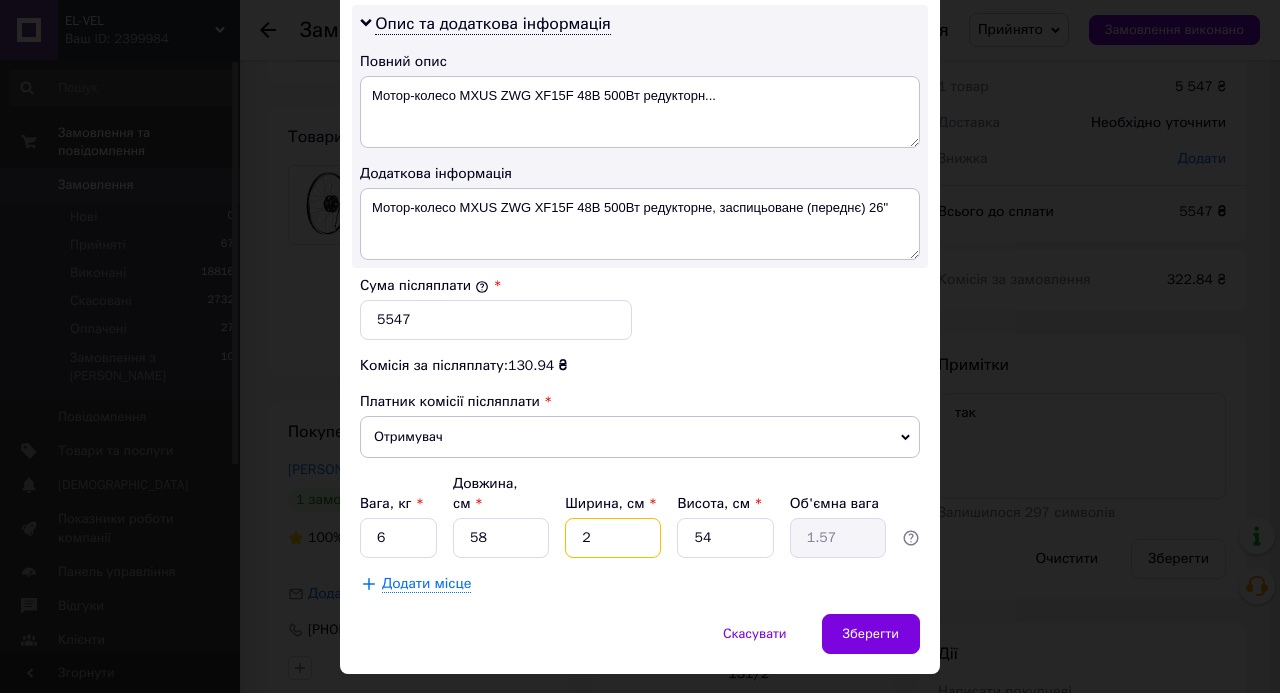 type on "22" 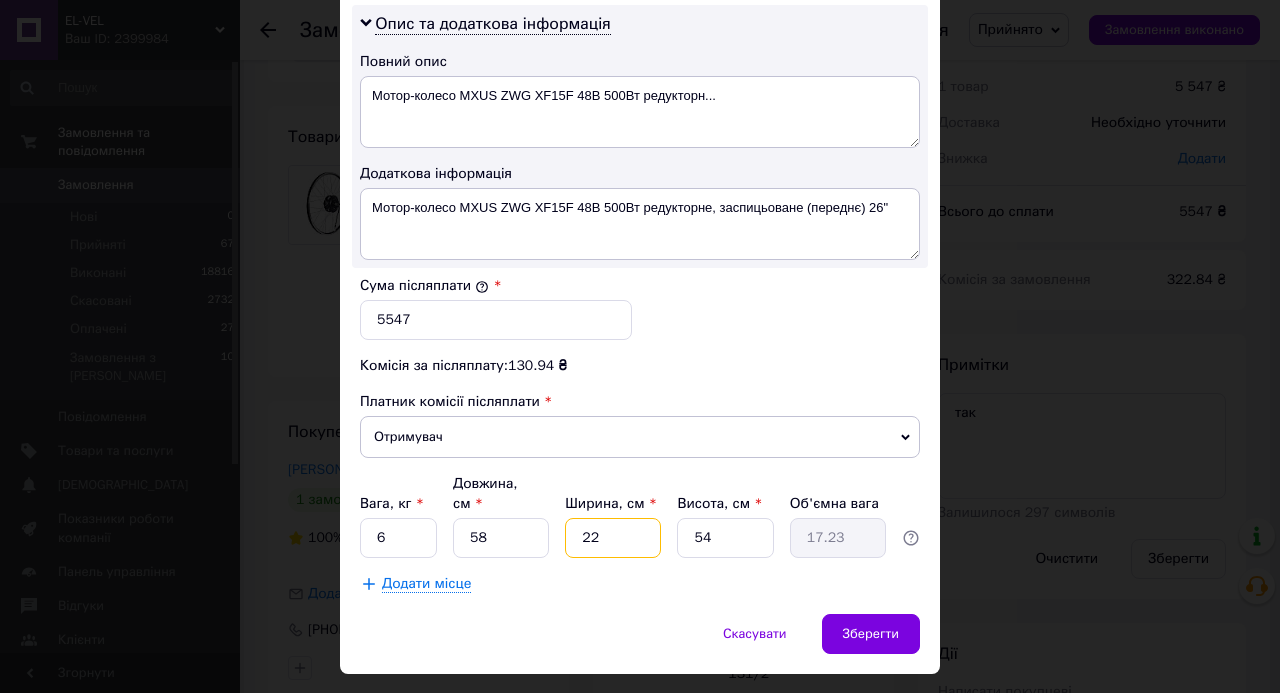 type on "22" 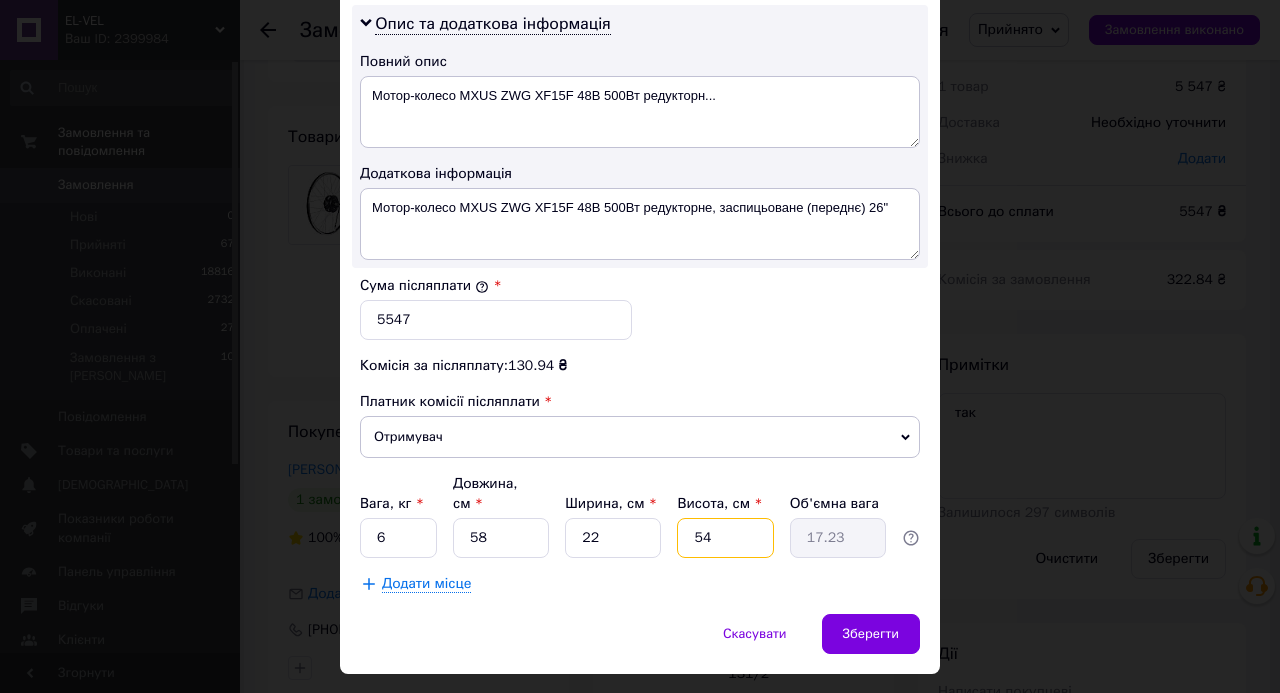 click on "54" at bounding box center [725, 538] 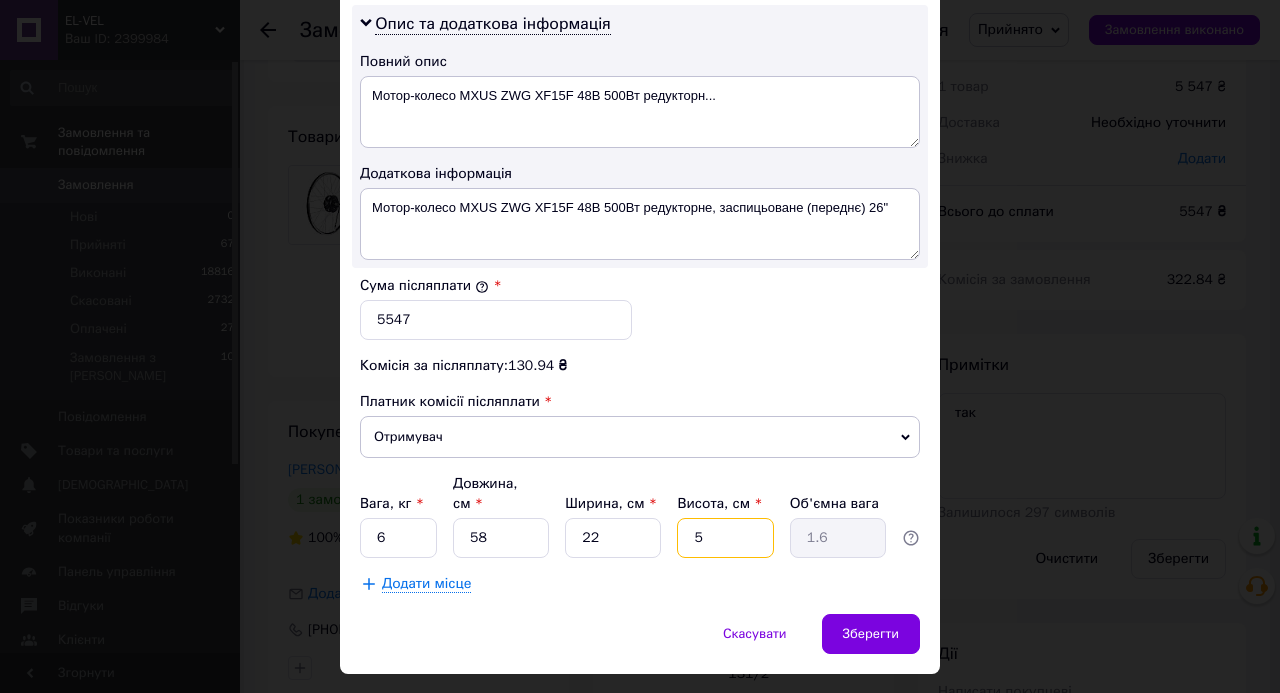 type on "58" 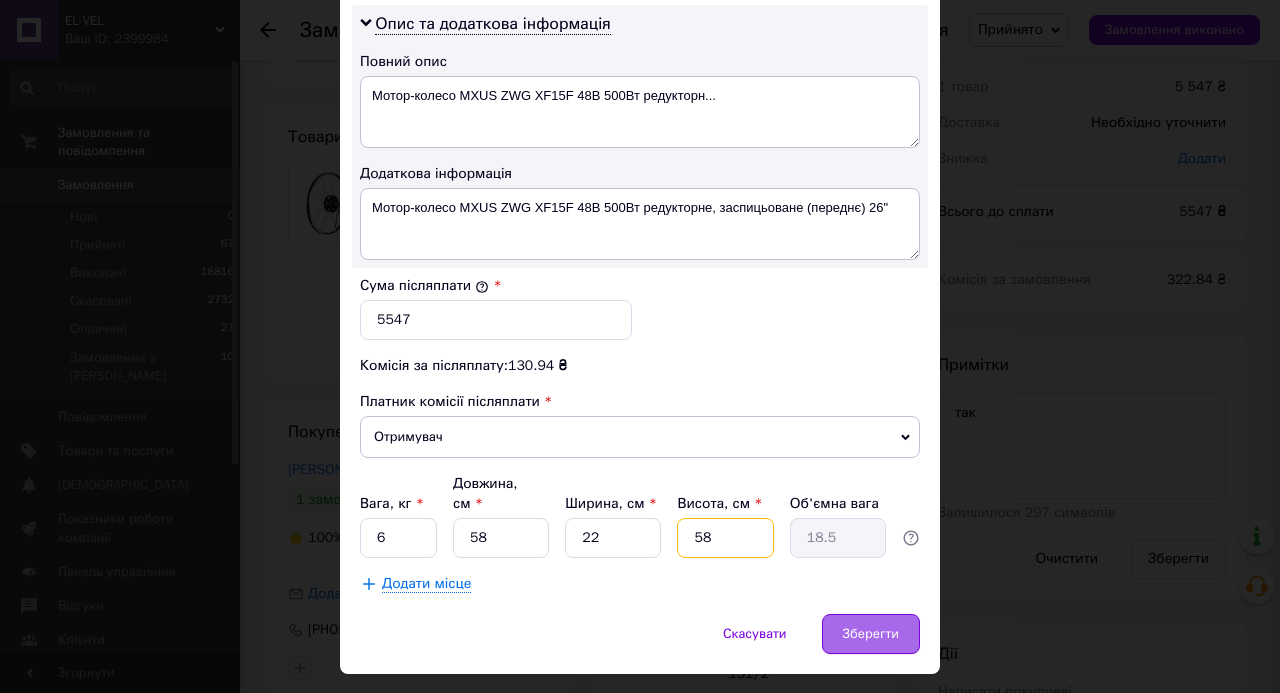 type on "58" 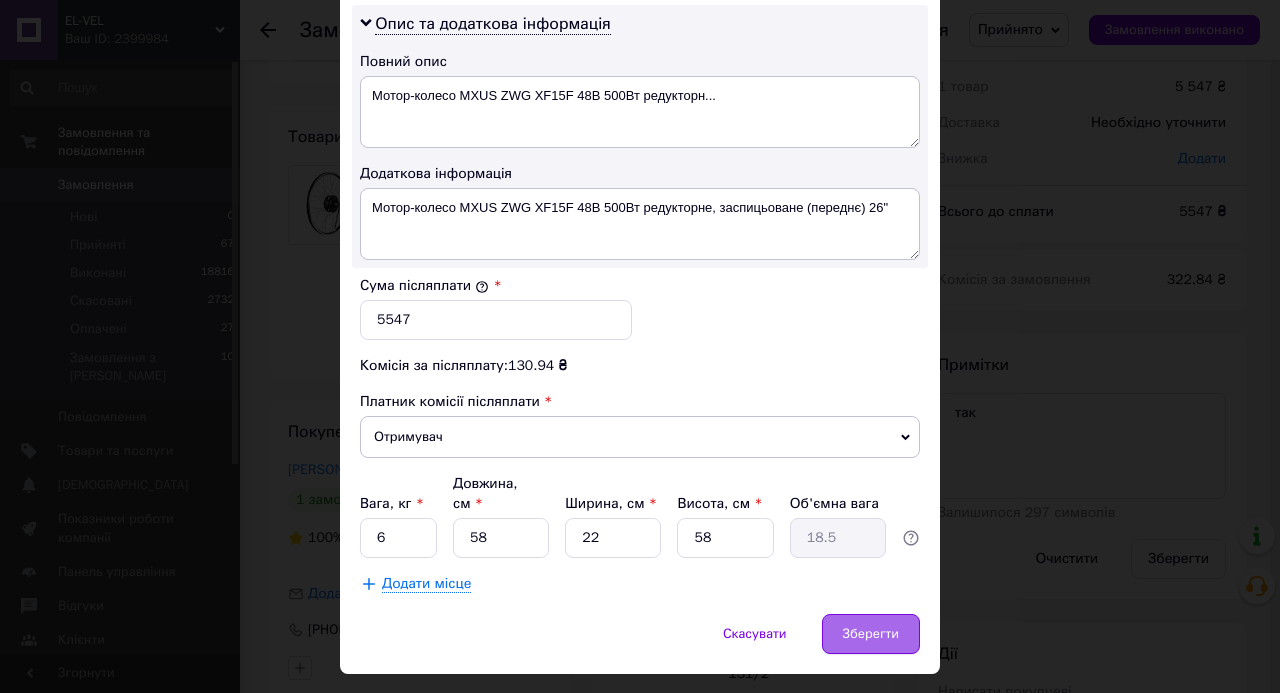 click on "Зберегти" at bounding box center (871, 634) 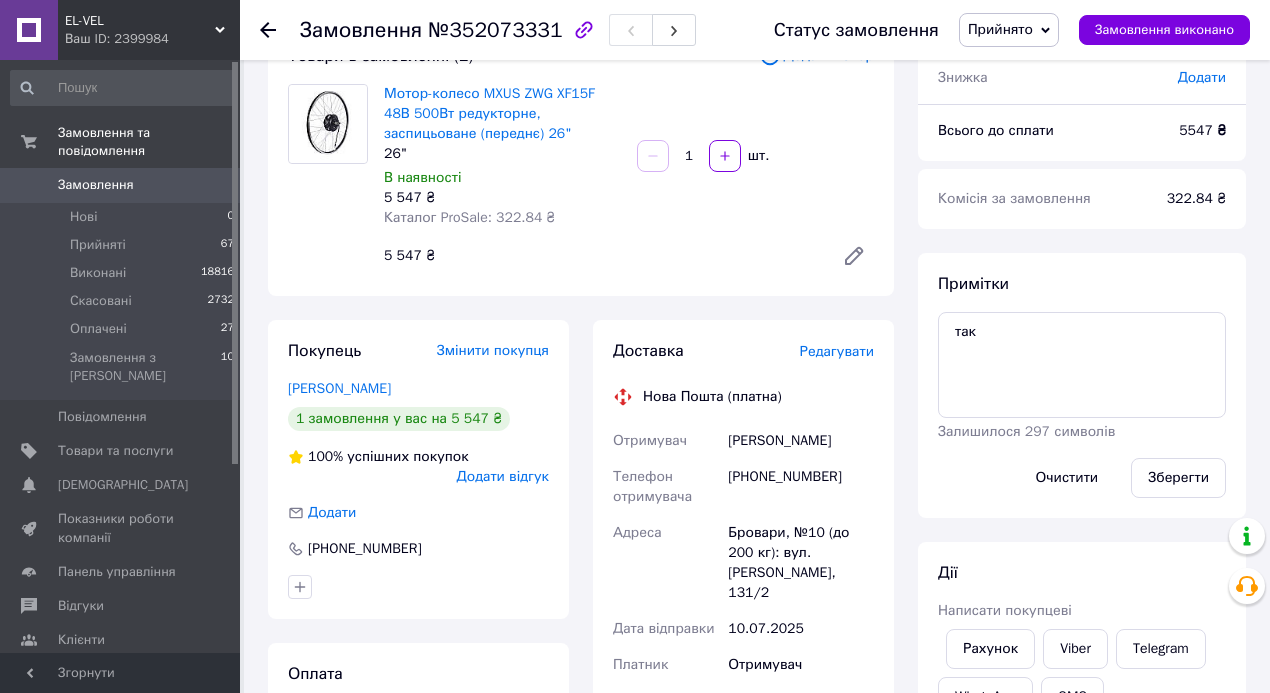 scroll, scrollTop: 66, scrollLeft: 0, axis: vertical 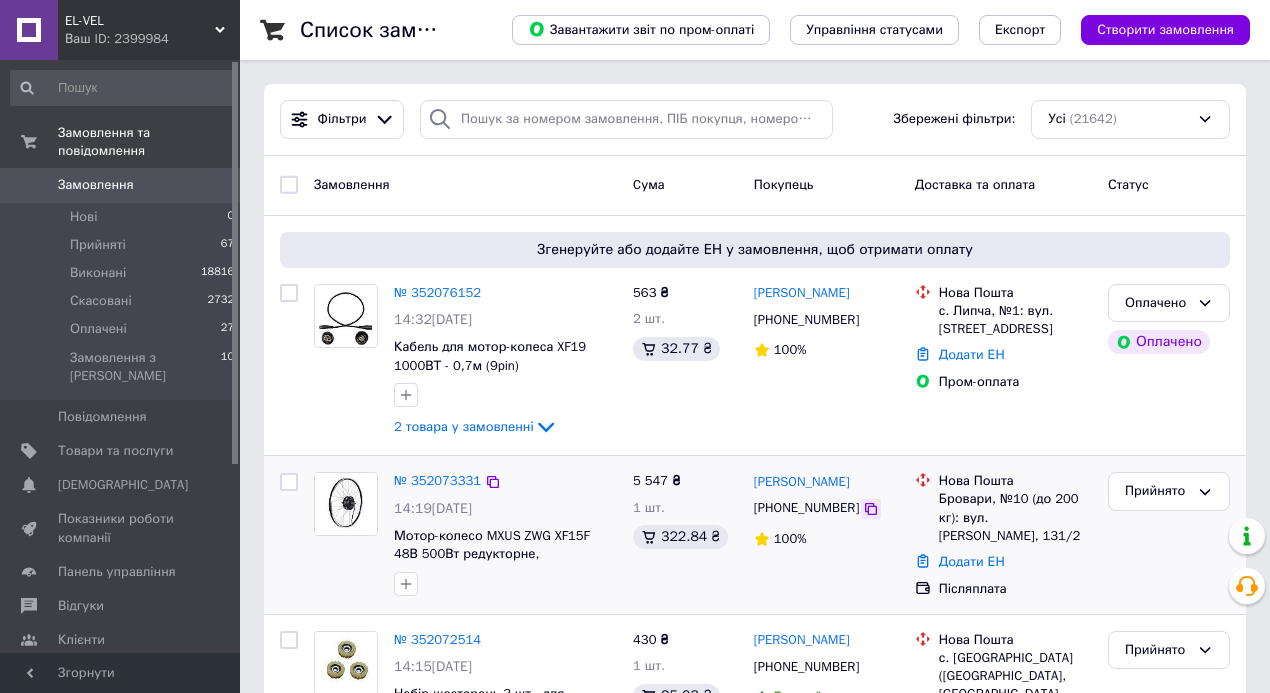 click 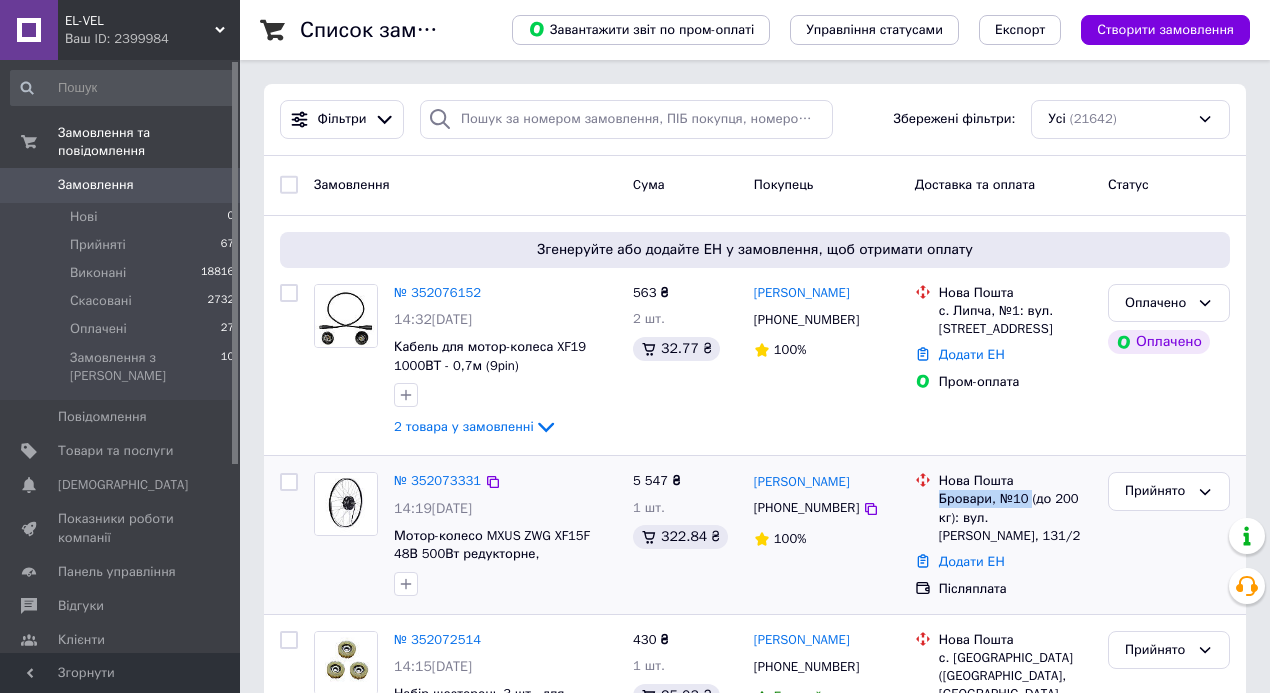 drag, startPoint x: 1026, startPoint y: 496, endPoint x: 937, endPoint y: 498, distance: 89.02247 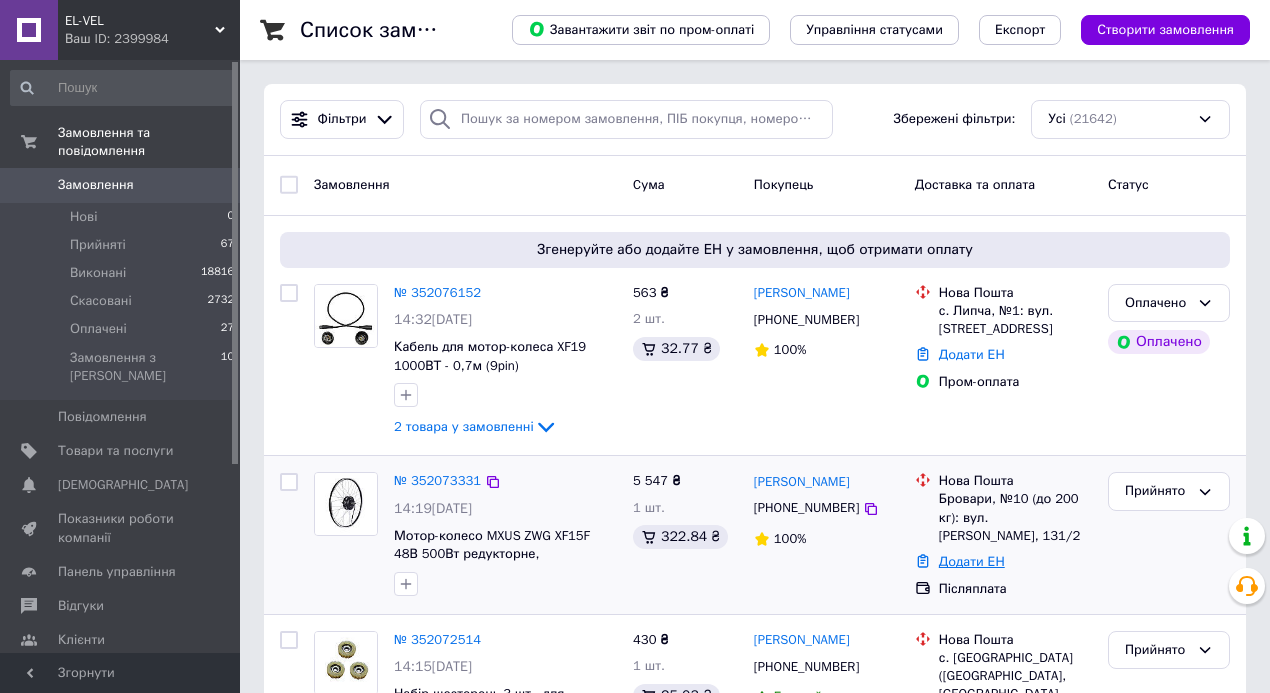 click on "Додати ЕН" at bounding box center [972, 561] 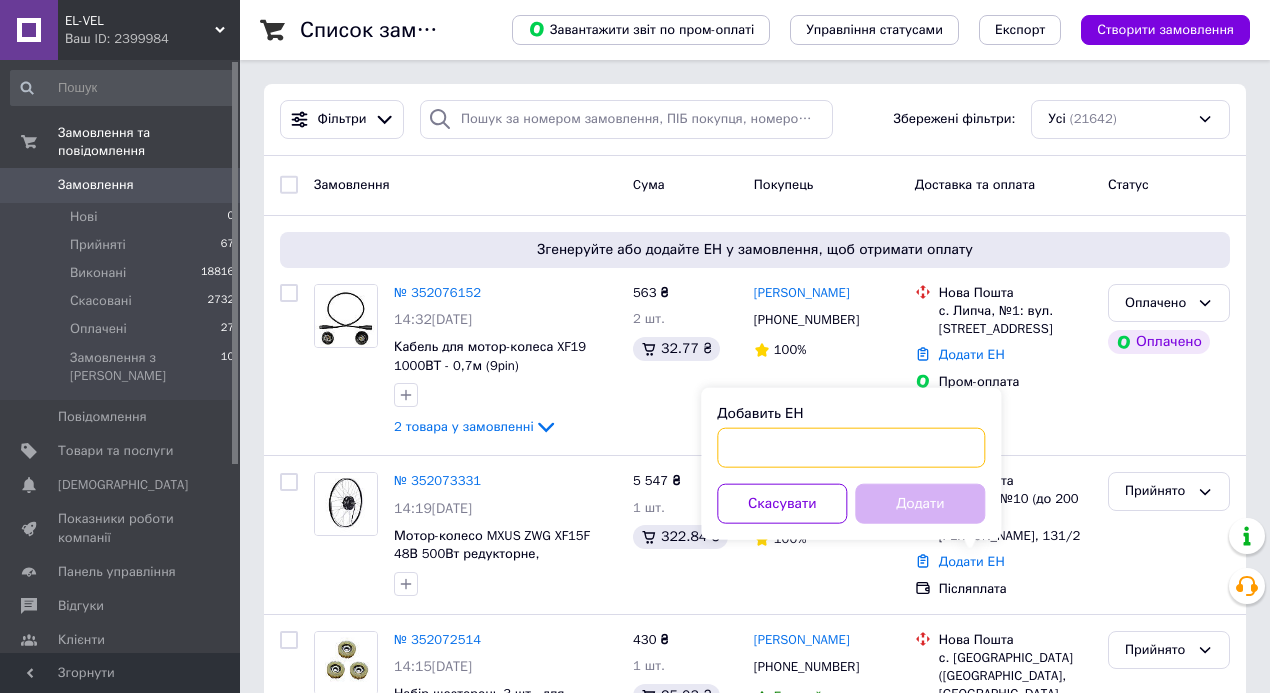 click on "Добавить ЕН" at bounding box center (851, 448) 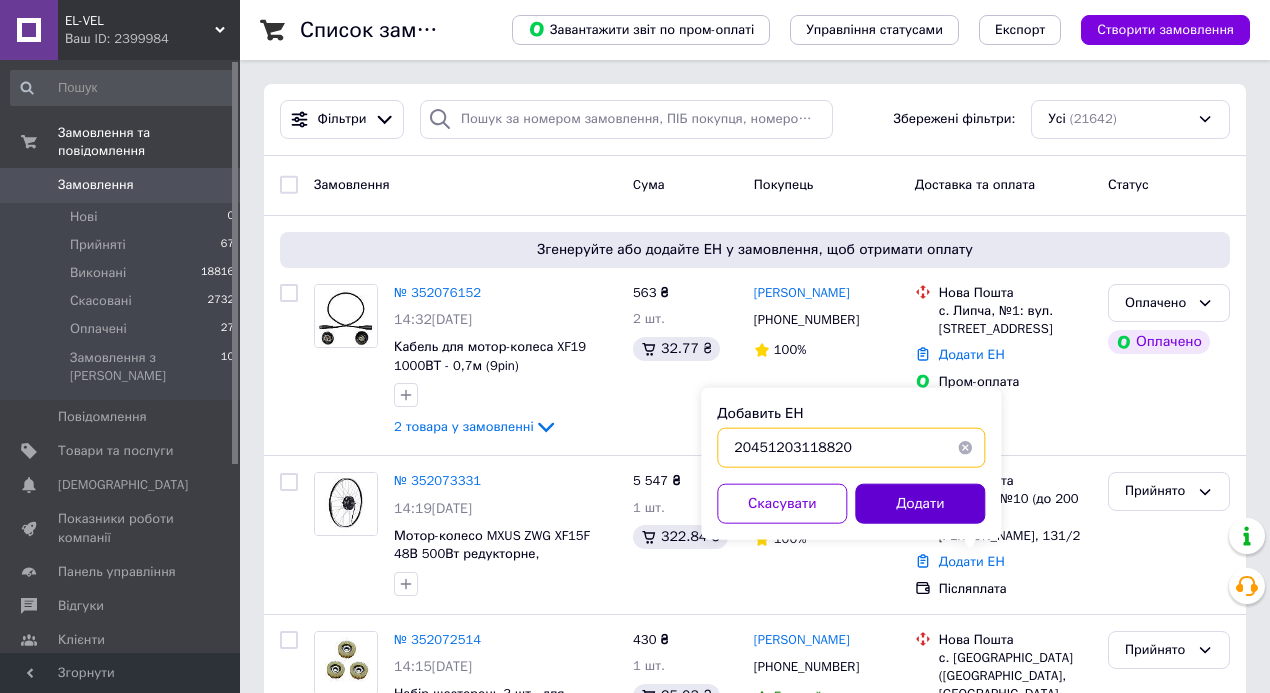 type on "20451203118820" 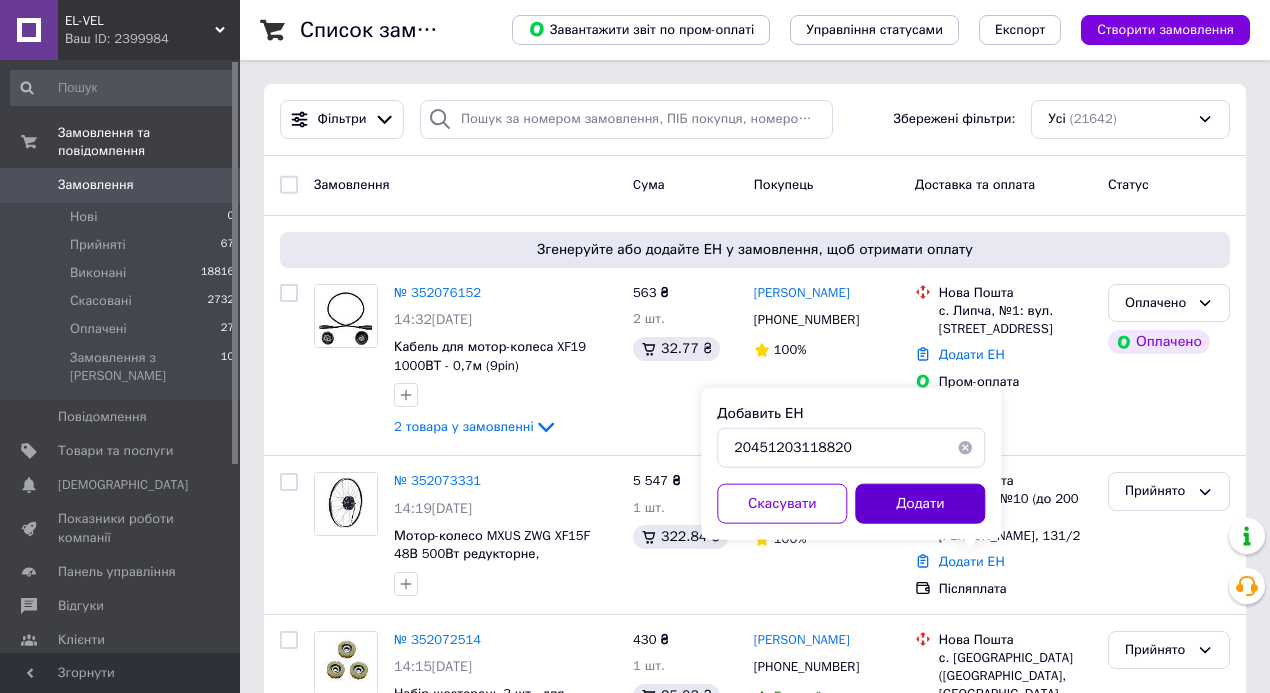 click on "Додати" at bounding box center (920, 504) 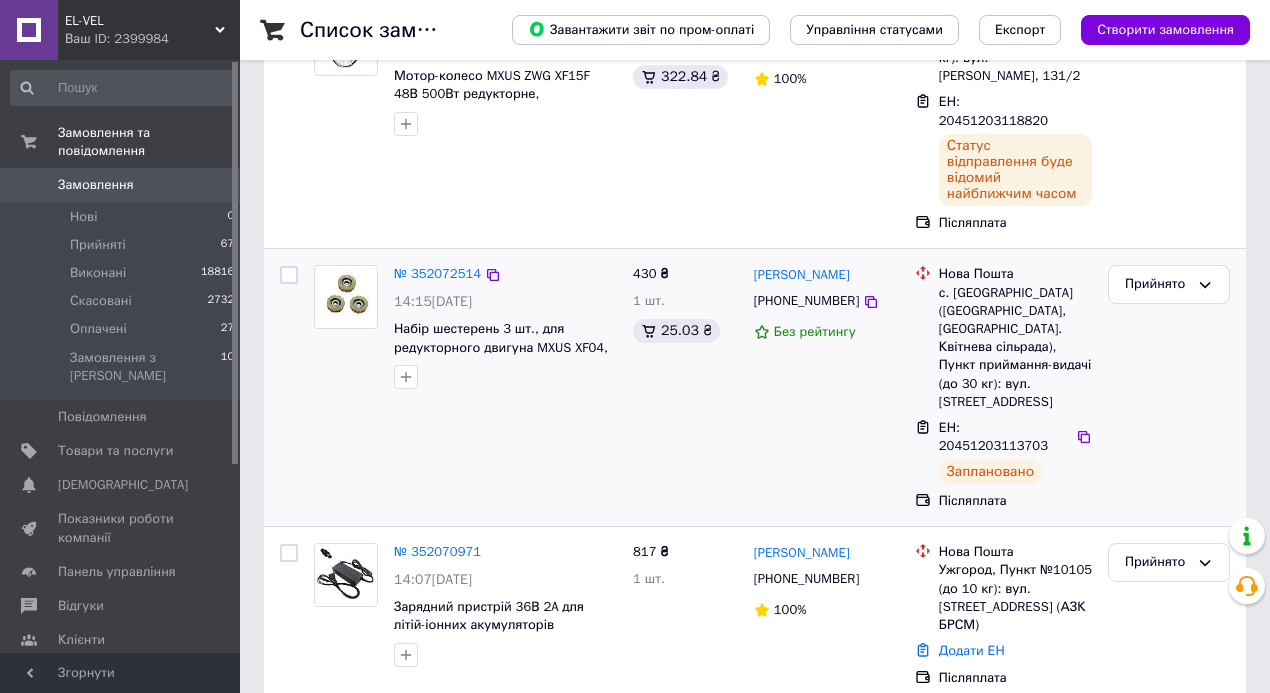 scroll, scrollTop: 533, scrollLeft: 0, axis: vertical 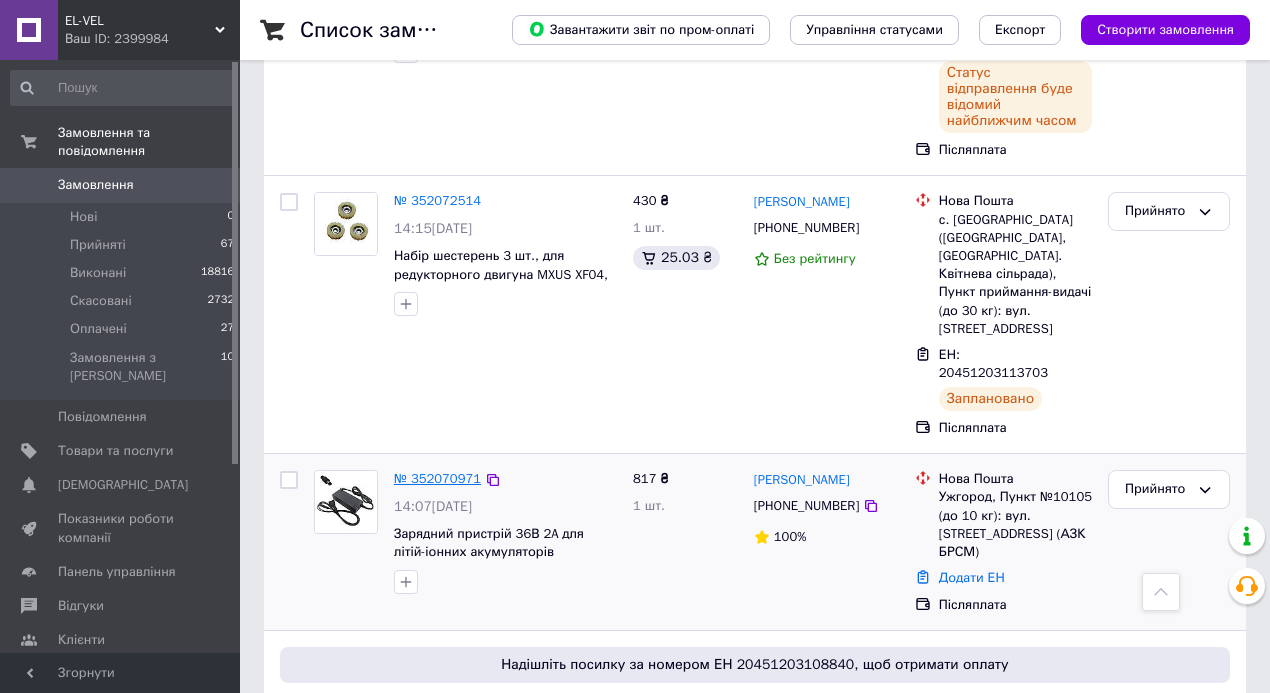 click on "№ 352070971" at bounding box center [437, 478] 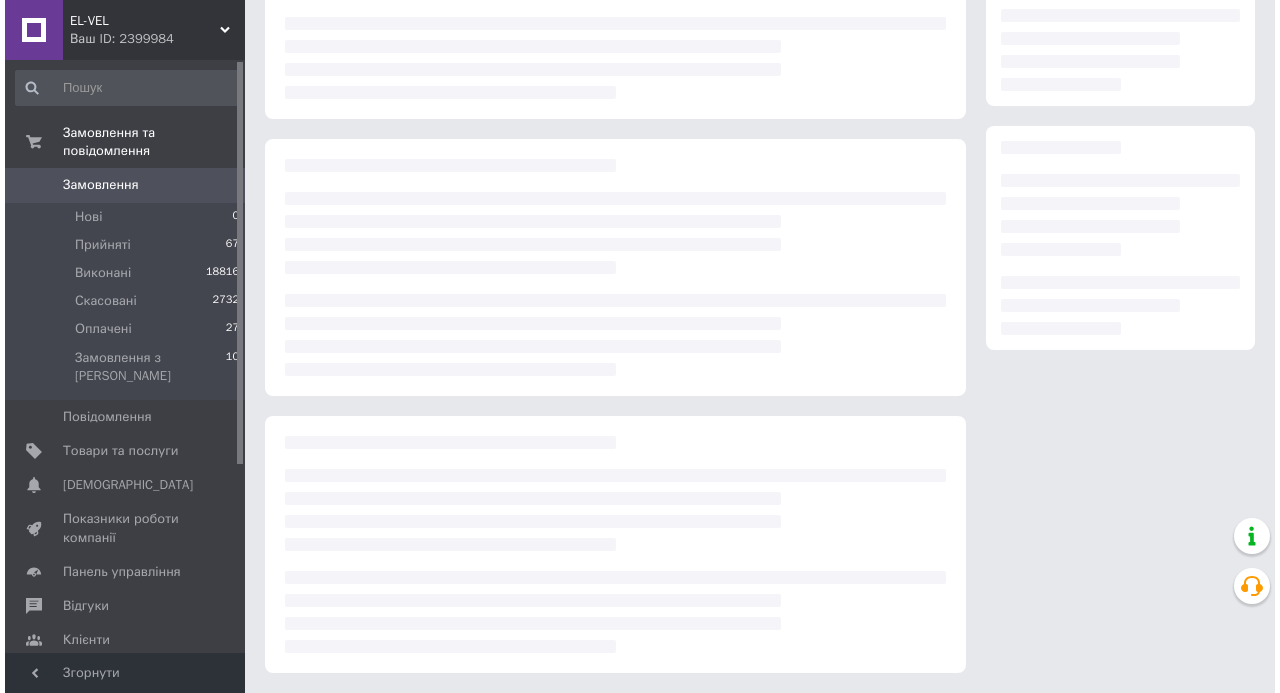 scroll, scrollTop: 0, scrollLeft: 0, axis: both 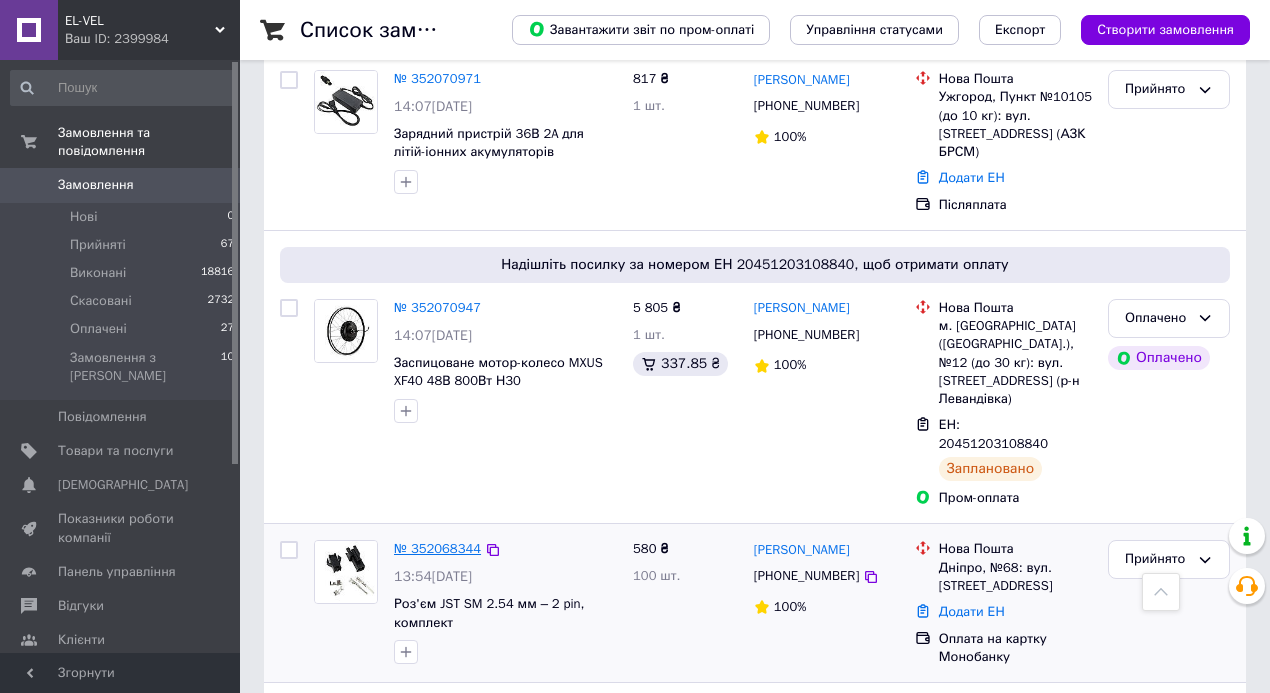 click on "№ 352068344" at bounding box center (437, 548) 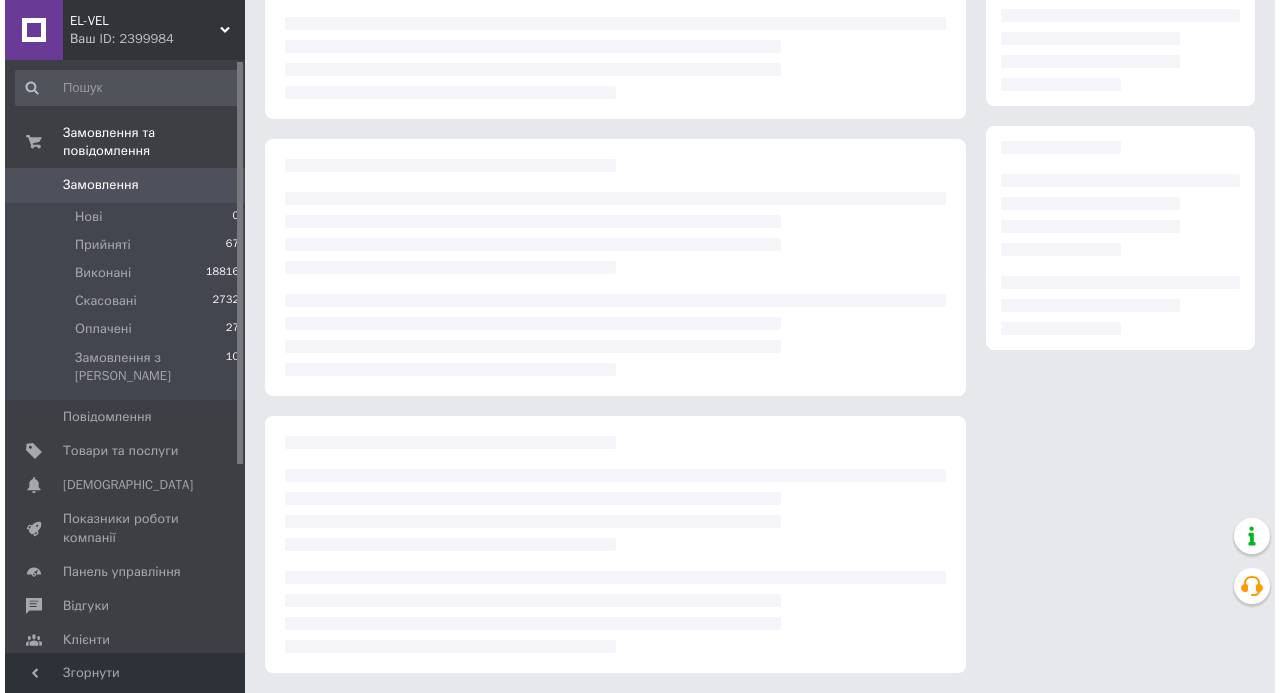 scroll, scrollTop: 0, scrollLeft: 0, axis: both 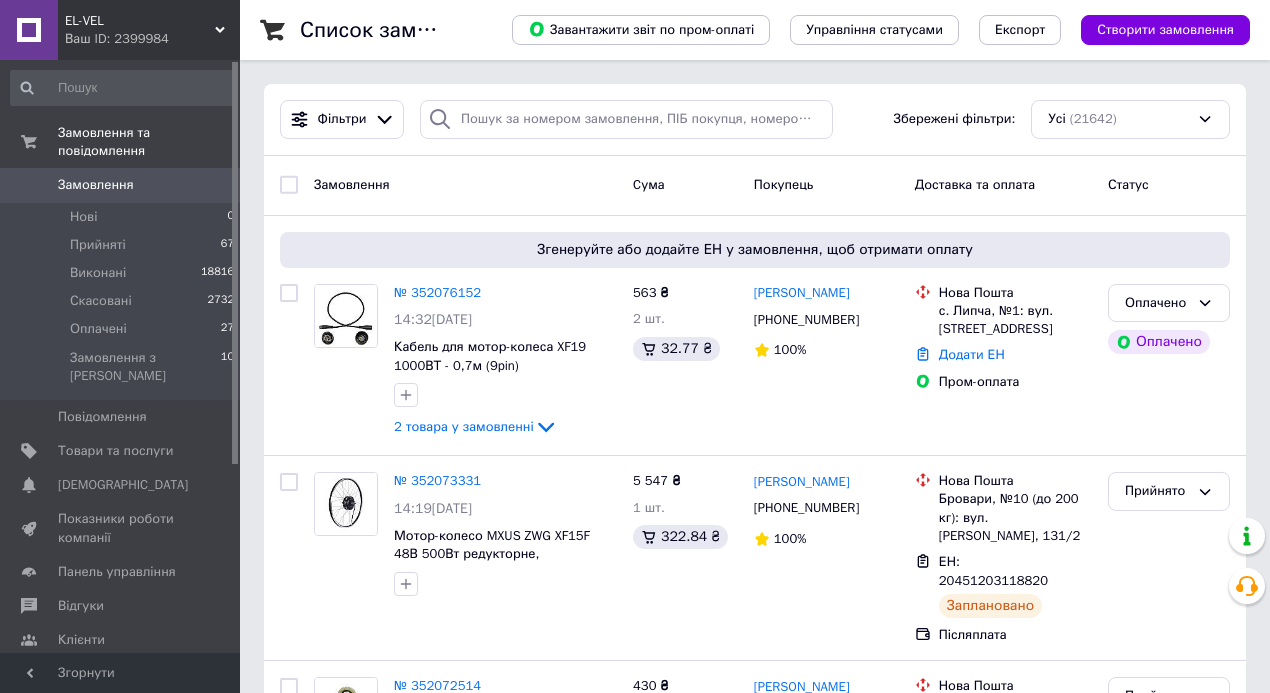 click on "№ 352076152" at bounding box center (437, 292) 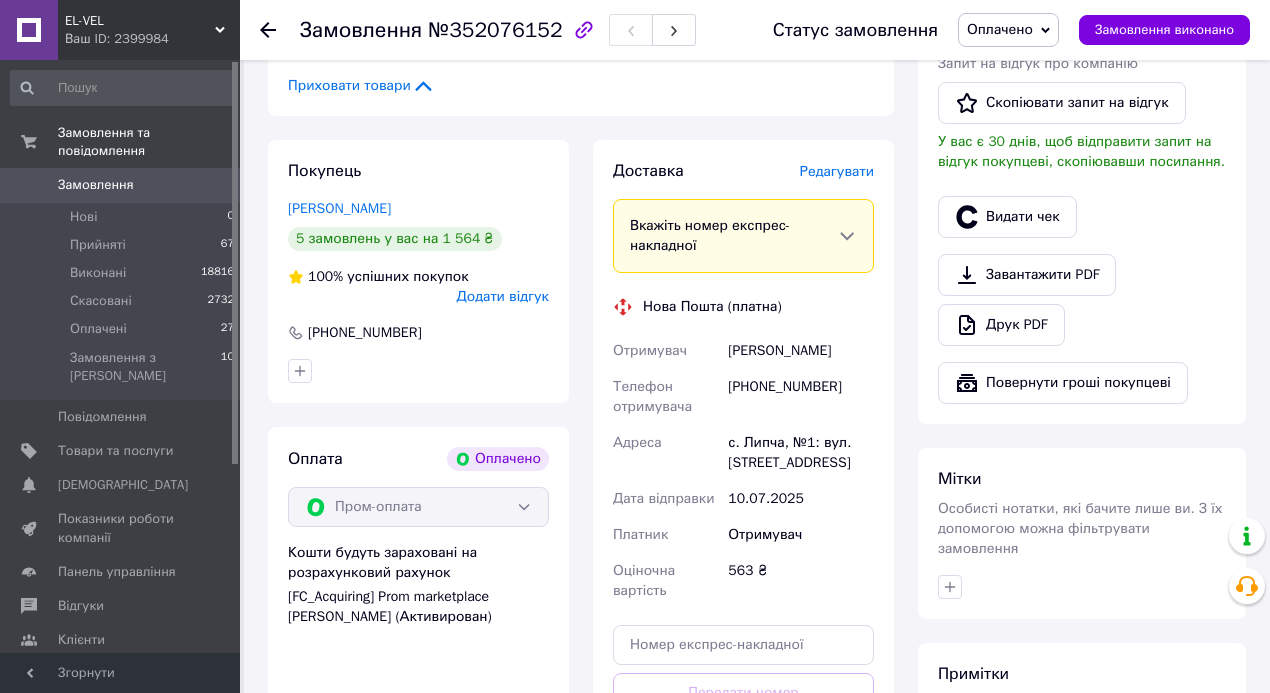 scroll, scrollTop: 1066, scrollLeft: 0, axis: vertical 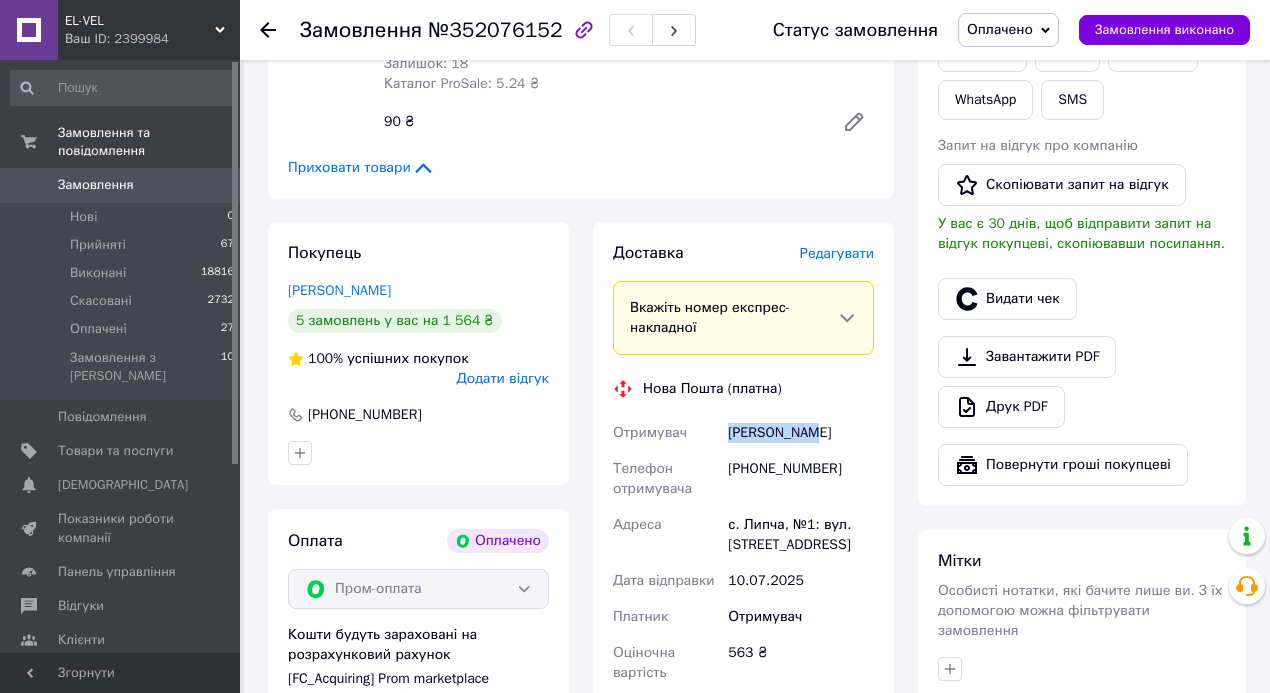 drag, startPoint x: 787, startPoint y: 441, endPoint x: 828, endPoint y: 442, distance: 41.01219 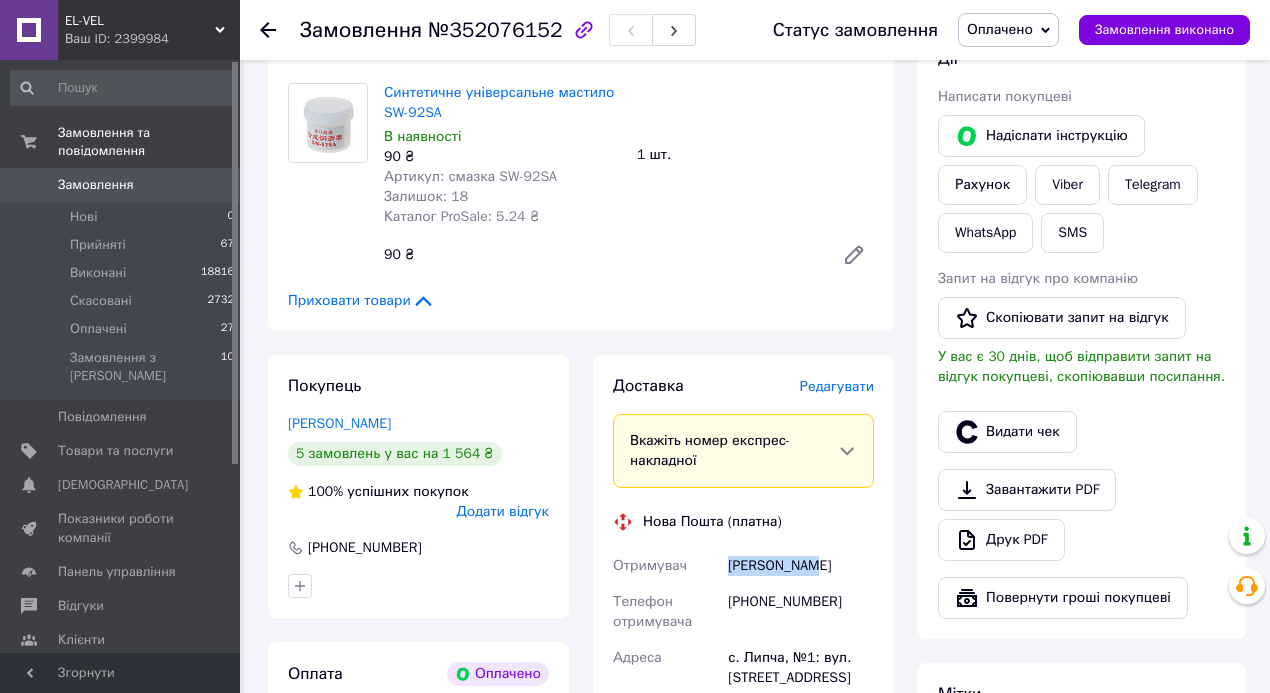 scroll, scrollTop: 666, scrollLeft: 0, axis: vertical 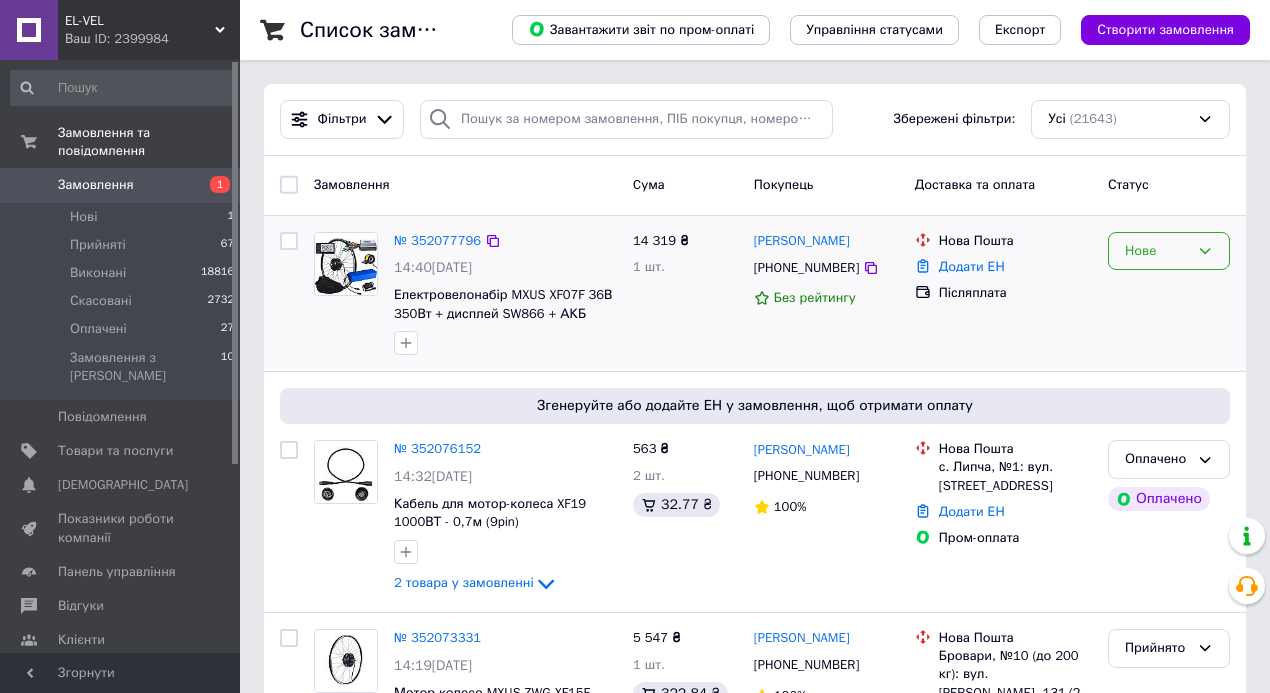 click 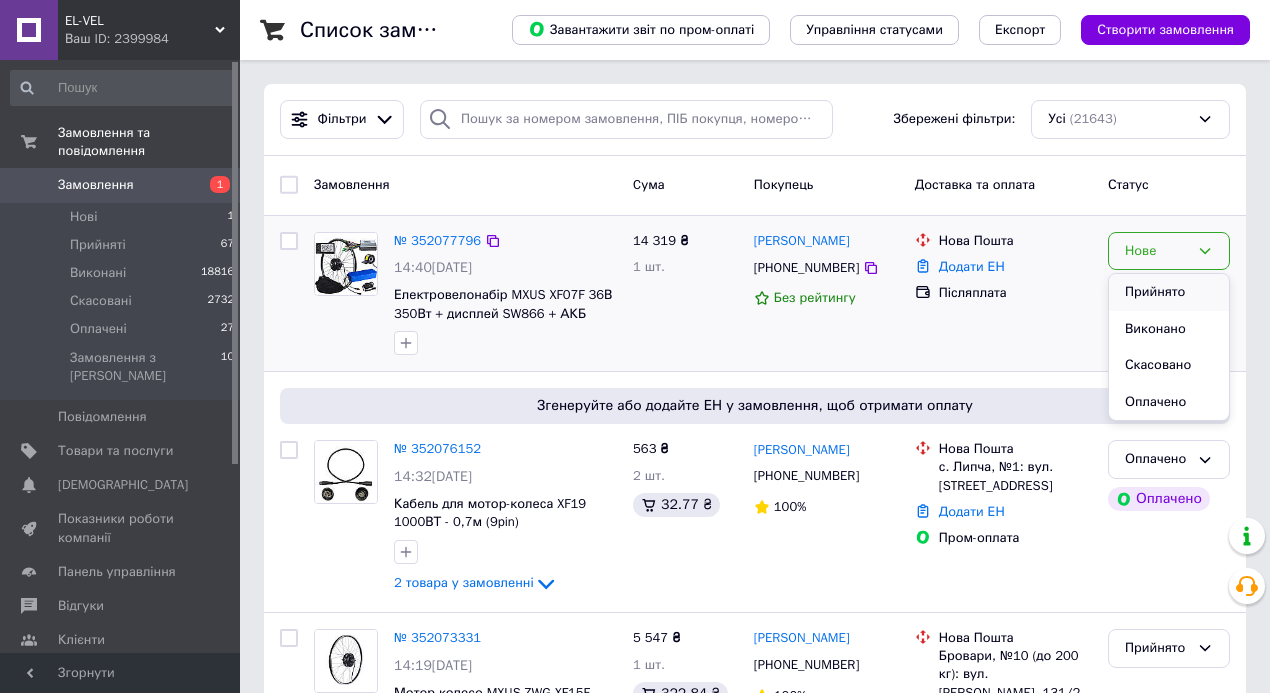 click on "Прийнято" at bounding box center [1169, 292] 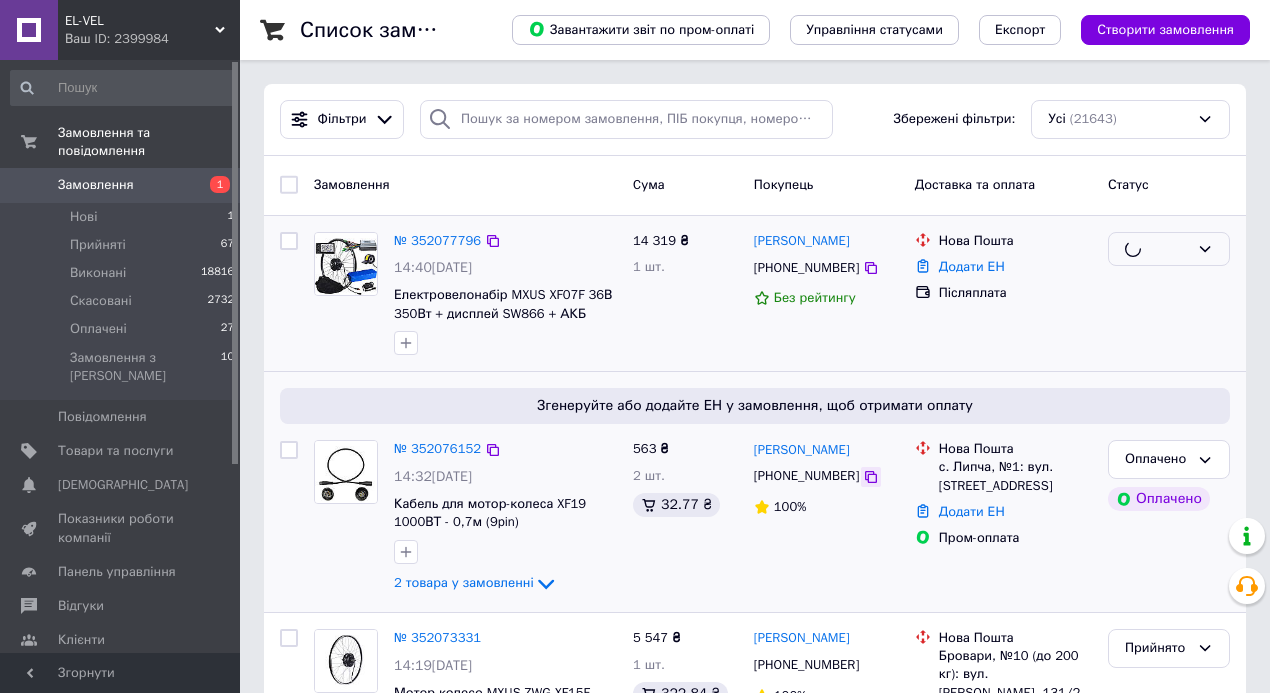 click on "Замовлення Cума Покупець Доставка та оплата Статус № 352077796 14:40[DATE] Електровелонабір MXUS XF07F 36В 350Вт + дисплей SW866 + АКБ 10/13Аг (в сумці) 10 Ач, 28" 14 319 ₴ 1 шт. [PERSON_NAME] [PHONE_NUMBER] Без рейтингу Нова Пошта Додати ЕН Післяплата Згенеруйте або додайте ЕН у замовлення, щоб отримати оплату № 352076152 14:32[DATE] Кабель для мотор-колеса XF19 1000ВТ - 0,7м (9pin) 2 товара у замовленні 563 ₴ 2 шт. 32.77 ₴ [PERSON_NAME] [PHONE_NUMBER] 100% Нова Пошта с. Липча, №1: вул. [STREET_ADDRESS] Додати ЕН Пром-оплата Оплачено Оплачено № 352073331 14:19[DATE] 5 547 ₴ 1 шт. 322.84 ₴ [PERSON_NAME] [PHONE_NUMBER] 100% Нова Пошта 430 ₴" at bounding box center [755, 11271] 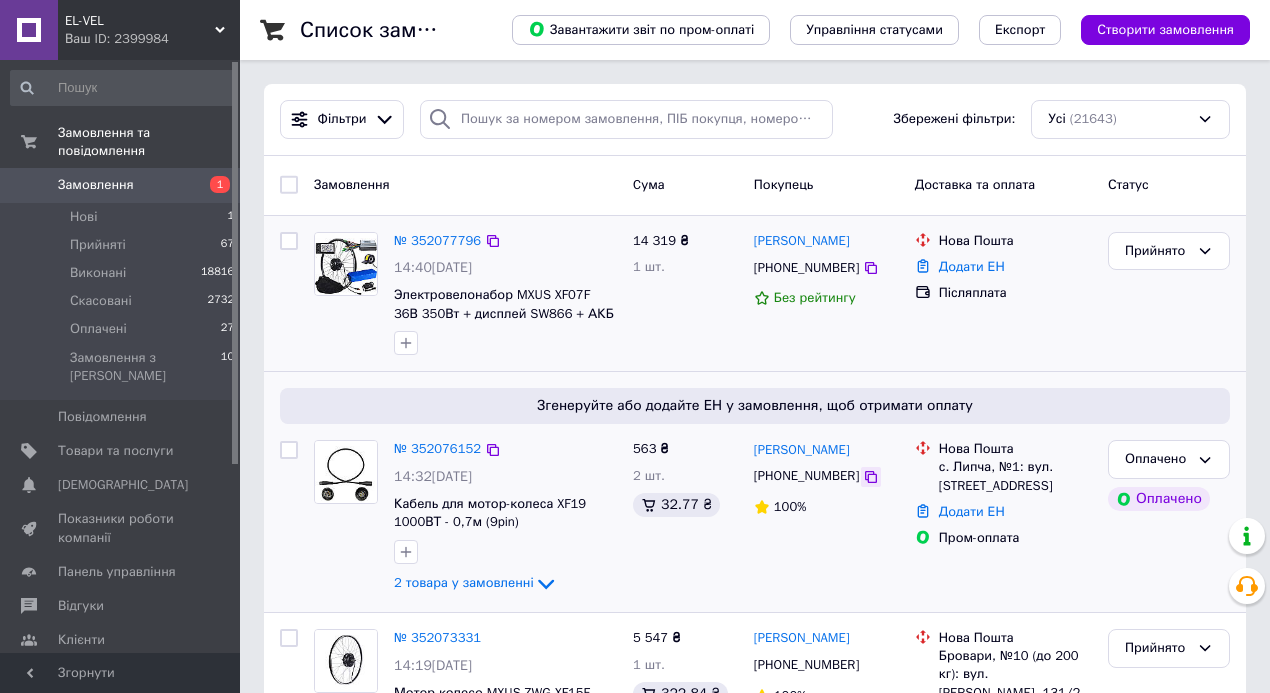 click 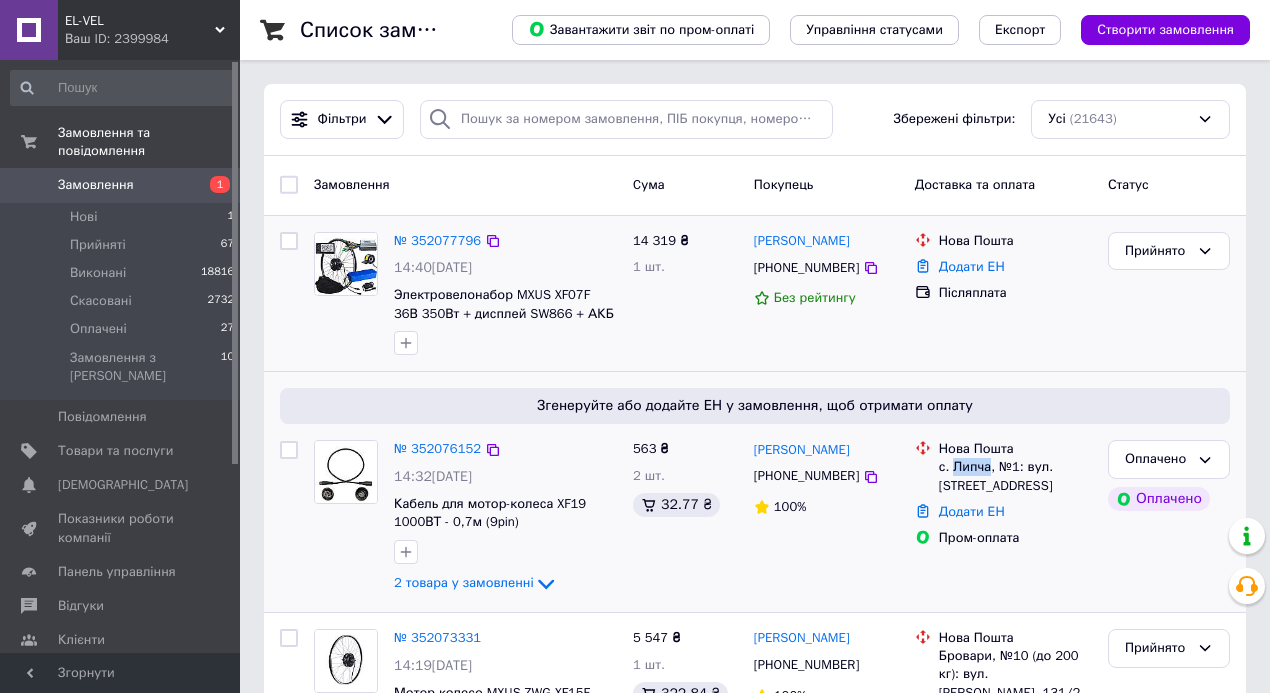 drag, startPoint x: 989, startPoint y: 469, endPoint x: 950, endPoint y: 469, distance: 39 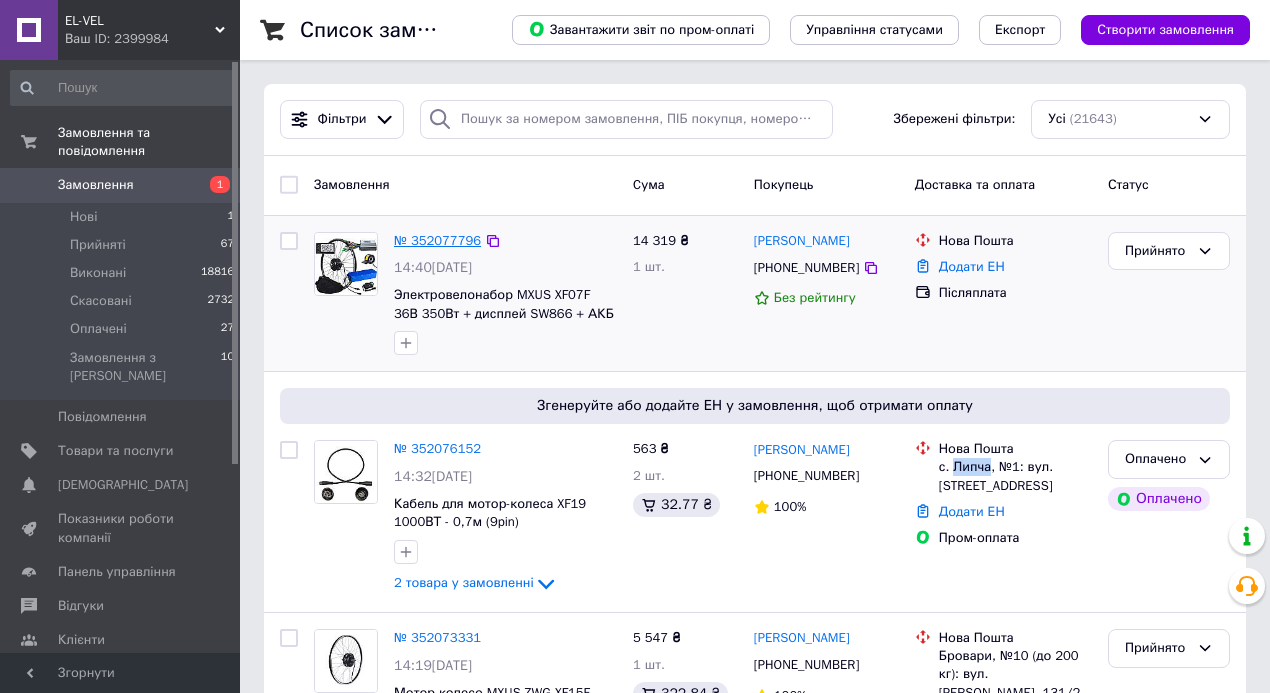 click on "№ 352077796" at bounding box center (437, 240) 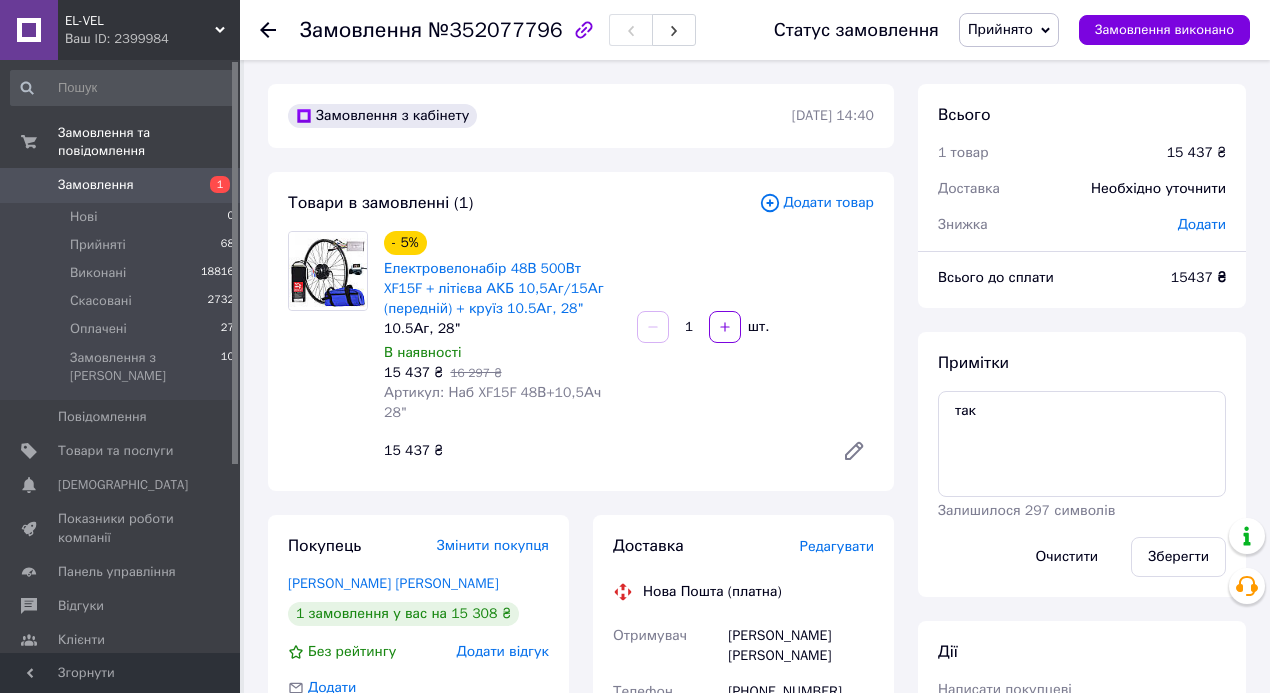 scroll, scrollTop: 48, scrollLeft: 0, axis: vertical 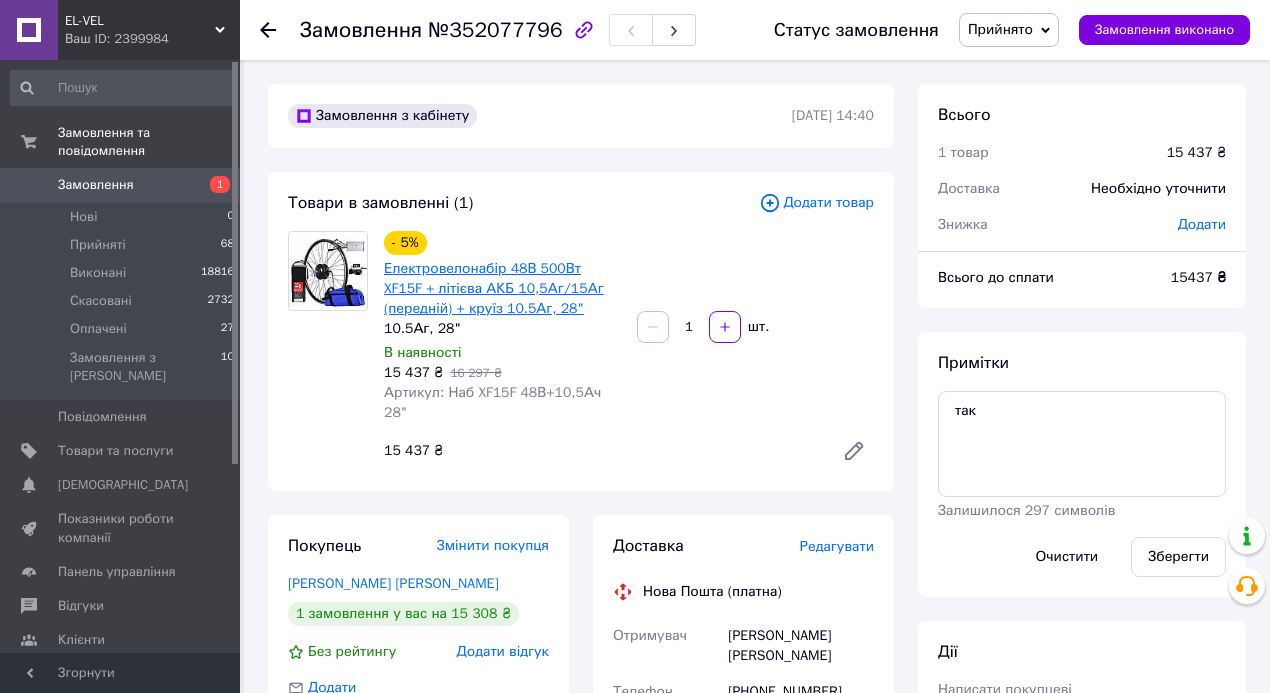 click on "Електровелонабір  48В 500Вт XF15F + літієва АКБ 10,5Аг/15Аг (передній) + круїз 10.5Аг, 28"" at bounding box center [494, 288] 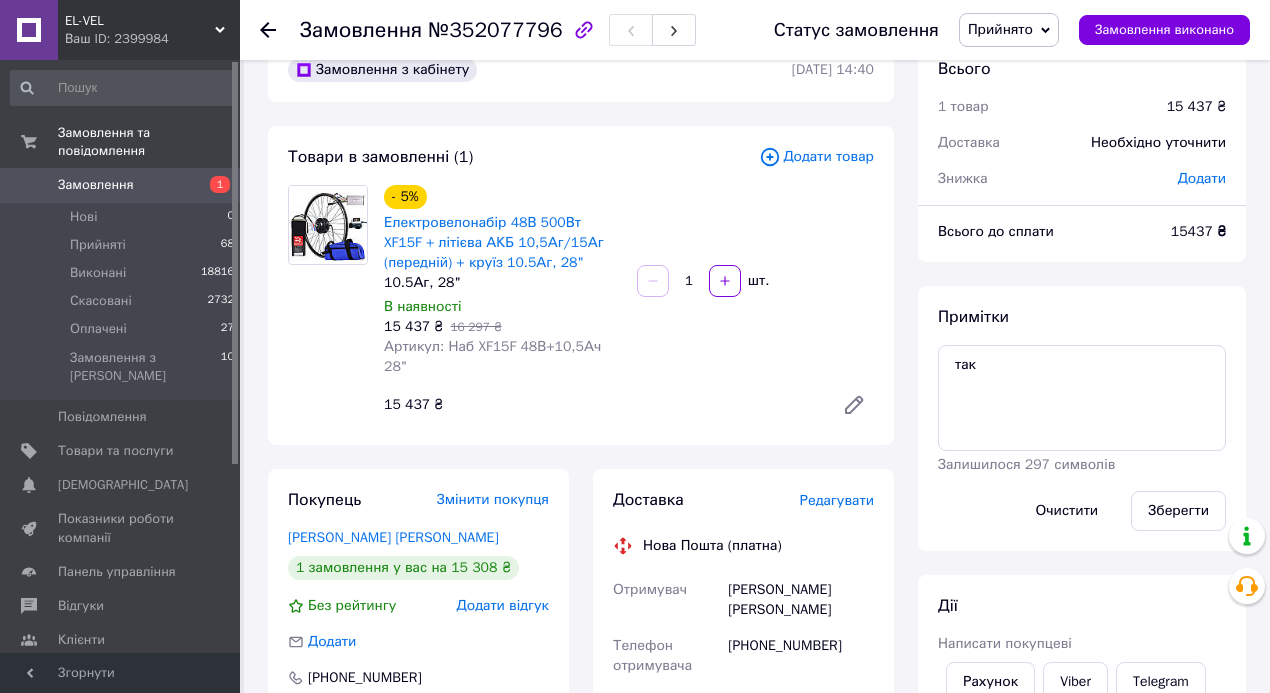 scroll, scrollTop: 66, scrollLeft: 0, axis: vertical 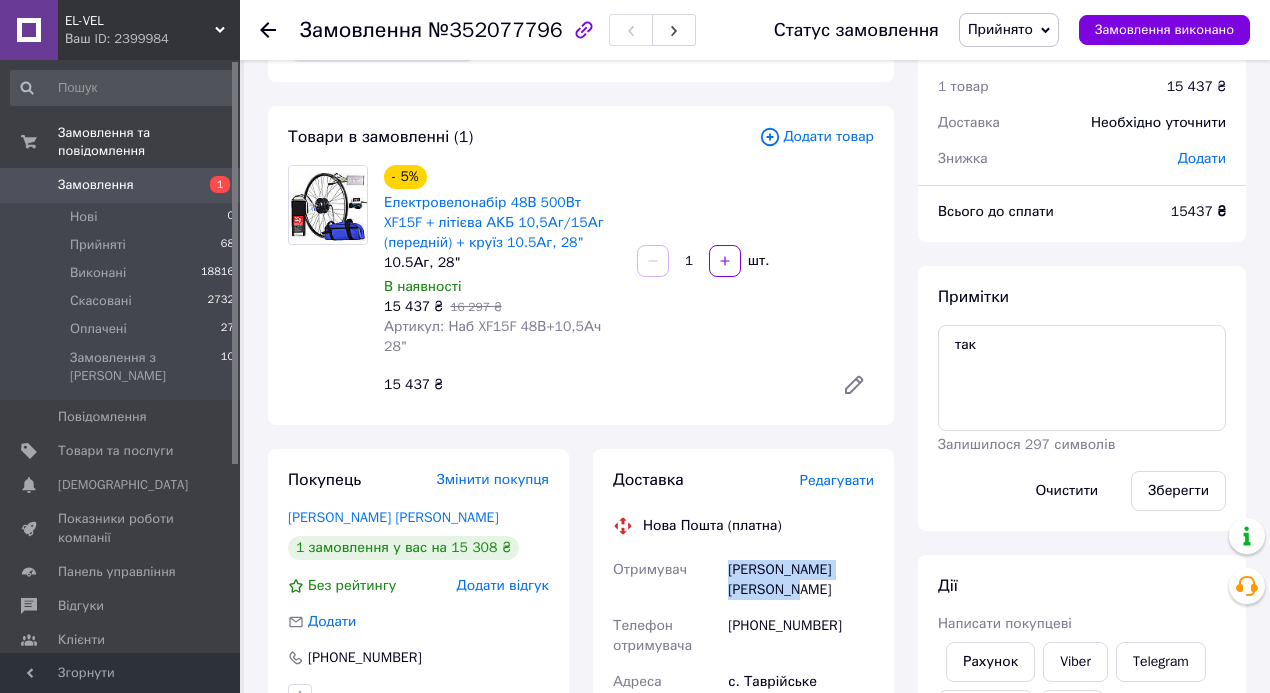 drag, startPoint x: 783, startPoint y: 570, endPoint x: 730, endPoint y: 547, distance: 57.77543 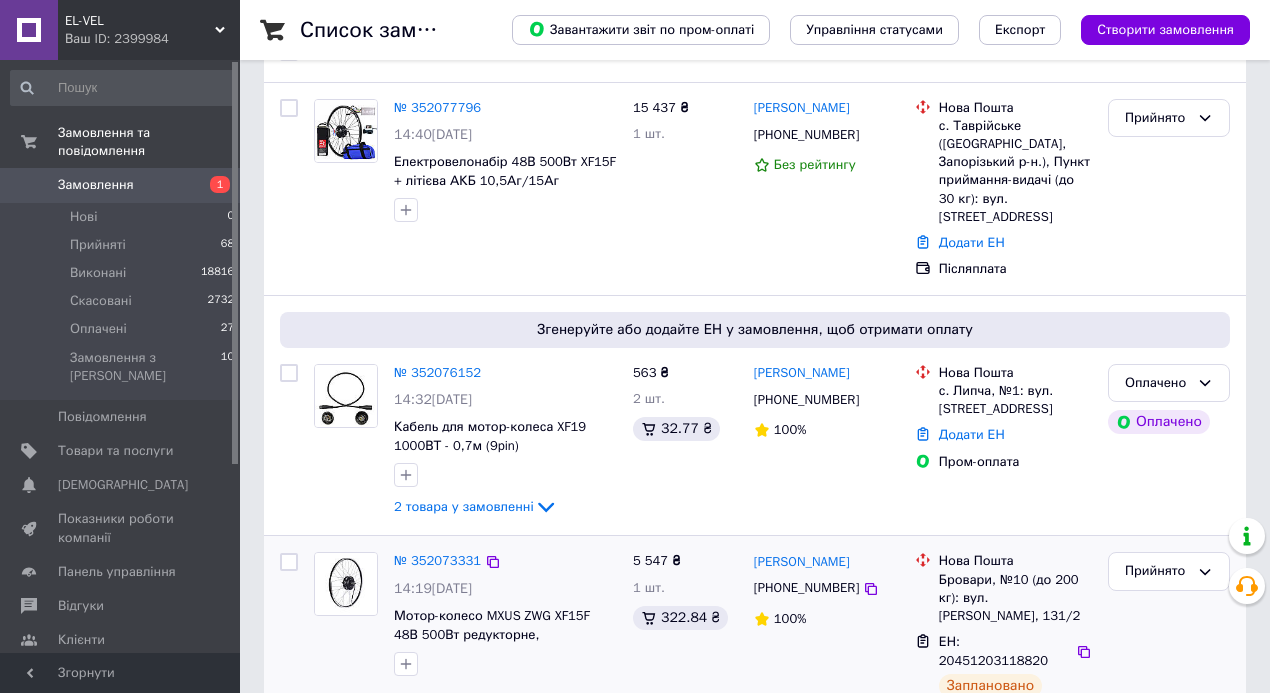 scroll, scrollTop: 0, scrollLeft: 0, axis: both 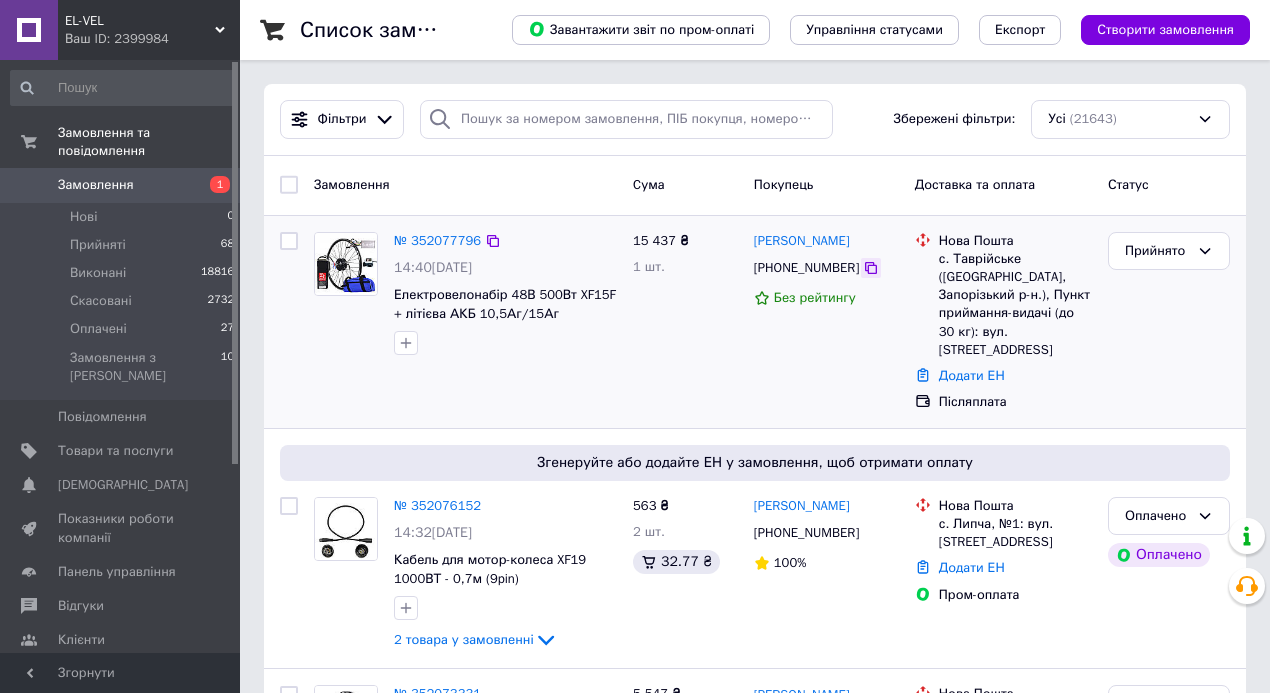 click 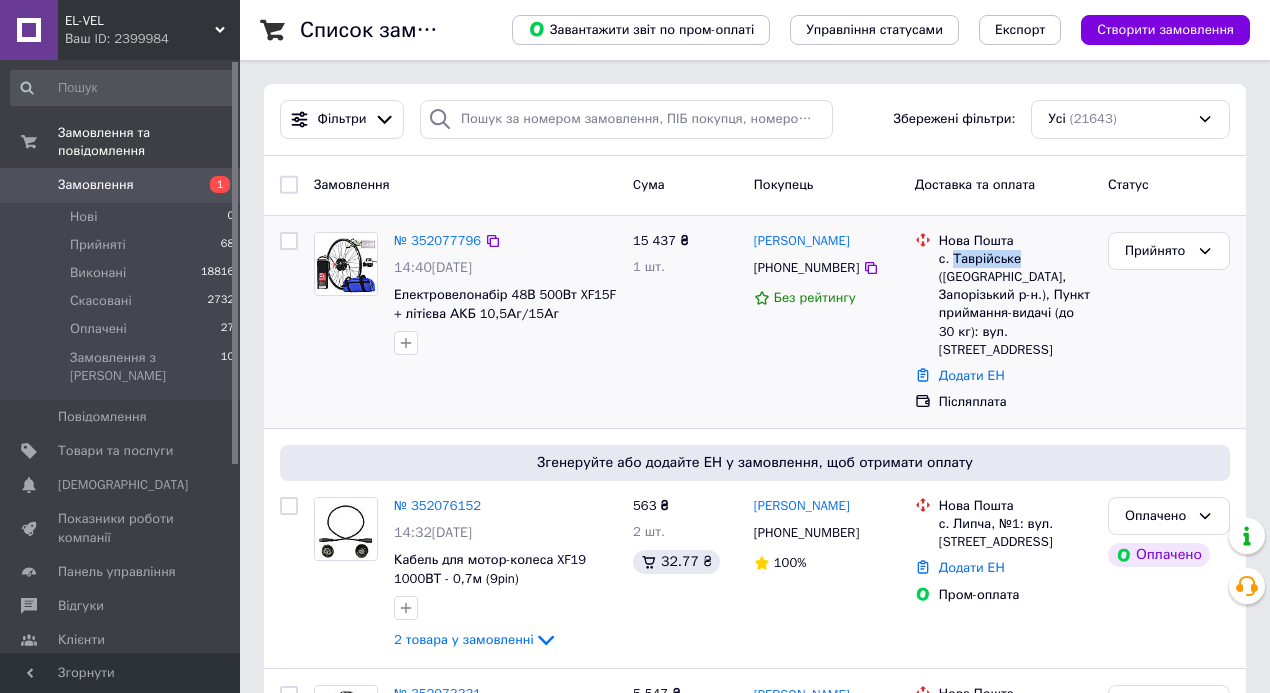 drag, startPoint x: 1014, startPoint y: 257, endPoint x: 950, endPoint y: 258, distance: 64.00781 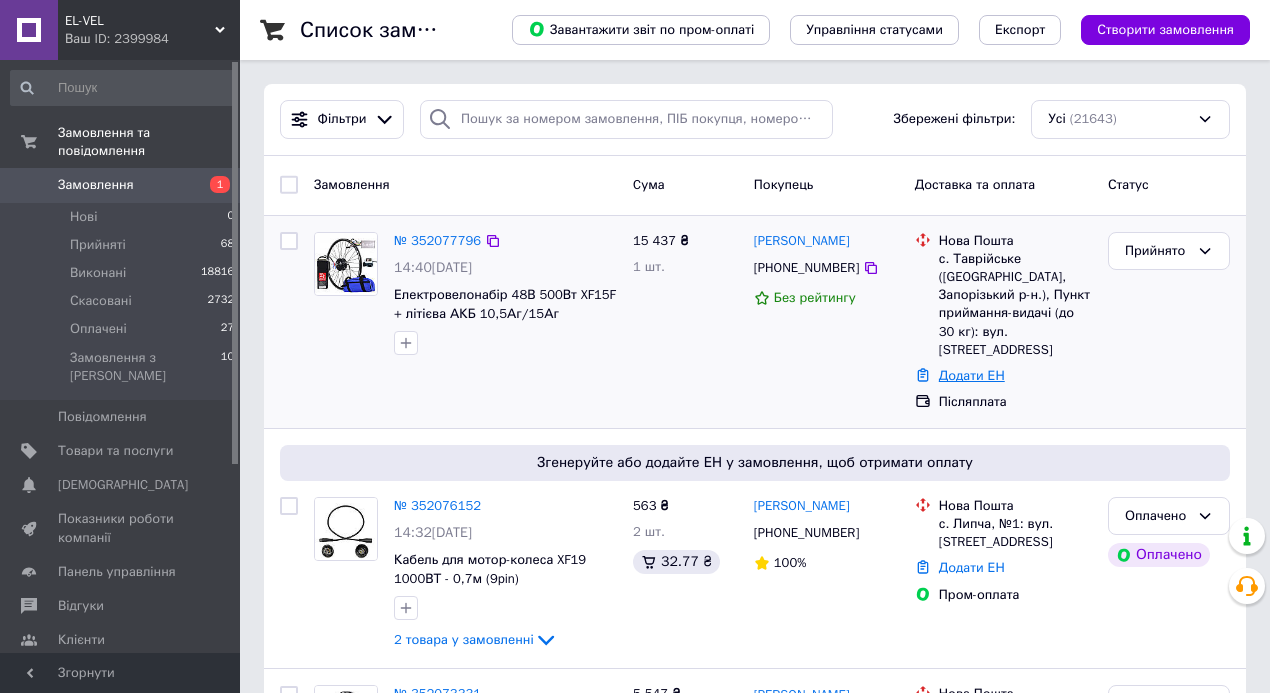 click on "Додати ЕН" at bounding box center [972, 375] 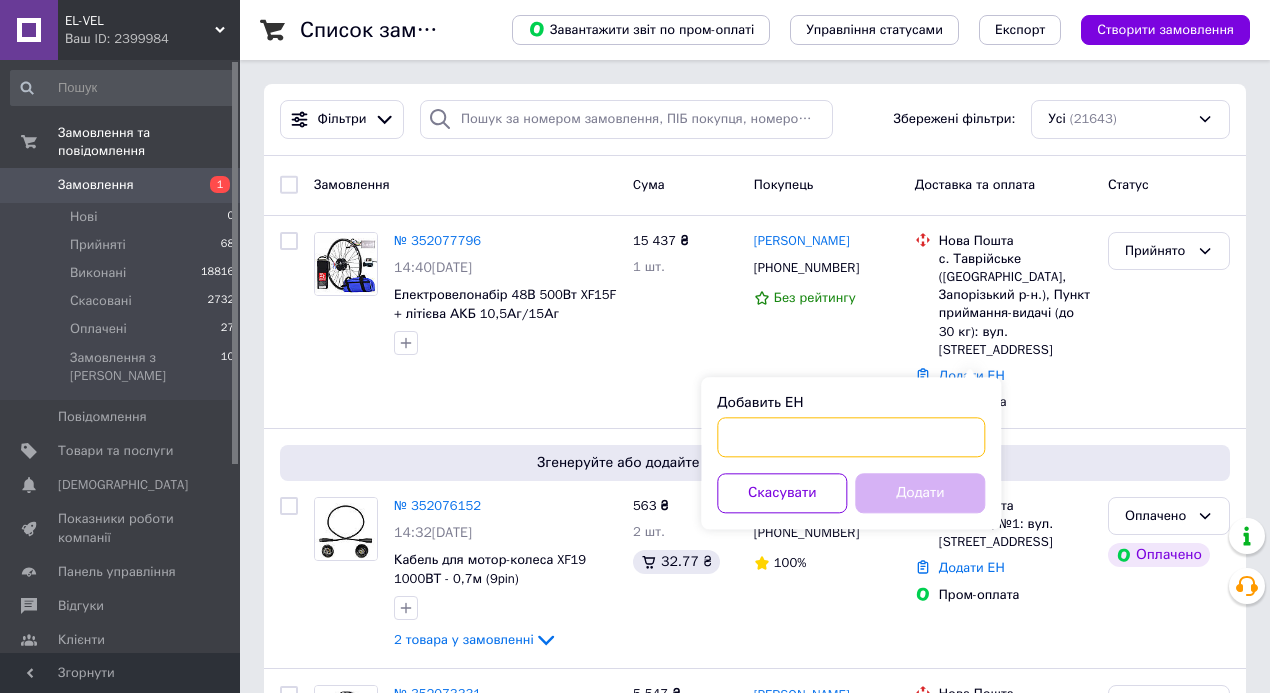 click on "Добавить ЕН" at bounding box center (851, 437) 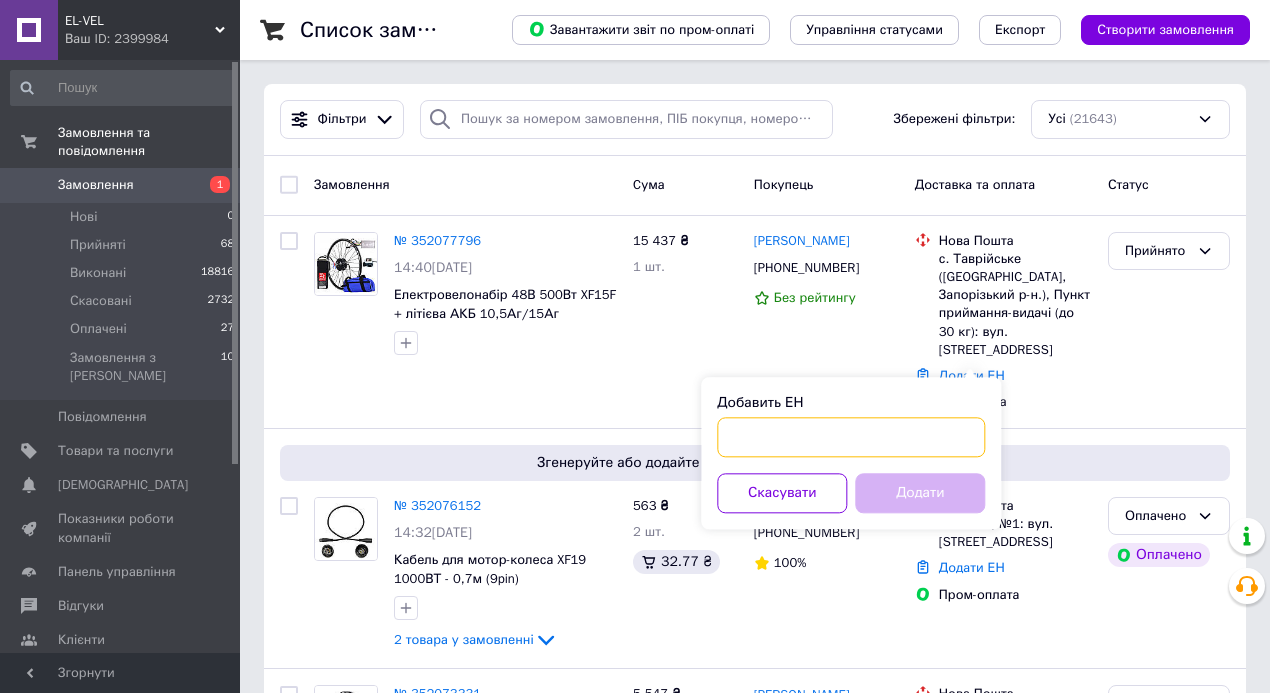 paste on "20451203139347" 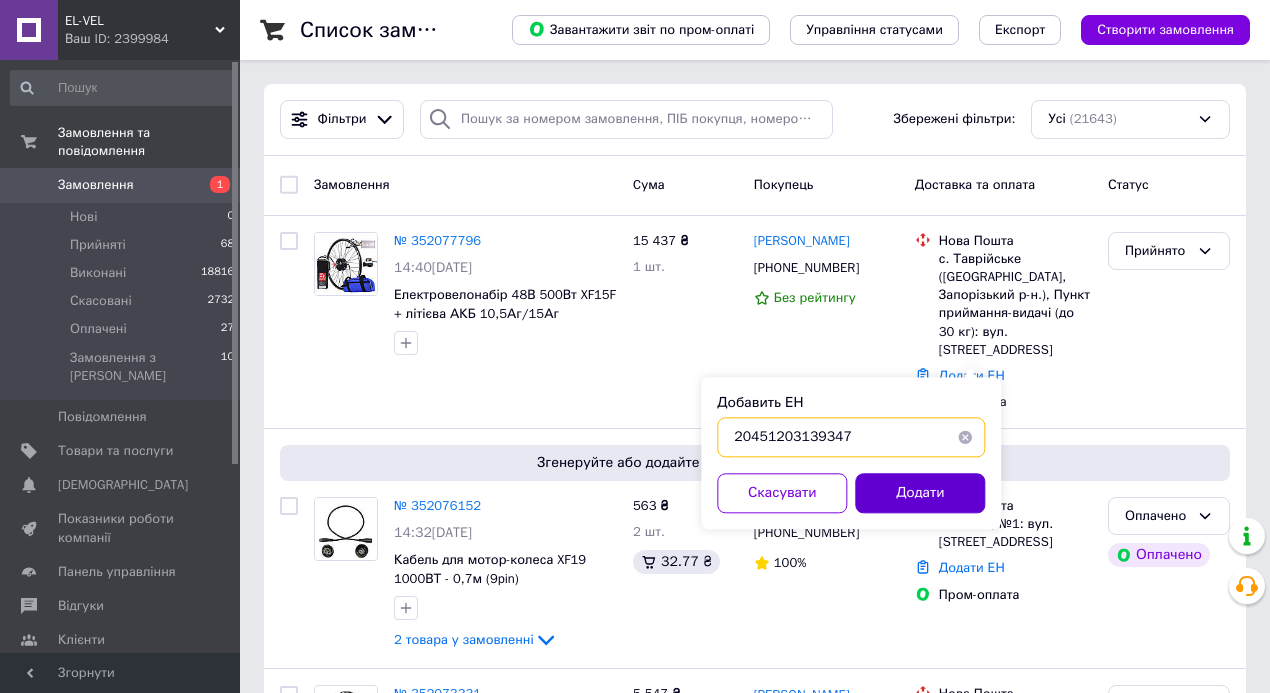 type on "20451203139347" 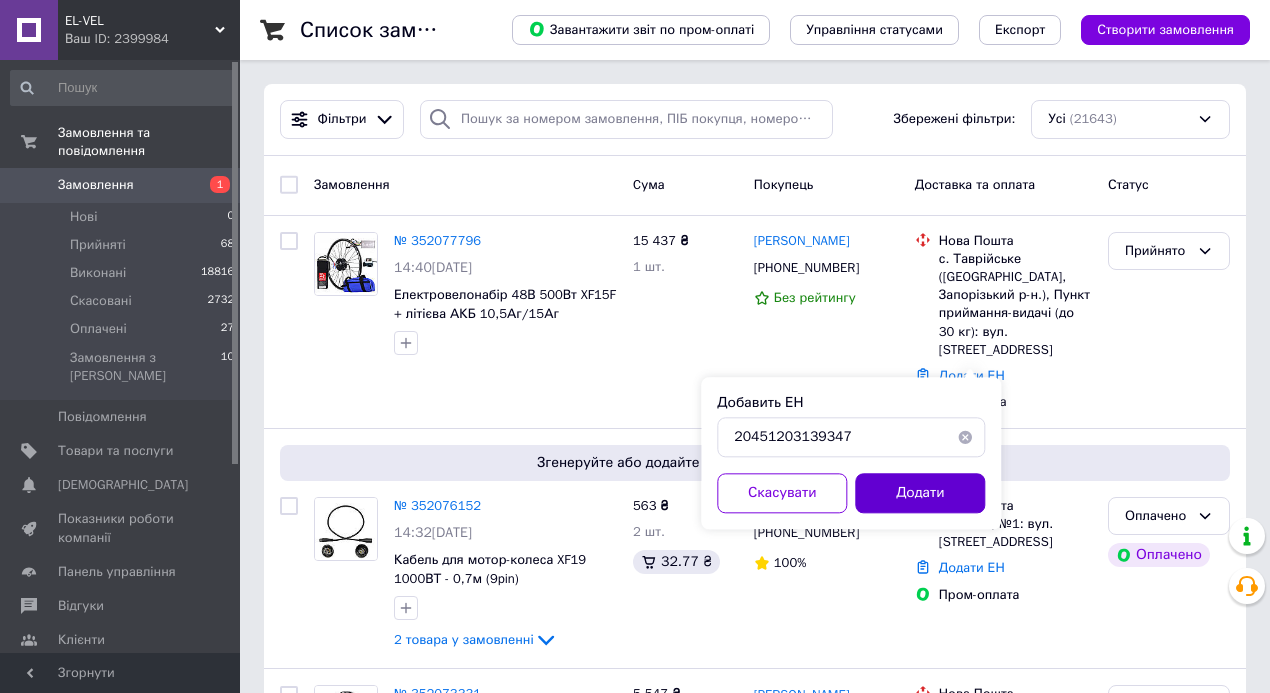 click on "Додати" at bounding box center [920, 493] 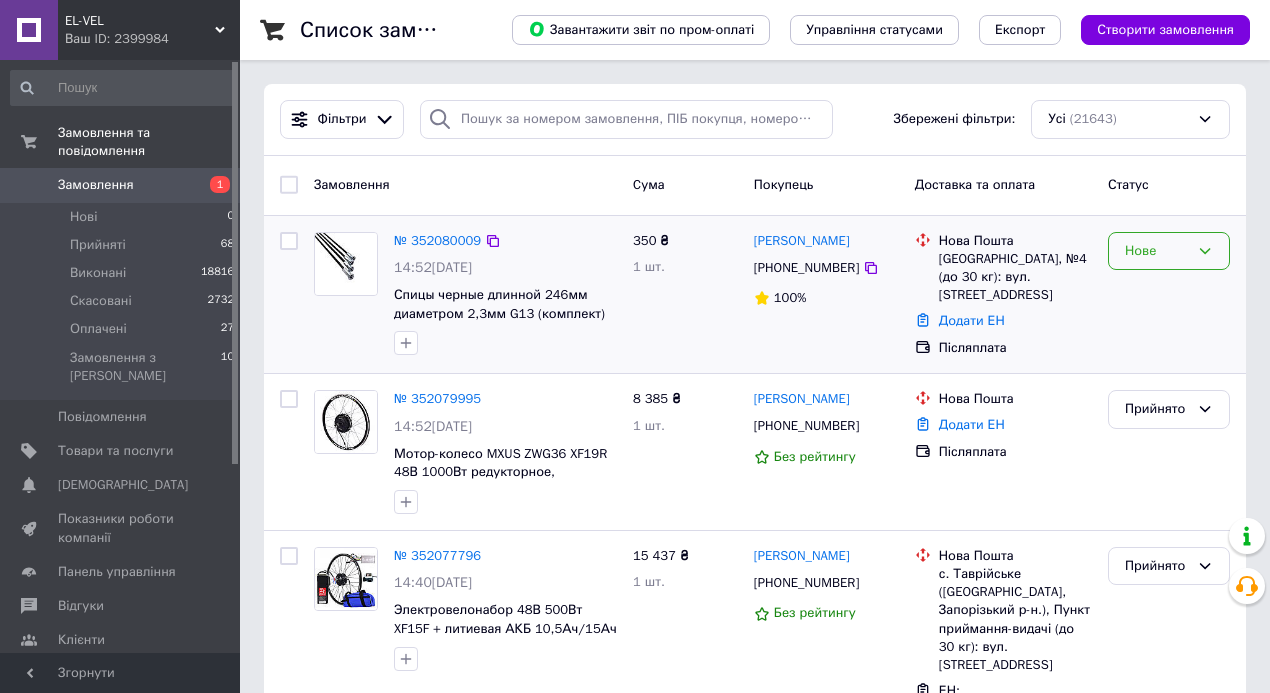 click 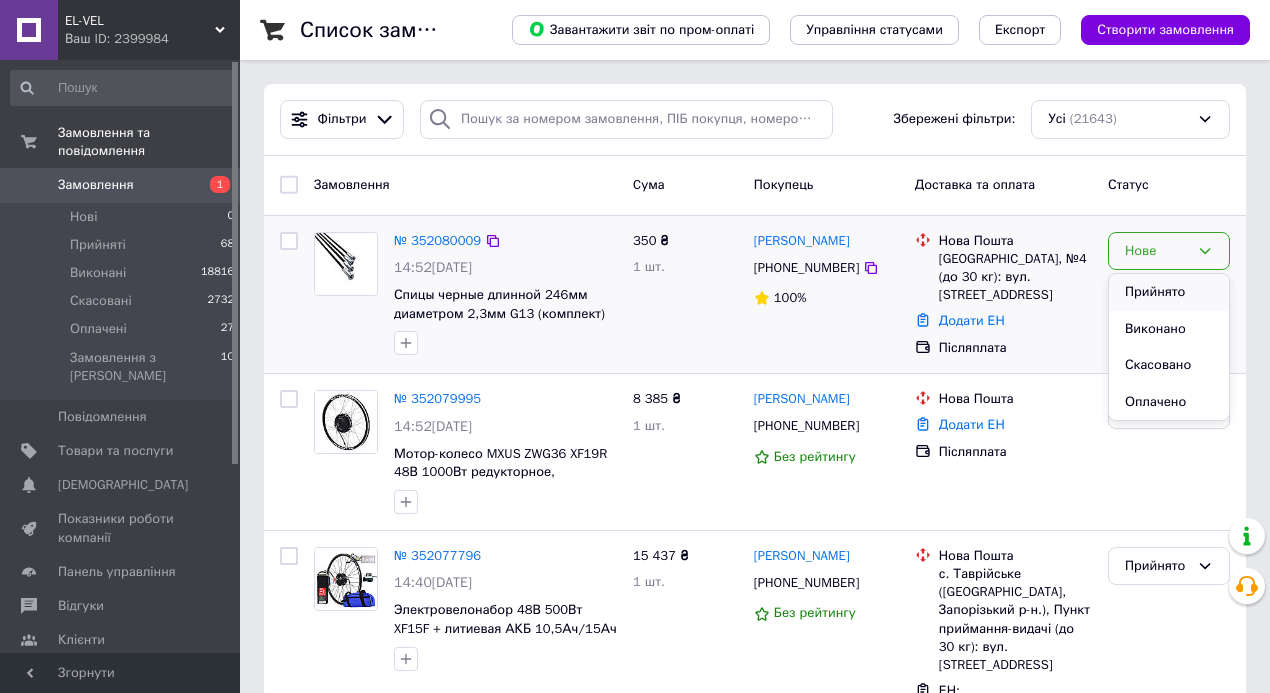 click on "Прийнято" at bounding box center [1169, 292] 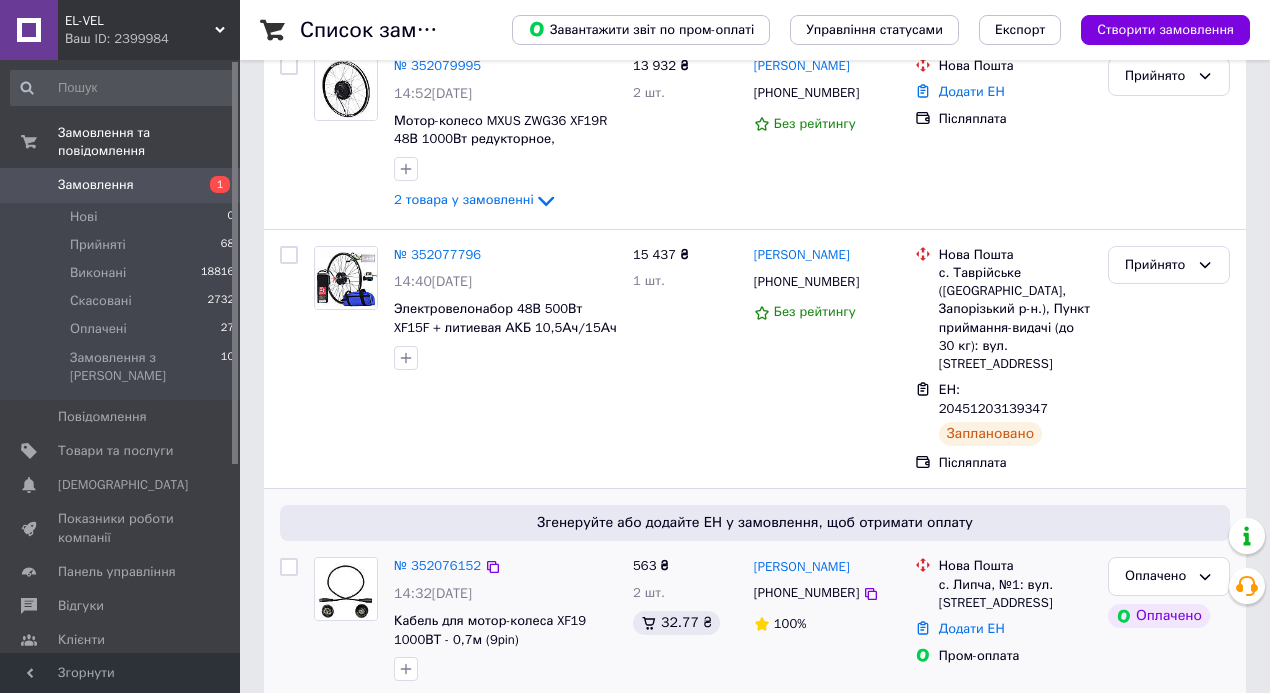 scroll, scrollTop: 701, scrollLeft: 0, axis: vertical 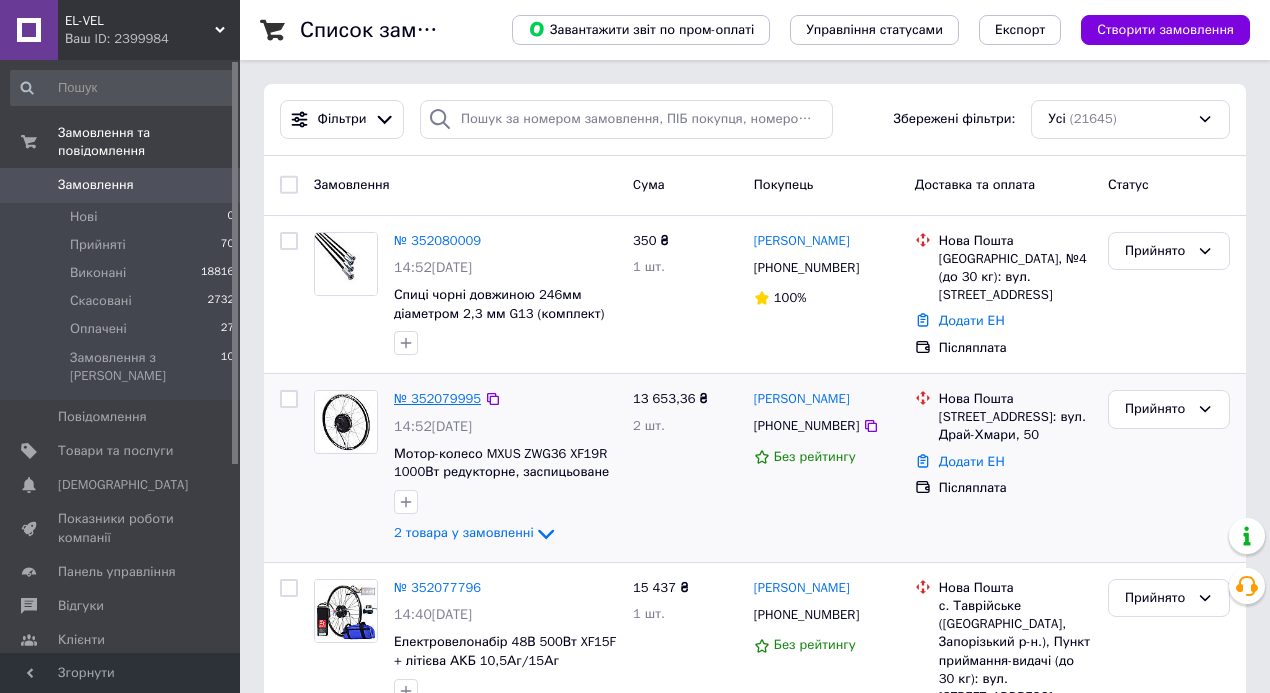 click on "№ 352079995" at bounding box center (437, 398) 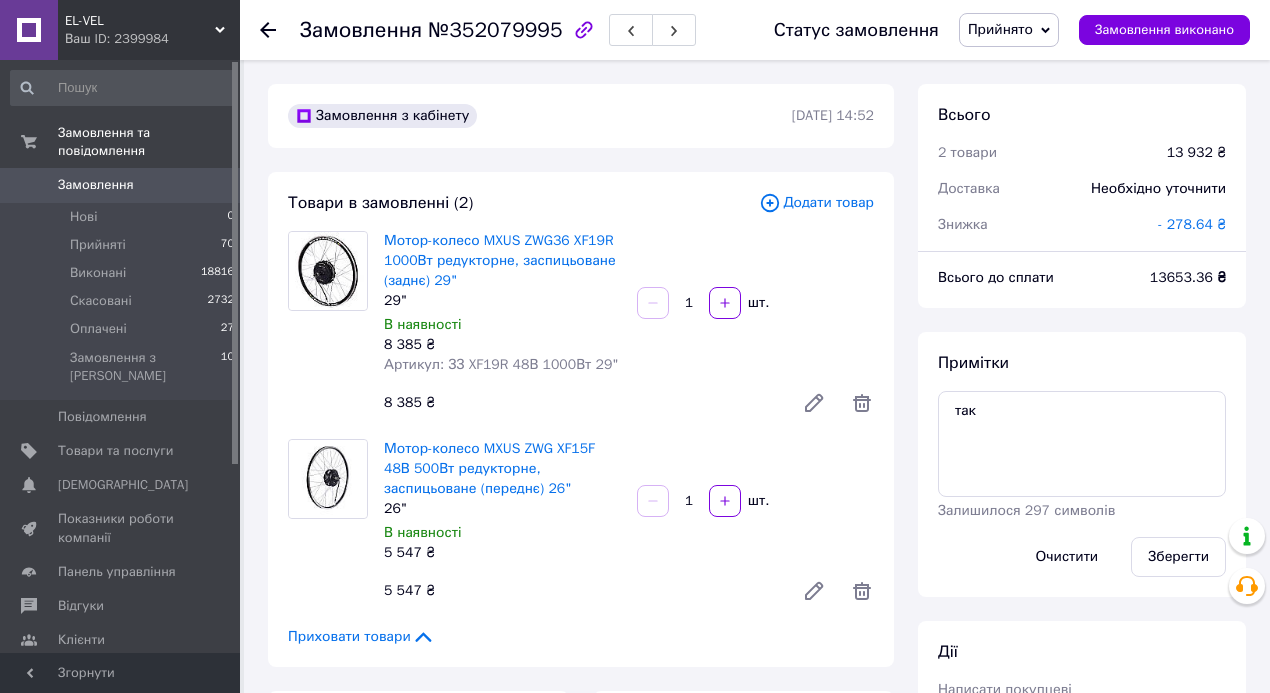 scroll, scrollTop: 28, scrollLeft: 0, axis: vertical 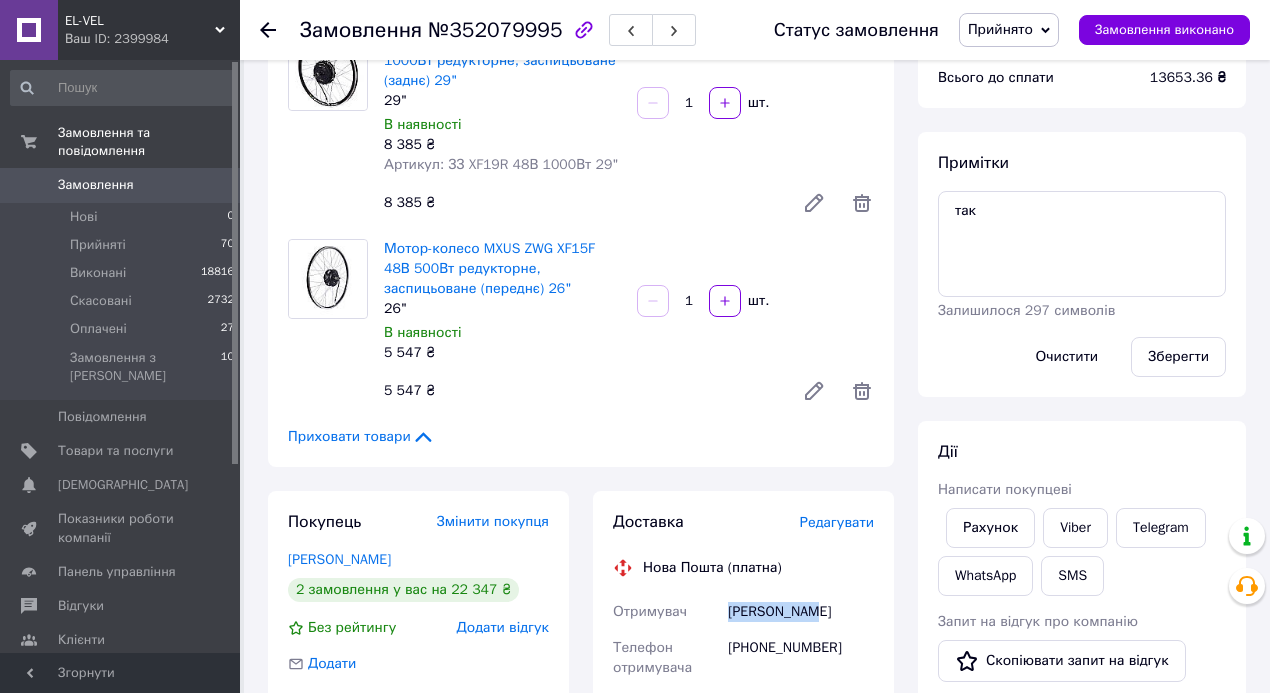 drag, startPoint x: 784, startPoint y: 616, endPoint x: 843, endPoint y: 616, distance: 59 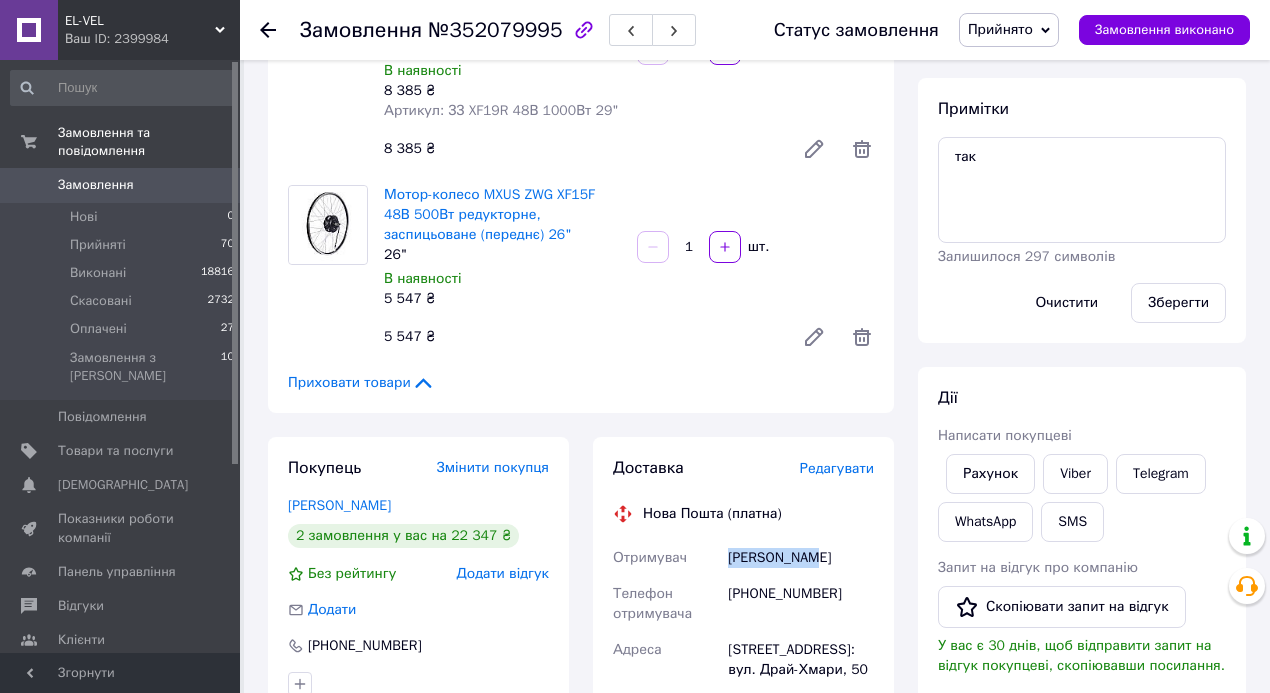 scroll, scrollTop: 333, scrollLeft: 0, axis: vertical 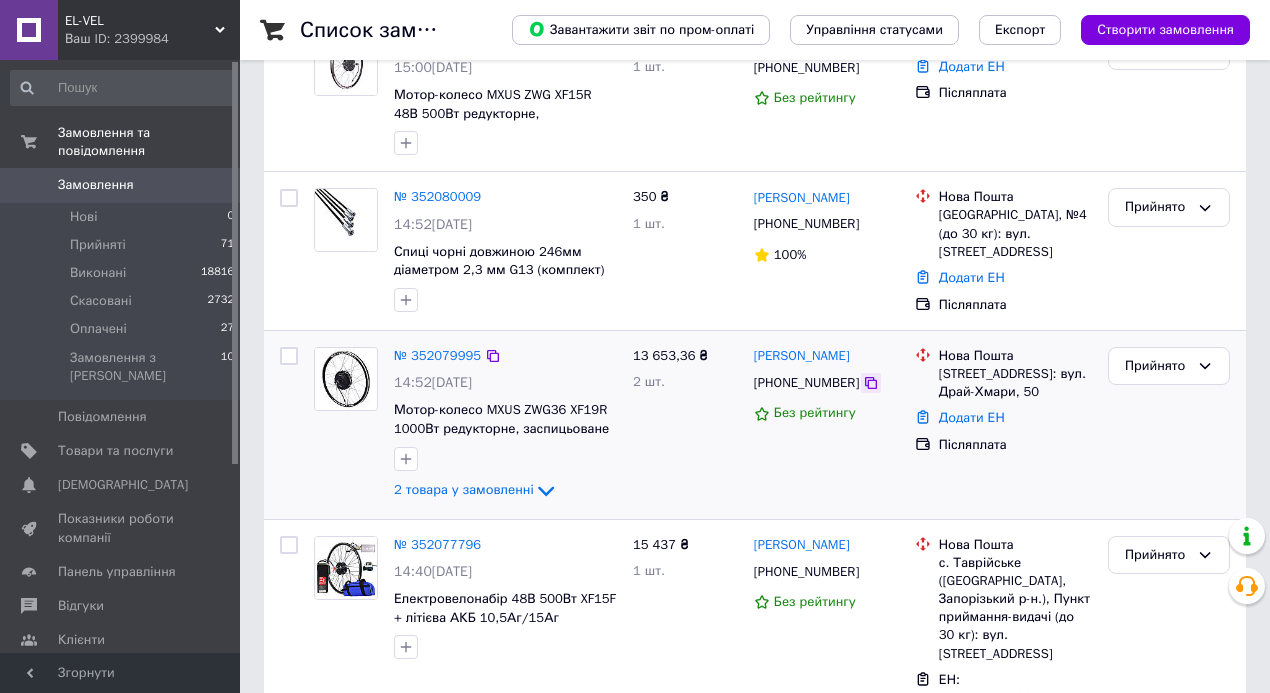 click 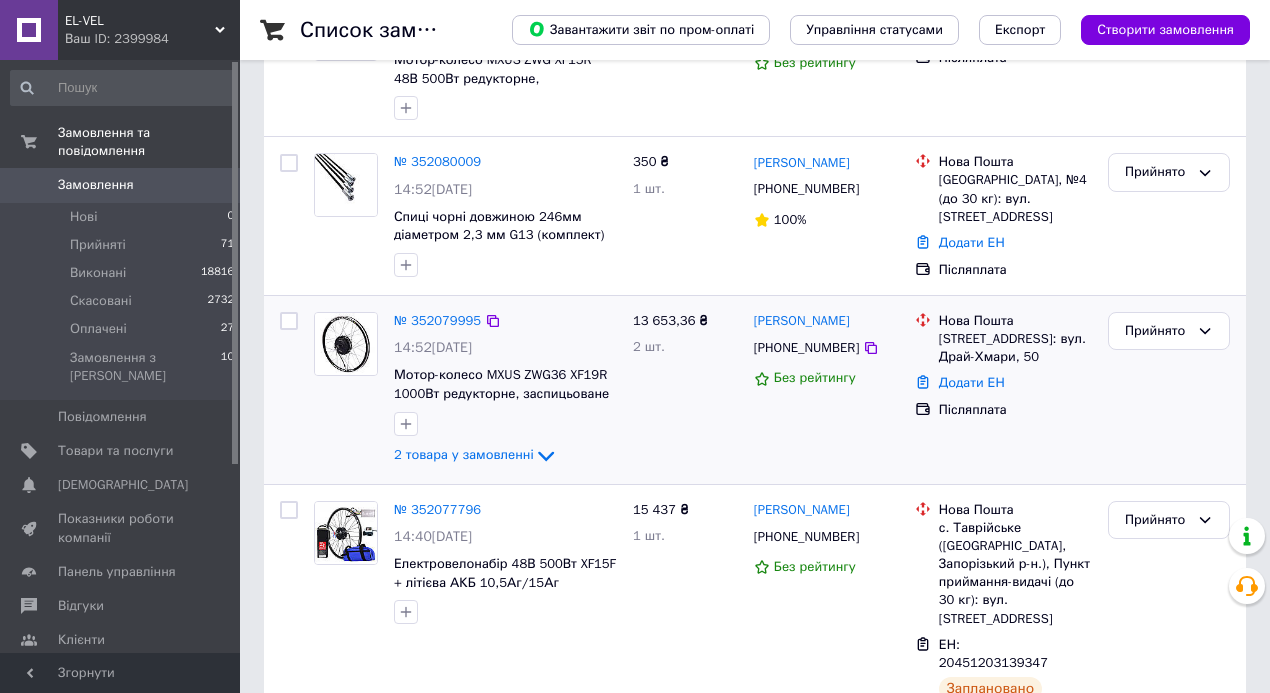 scroll, scrollTop: 266, scrollLeft: 0, axis: vertical 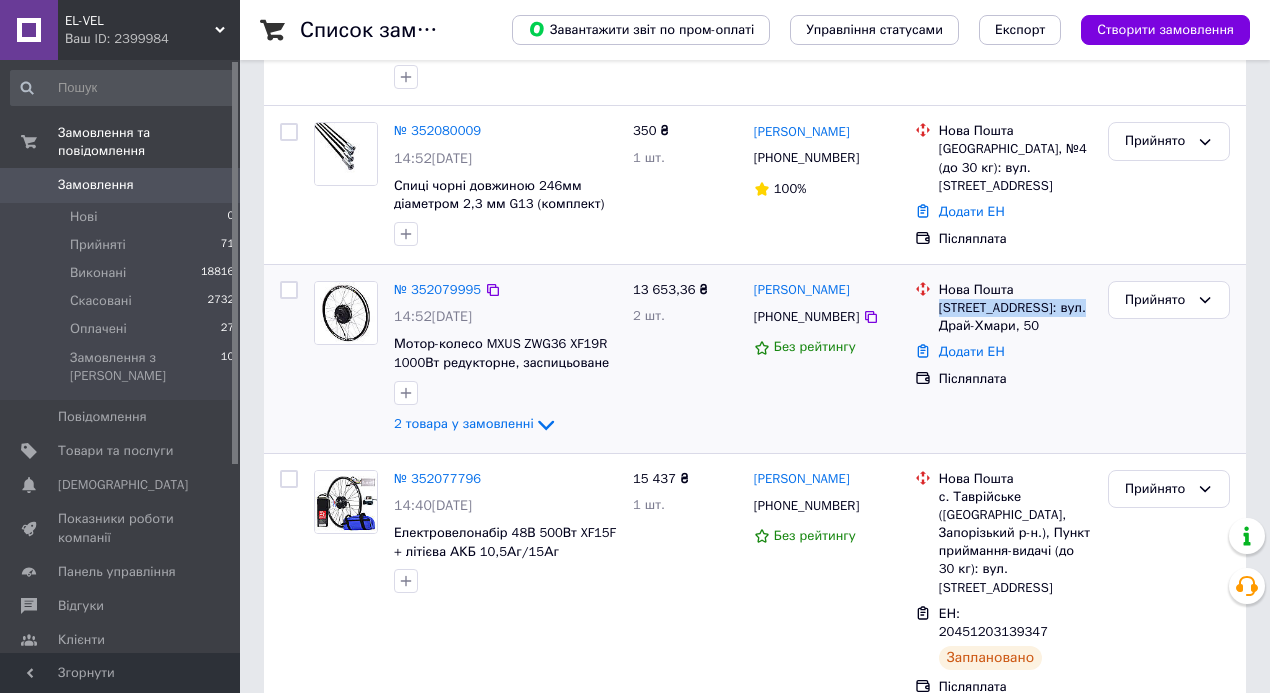 drag, startPoint x: 1084, startPoint y: 302, endPoint x: 937, endPoint y: 306, distance: 147.05441 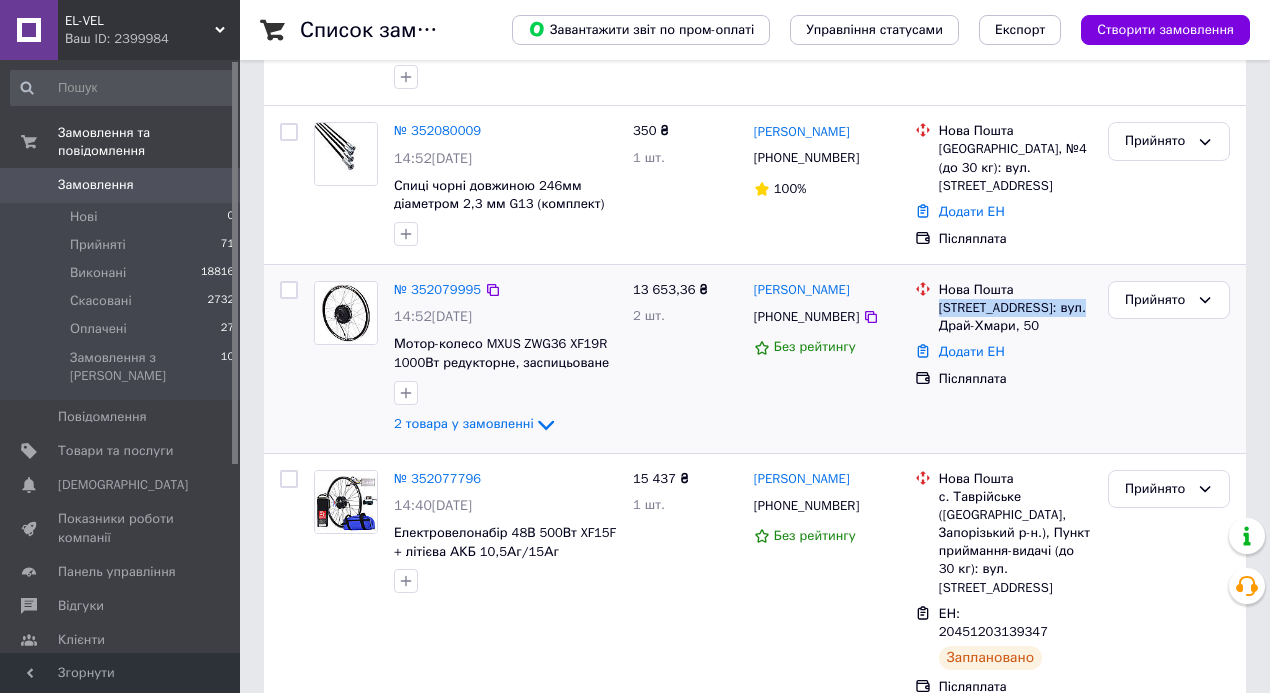 copy on "Кам'янець-Подільський," 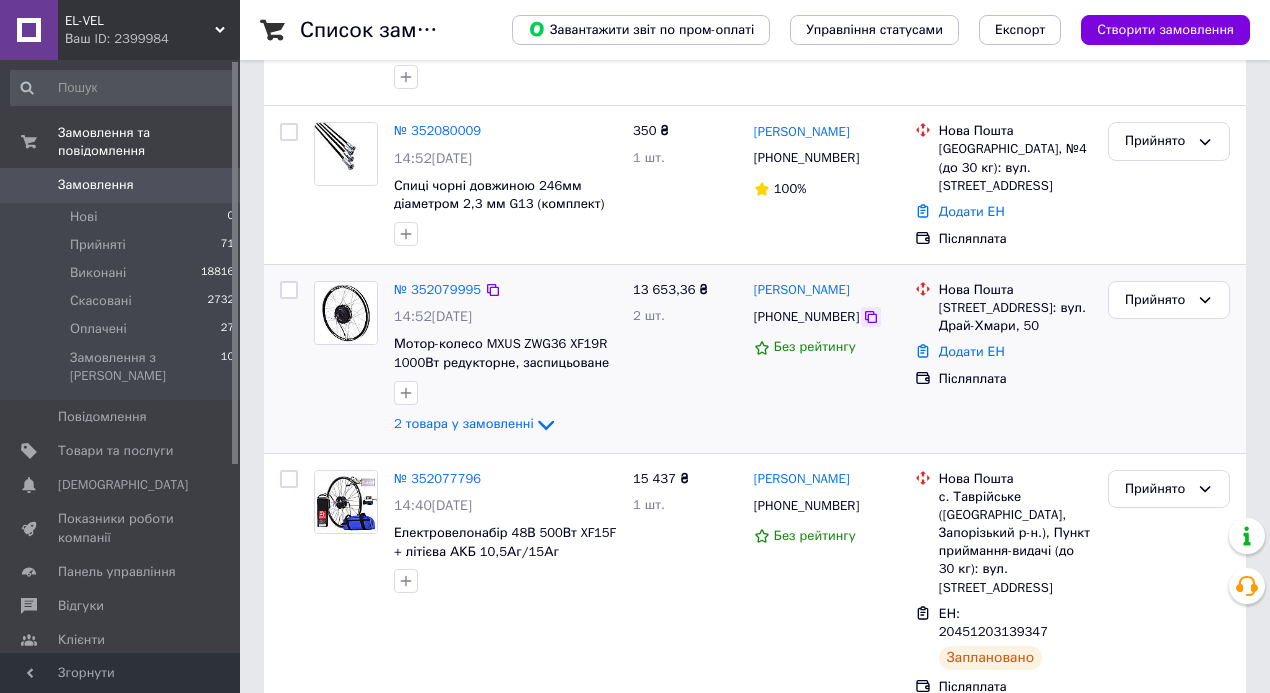 click 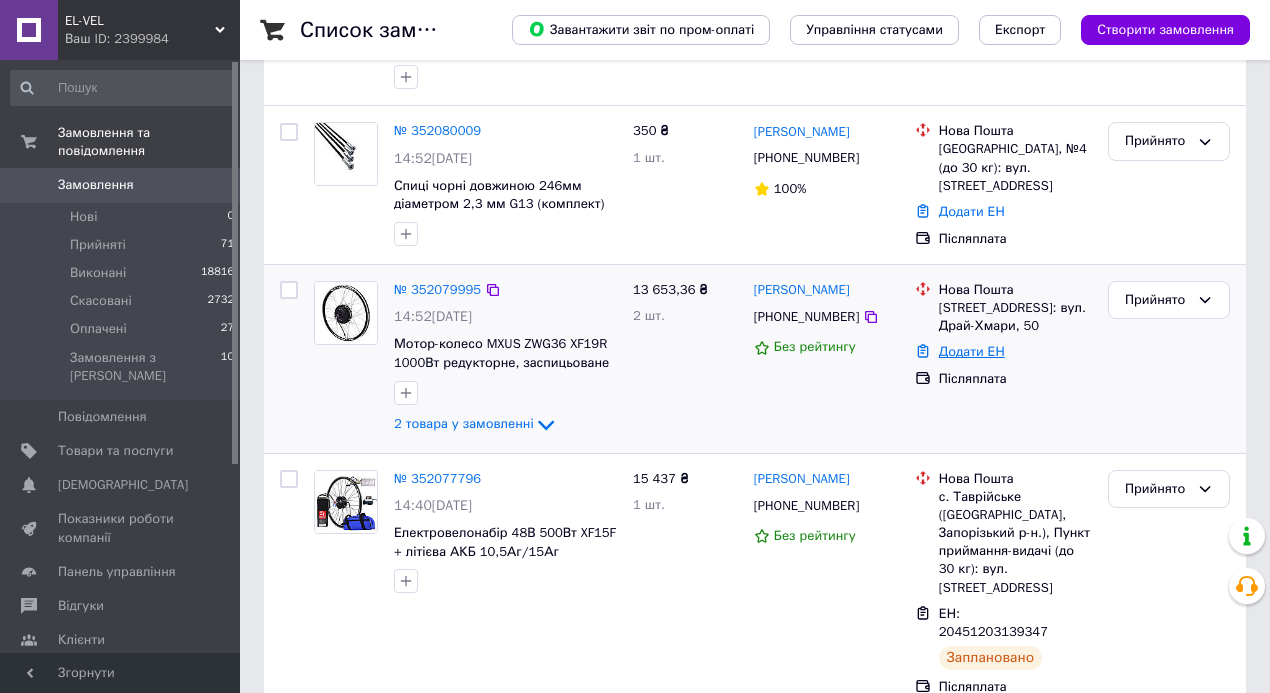 click on "Додати ЕН" at bounding box center [972, 351] 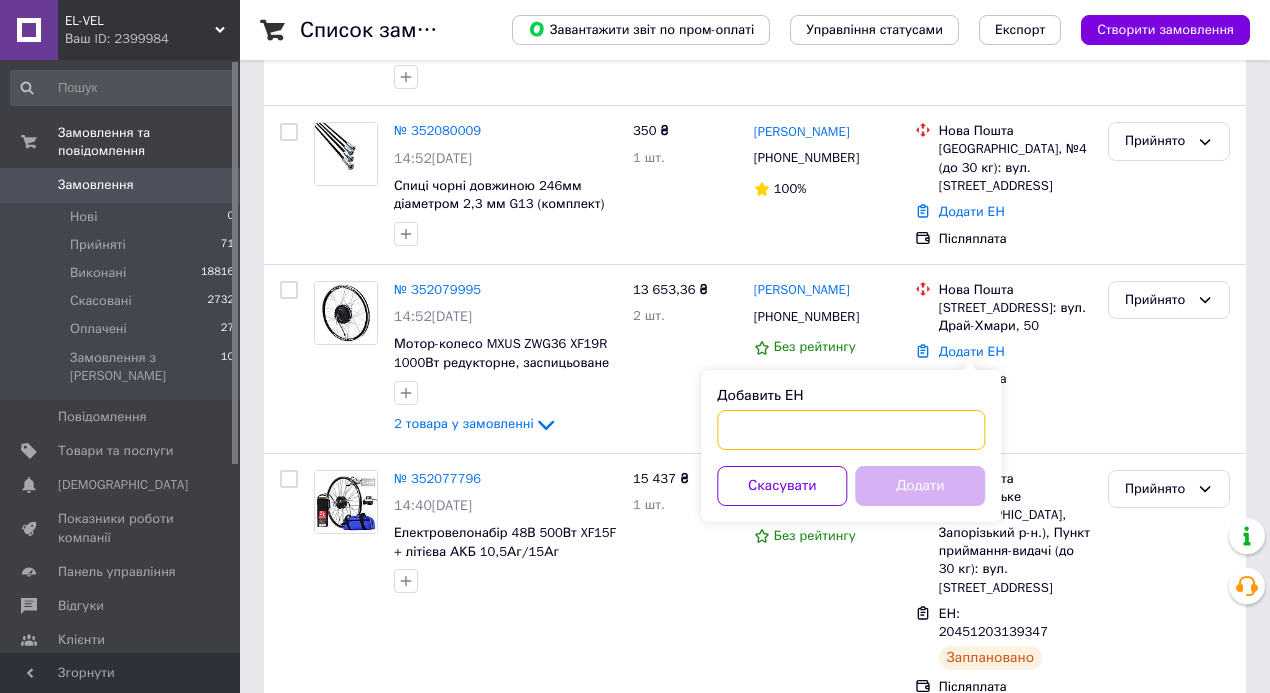 click on "Добавить ЕН" at bounding box center (851, 430) 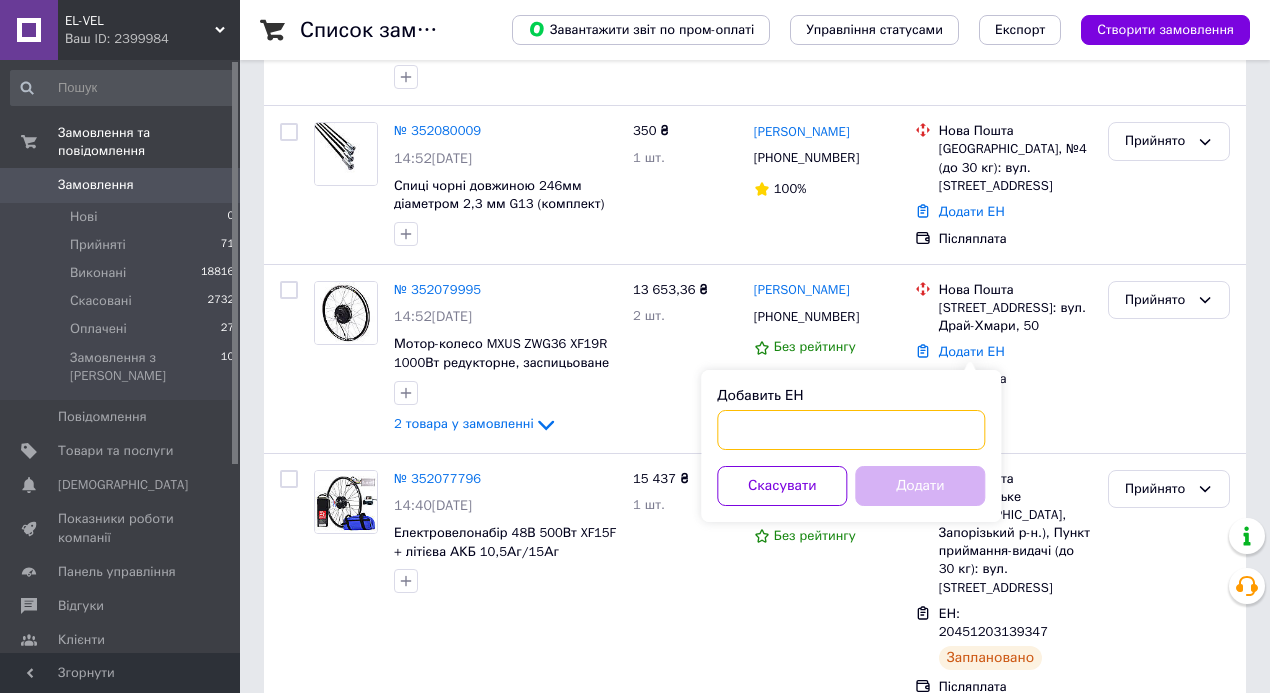 paste on "20451203161284" 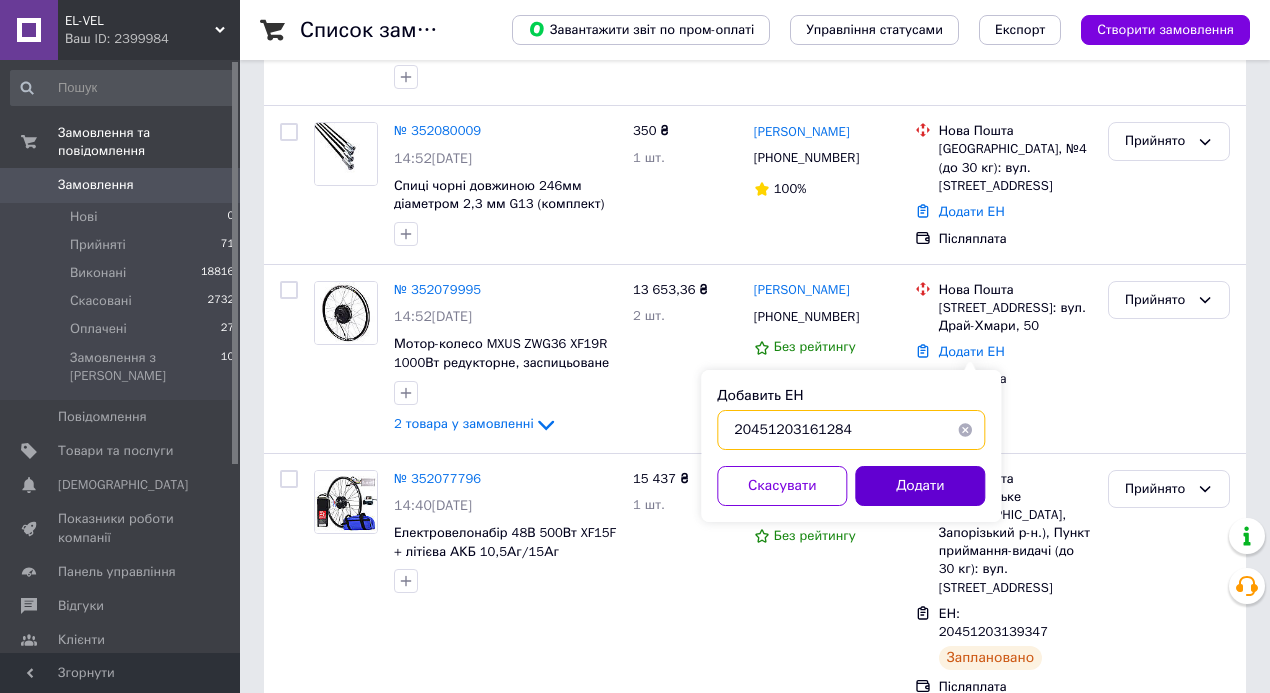 type on "20451203161284" 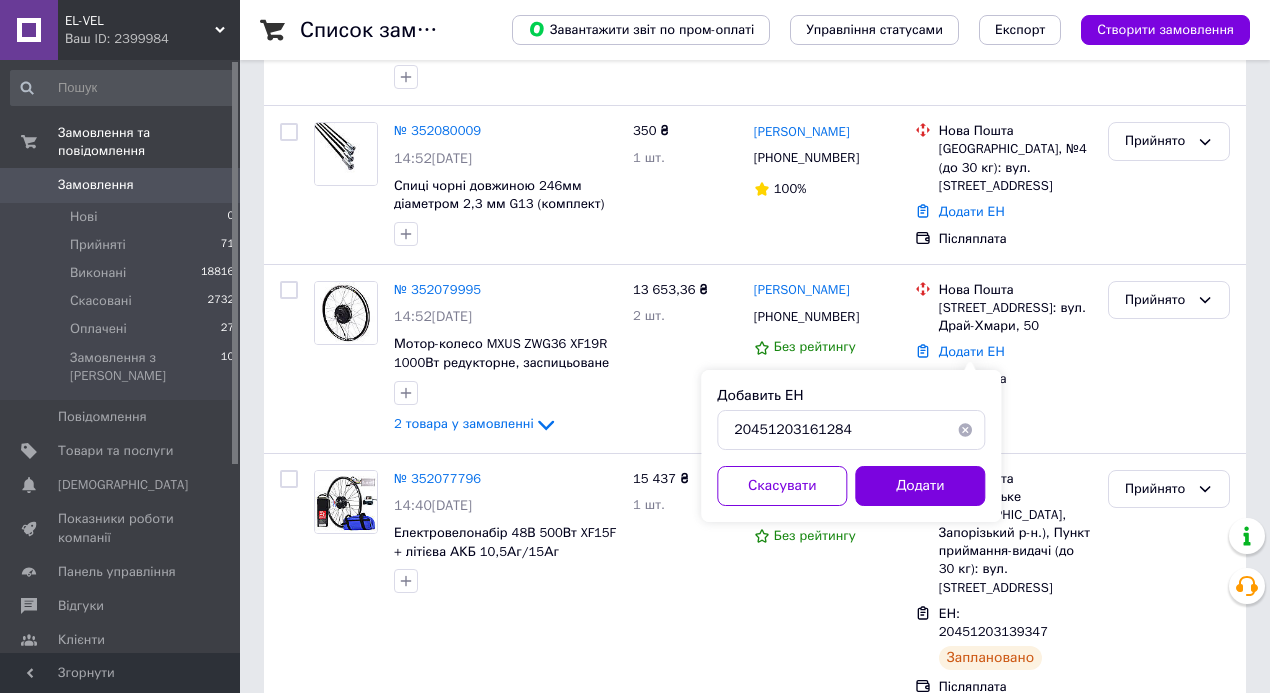 click on "Додати" at bounding box center (920, 486) 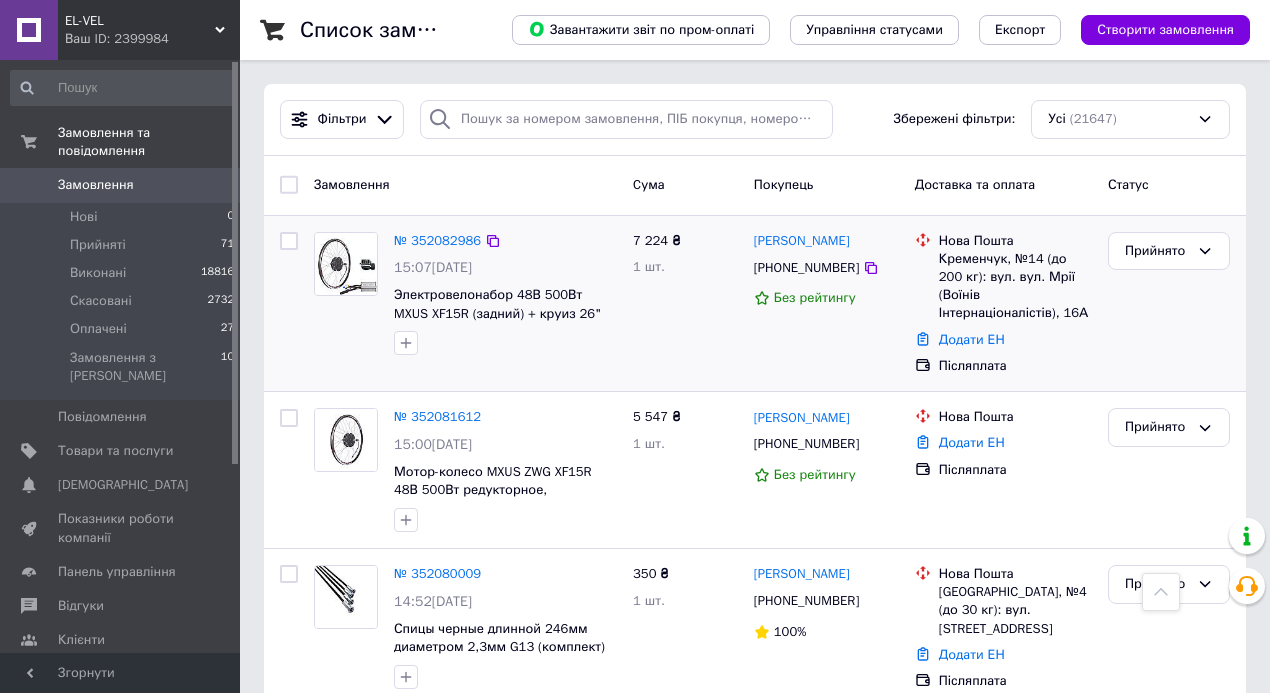 scroll, scrollTop: 1869, scrollLeft: 0, axis: vertical 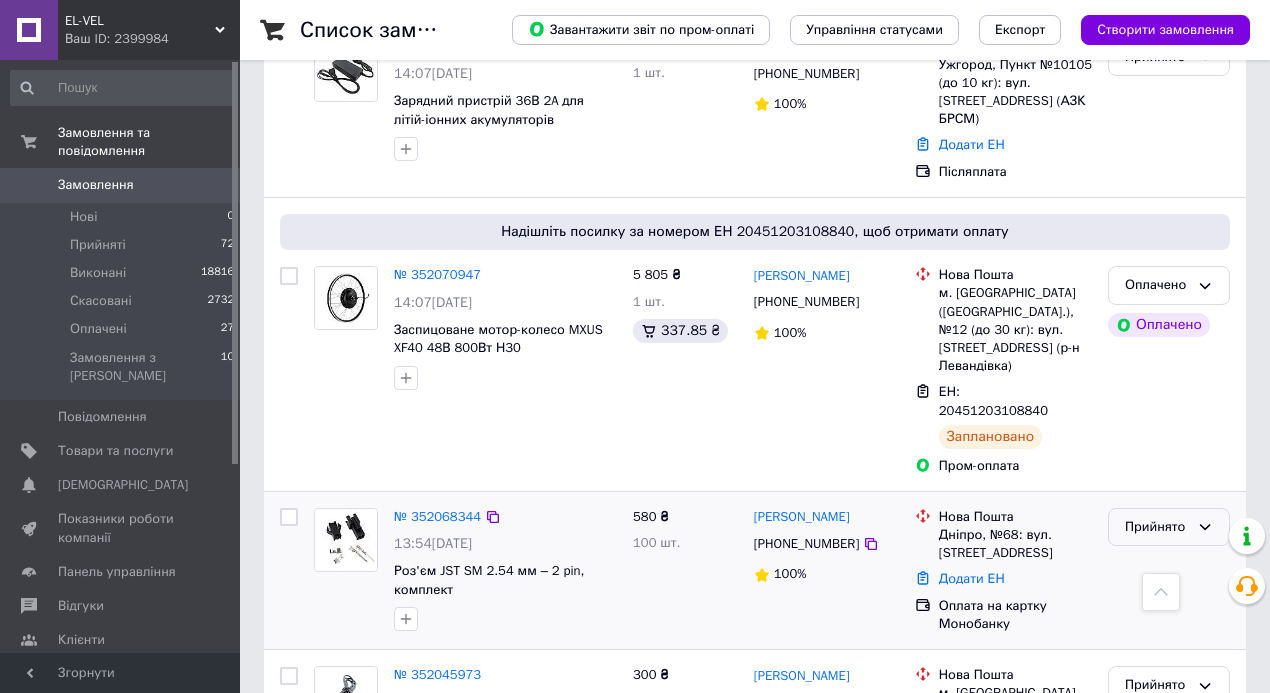 click 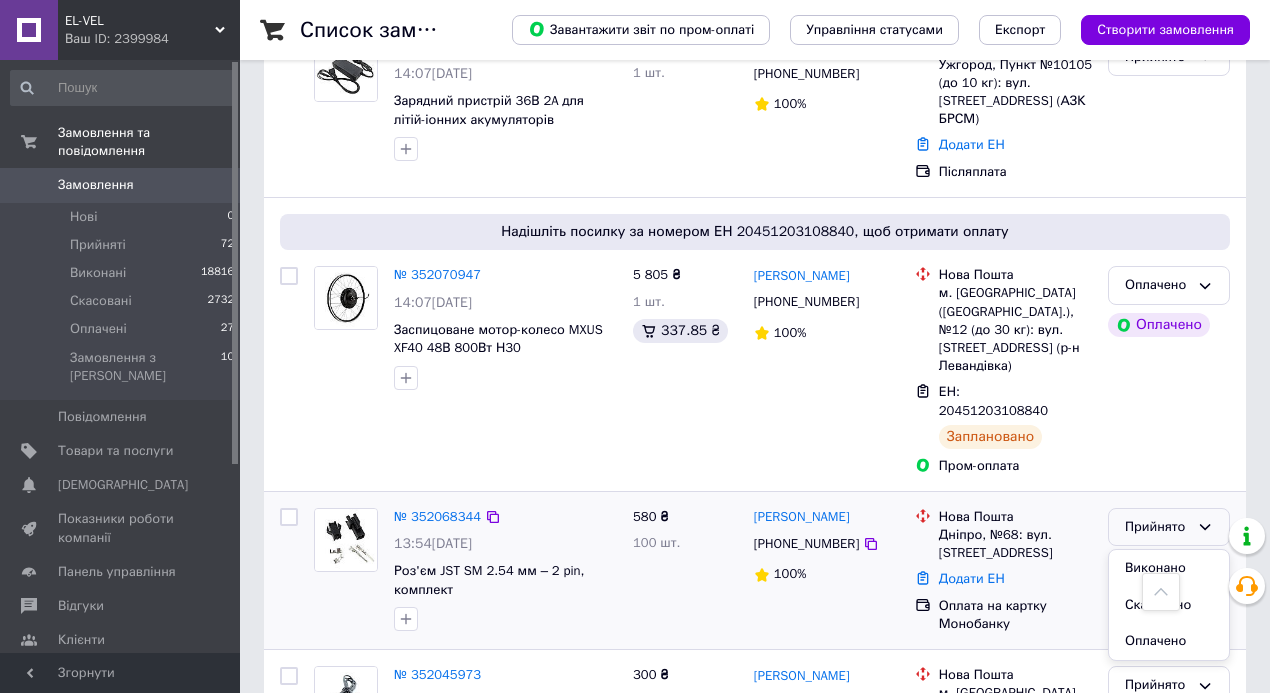 drag, startPoint x: 1163, startPoint y: 473, endPoint x: 1099, endPoint y: 462, distance: 64.93843 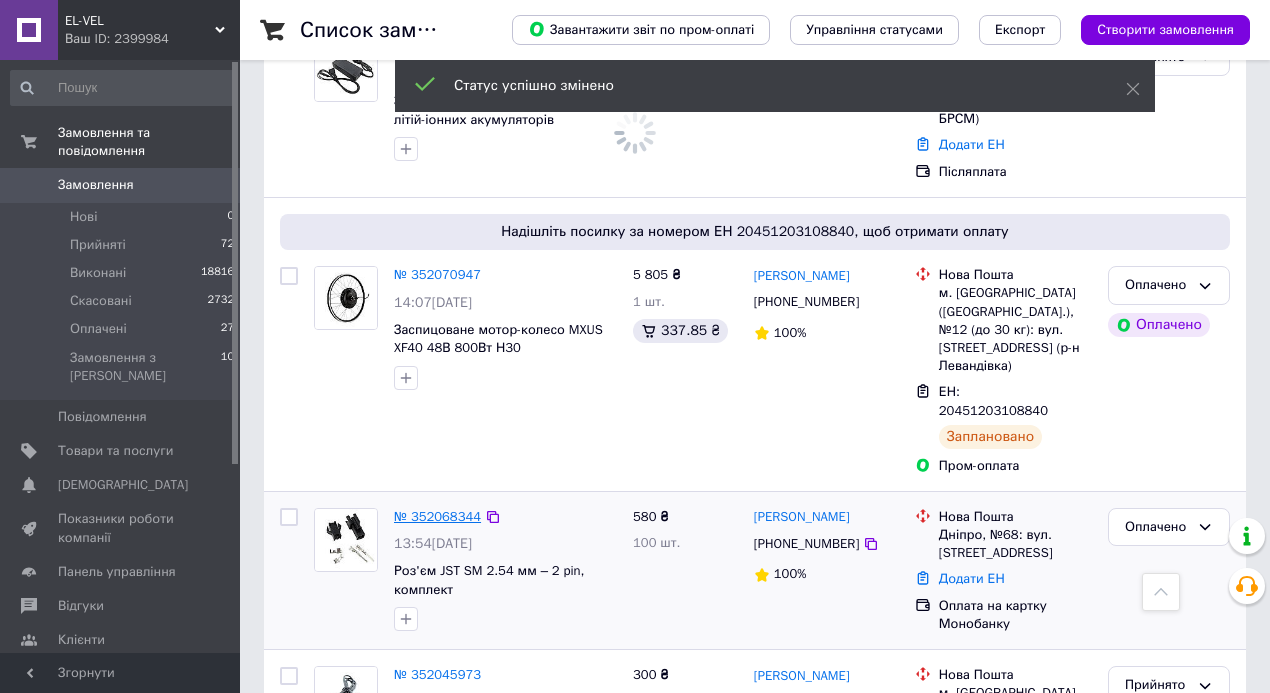 click on "№ 352068344" at bounding box center [437, 516] 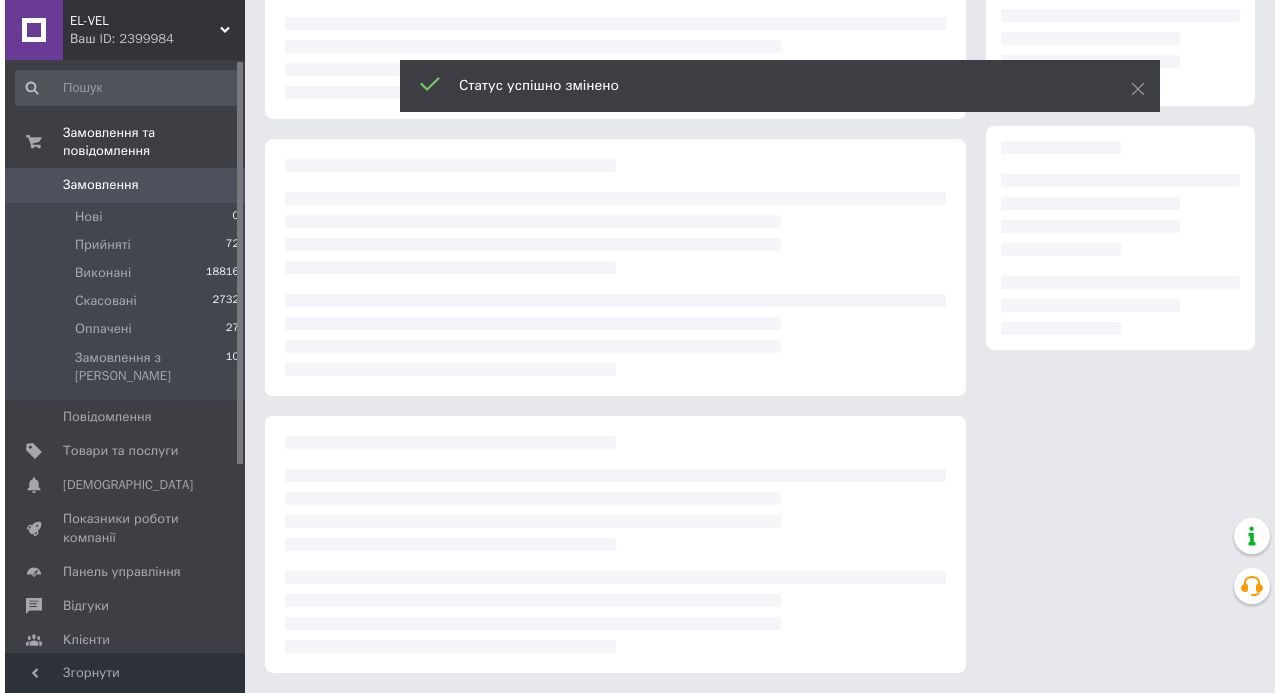 scroll, scrollTop: 0, scrollLeft: 0, axis: both 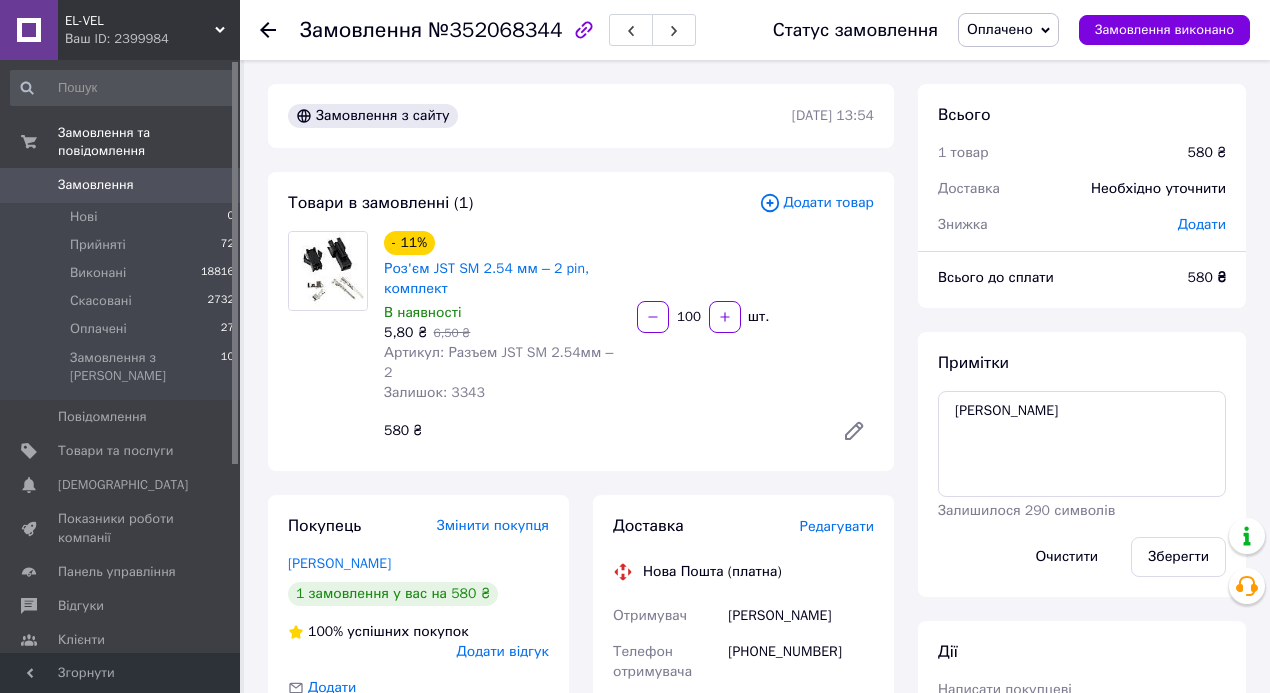 click on "Редагувати" at bounding box center [837, 526] 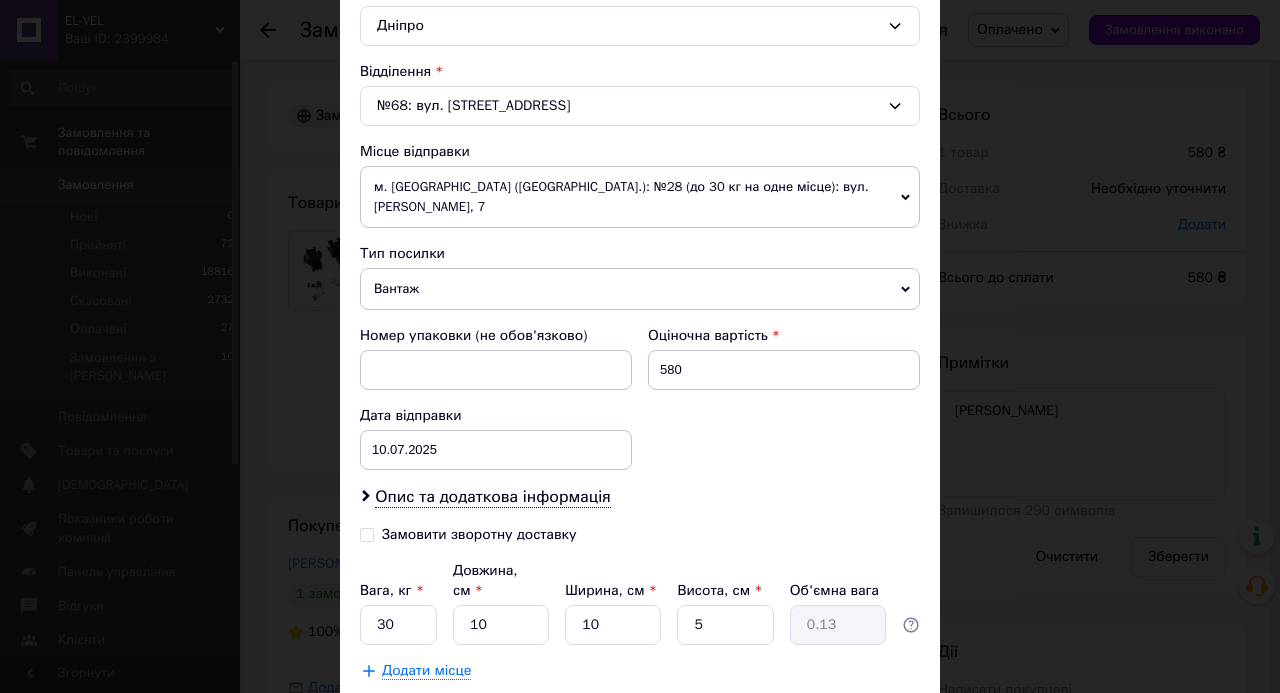 scroll, scrollTop: 600, scrollLeft: 0, axis: vertical 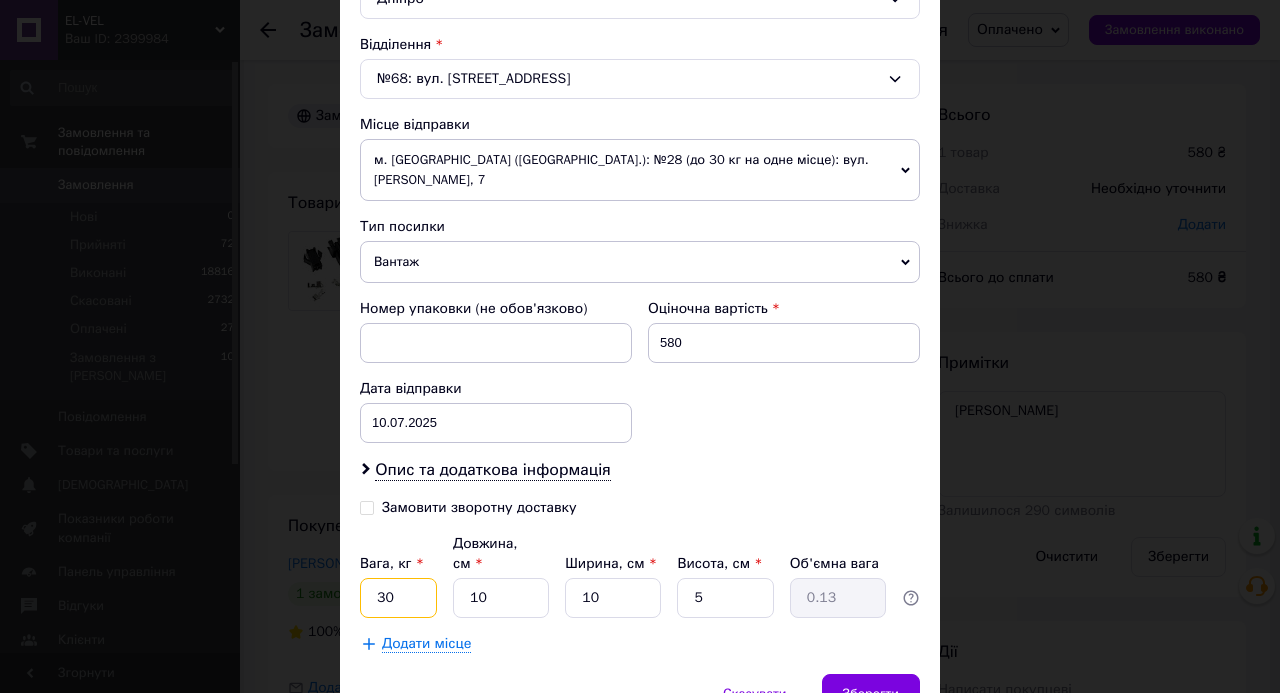click on "30" at bounding box center (398, 598) 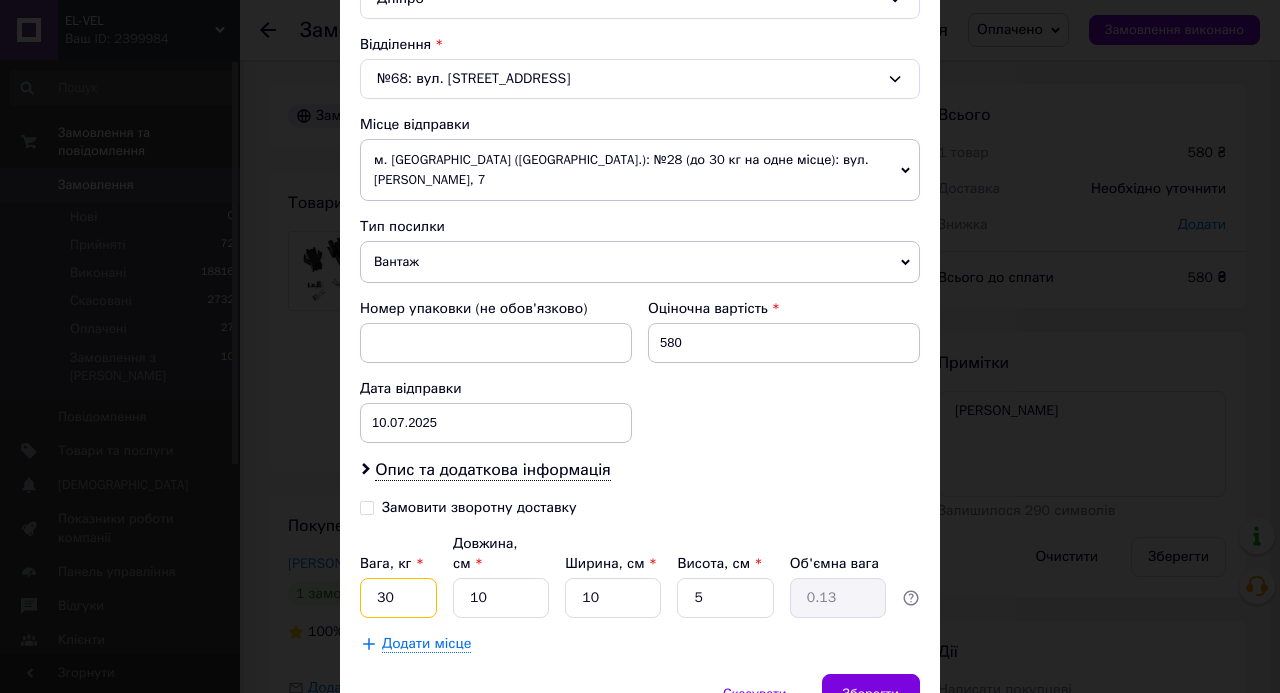 type on "3" 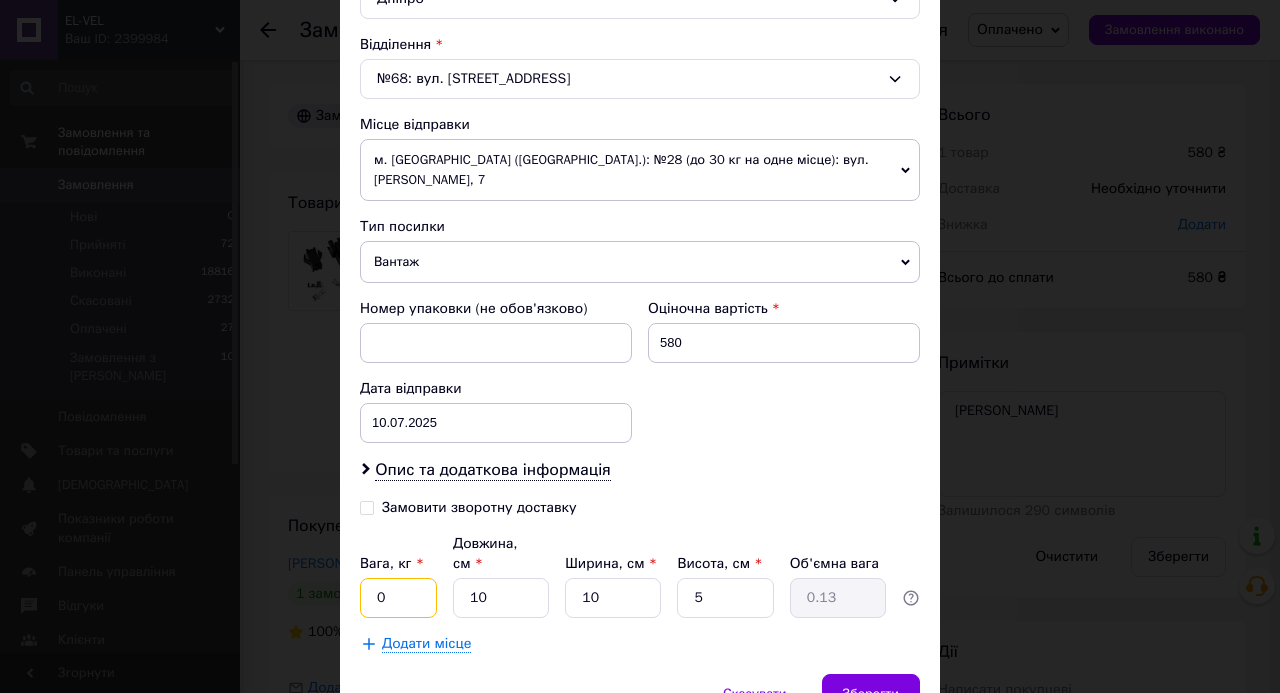 type on "0.5" 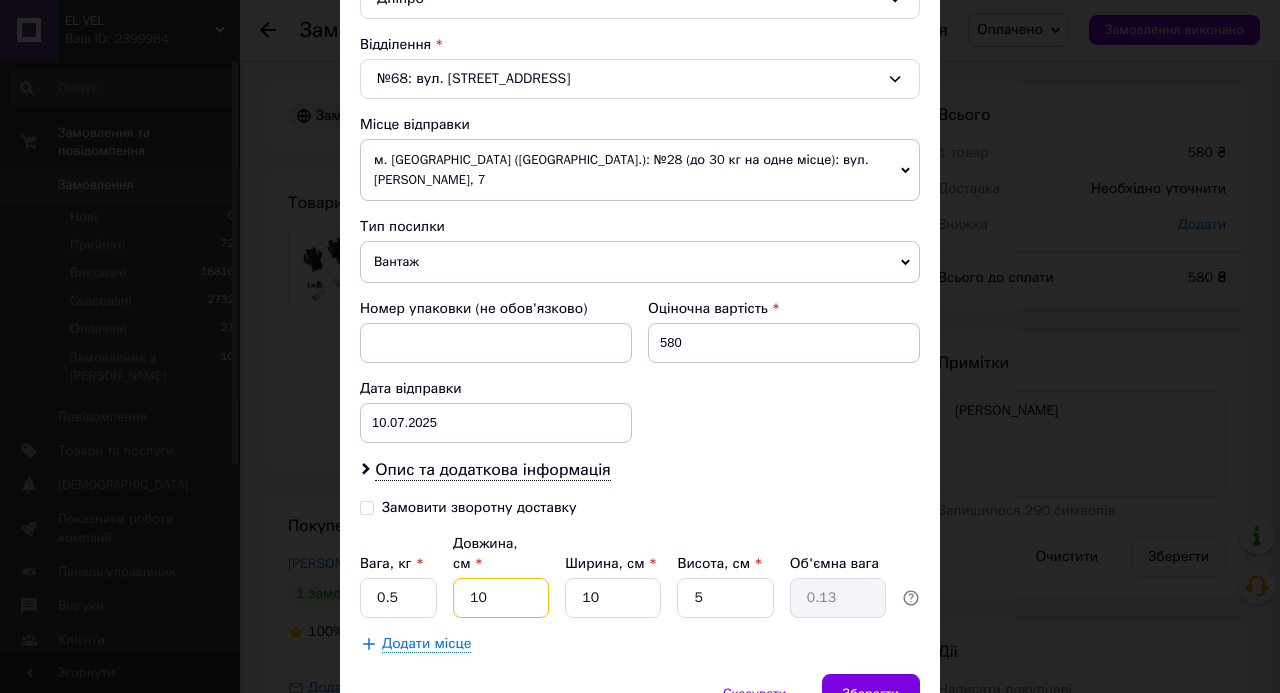 click on "10" at bounding box center [501, 598] 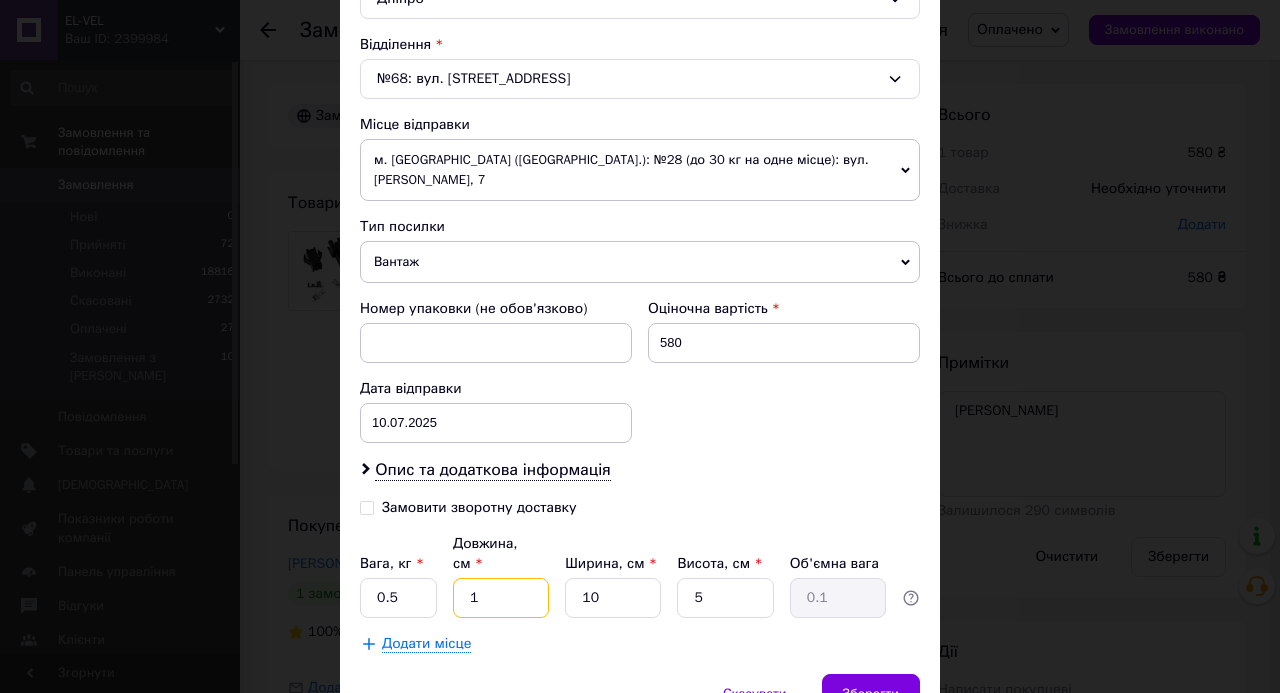 type 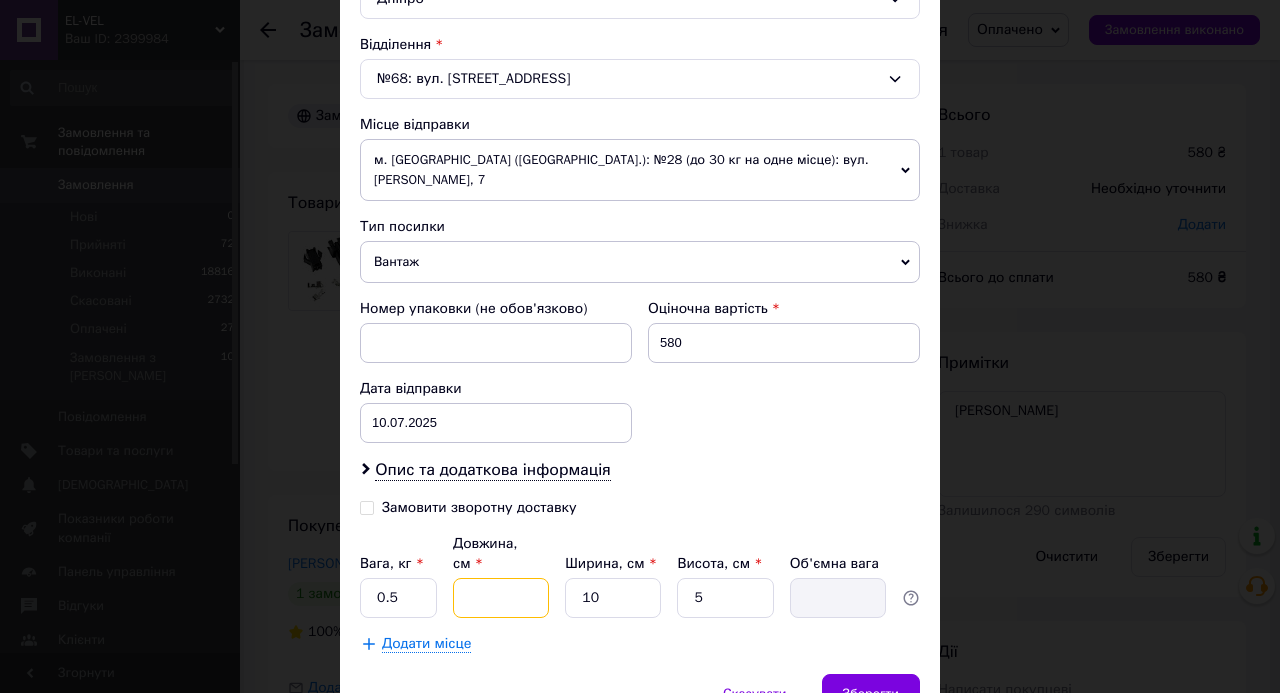 type on "1" 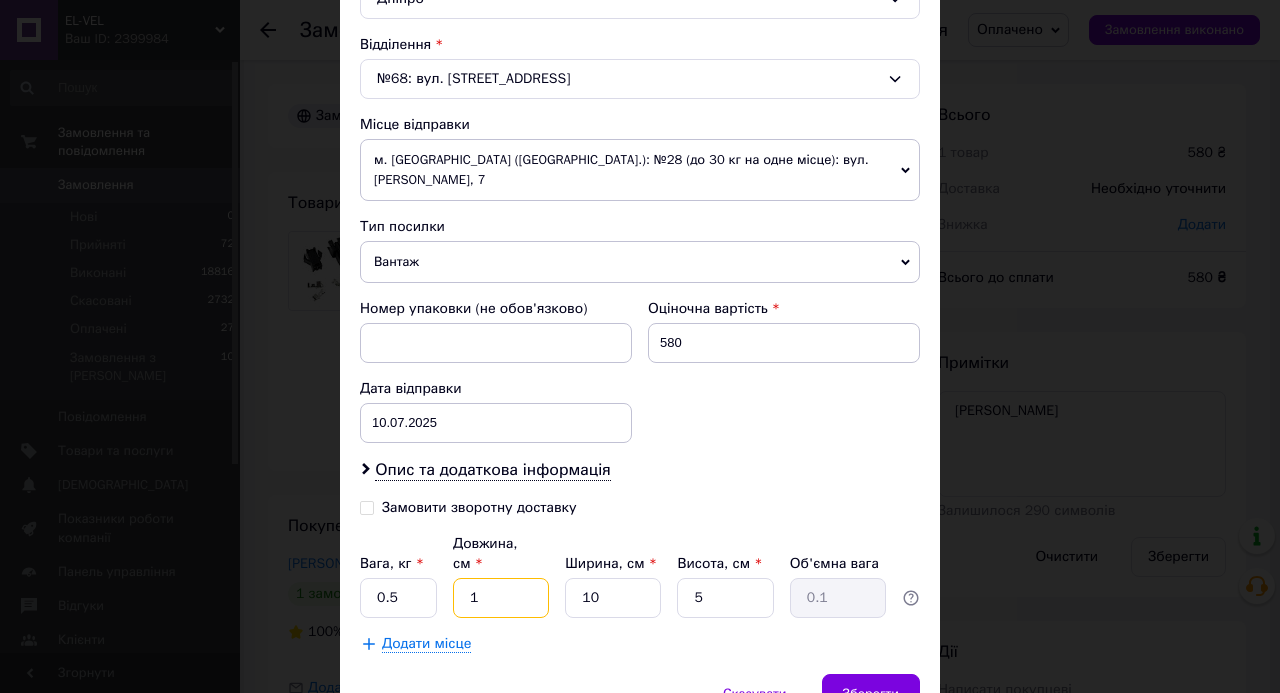 type 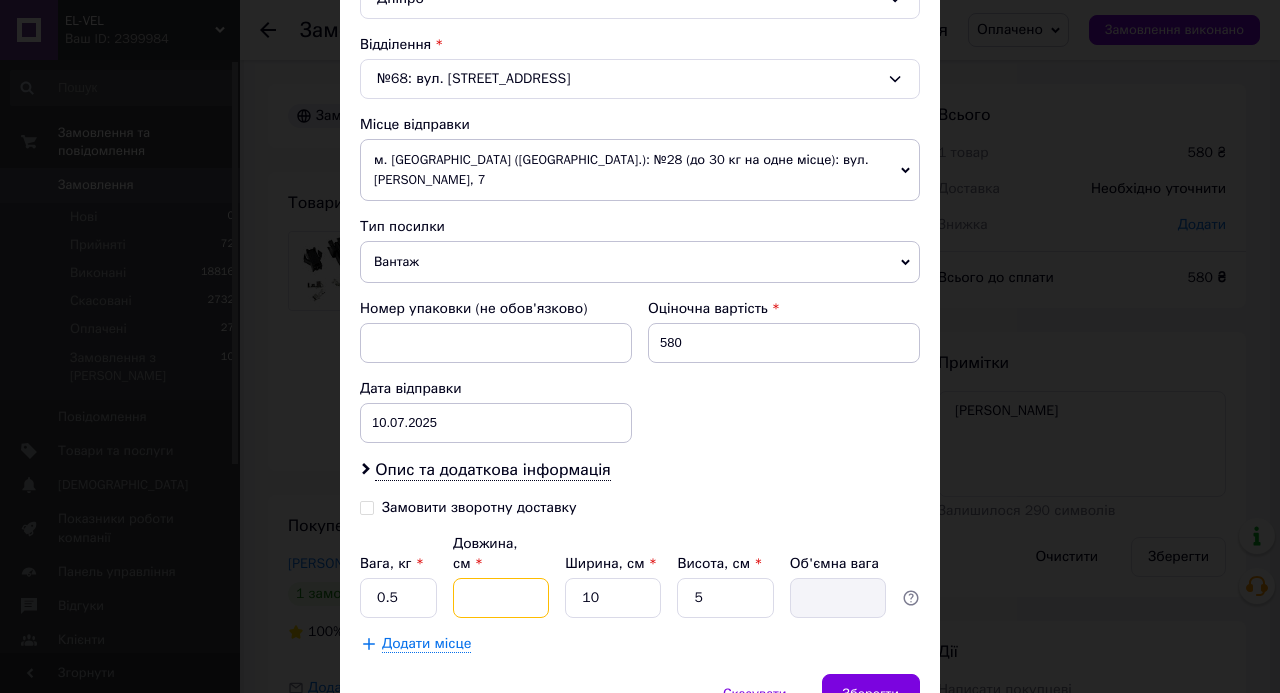 type on "2" 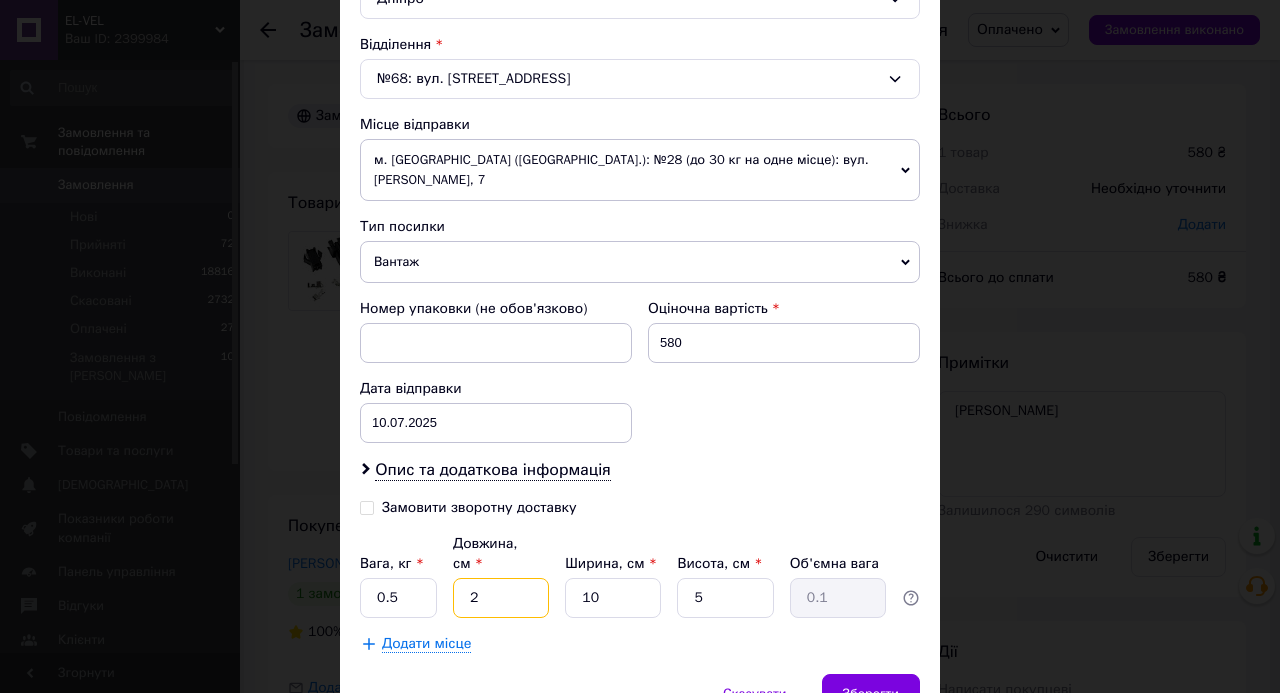 type on "20" 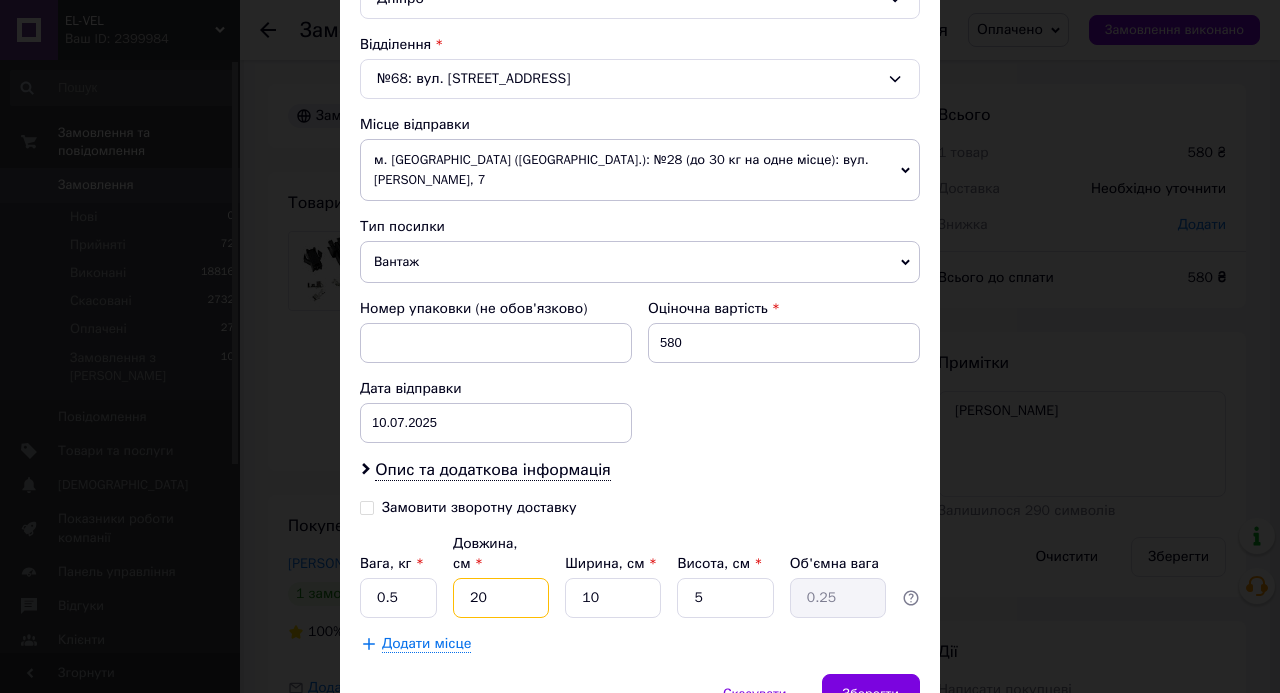 type on "20" 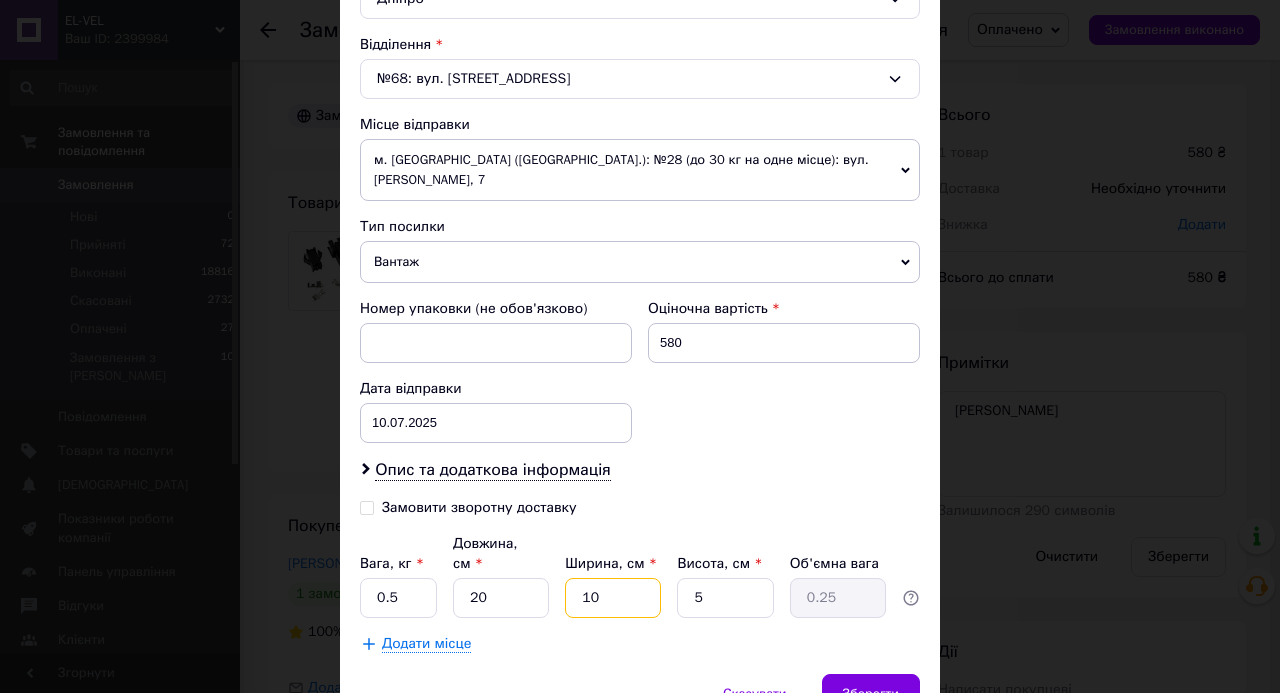 click on "10" at bounding box center [613, 598] 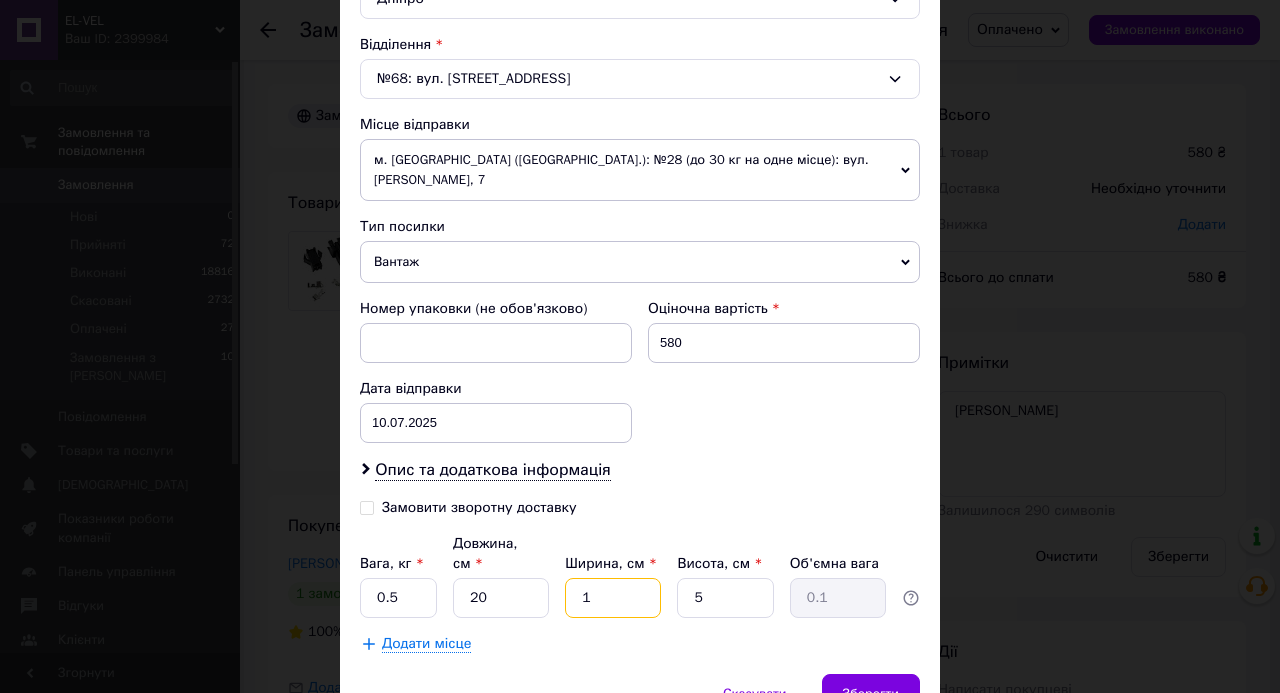 type on "15" 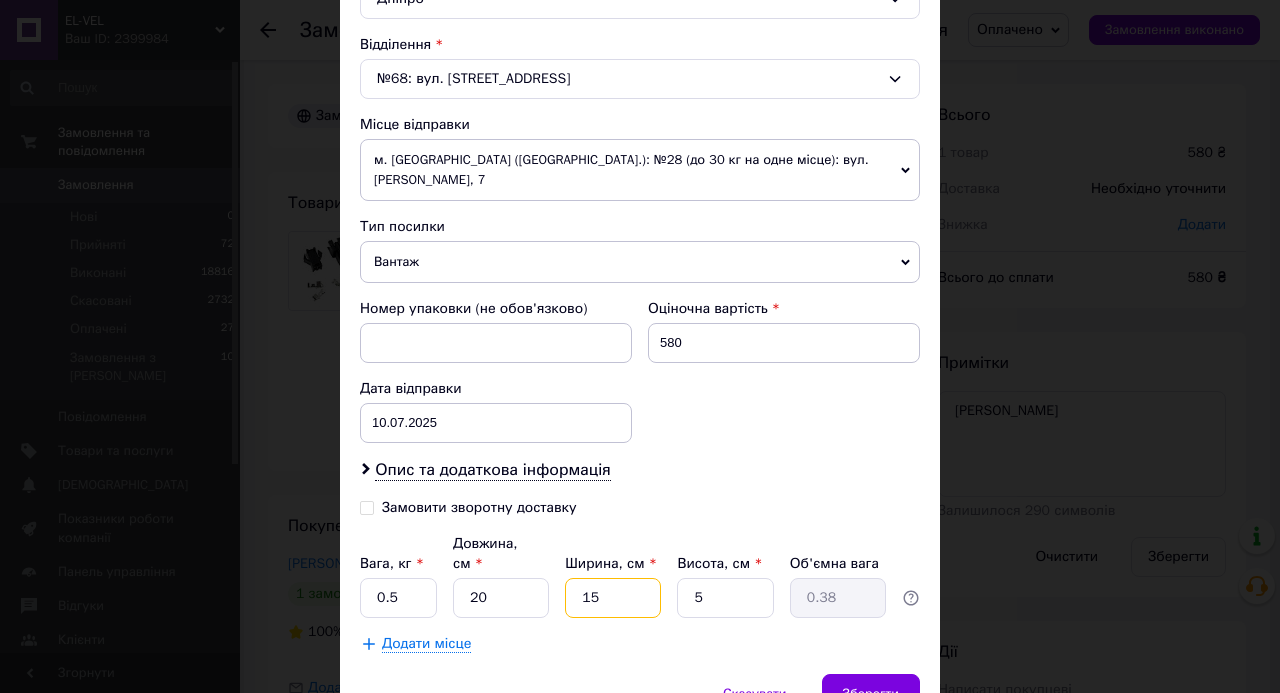 type on "15" 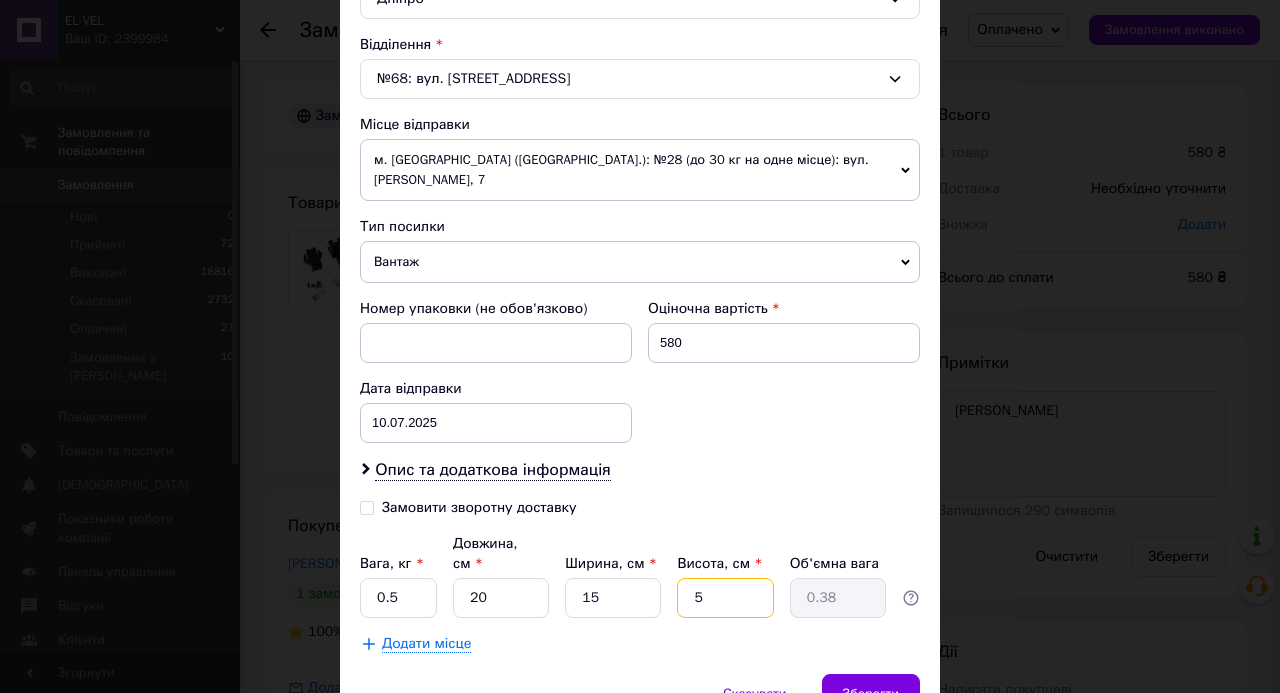 click on "5" at bounding box center [725, 598] 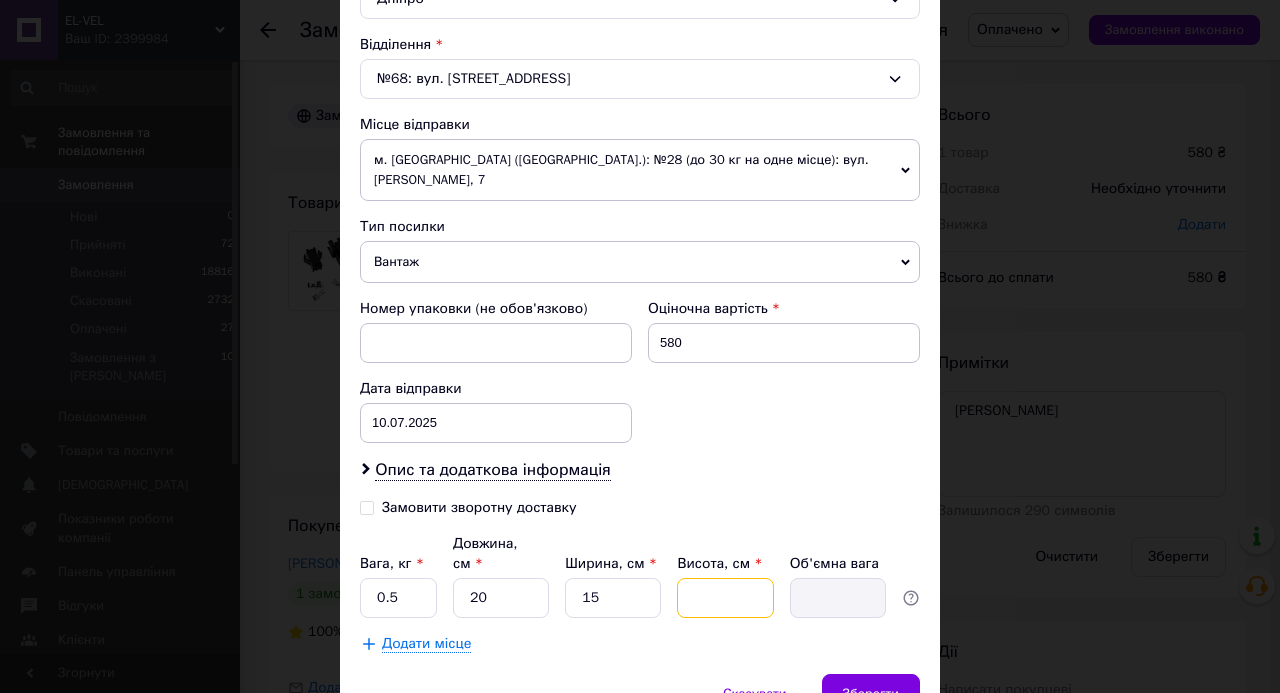 type on "7" 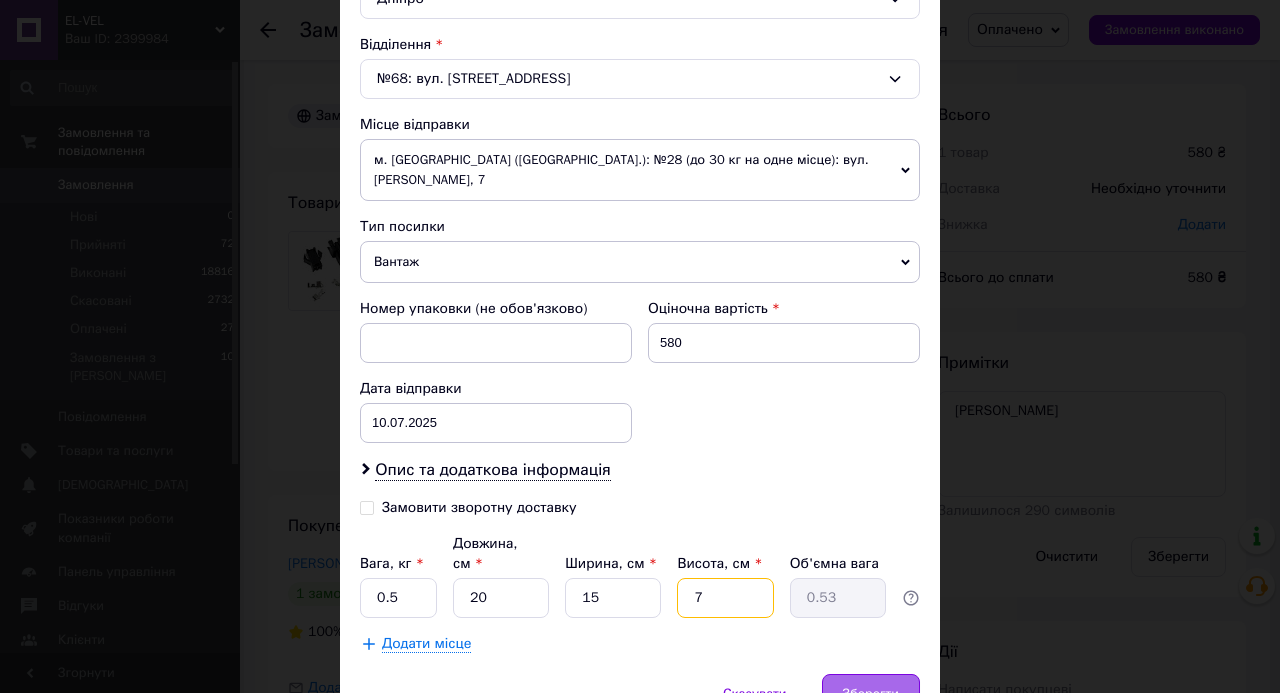 type on "7" 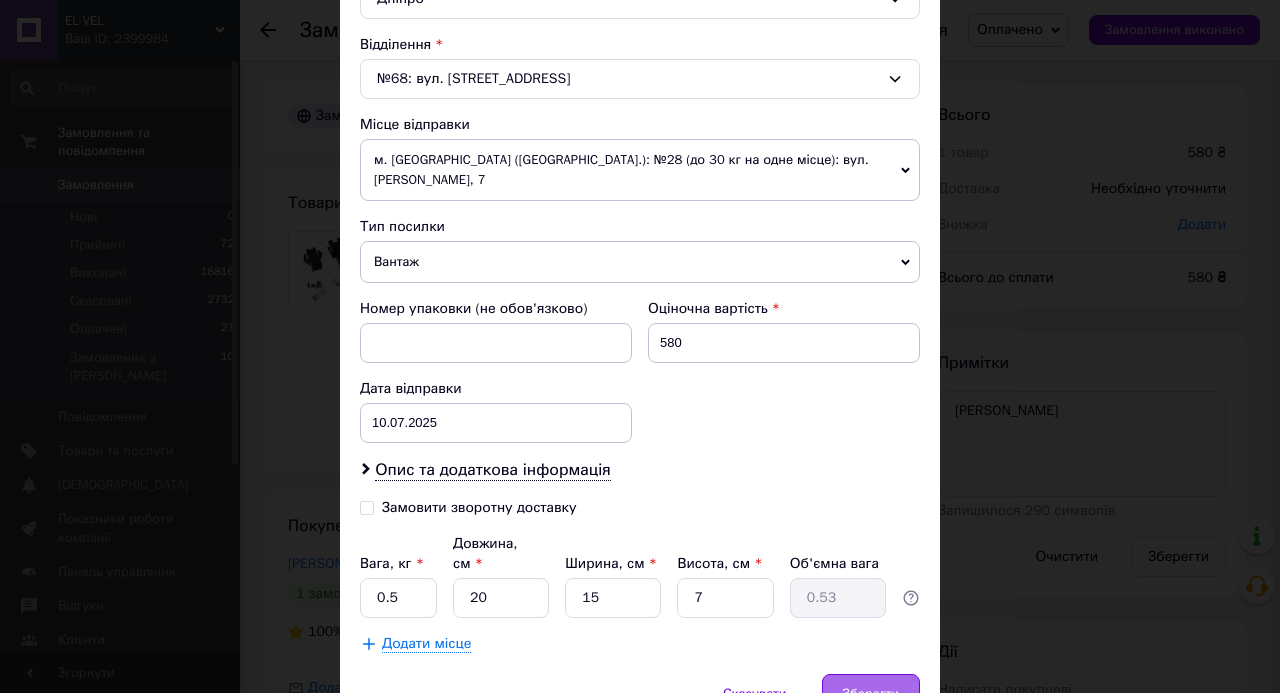 click on "Зберегти" at bounding box center [871, 694] 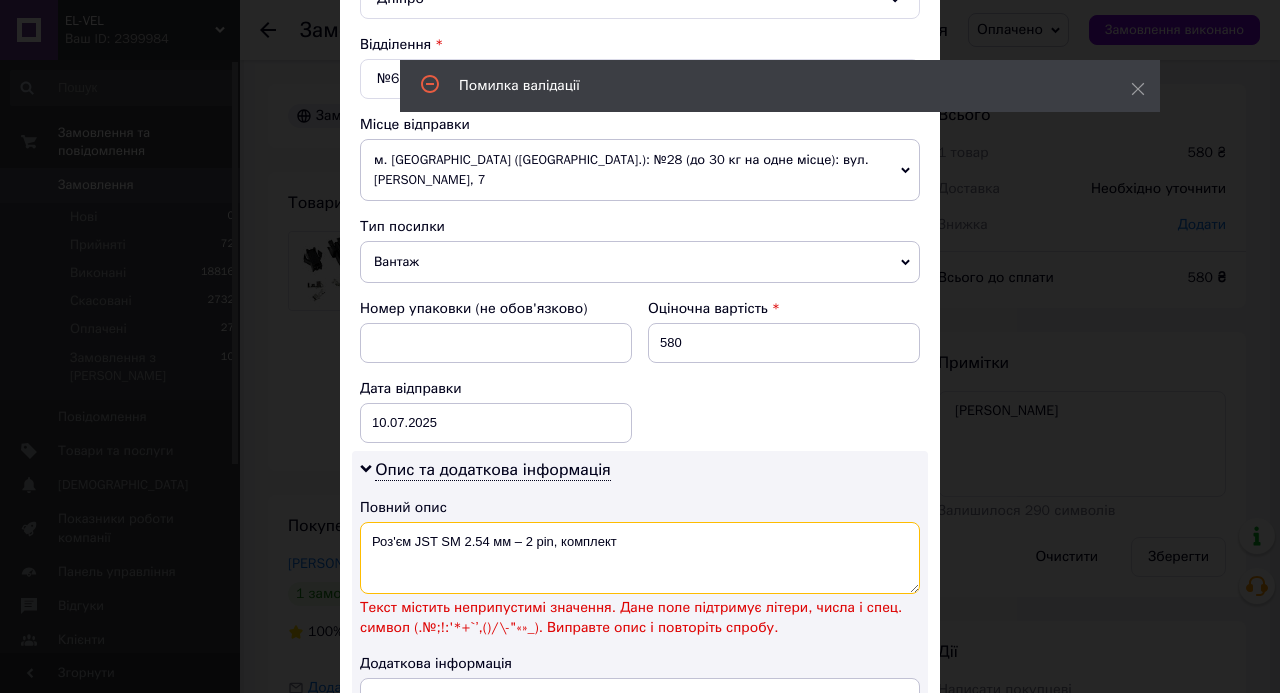 click on "Роз'єм JST SM 2.54 мм – 2 pin, комплект" at bounding box center (640, 558) 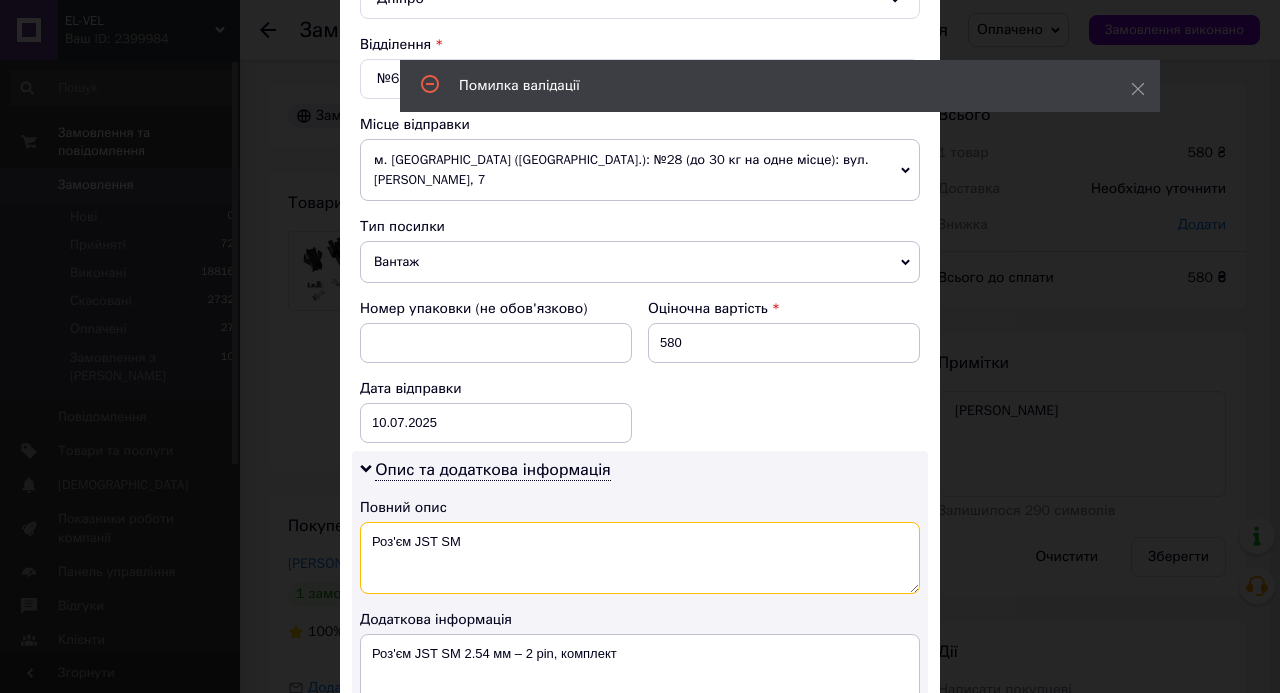 type on "Роз'єм JST SM" 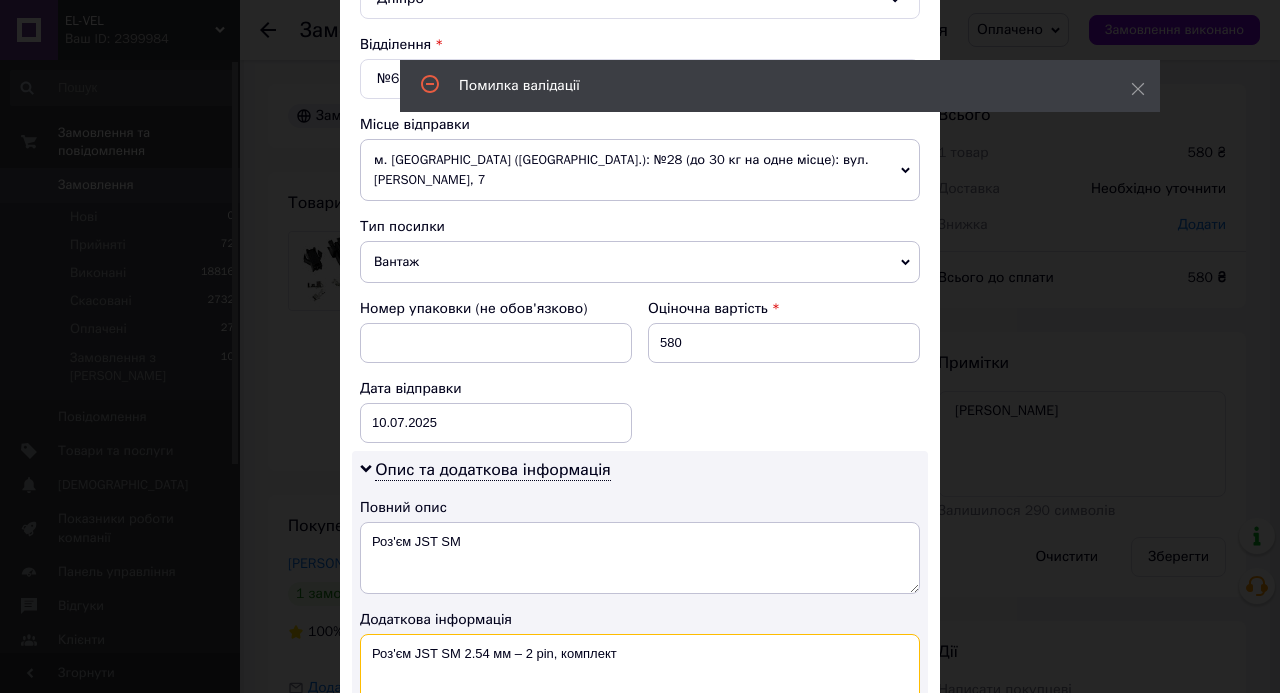 click on "Роз'єм JST SM 2.54 мм – 2 pin, комплект" at bounding box center [640, 670] 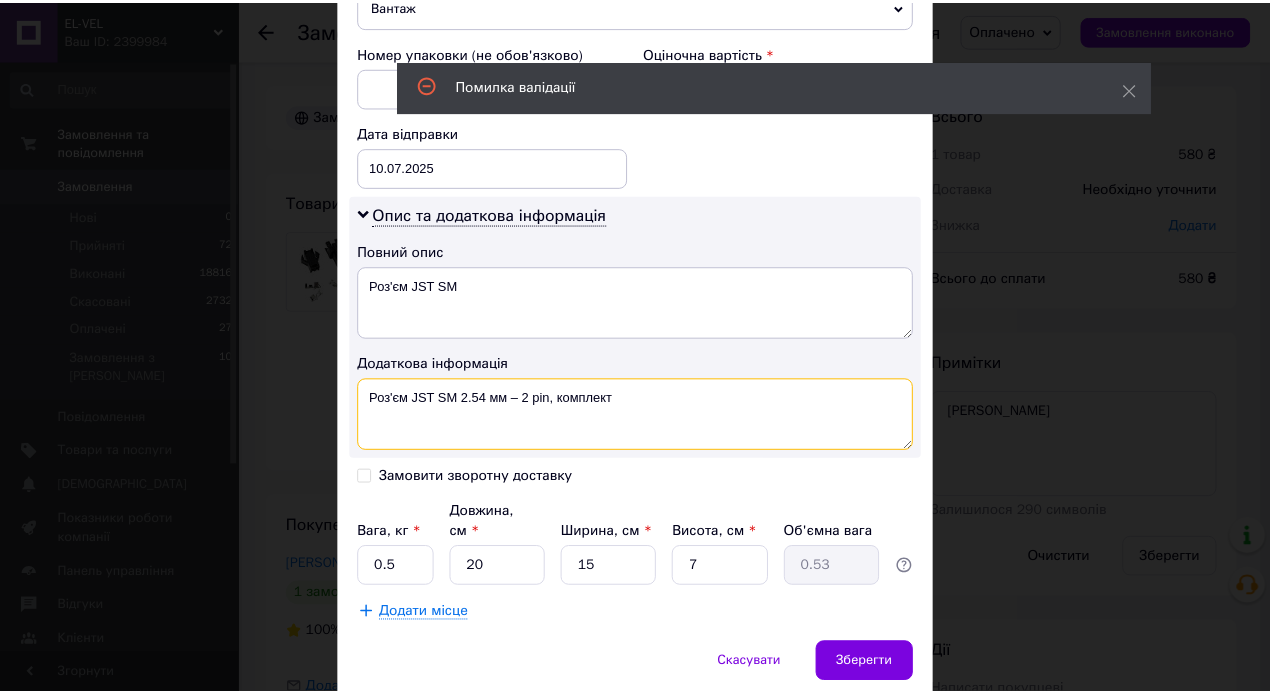 scroll, scrollTop: 866, scrollLeft: 0, axis: vertical 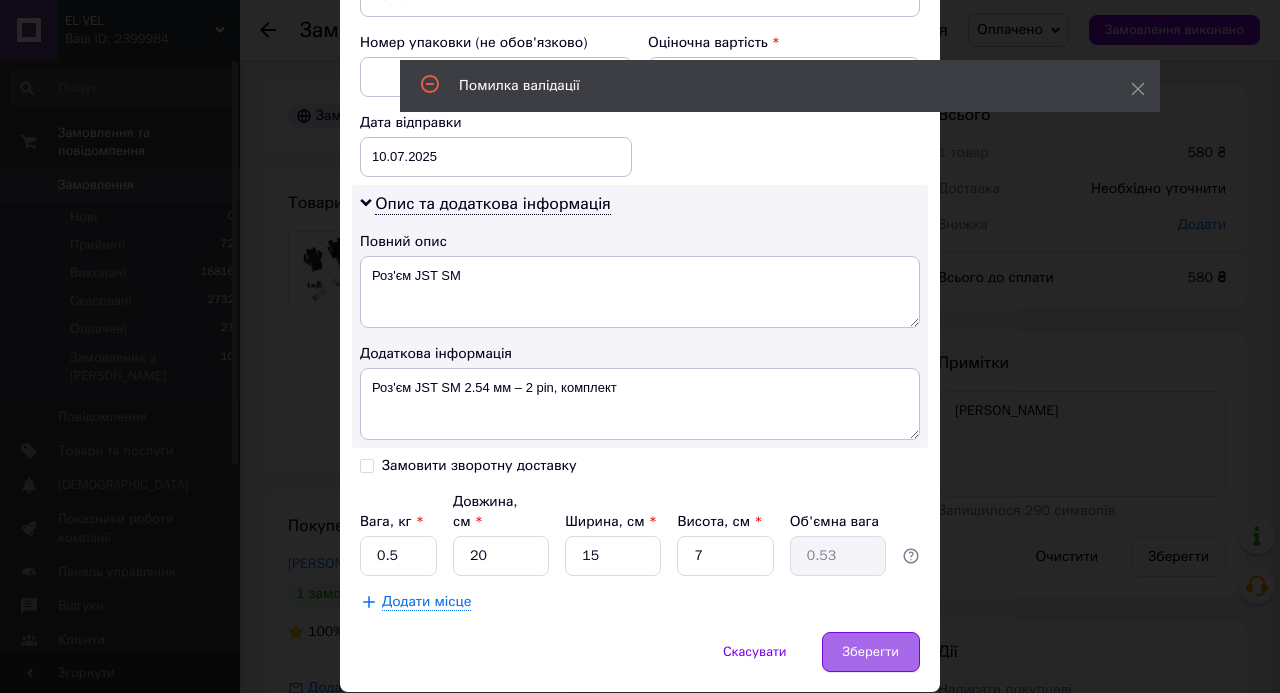 click on "Зберегти" at bounding box center [871, 652] 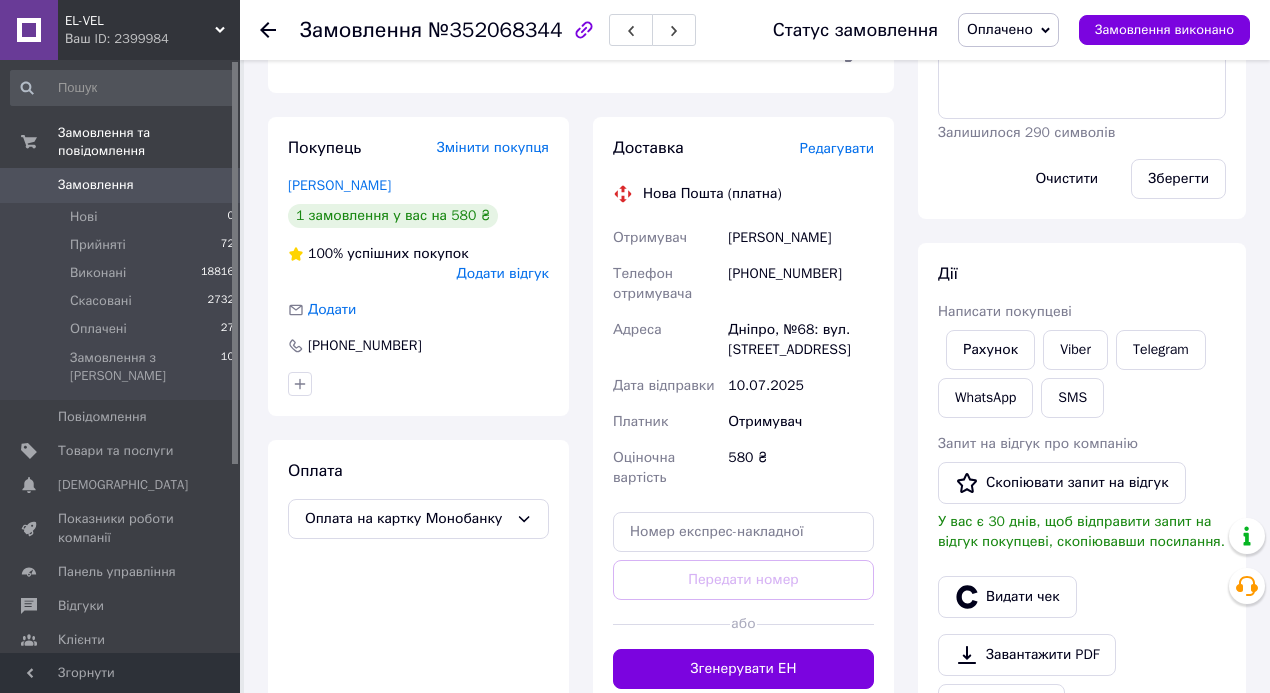scroll, scrollTop: 400, scrollLeft: 0, axis: vertical 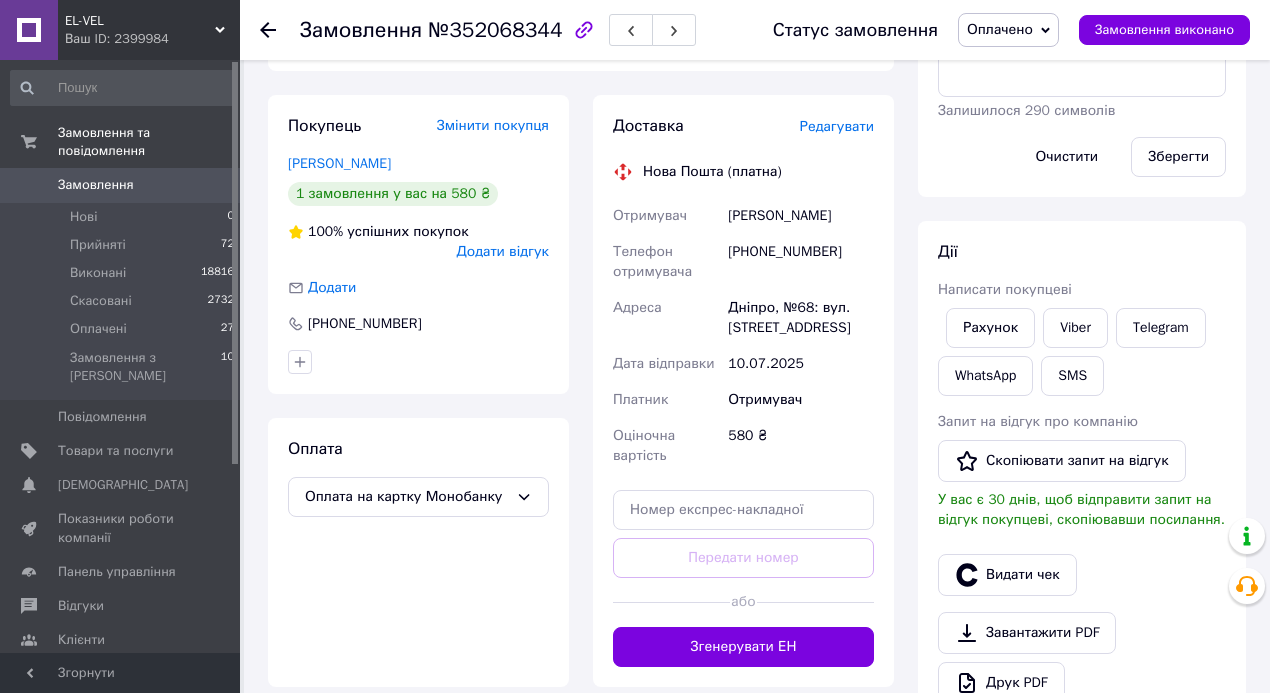 click on "Згенерувати ЕН" at bounding box center (743, 647) 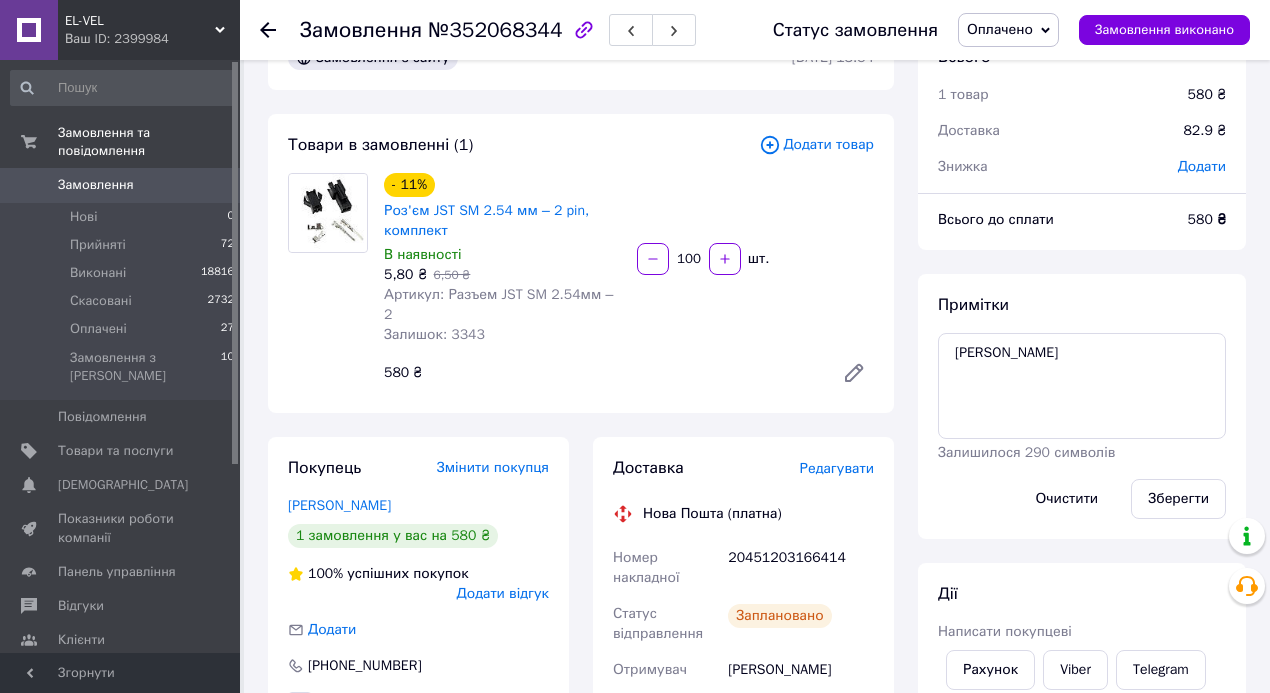 scroll, scrollTop: 0, scrollLeft: 0, axis: both 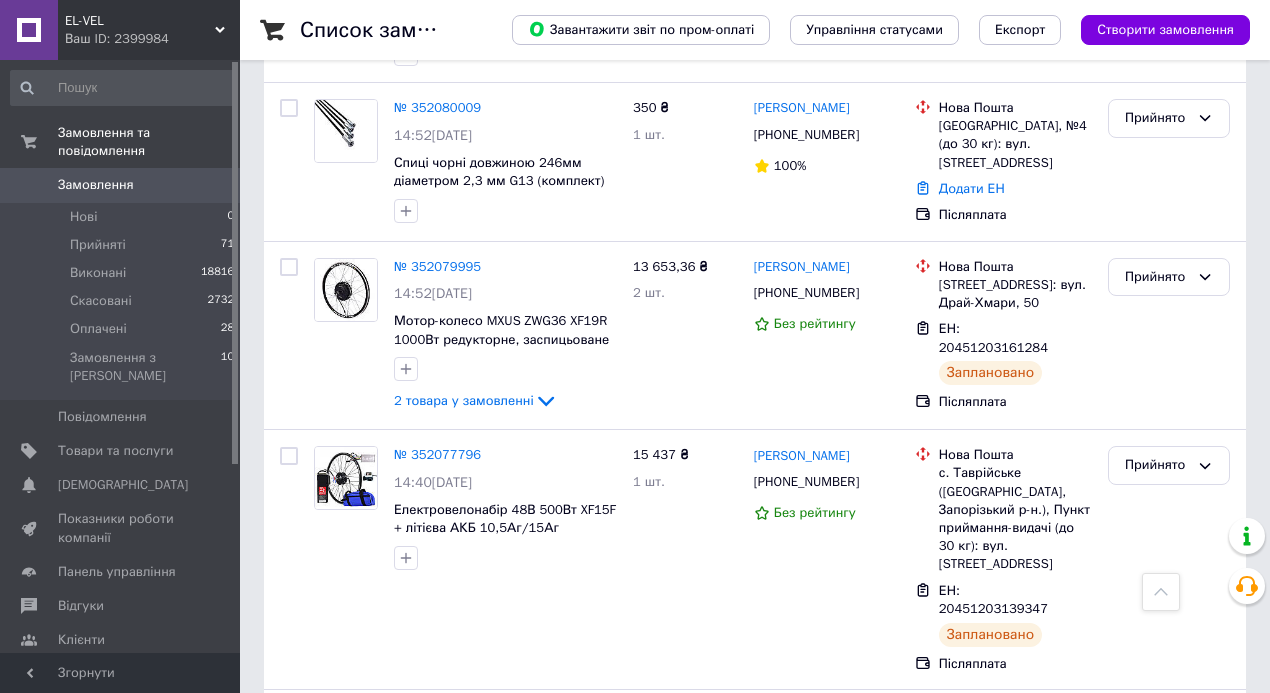 click on "№ 352077796" at bounding box center (437, 454) 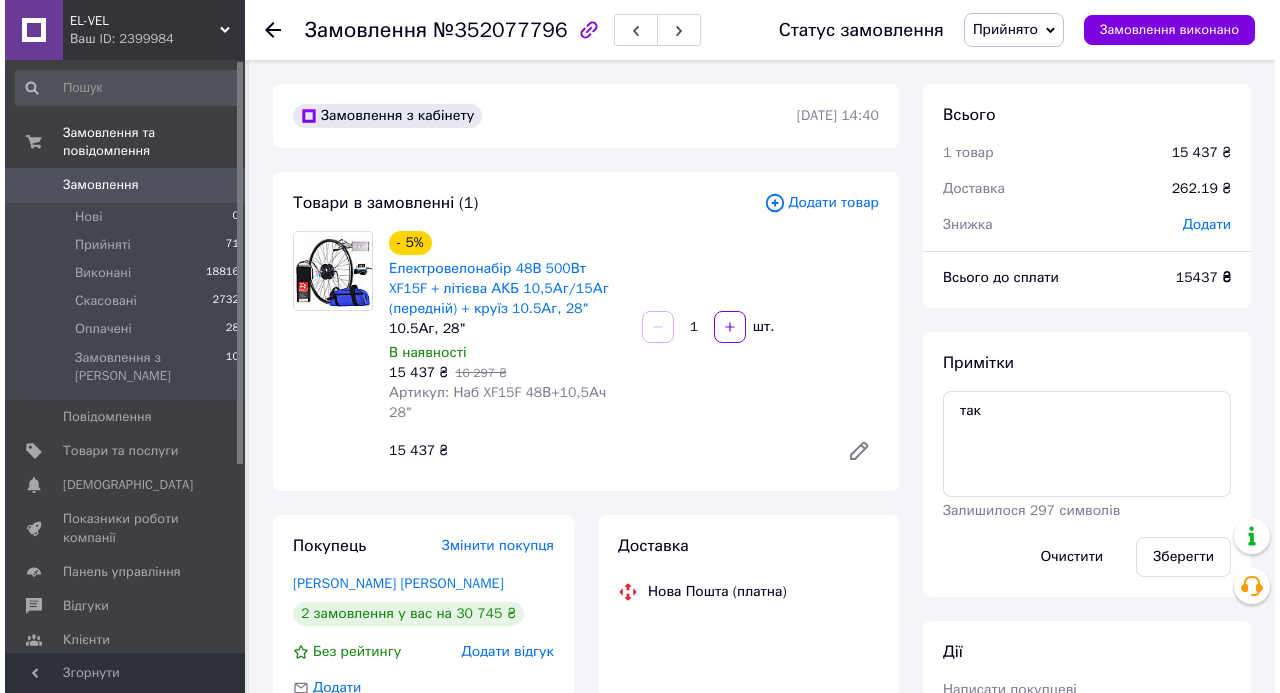 scroll, scrollTop: 97, scrollLeft: 0, axis: vertical 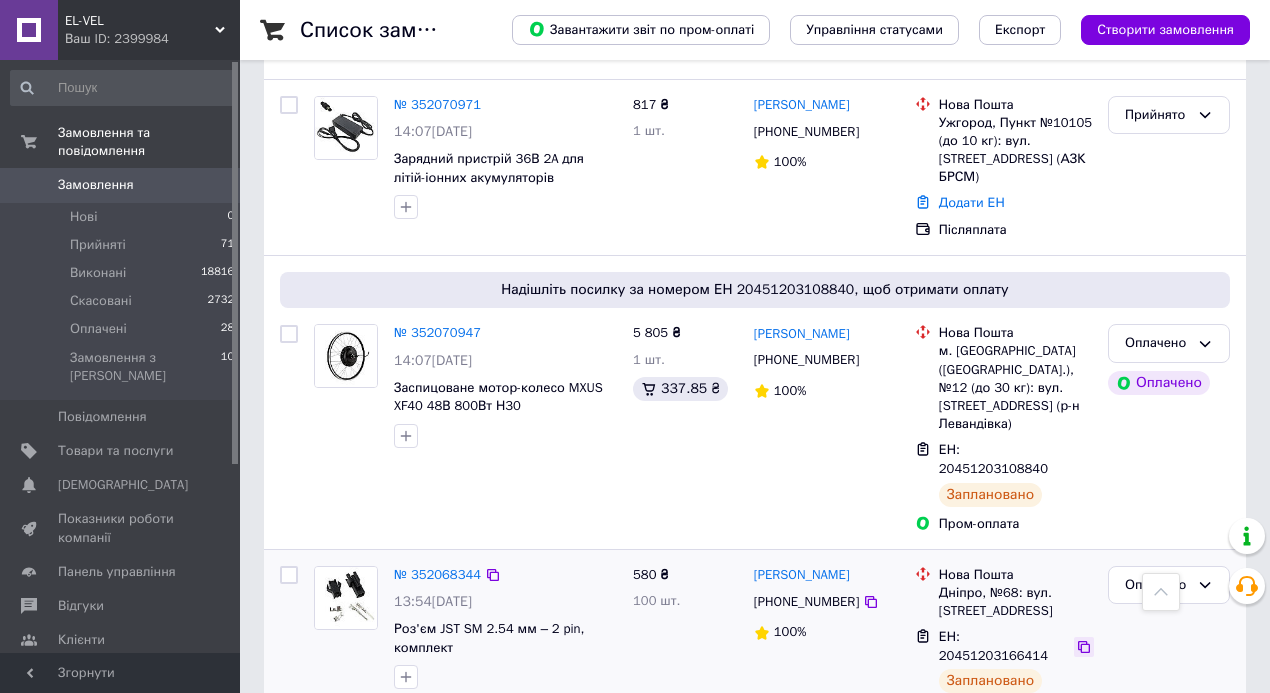 click 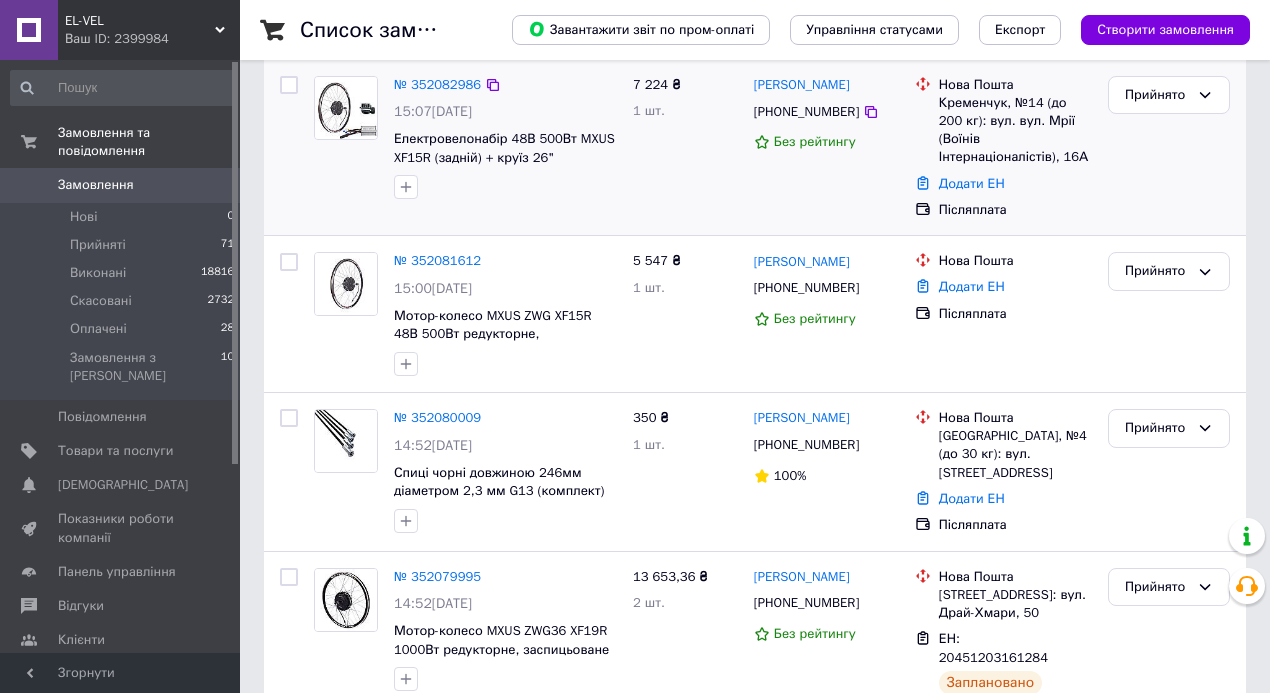scroll, scrollTop: 0, scrollLeft: 0, axis: both 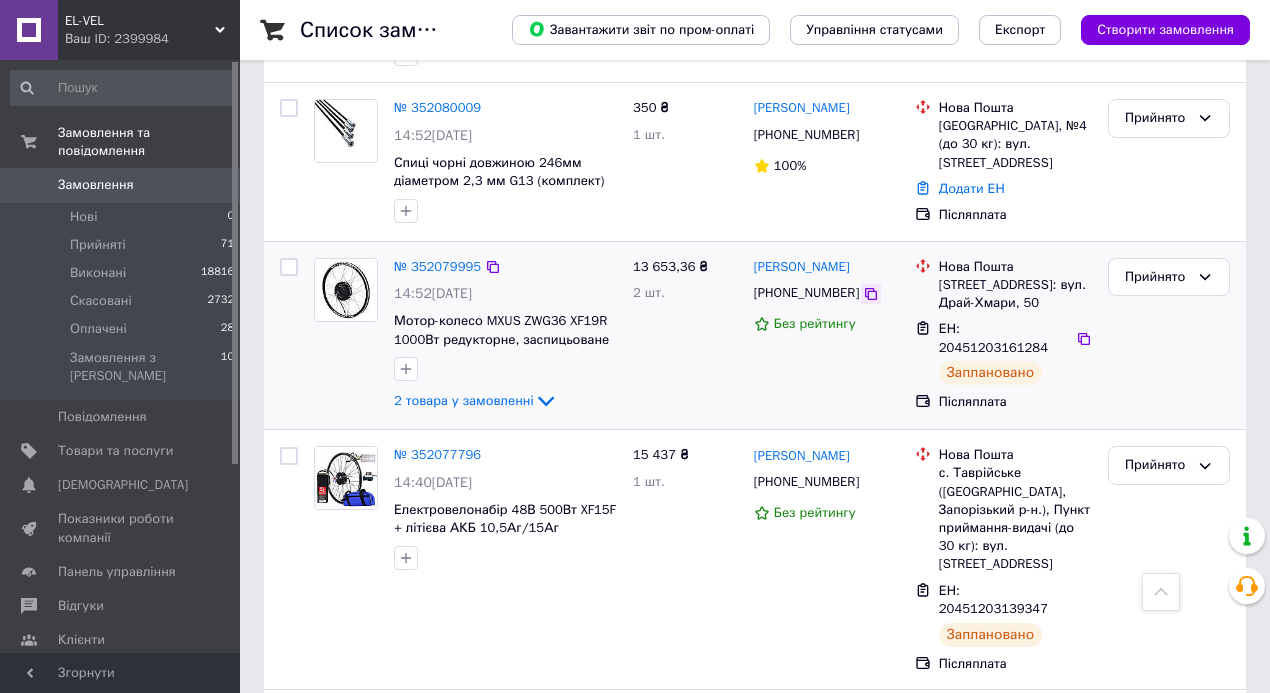 click 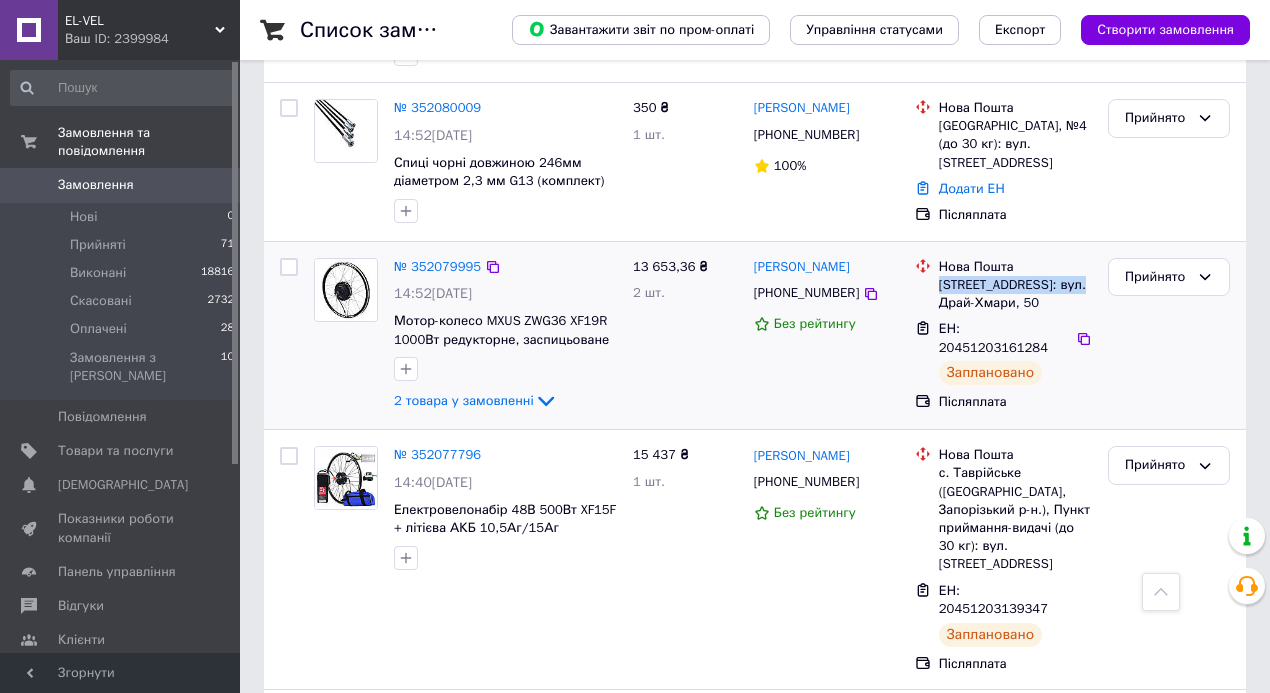 drag, startPoint x: 1072, startPoint y: 260, endPoint x: 938, endPoint y: 261, distance: 134.00374 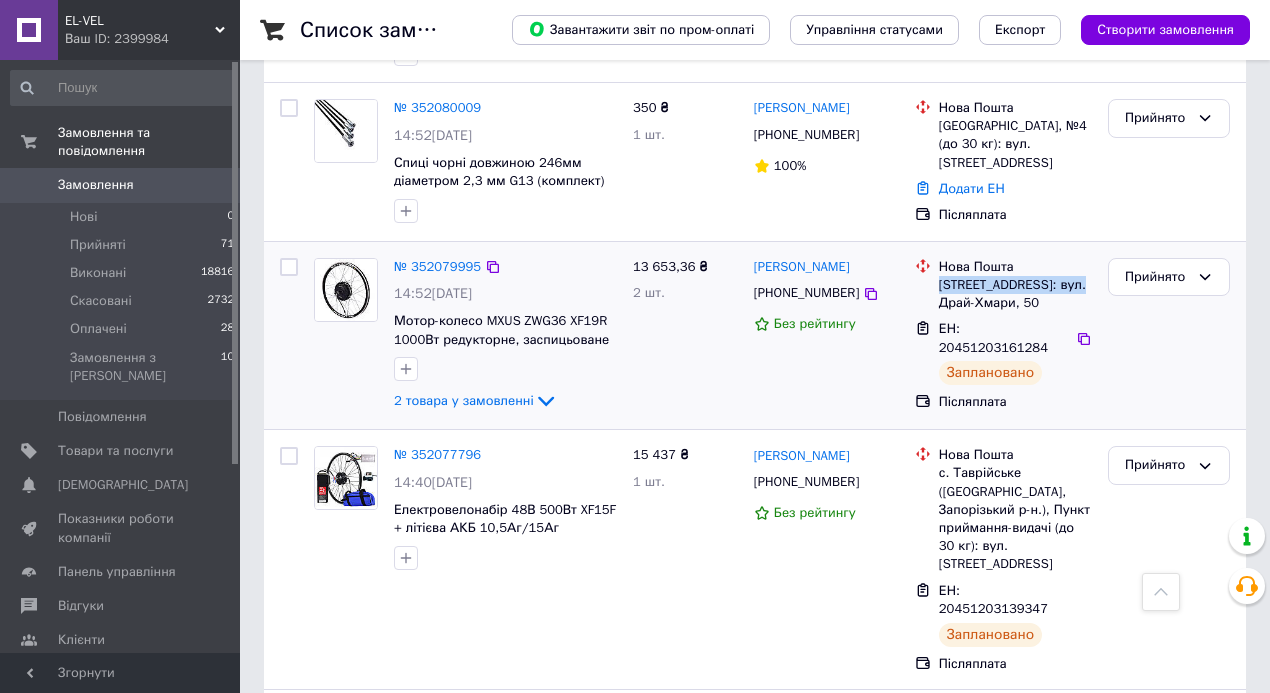 copy on "Кам'янець-Подільський," 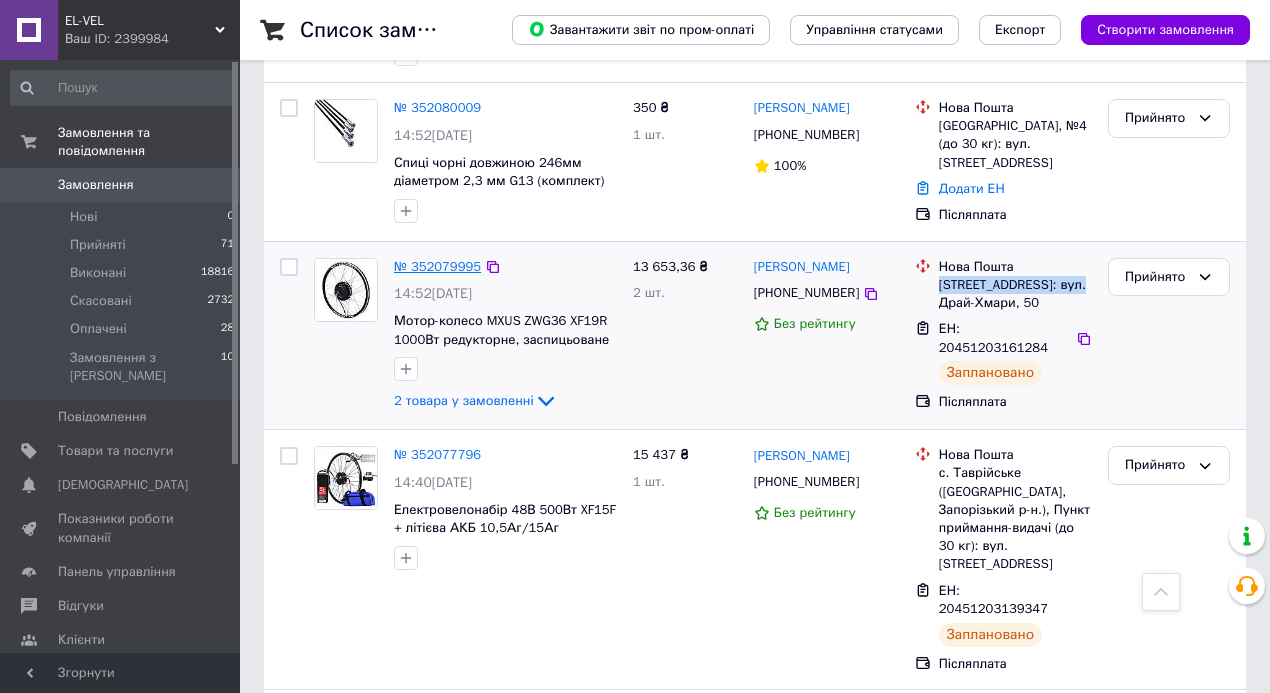 click on "№ 352079995" at bounding box center [437, 266] 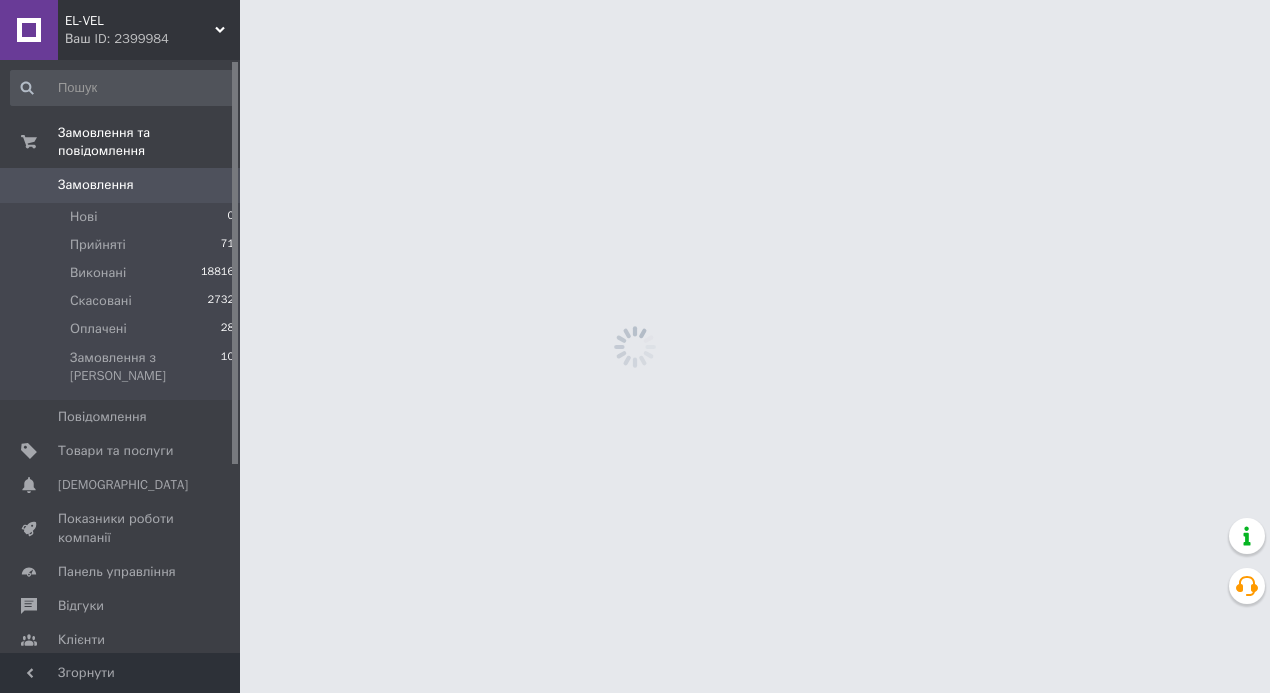 scroll, scrollTop: 0, scrollLeft: 0, axis: both 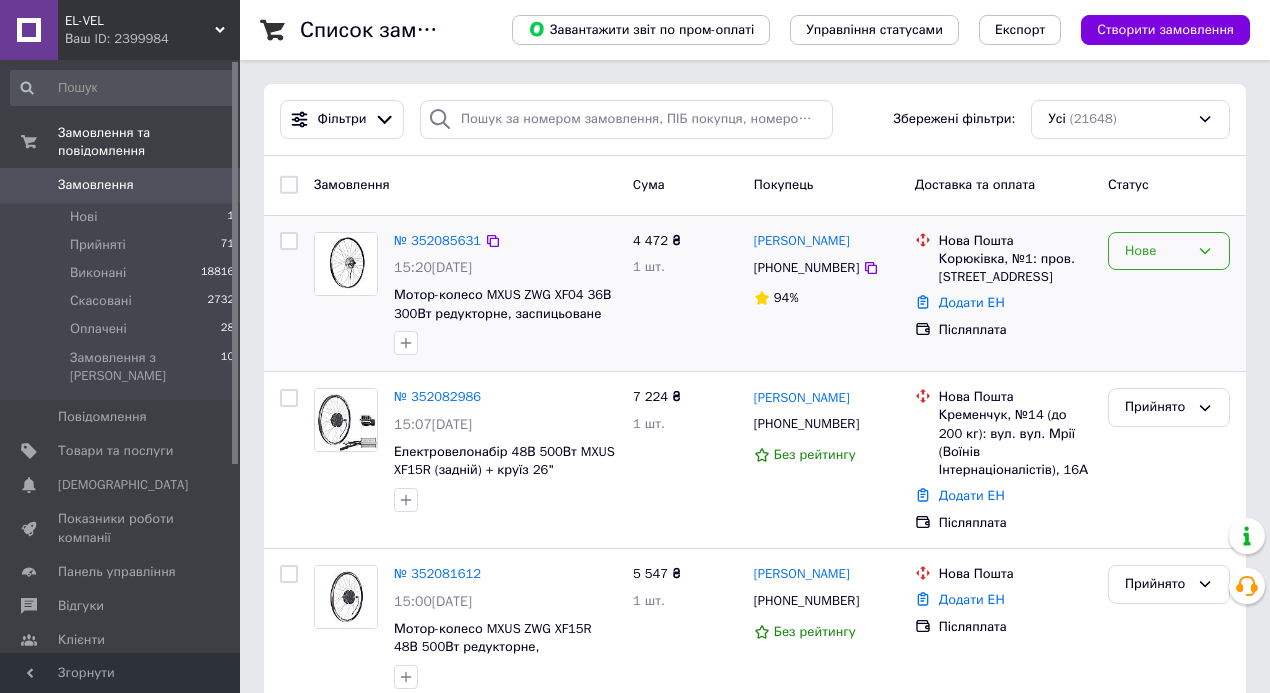 click 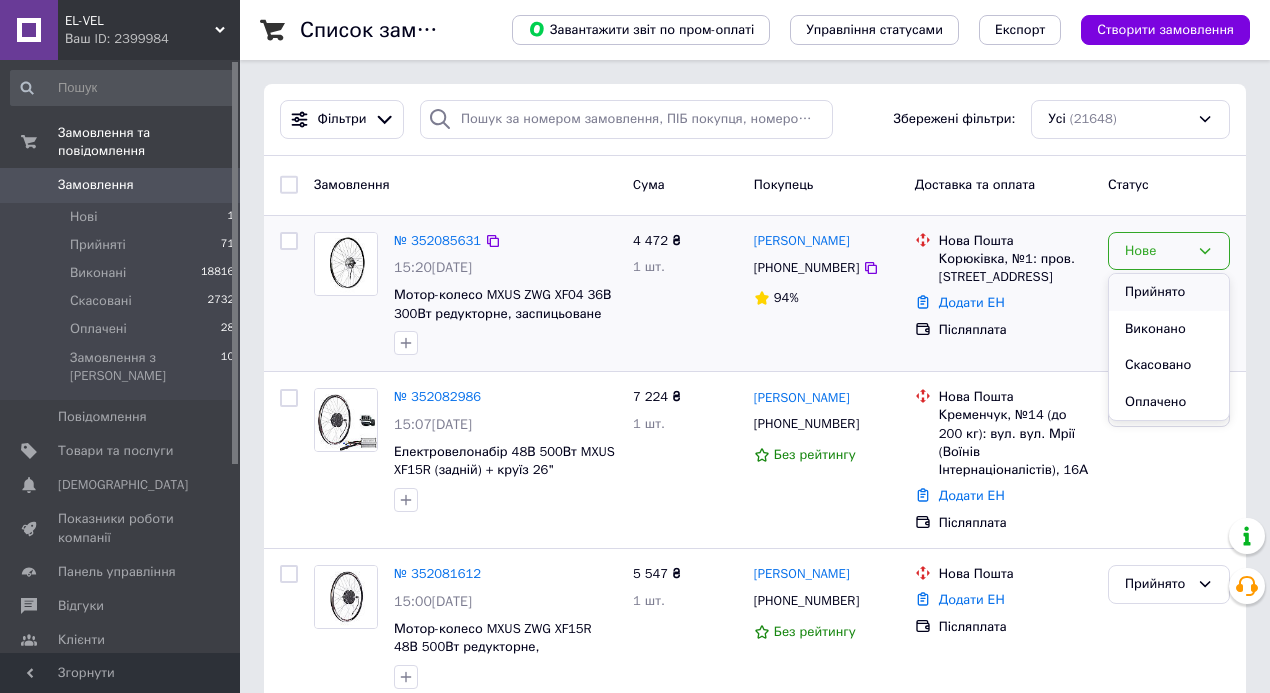 click on "Прийнято" at bounding box center [1169, 292] 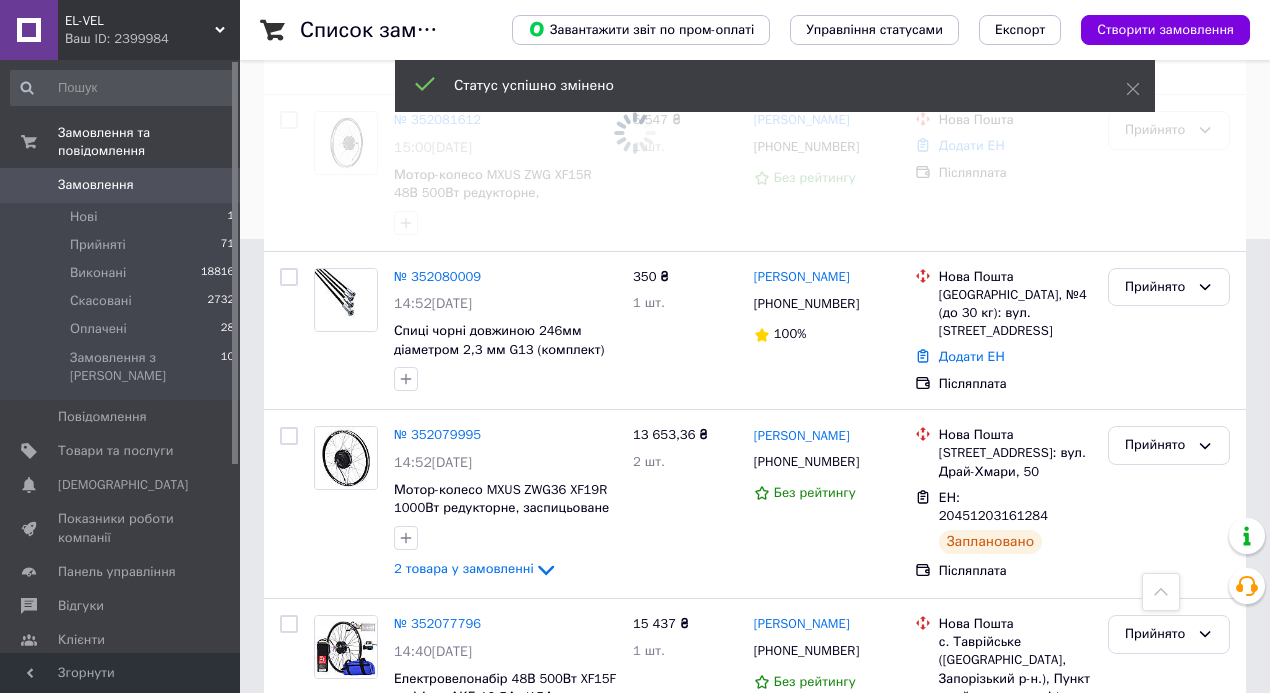 scroll, scrollTop: 533, scrollLeft: 0, axis: vertical 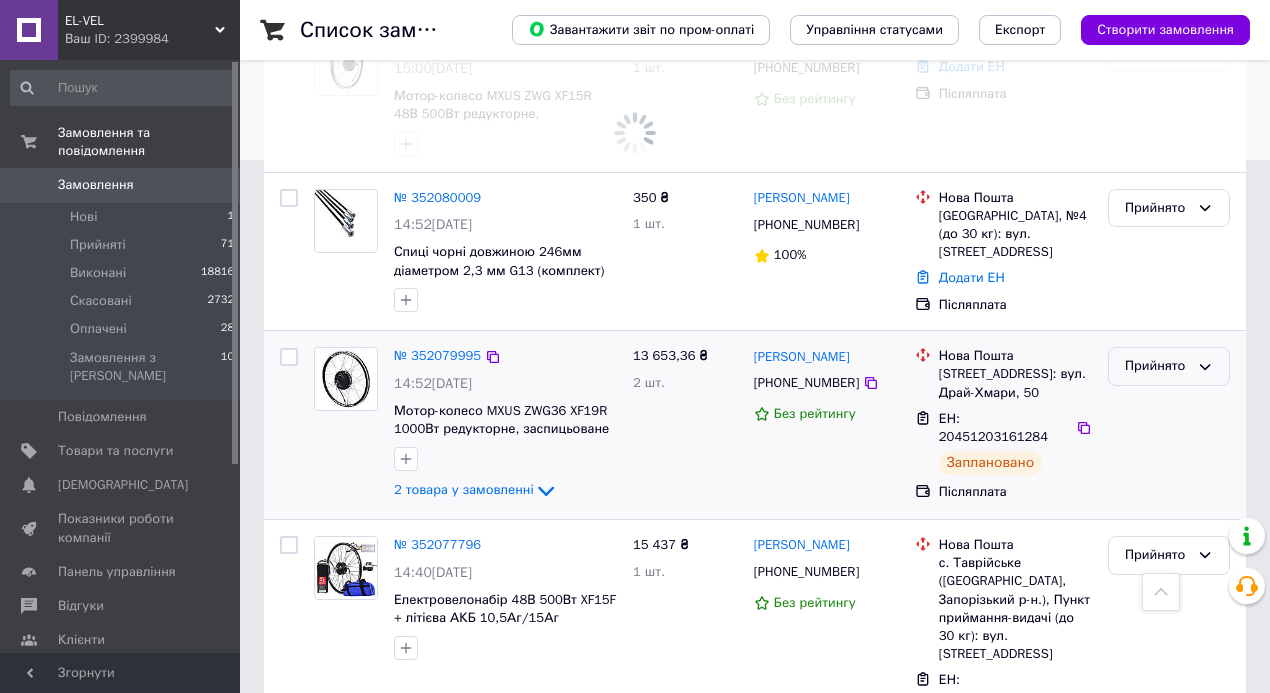 click 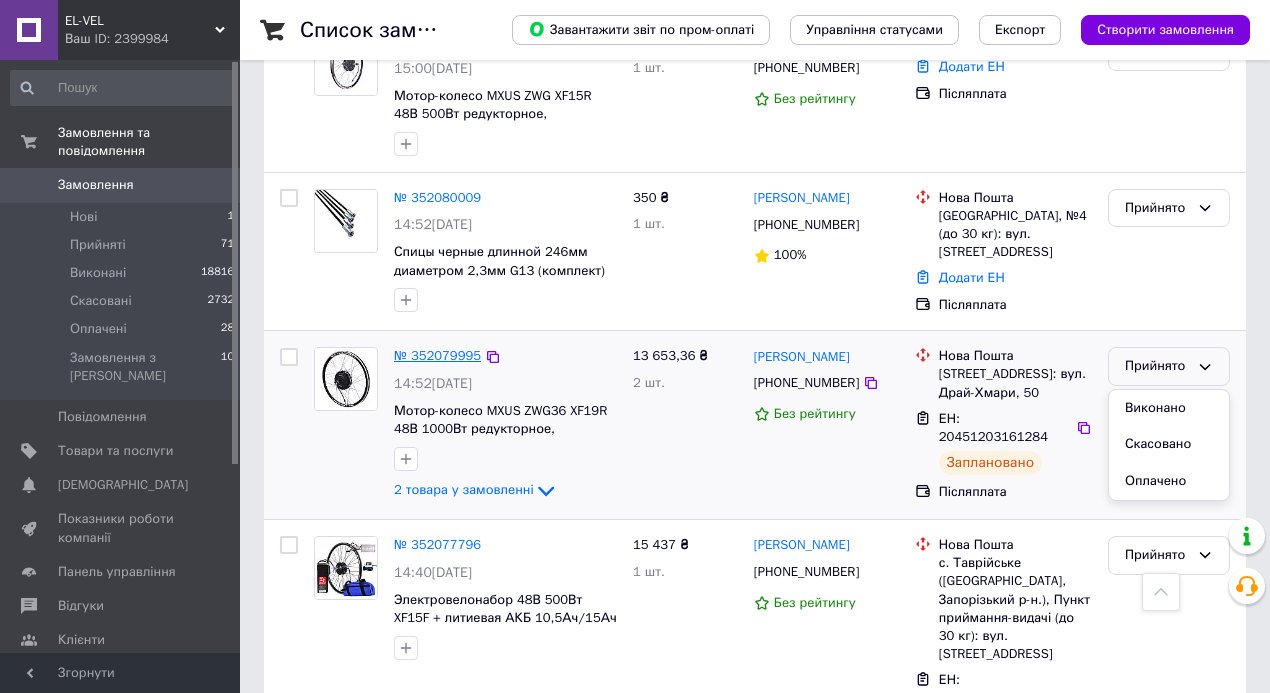 click on "№ 352079995" at bounding box center [437, 355] 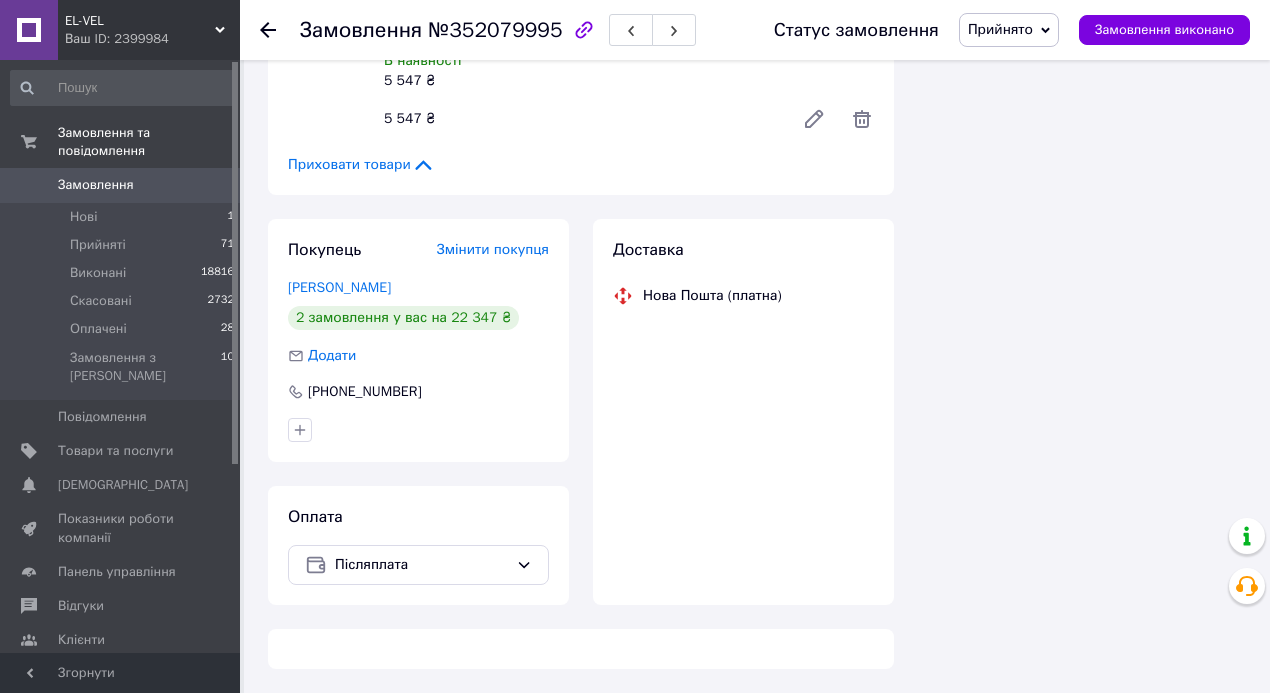 scroll, scrollTop: 533, scrollLeft: 0, axis: vertical 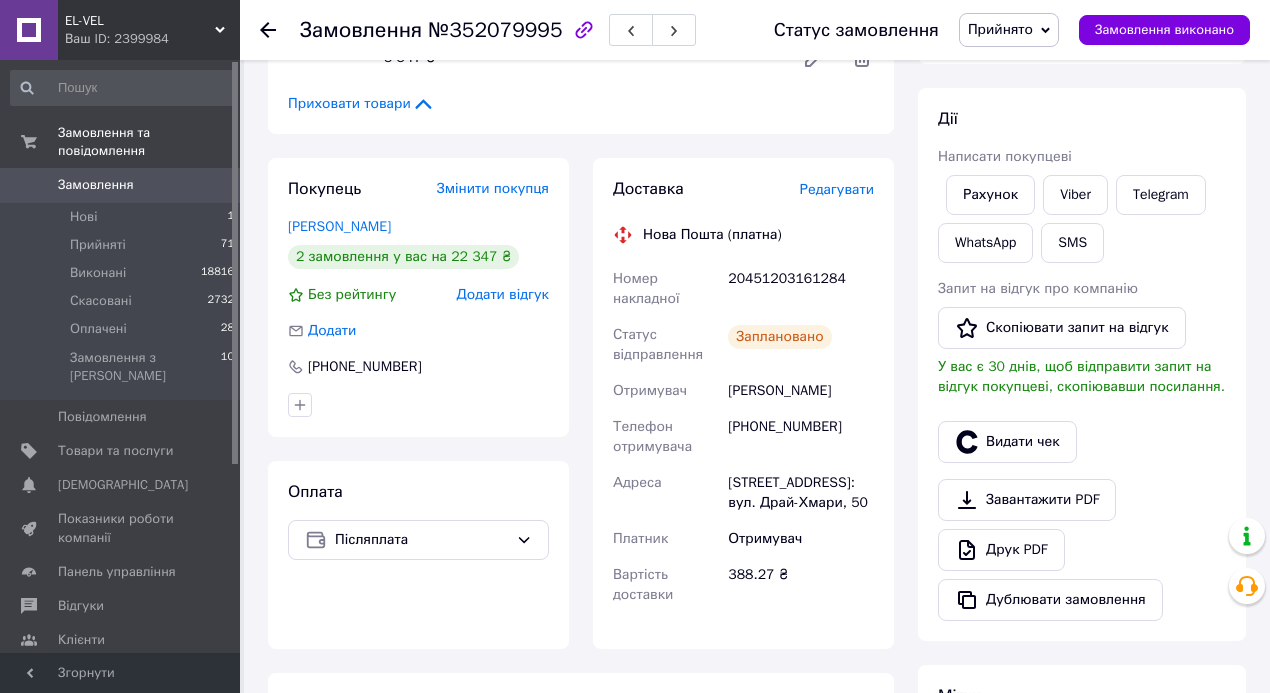 click on "Редагувати" at bounding box center (837, 189) 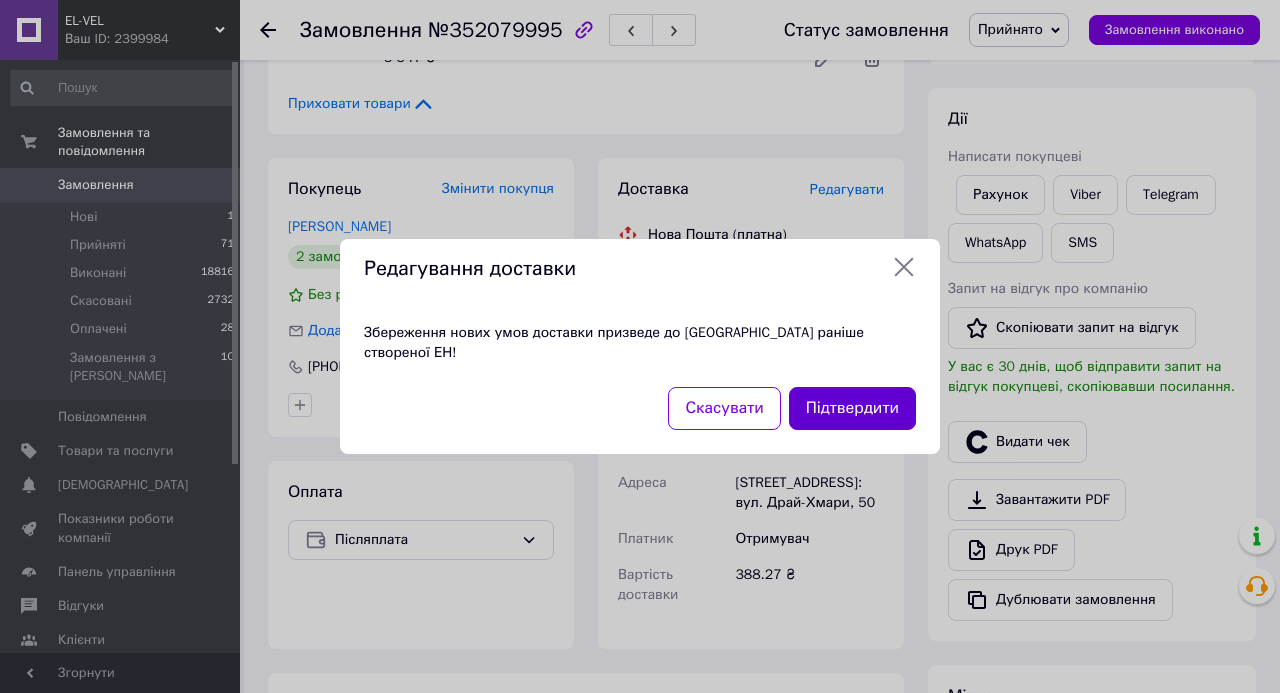 click on "Підтвердити" at bounding box center (852, 408) 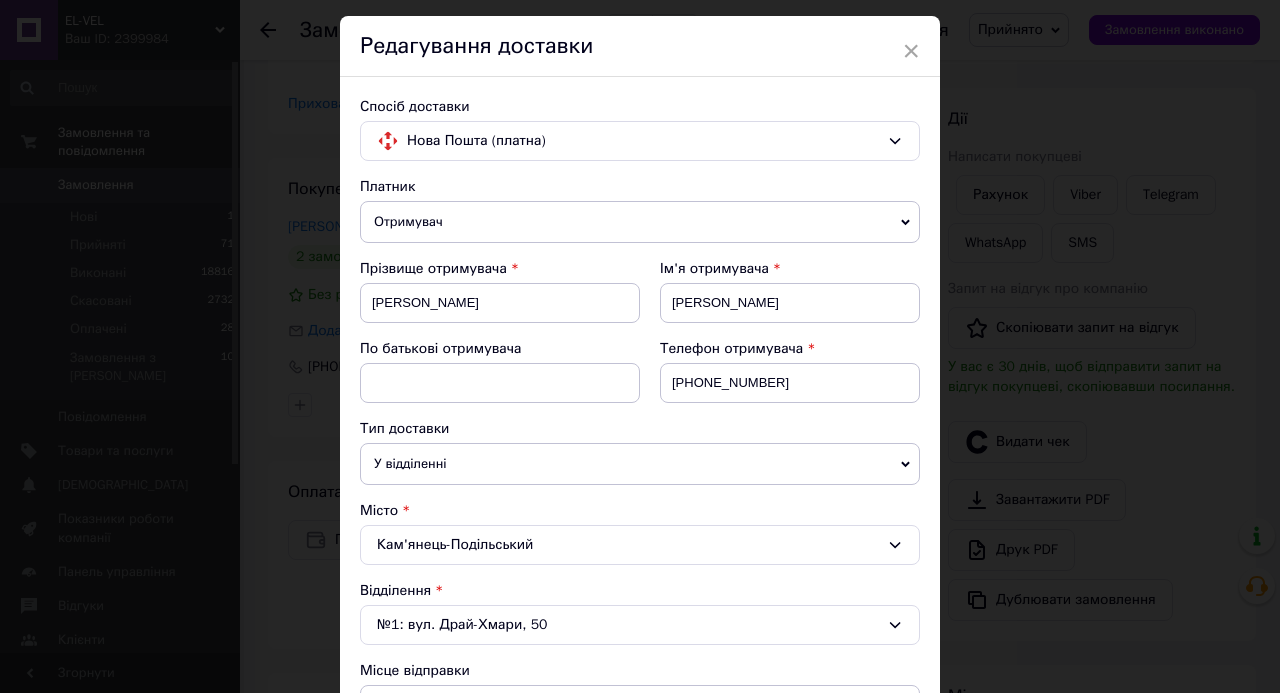 scroll, scrollTop: 200, scrollLeft: 0, axis: vertical 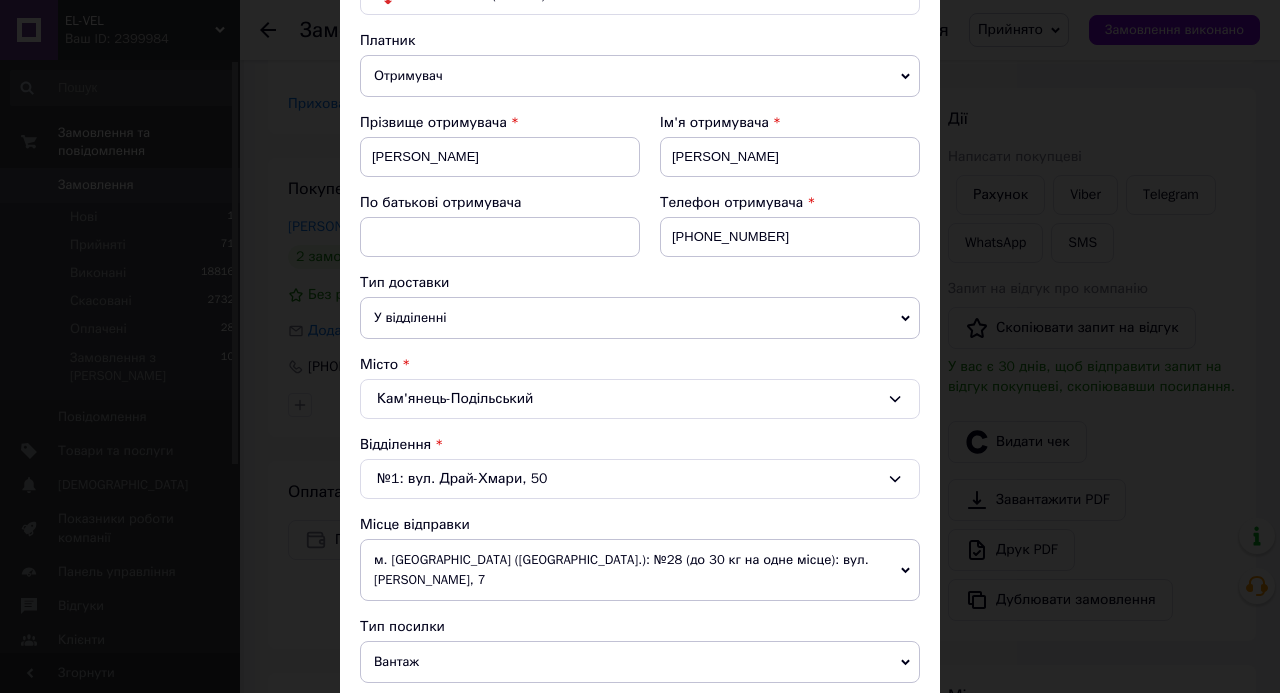 click 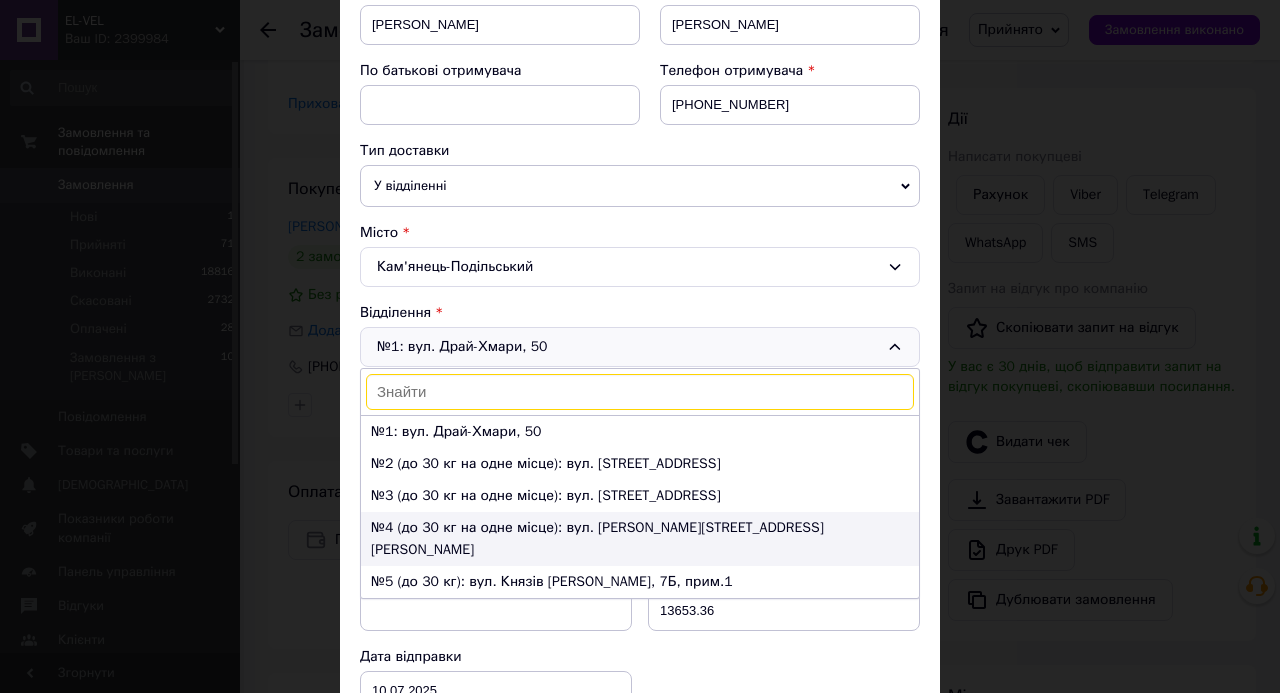 scroll, scrollTop: 333, scrollLeft: 0, axis: vertical 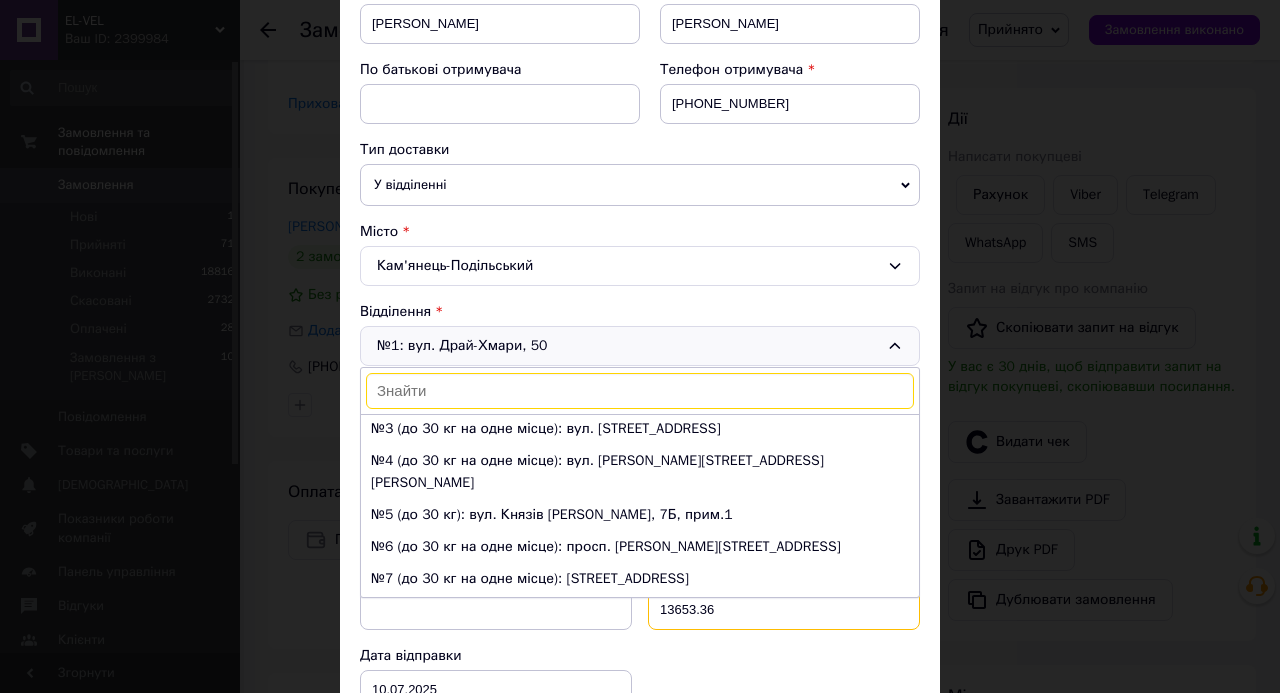 click on "13653.36" at bounding box center [784, 610] 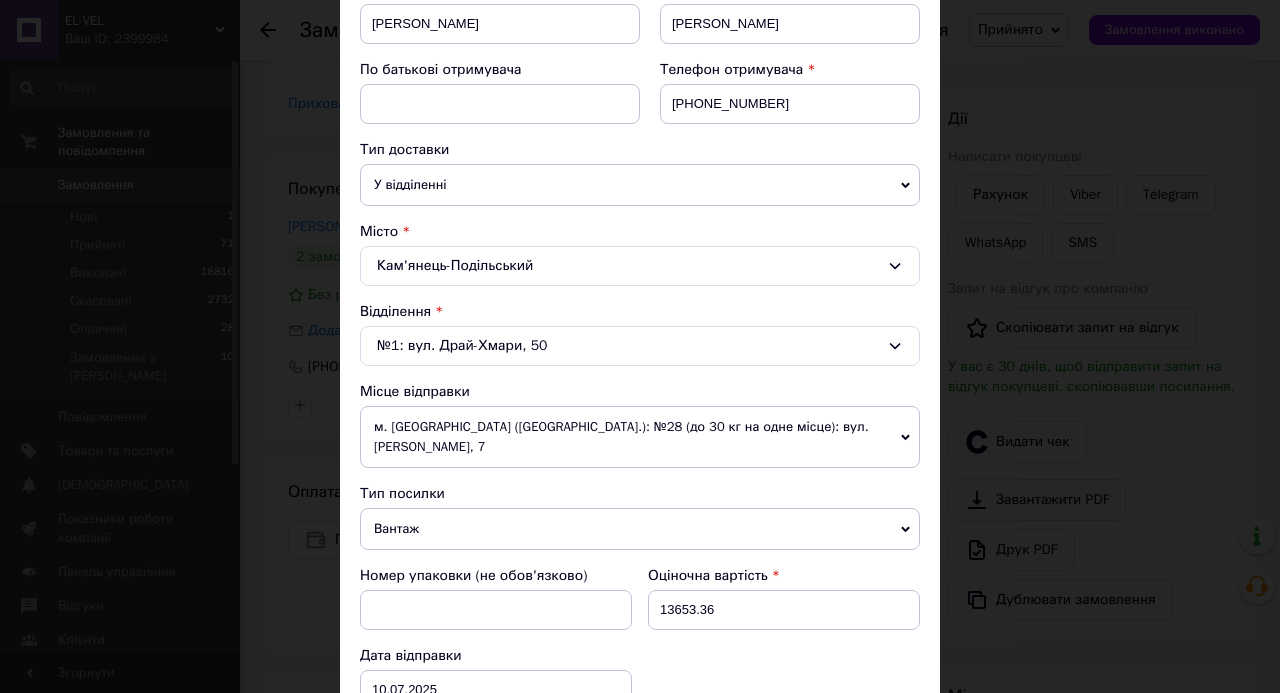 click 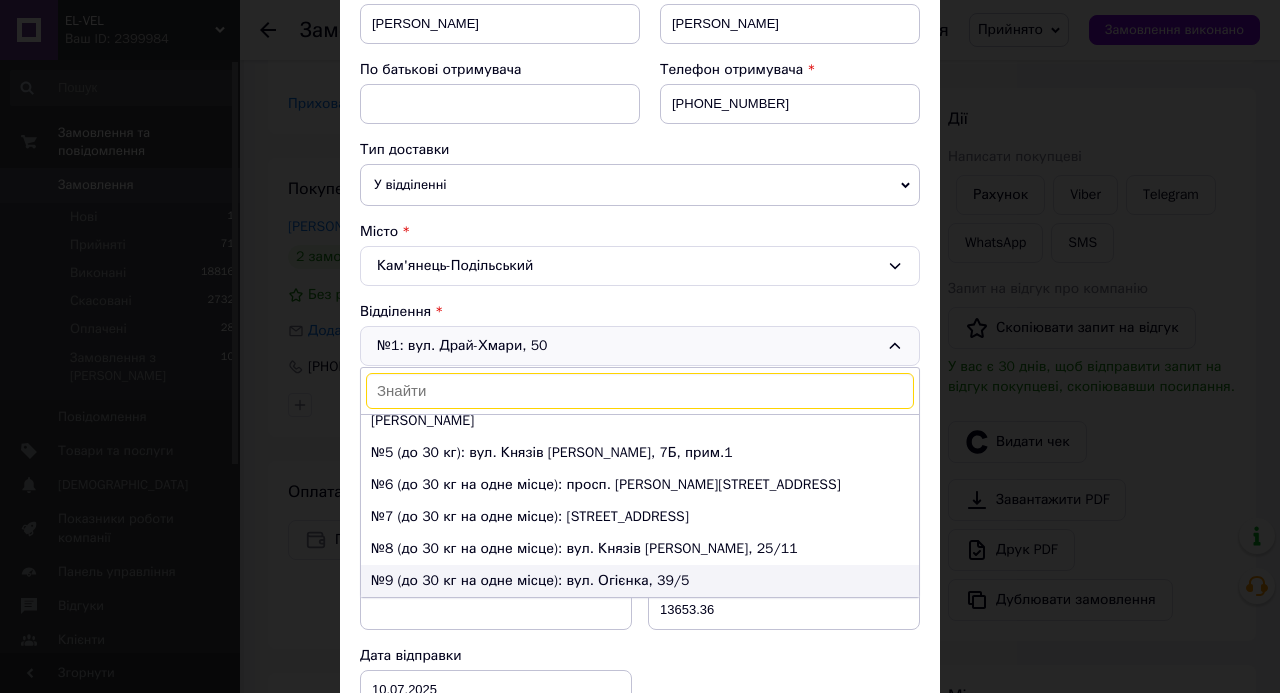 scroll, scrollTop: 133, scrollLeft: 0, axis: vertical 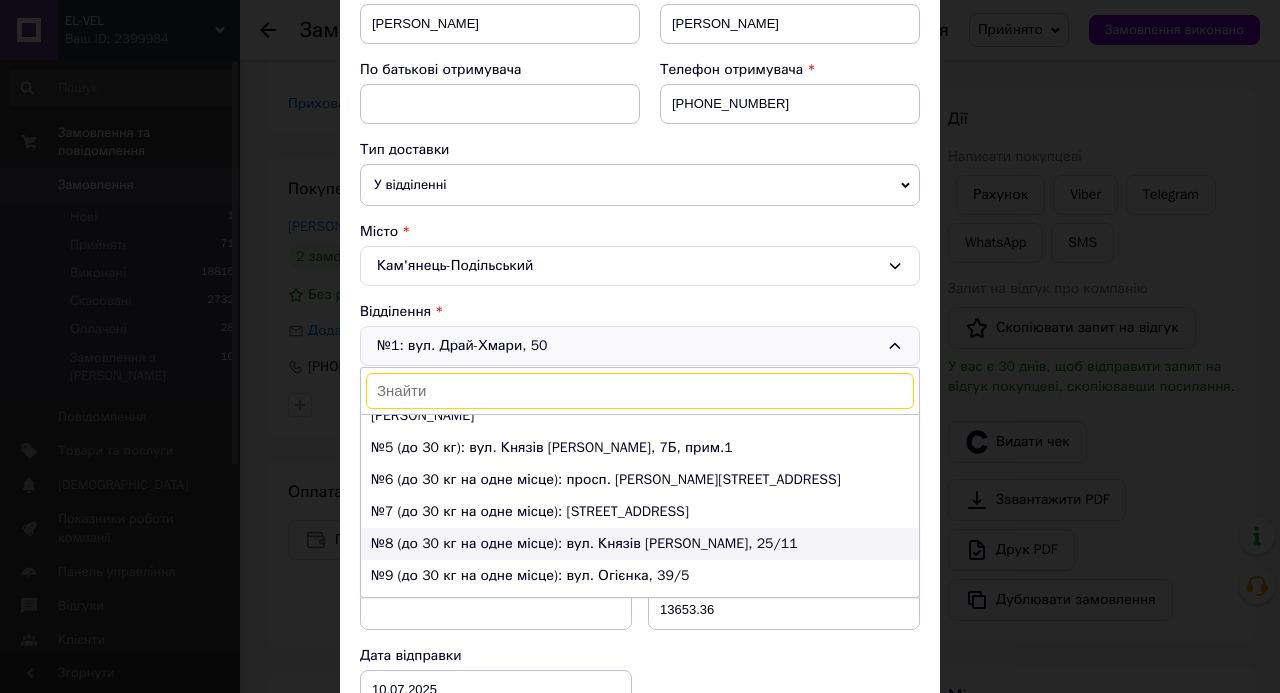 click on "№8 (до 30 кг на одне місце): вул. Князів Коріатовичів, 25/11" at bounding box center [640, 544] 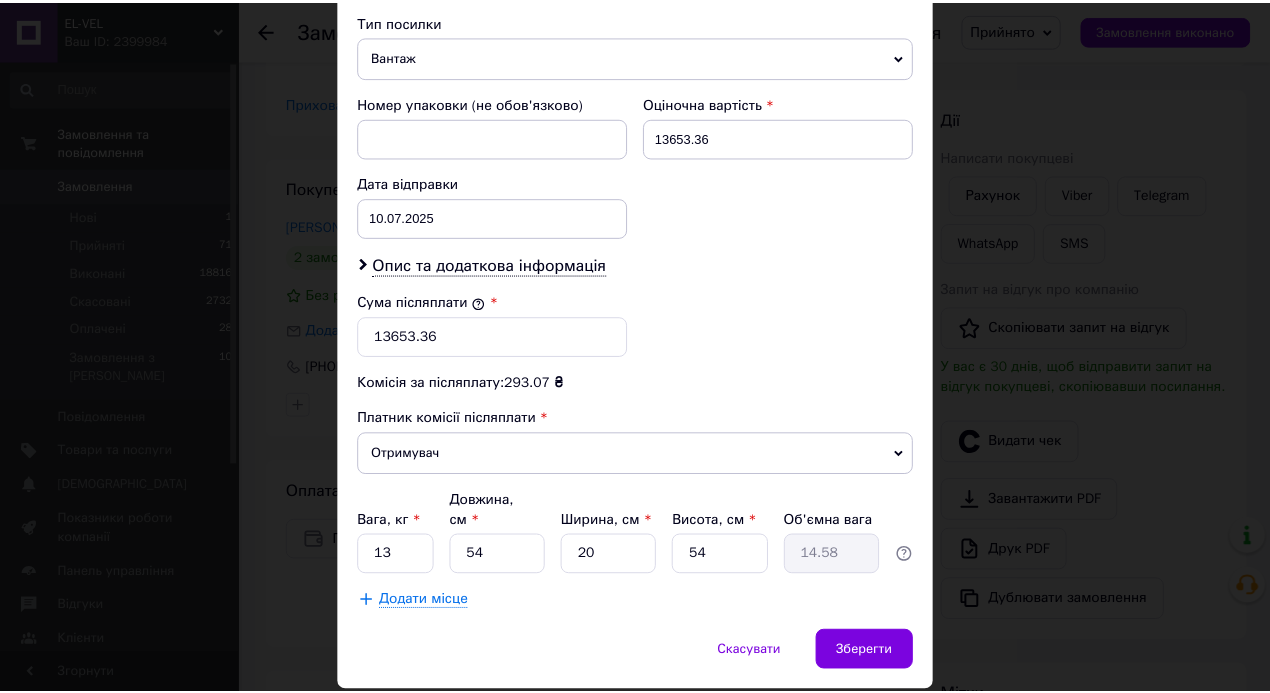 scroll, scrollTop: 823, scrollLeft: 0, axis: vertical 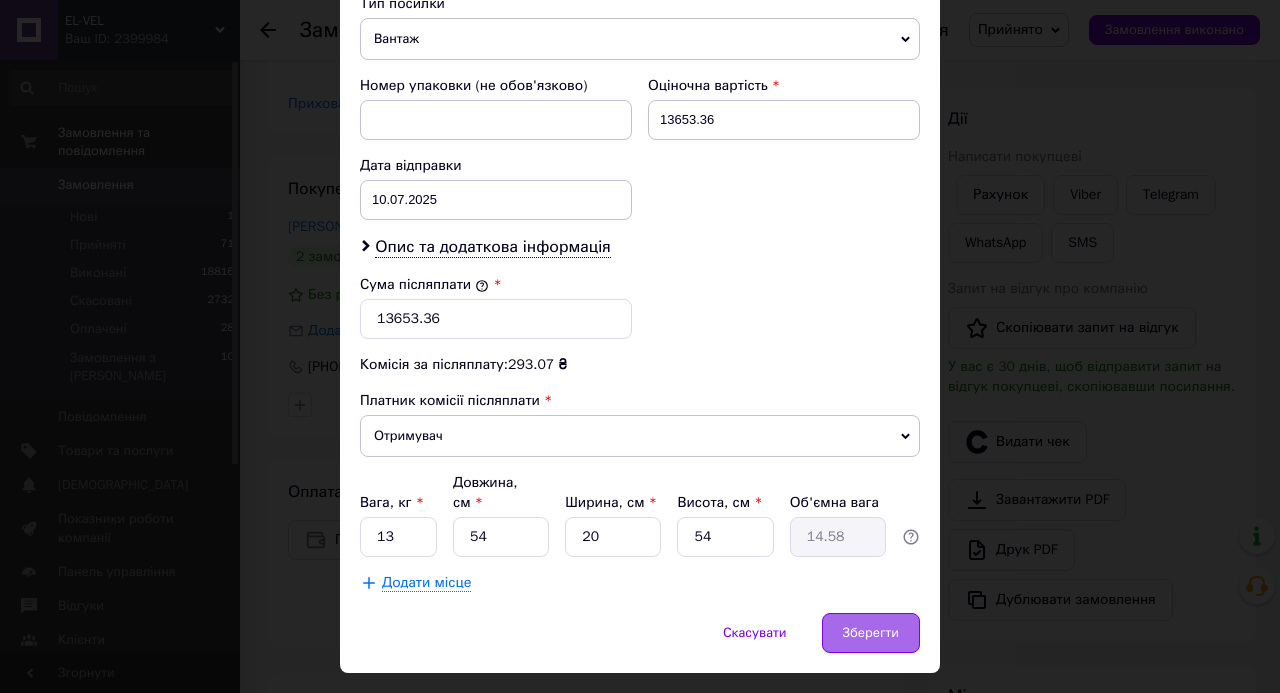 click on "Зберегти" at bounding box center (871, 633) 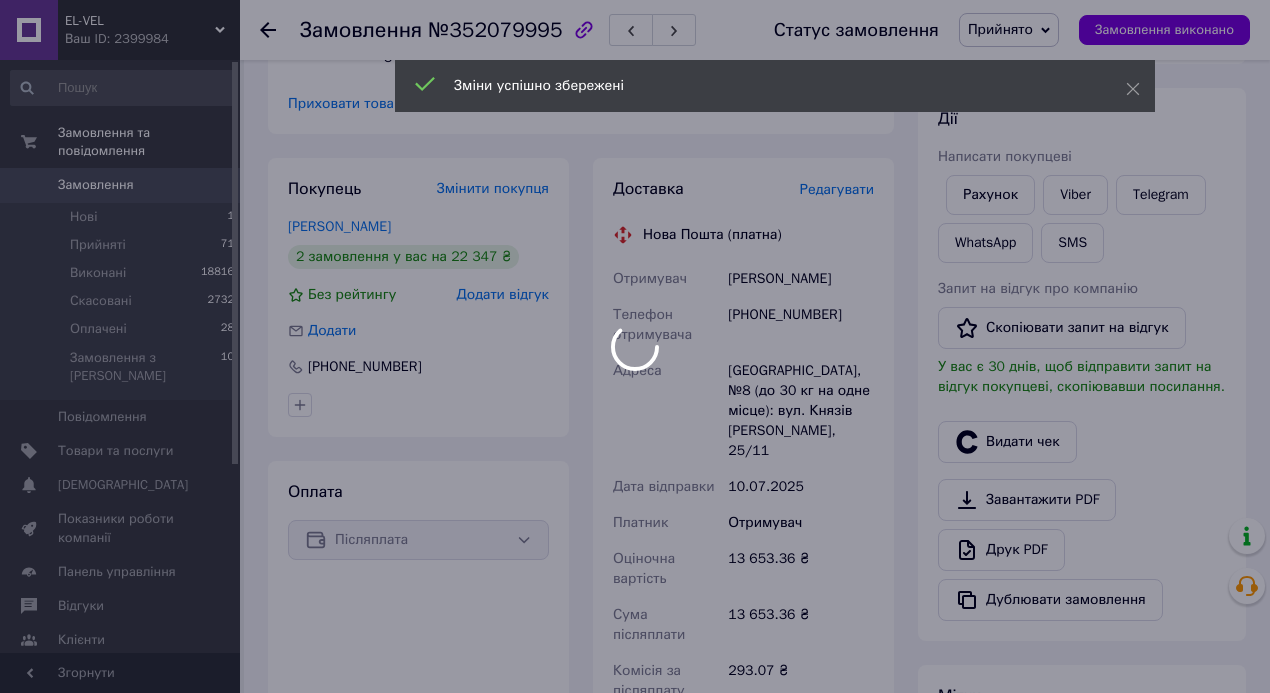 scroll, scrollTop: 214, scrollLeft: 0, axis: vertical 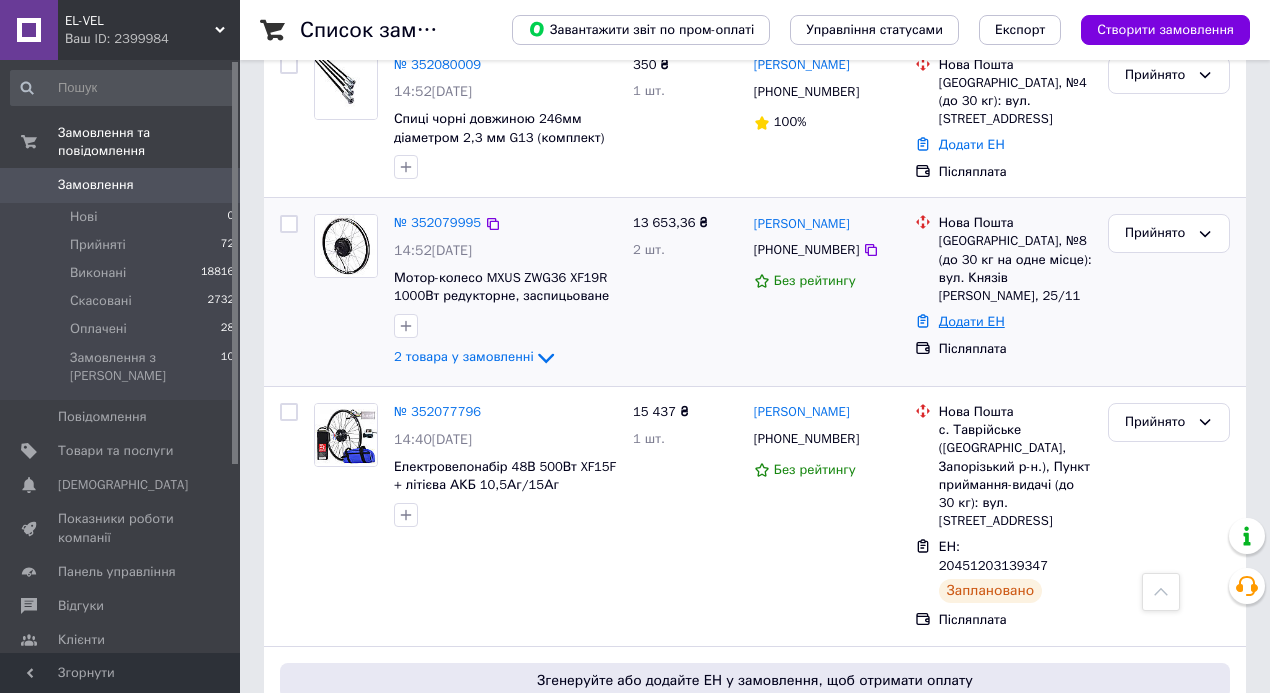 click on "Додати ЕН" at bounding box center (972, 321) 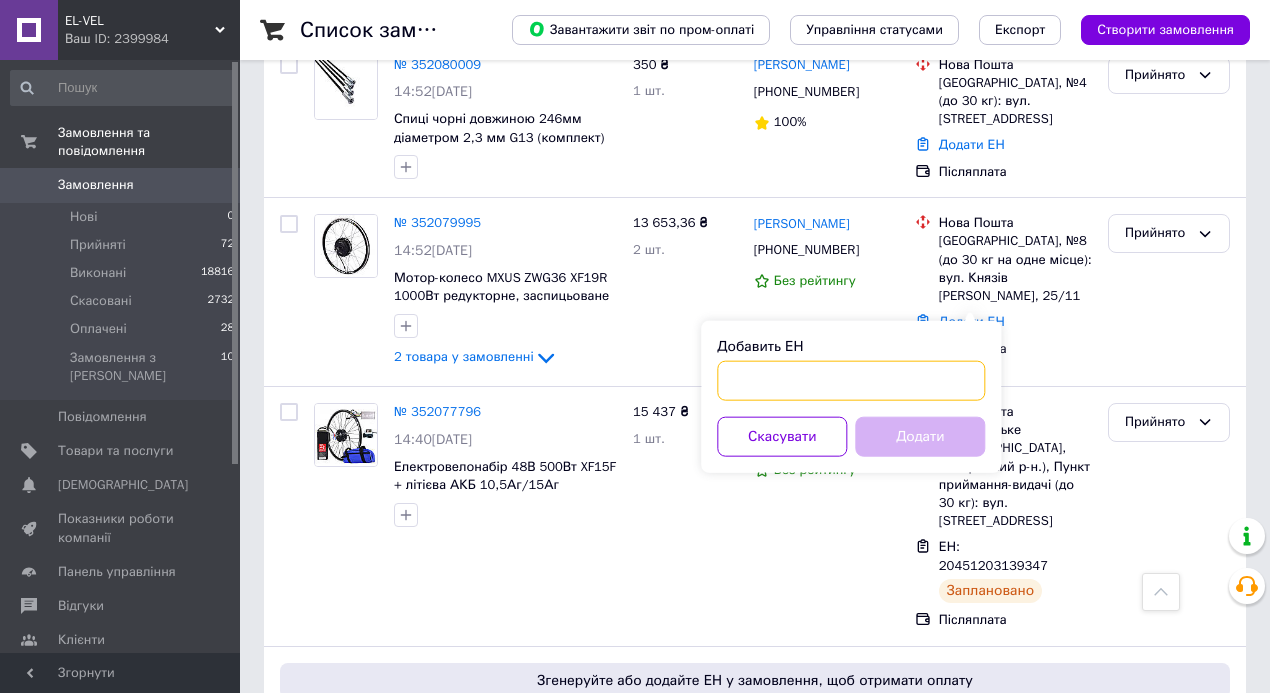 click on "Добавить ЕН" at bounding box center [851, 381] 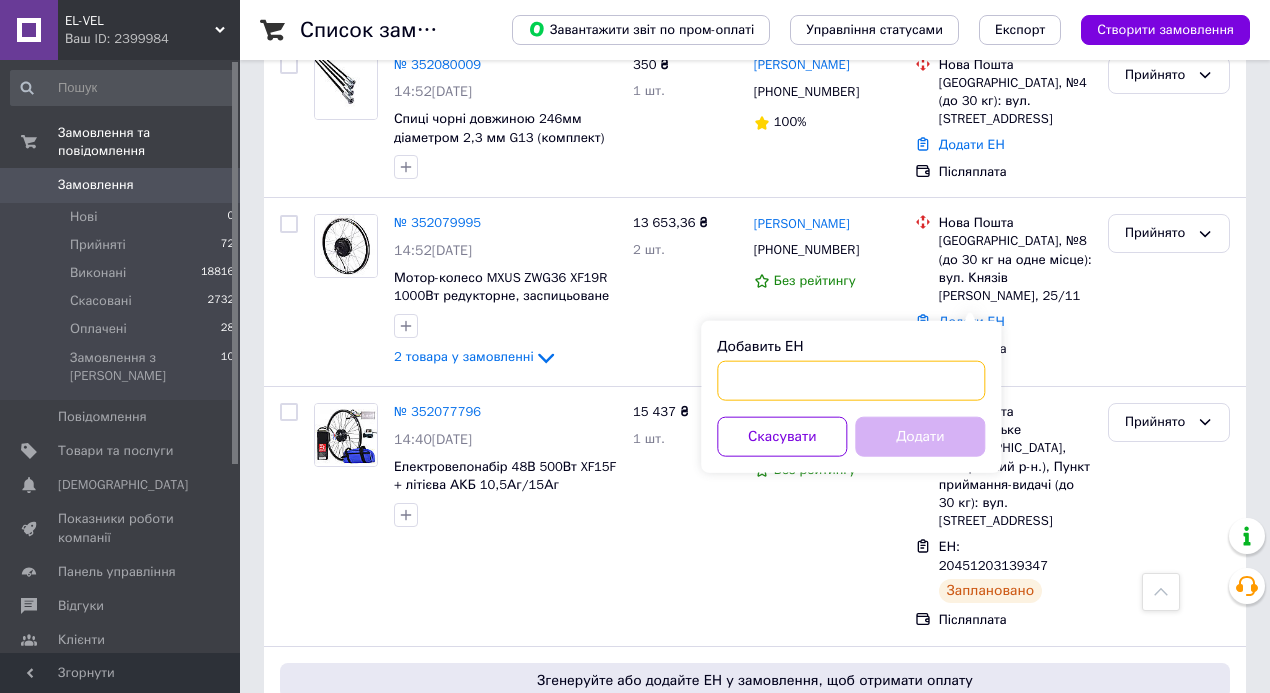 paste on "20451203161284" 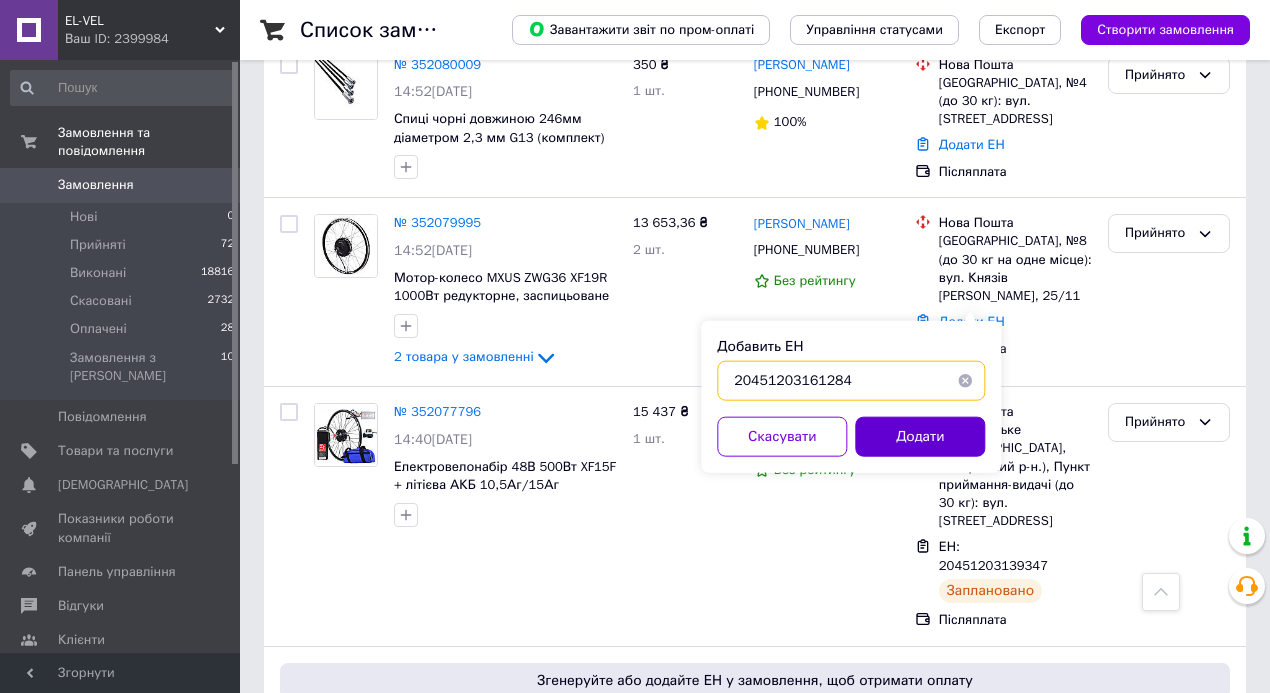 type on "20451203161284" 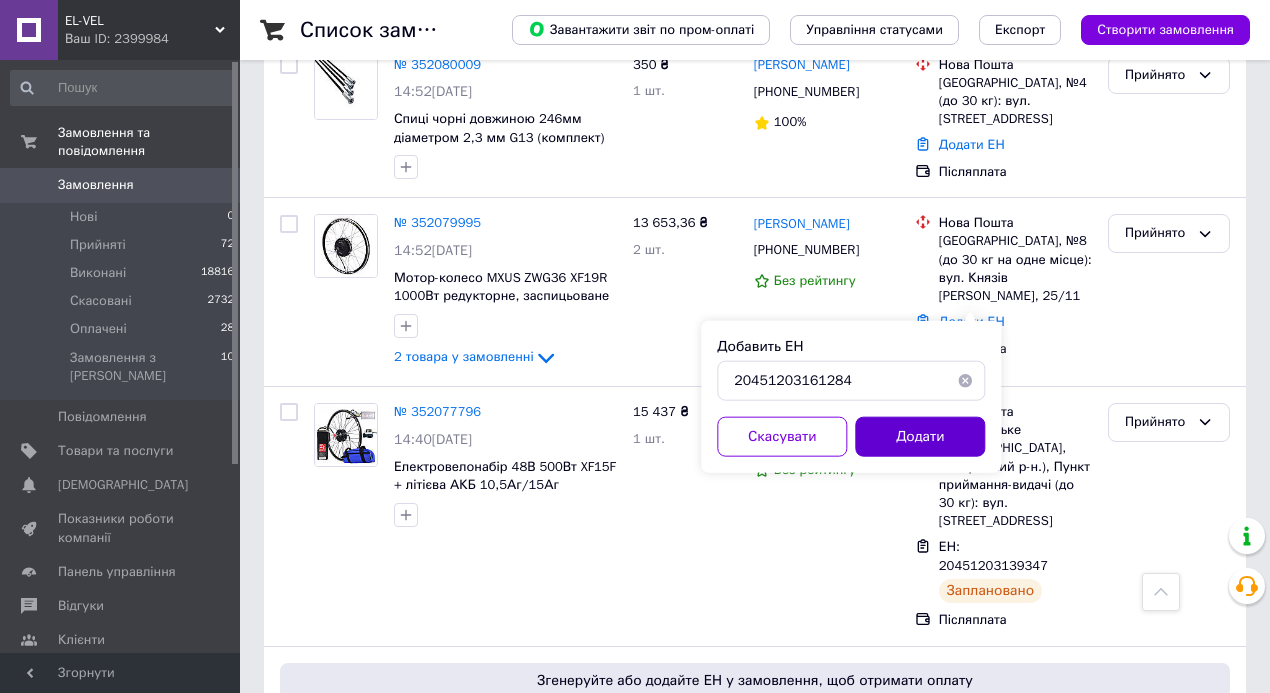 click on "Додати" at bounding box center [920, 437] 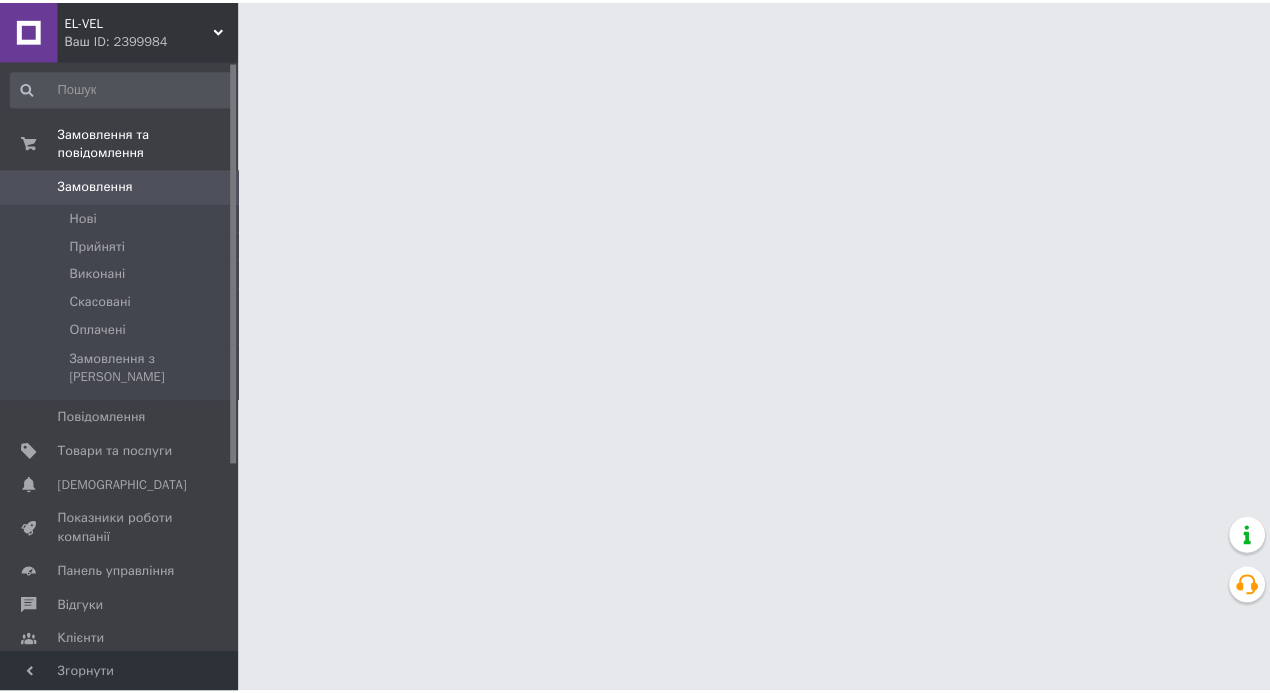 scroll, scrollTop: 0, scrollLeft: 0, axis: both 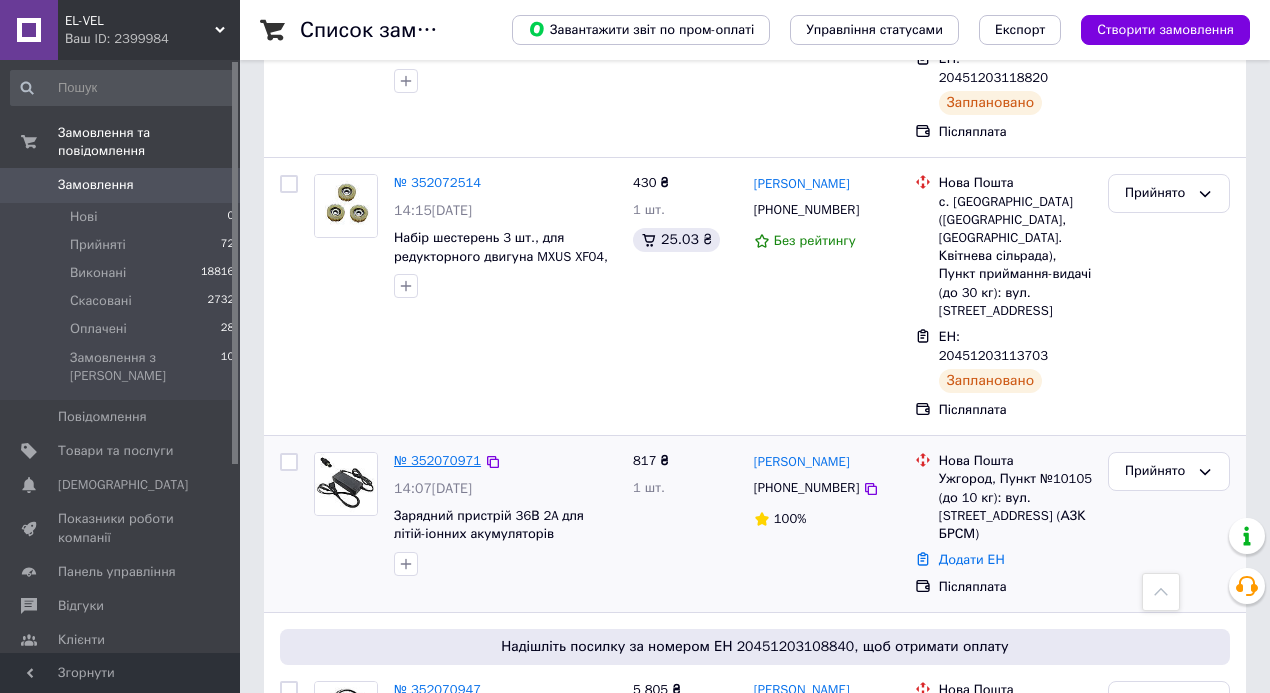 click on "№ 352070971" at bounding box center (437, 460) 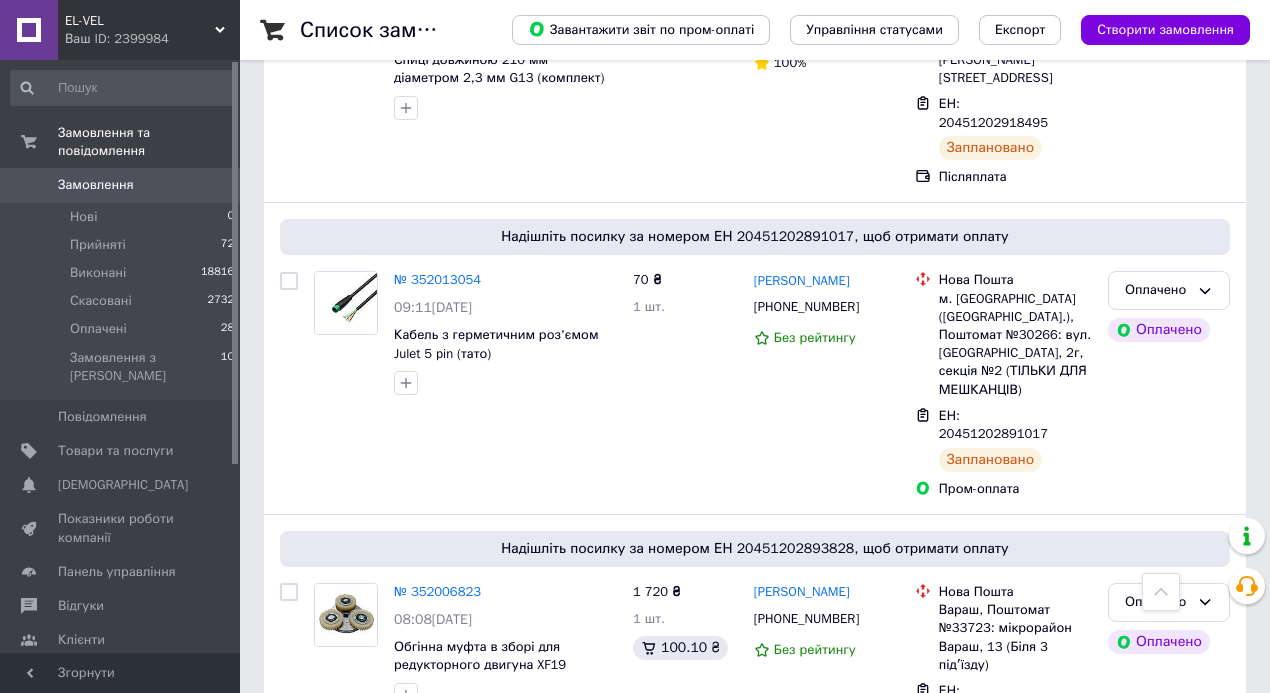 scroll, scrollTop: 984, scrollLeft: 0, axis: vertical 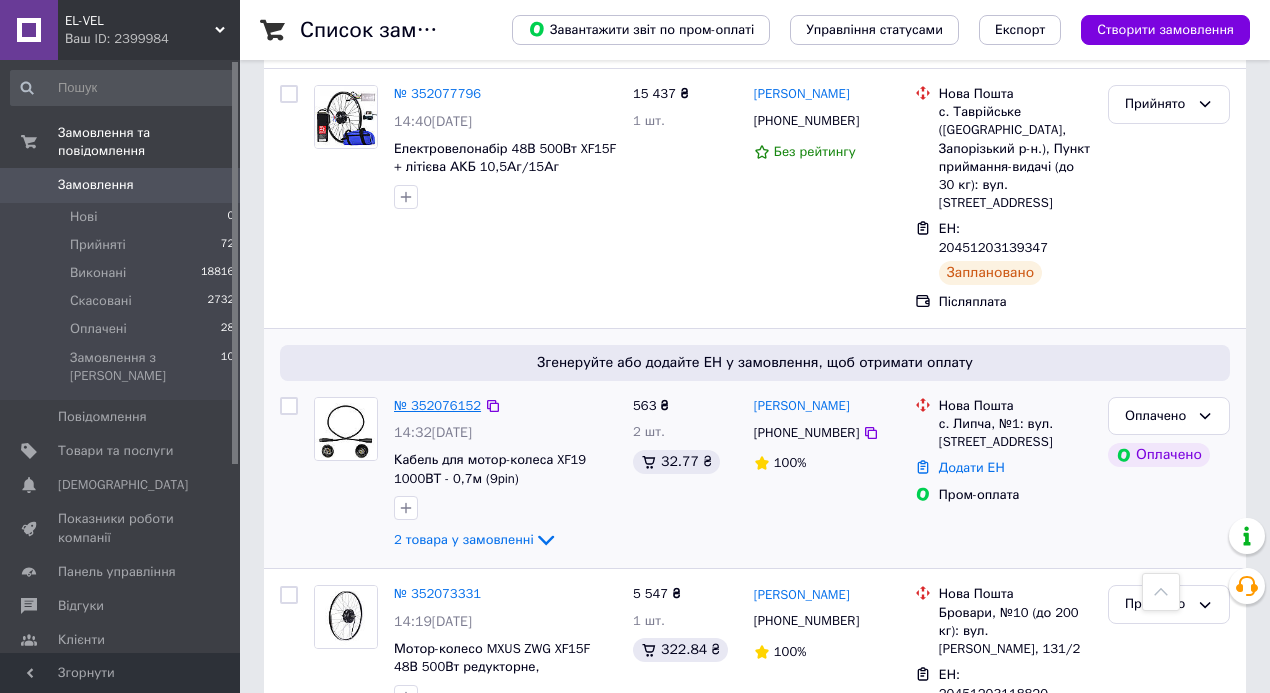 click on "№ 352076152" at bounding box center (437, 405) 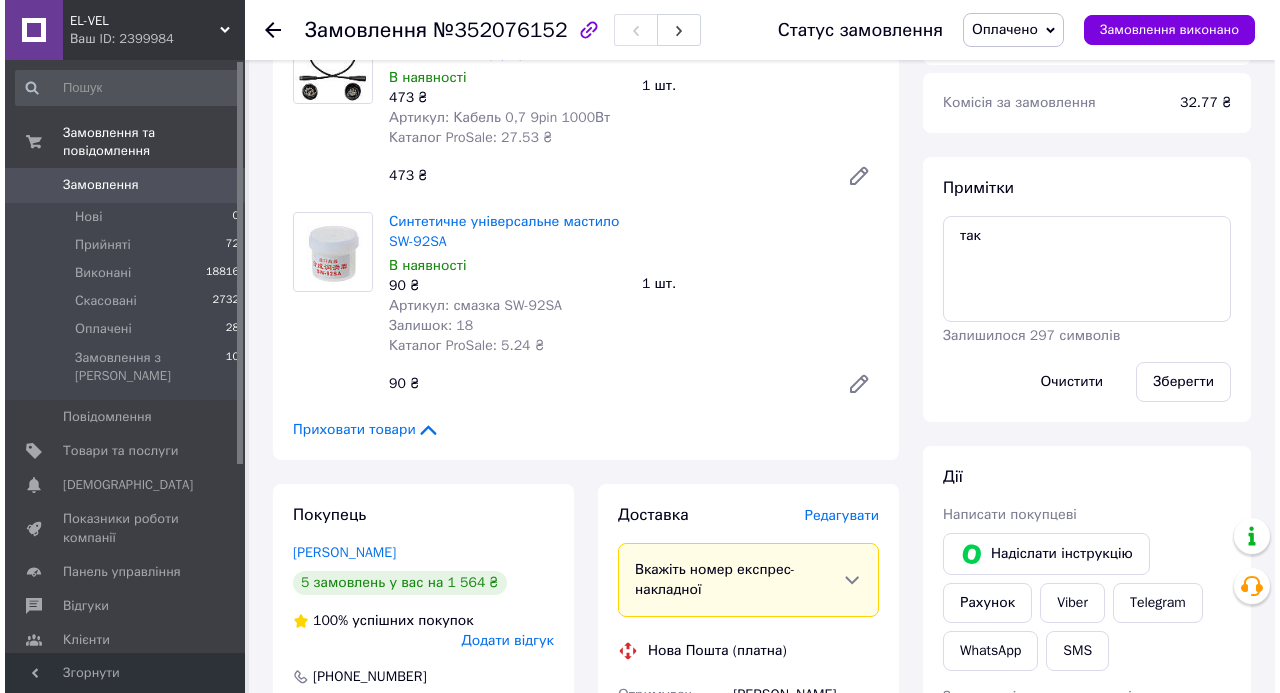 scroll, scrollTop: 804, scrollLeft: 0, axis: vertical 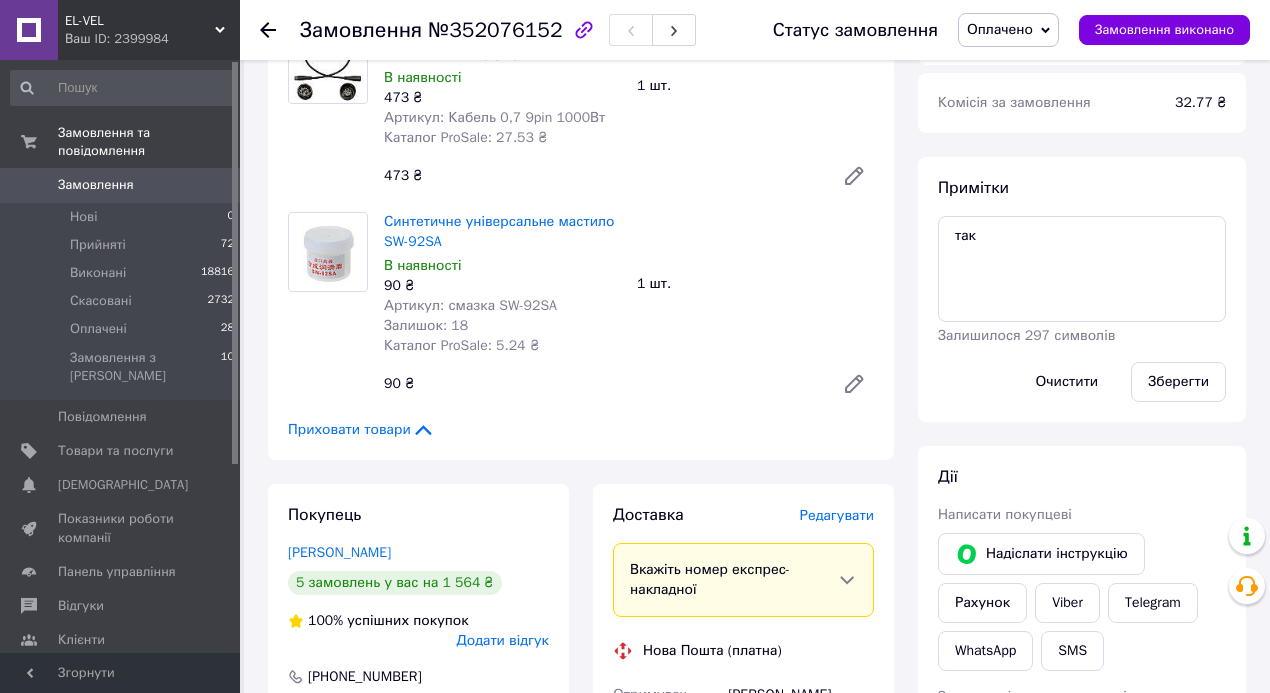 click on "Редагувати" at bounding box center (837, 515) 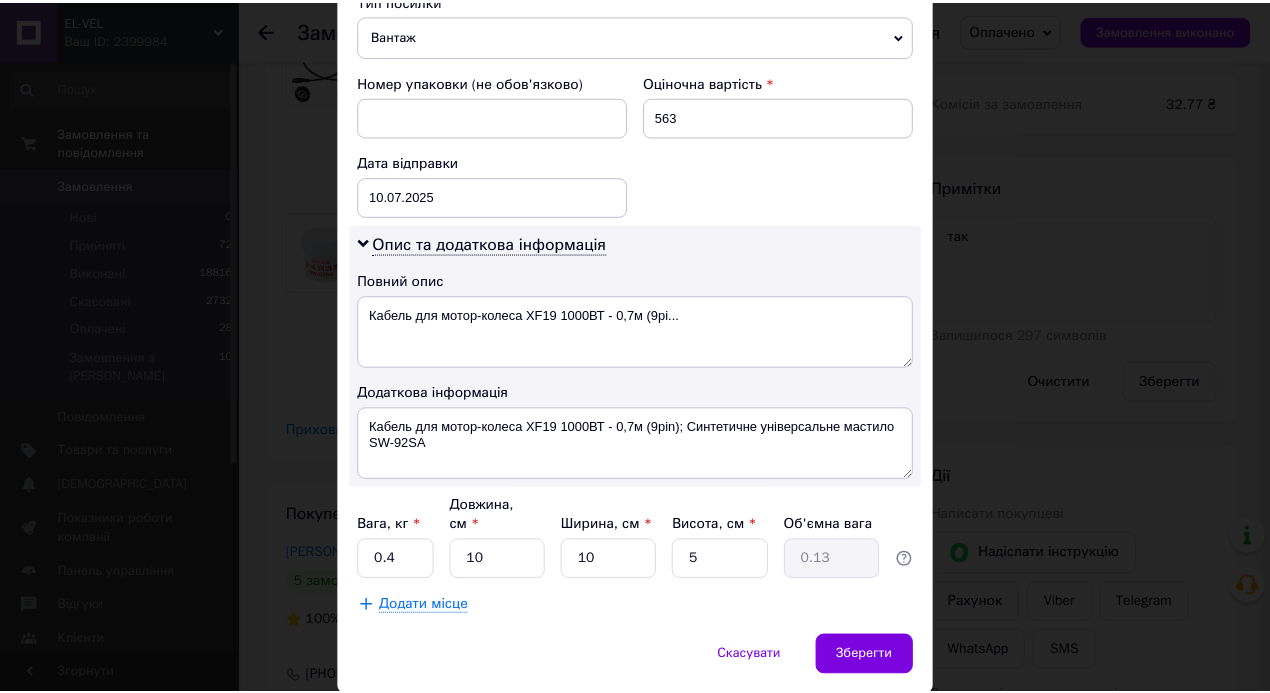 scroll, scrollTop: 849, scrollLeft: 0, axis: vertical 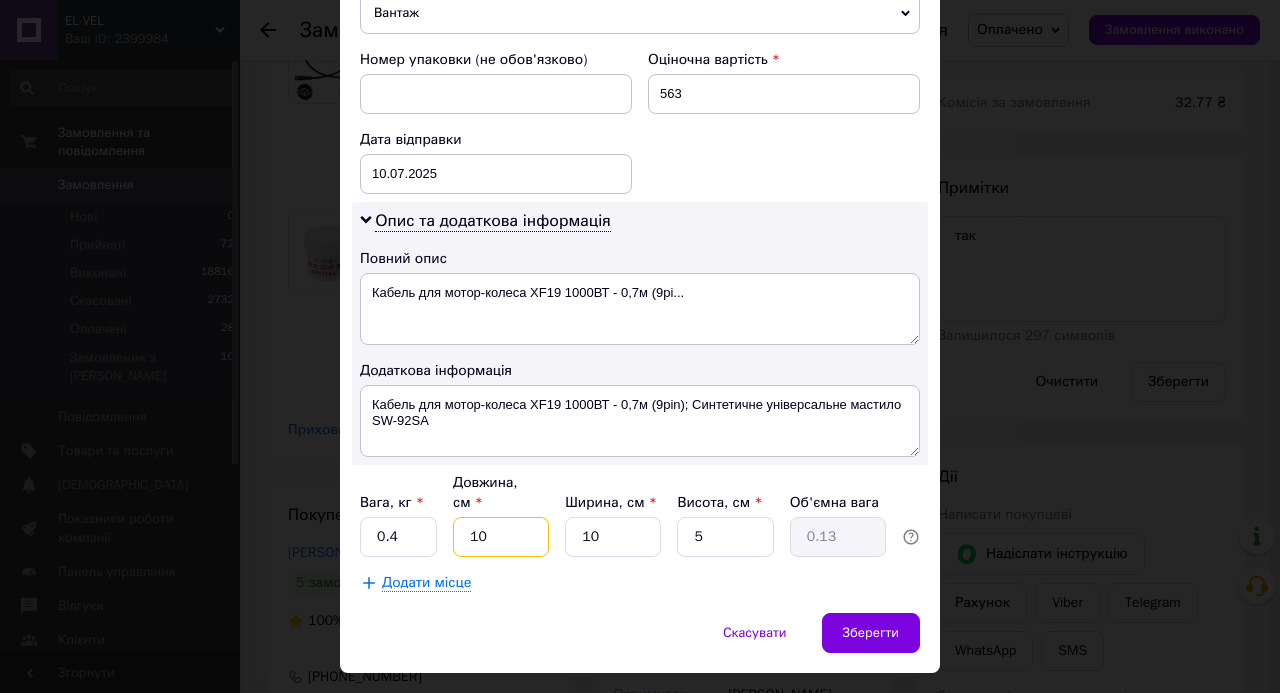 click on "10" at bounding box center (501, 537) 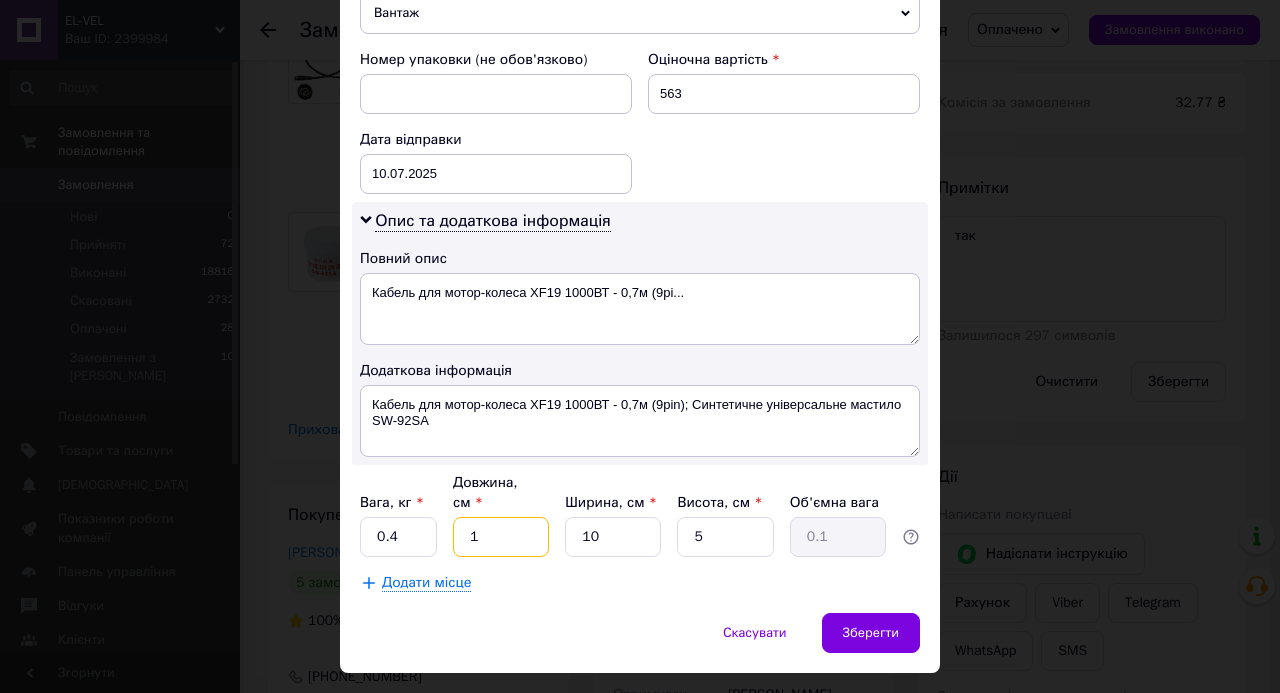 type on "15" 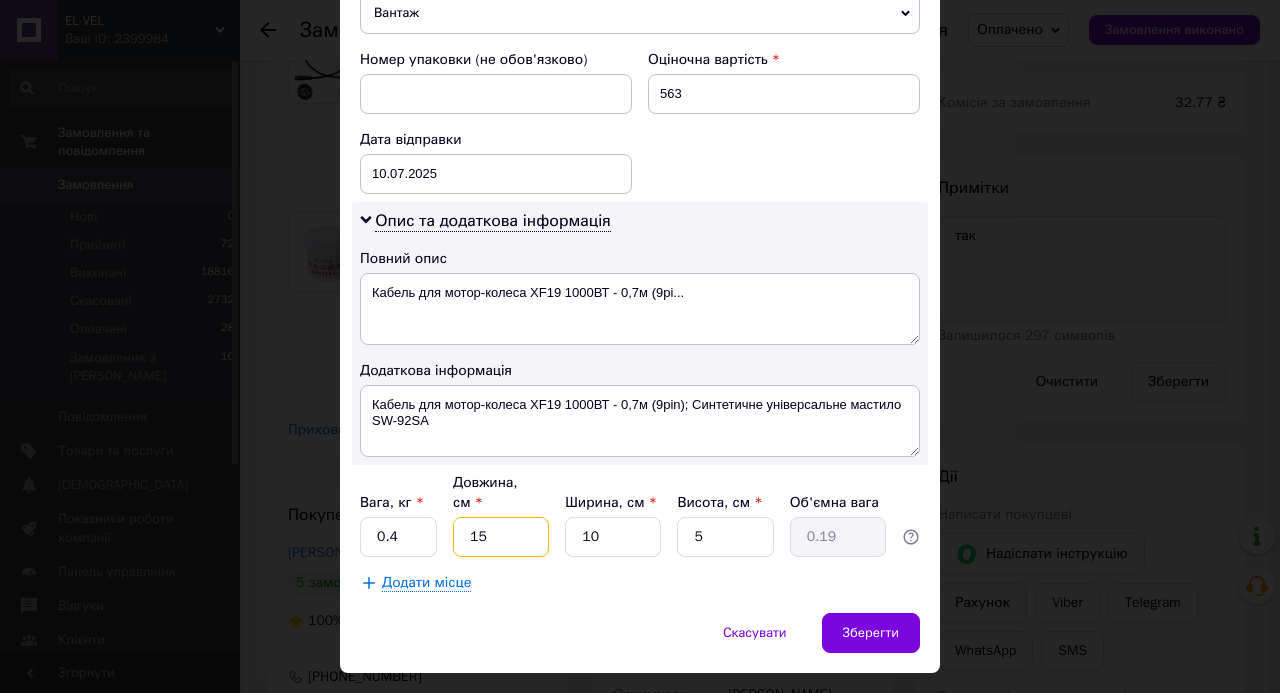 type on "15" 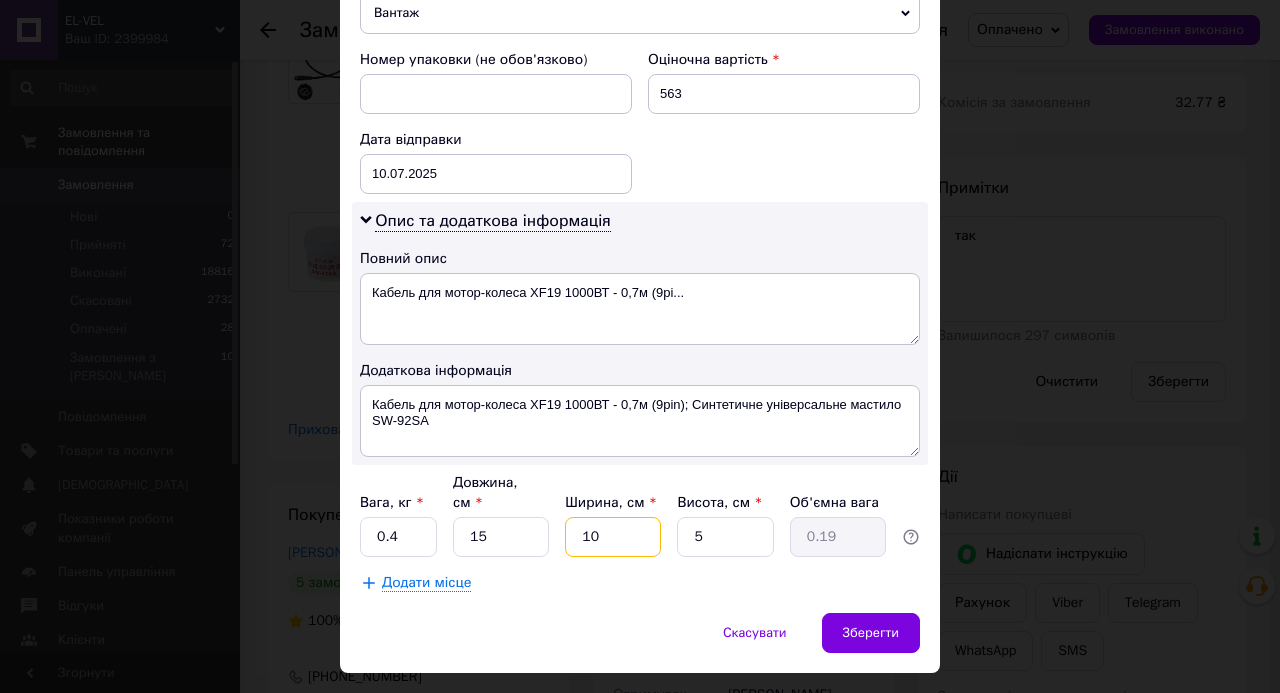 click on "10" at bounding box center [613, 537] 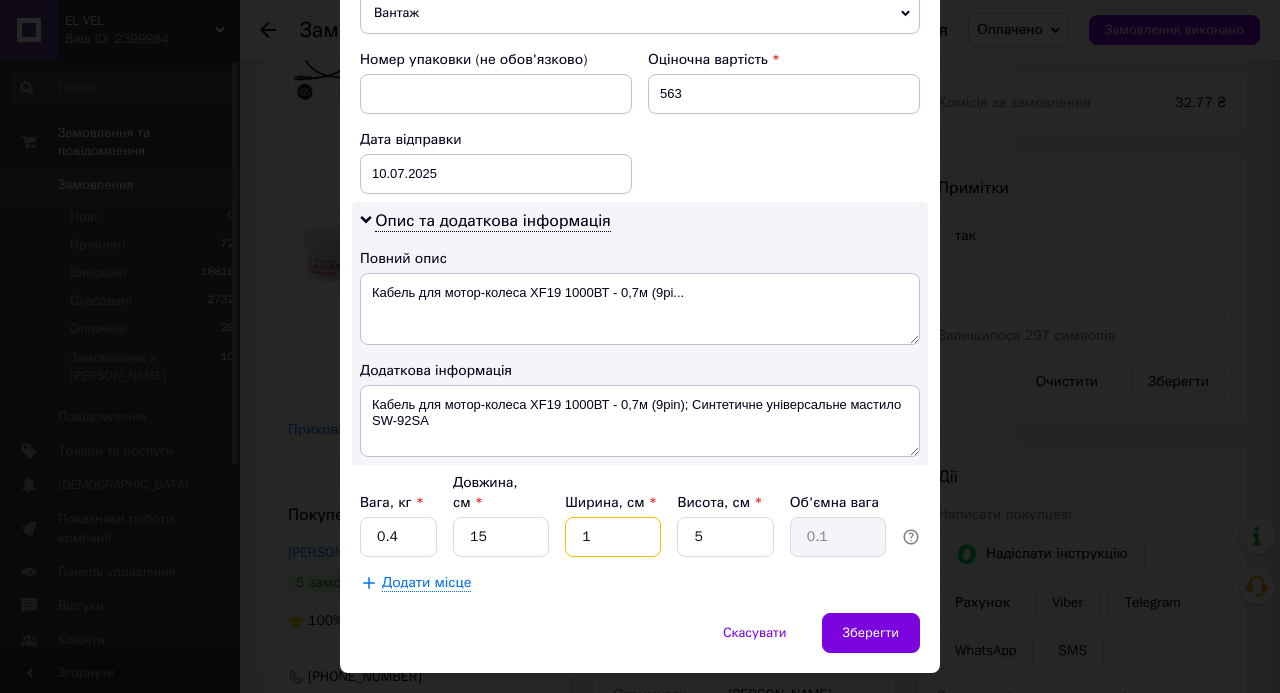 type on "15" 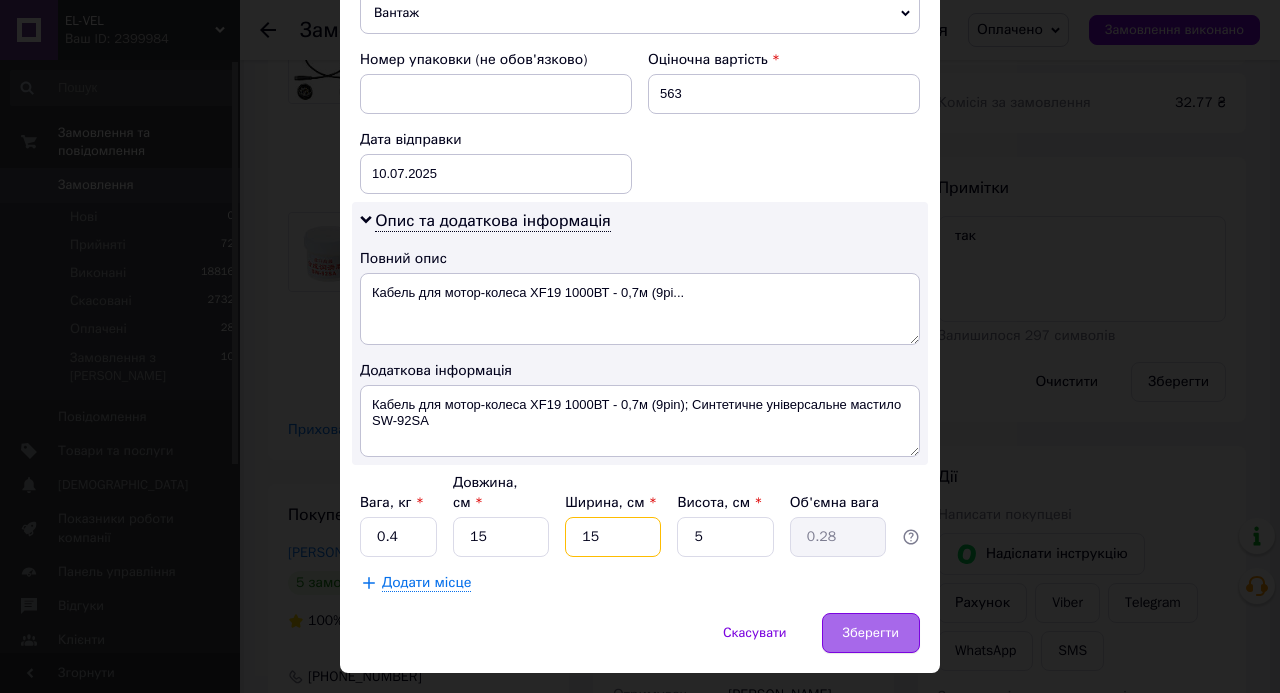 type on "15" 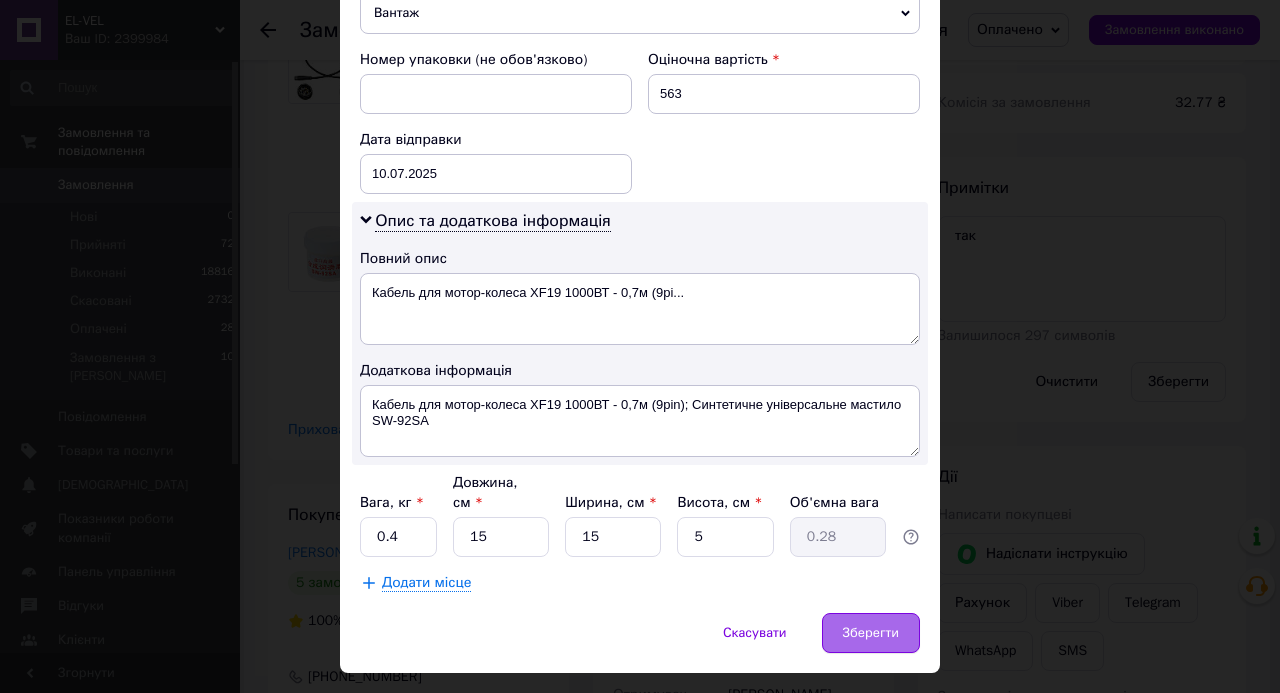 click on "Зберегти" at bounding box center (871, 633) 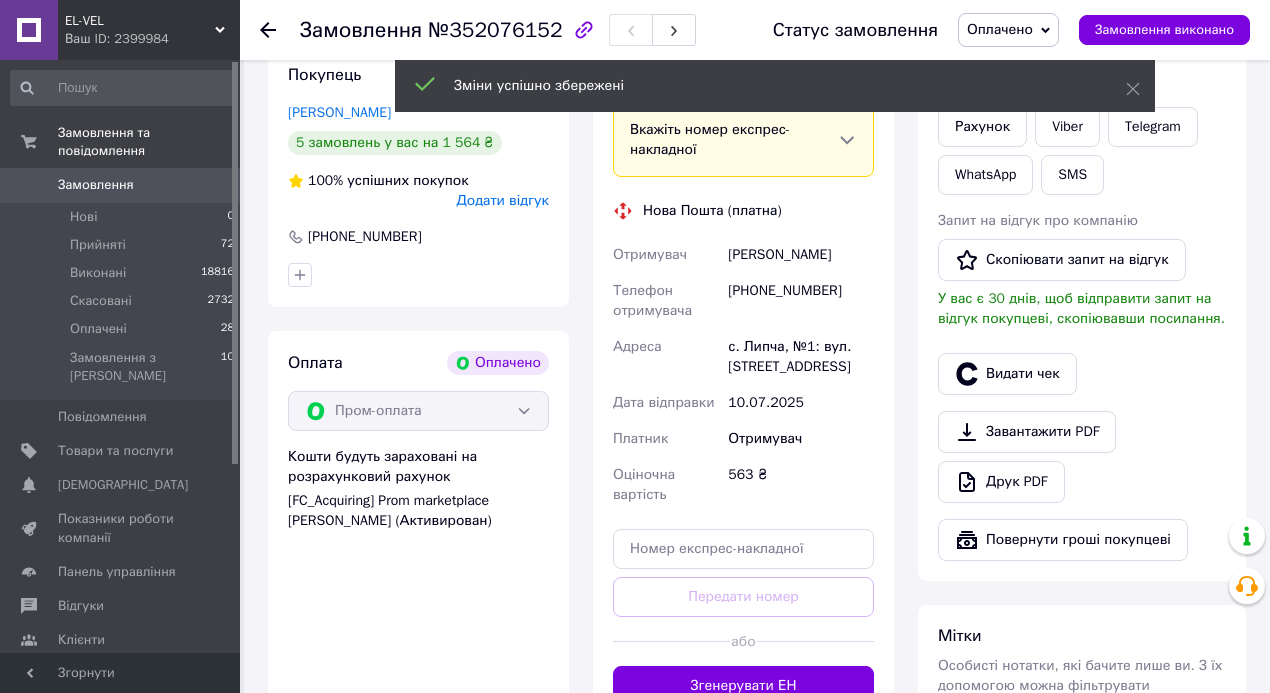 scroll, scrollTop: 1271, scrollLeft: 0, axis: vertical 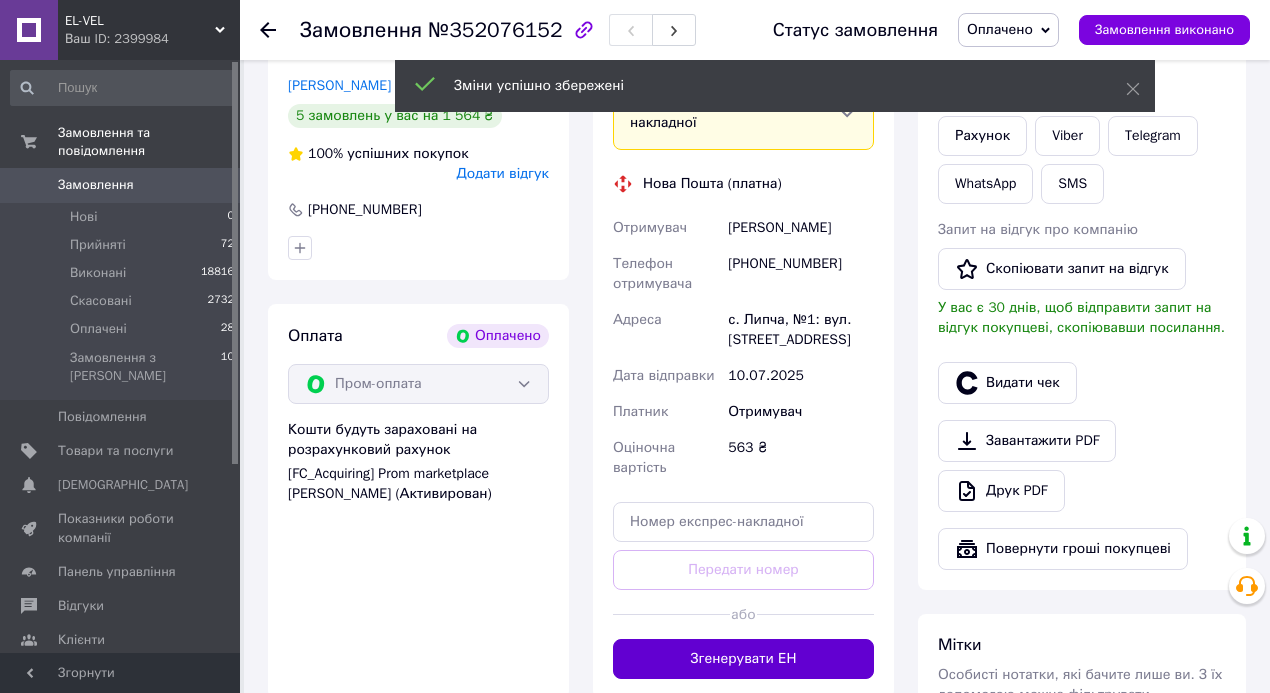 click on "Згенерувати ЕН" at bounding box center (743, 659) 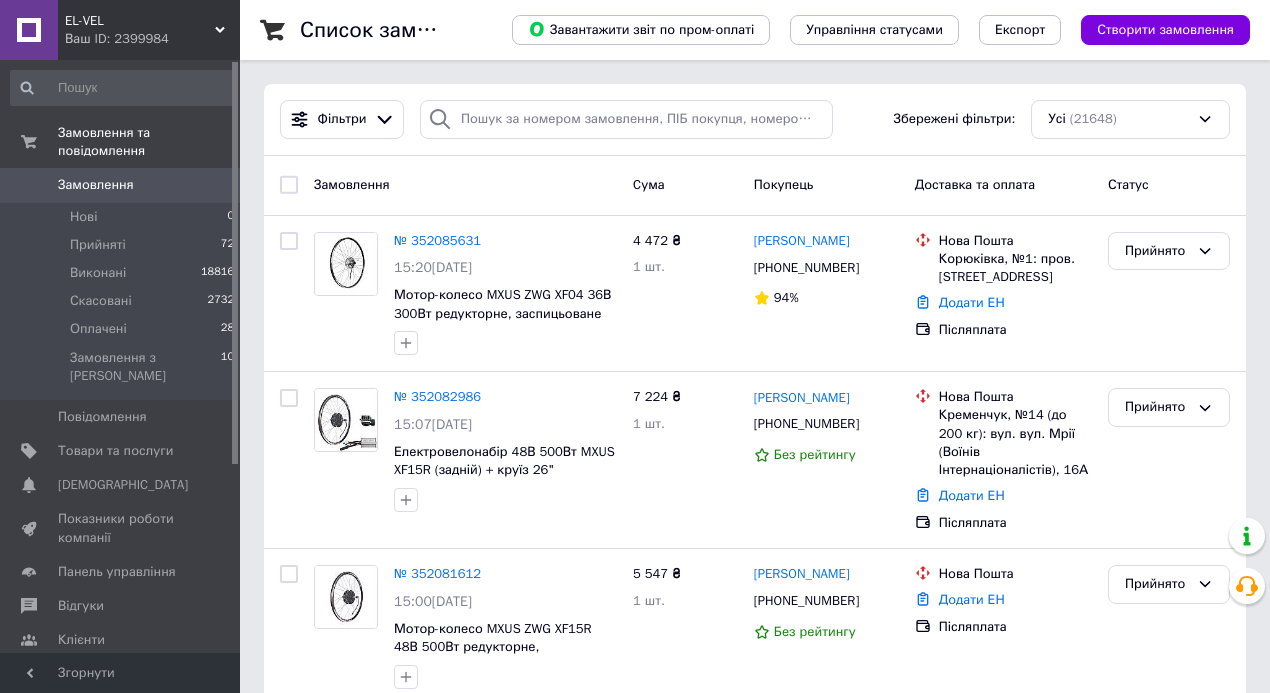 scroll, scrollTop: 984, scrollLeft: 0, axis: vertical 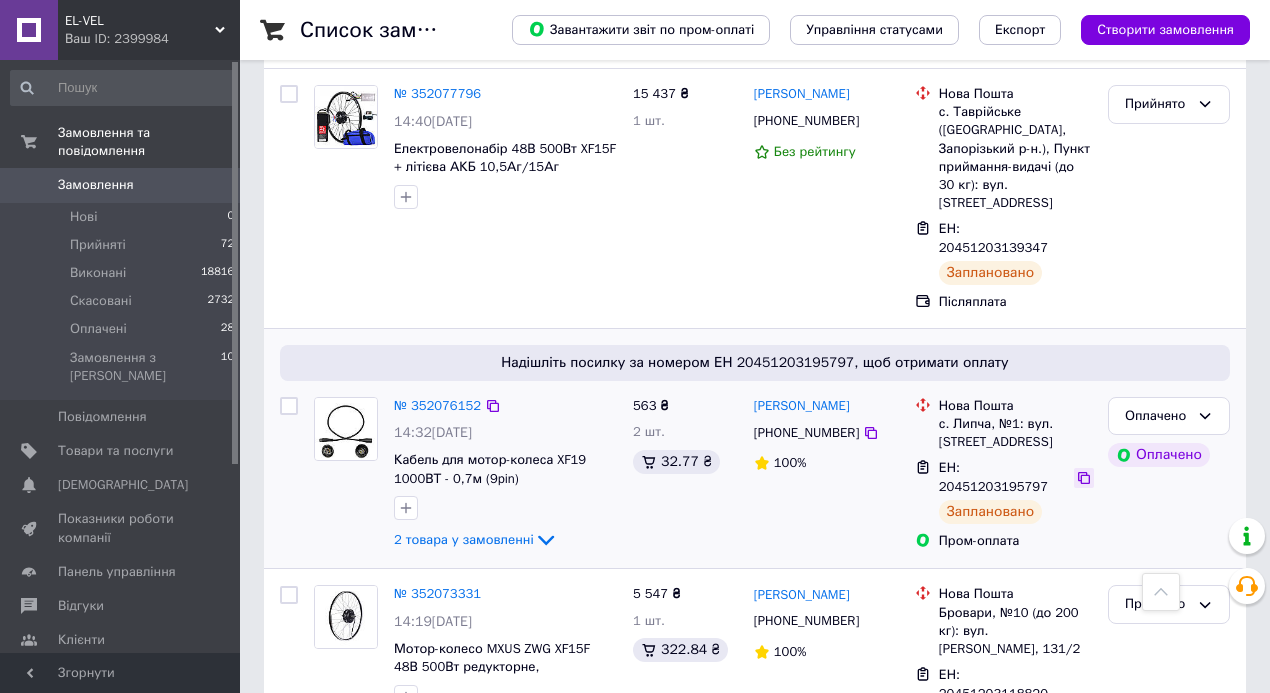 click 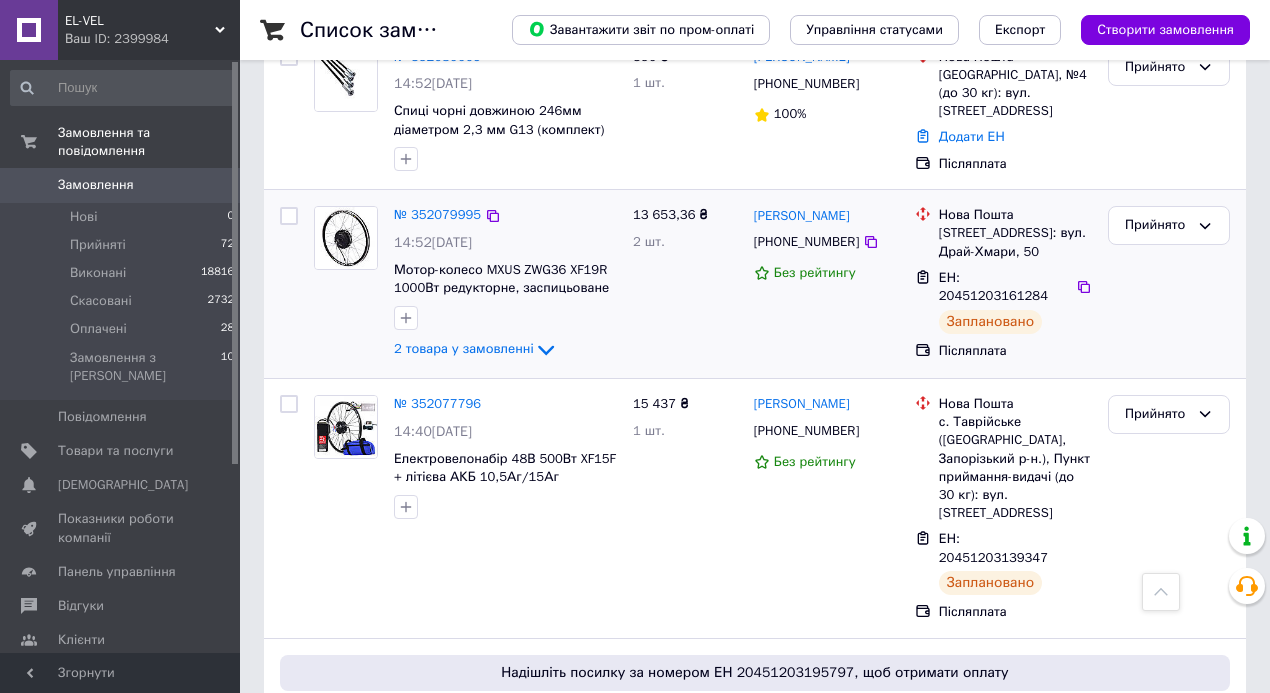 scroll, scrollTop: 650, scrollLeft: 0, axis: vertical 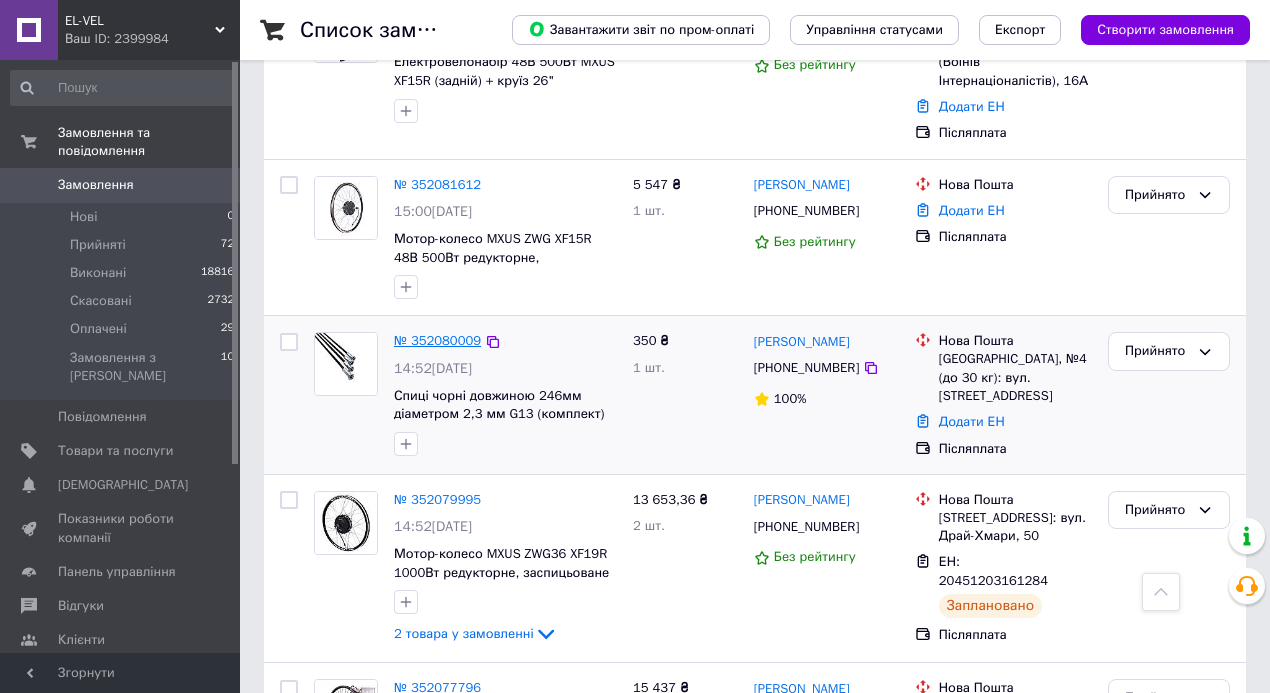 click on "№ 352080009" at bounding box center [437, 340] 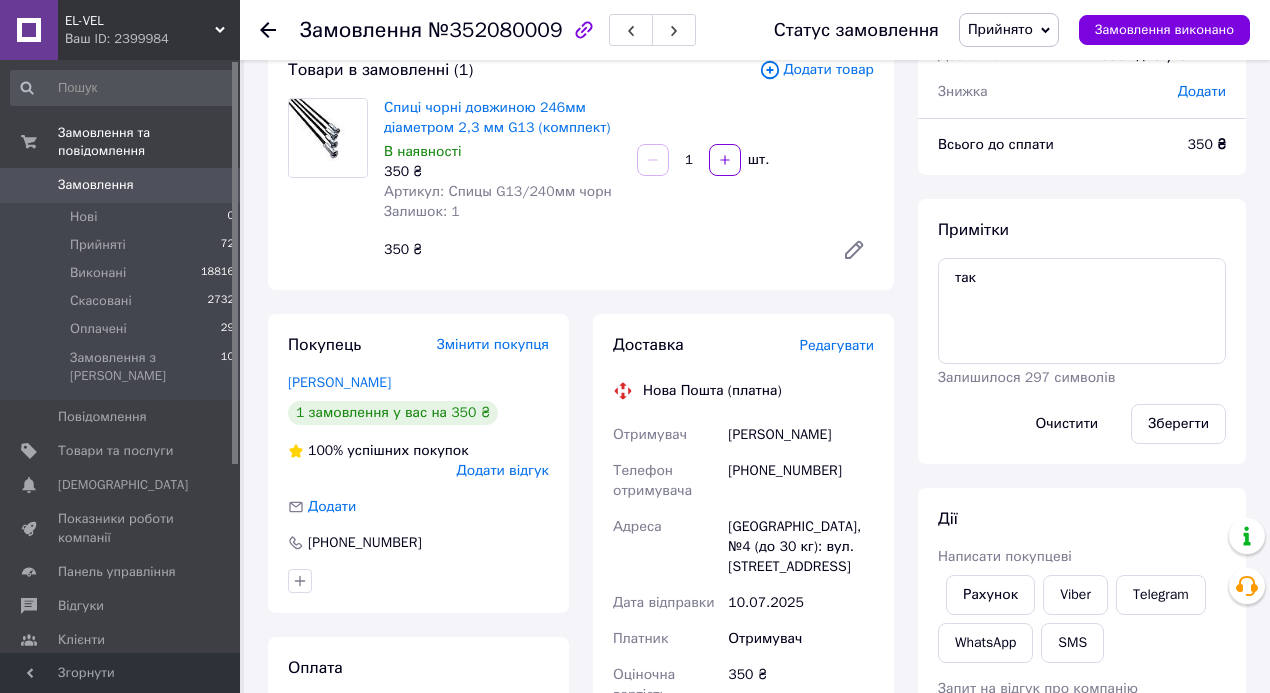 scroll, scrollTop: 66, scrollLeft: 0, axis: vertical 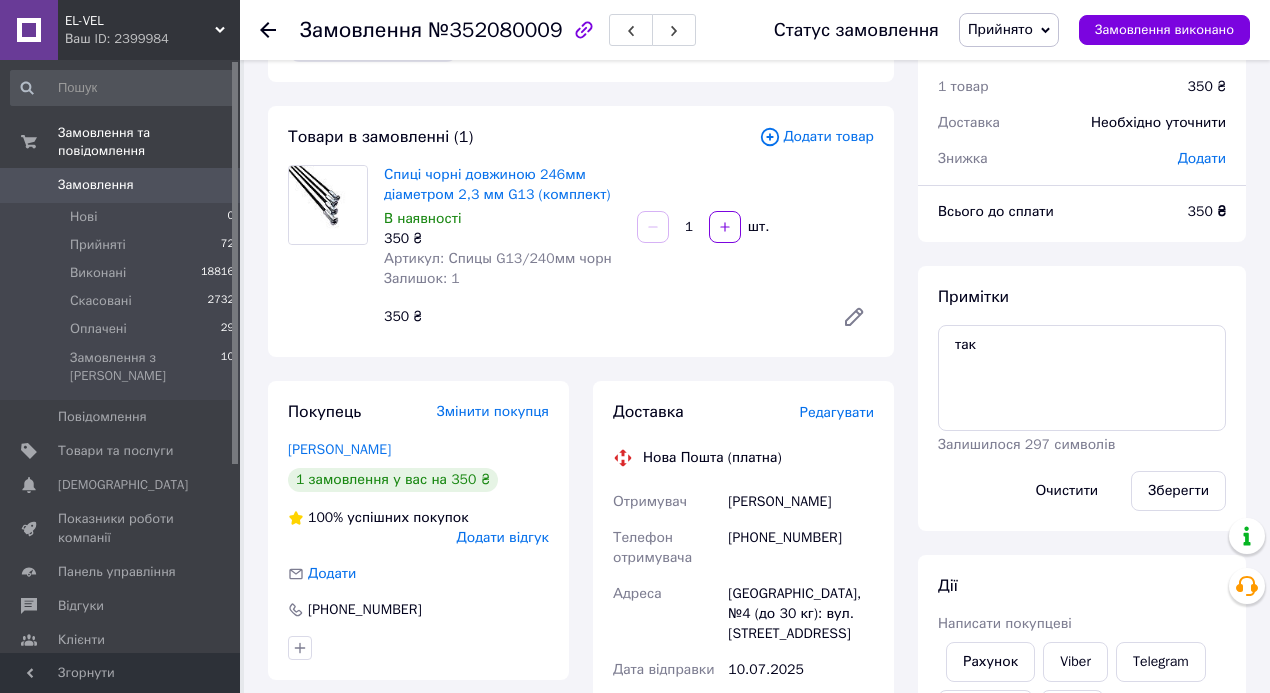 drag, startPoint x: 728, startPoint y: 495, endPoint x: 854, endPoint y: 499, distance: 126.06348 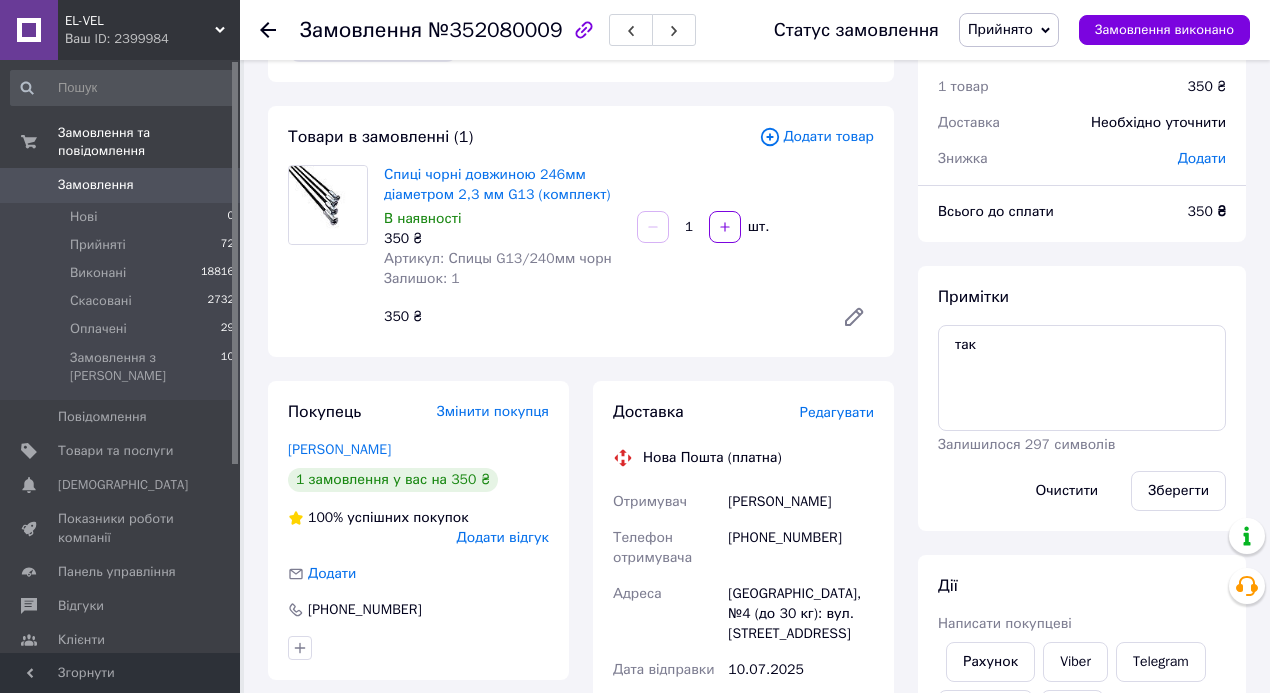 copy on "[PERSON_NAME]" 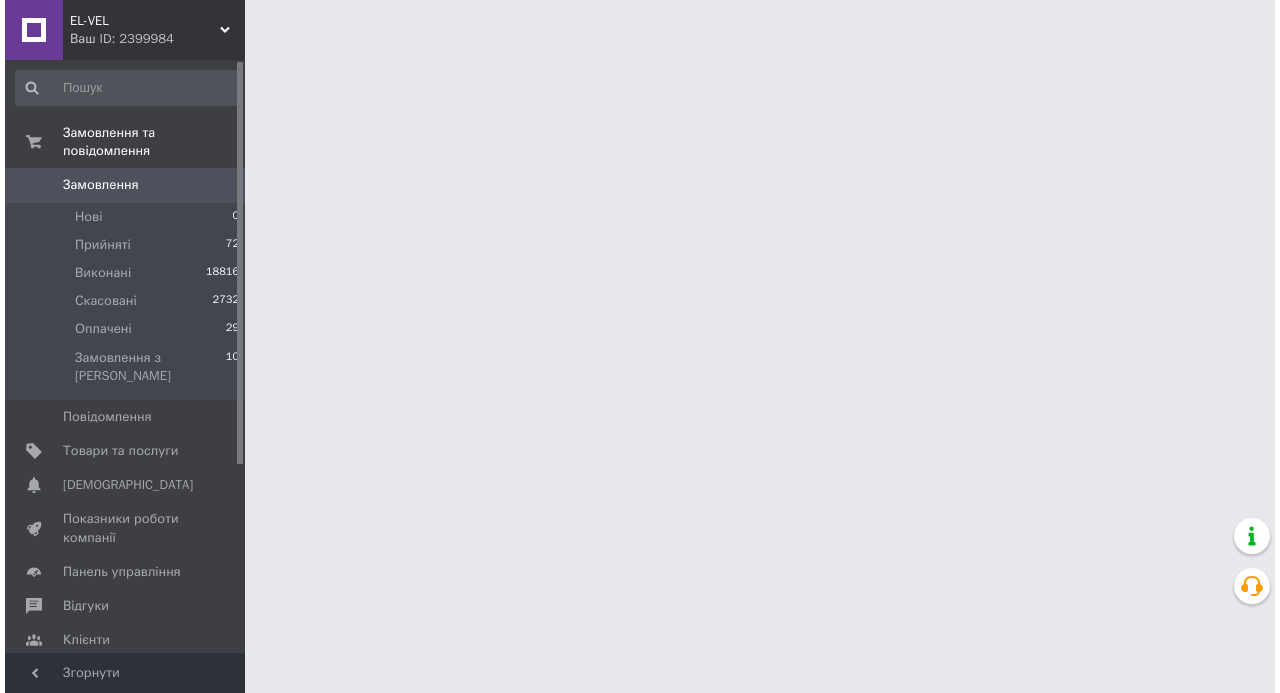 scroll, scrollTop: 0, scrollLeft: 0, axis: both 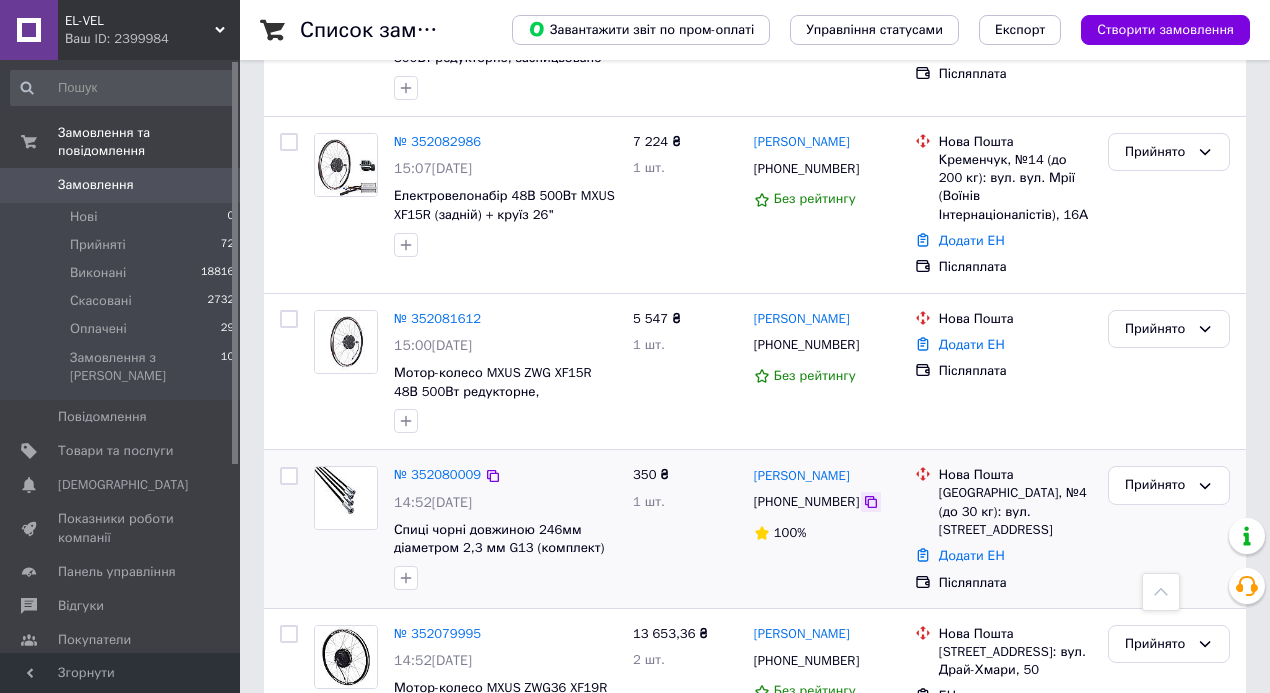 click 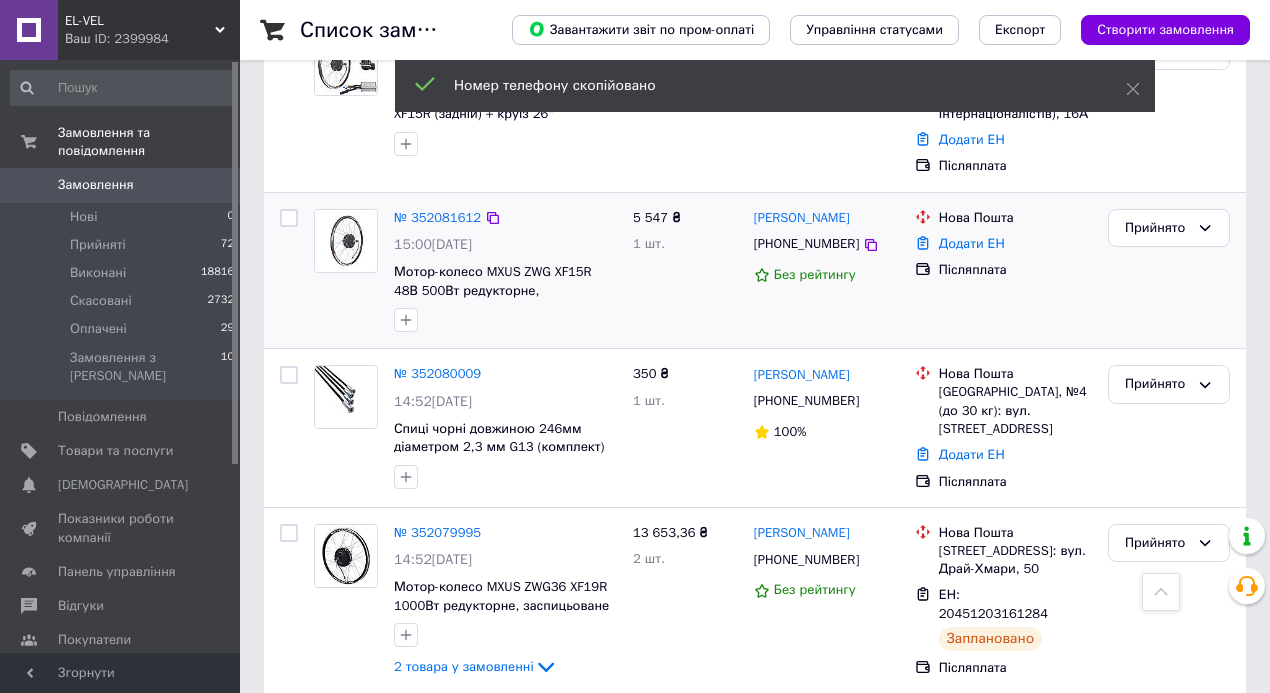 scroll, scrollTop: 600, scrollLeft: 0, axis: vertical 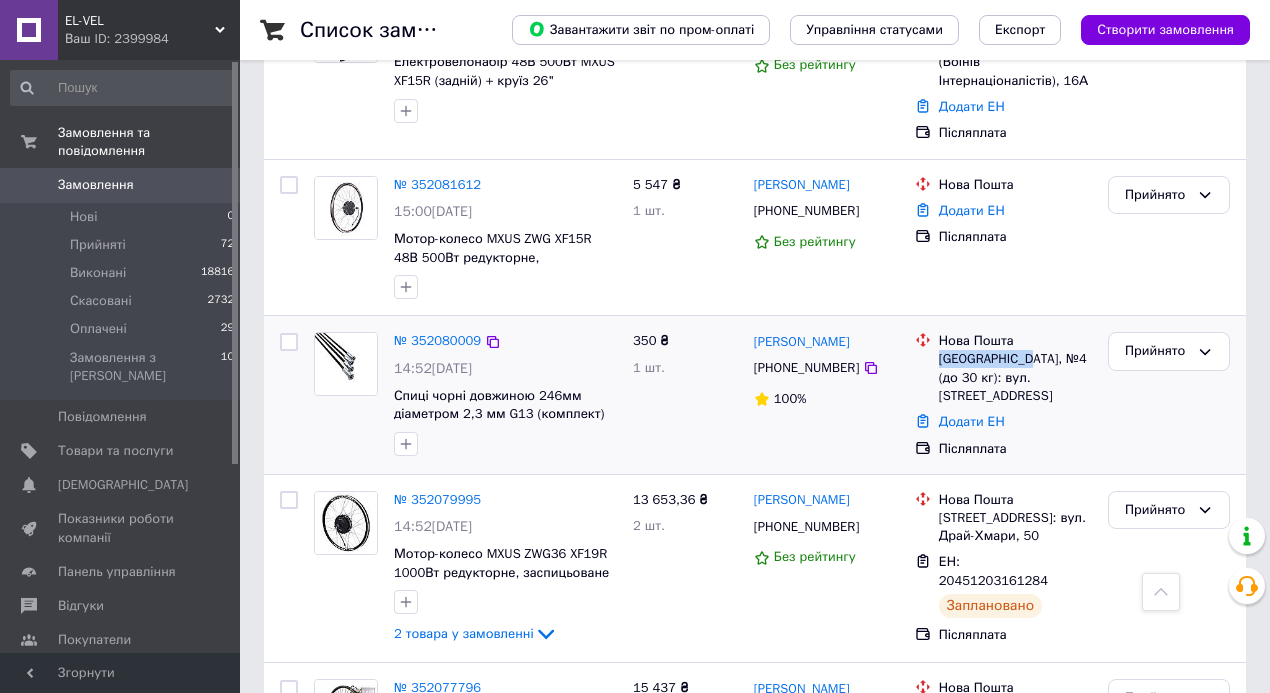 drag, startPoint x: 1024, startPoint y: 338, endPoint x: 939, endPoint y: 340, distance: 85.02353 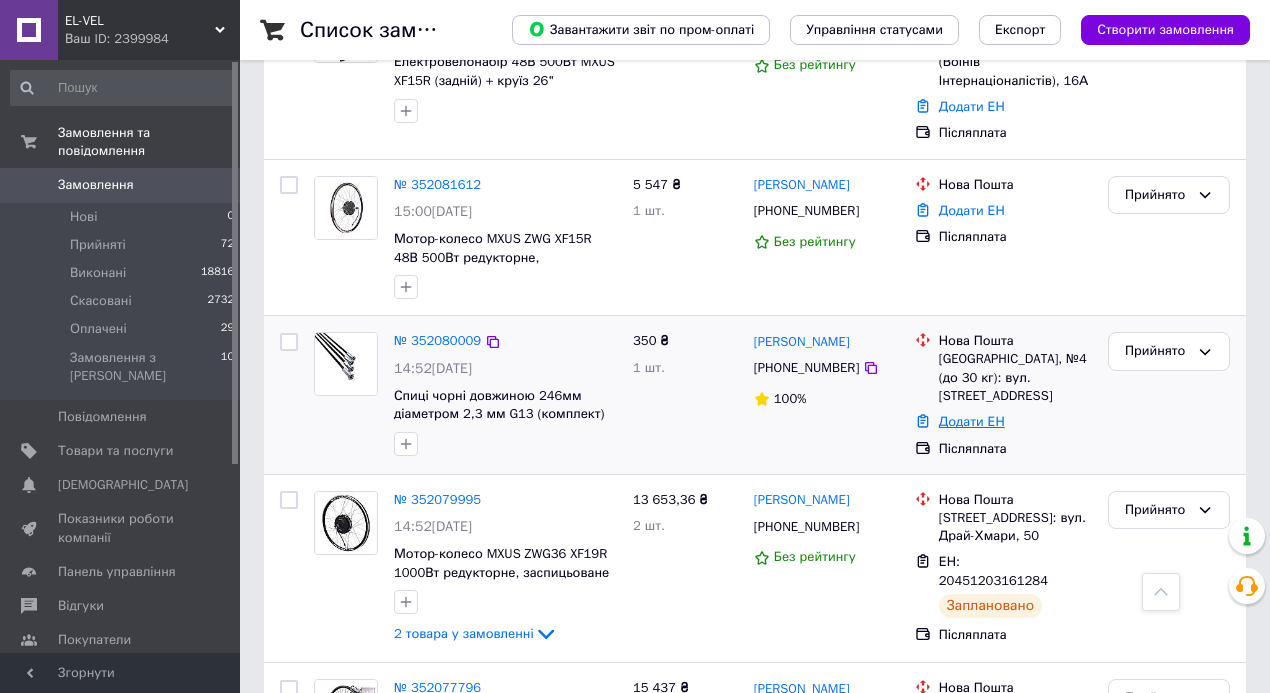 click on "Додати ЕН" at bounding box center [972, 421] 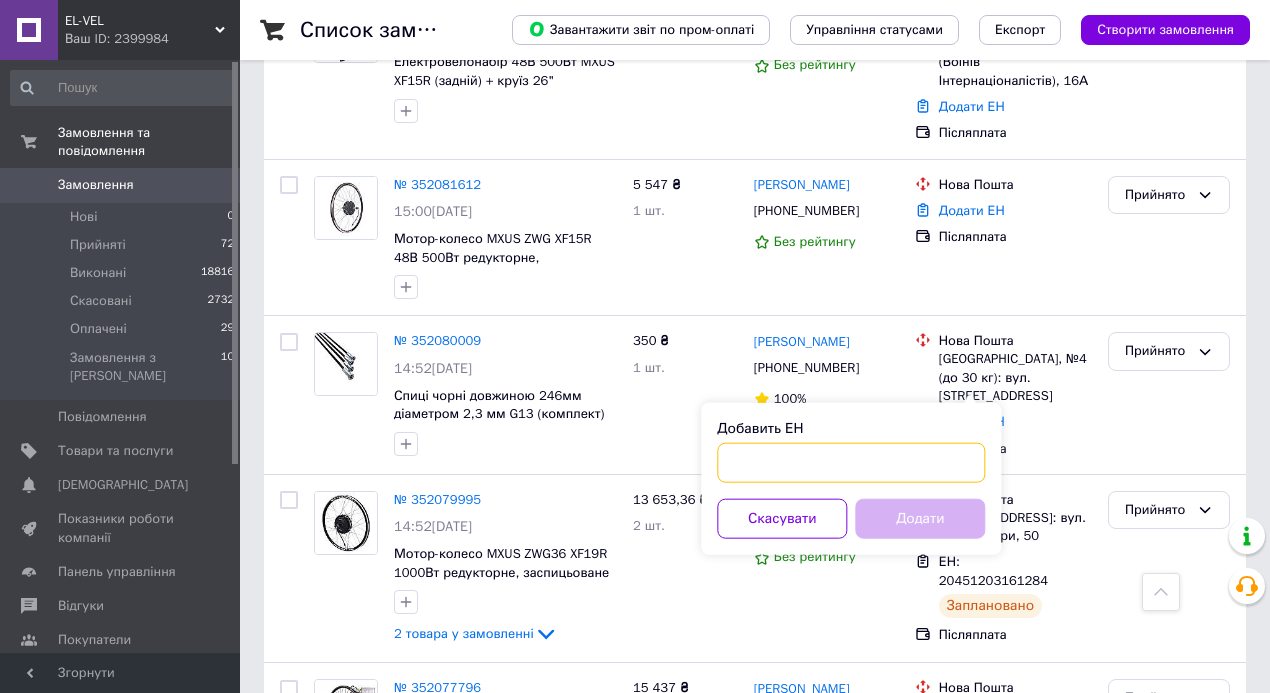 click on "Добавить ЕН" at bounding box center [851, 463] 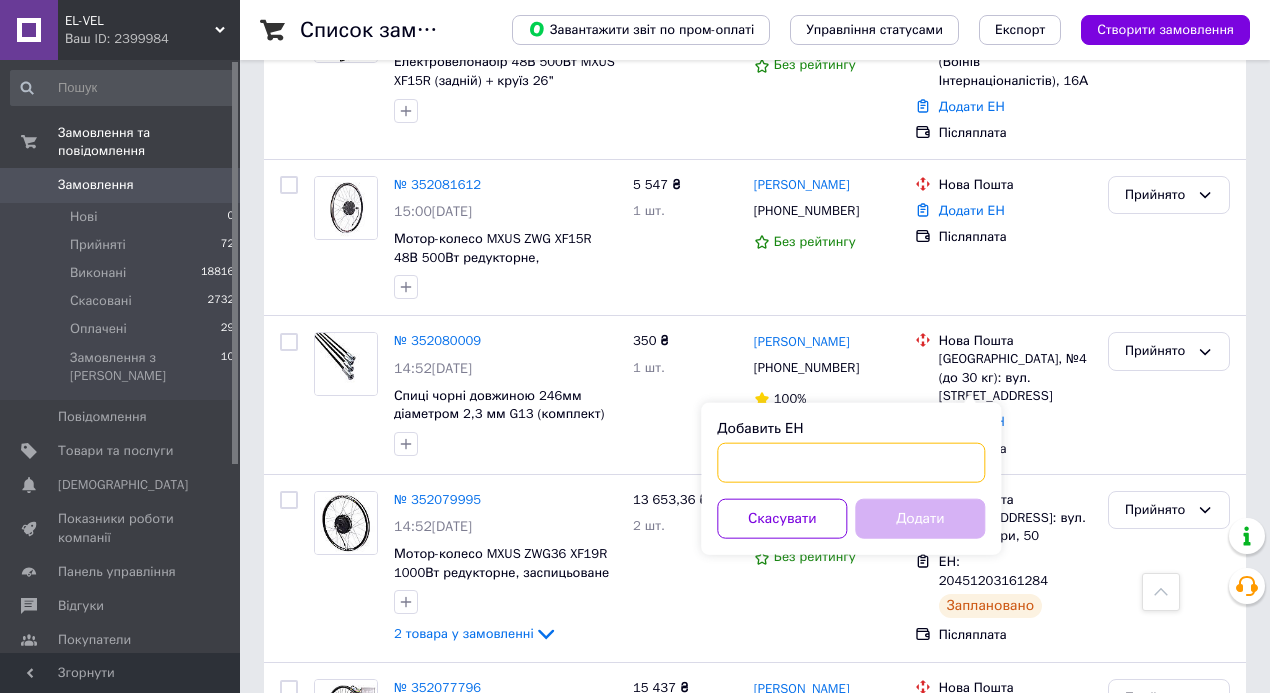 paste on "20451203205150" 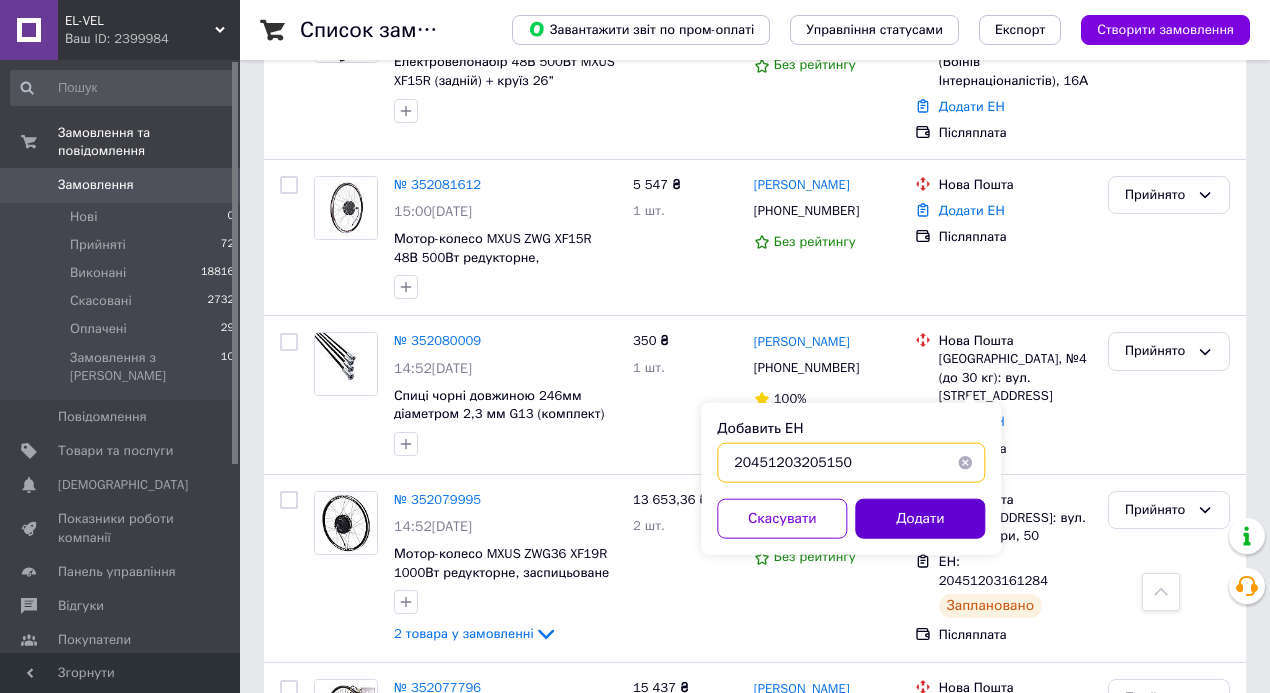 type on "20451203205150" 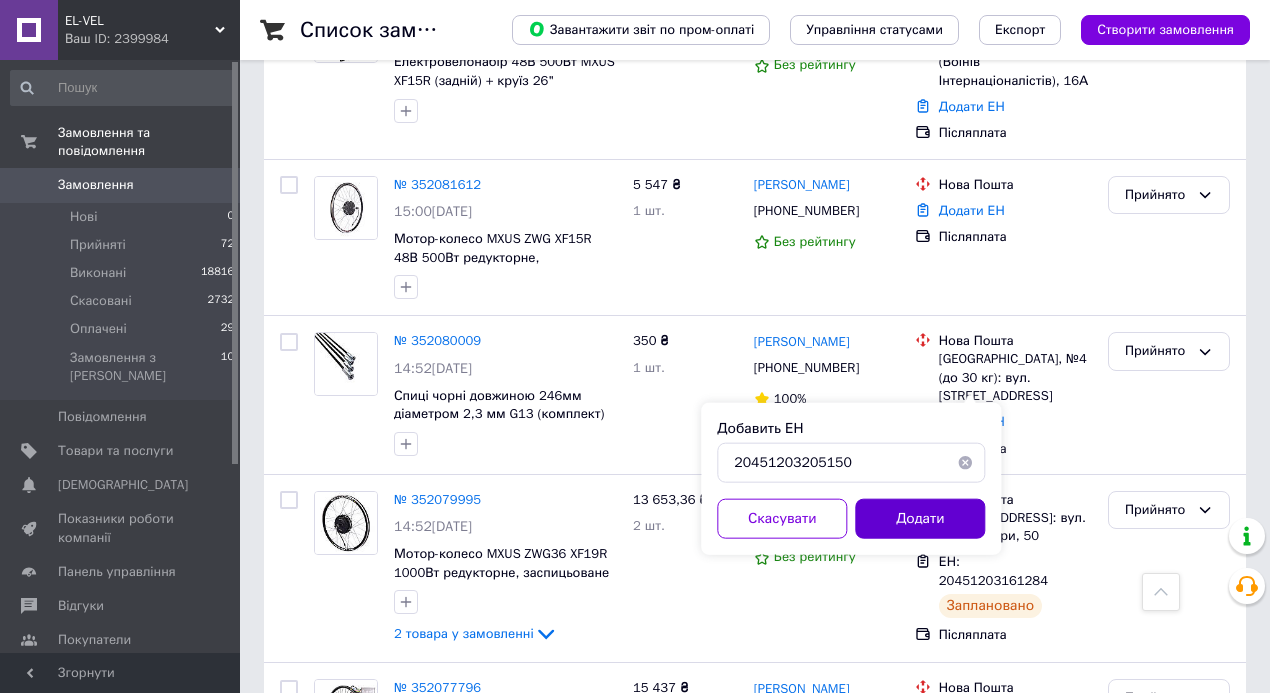 click on "Додати" at bounding box center [920, 519] 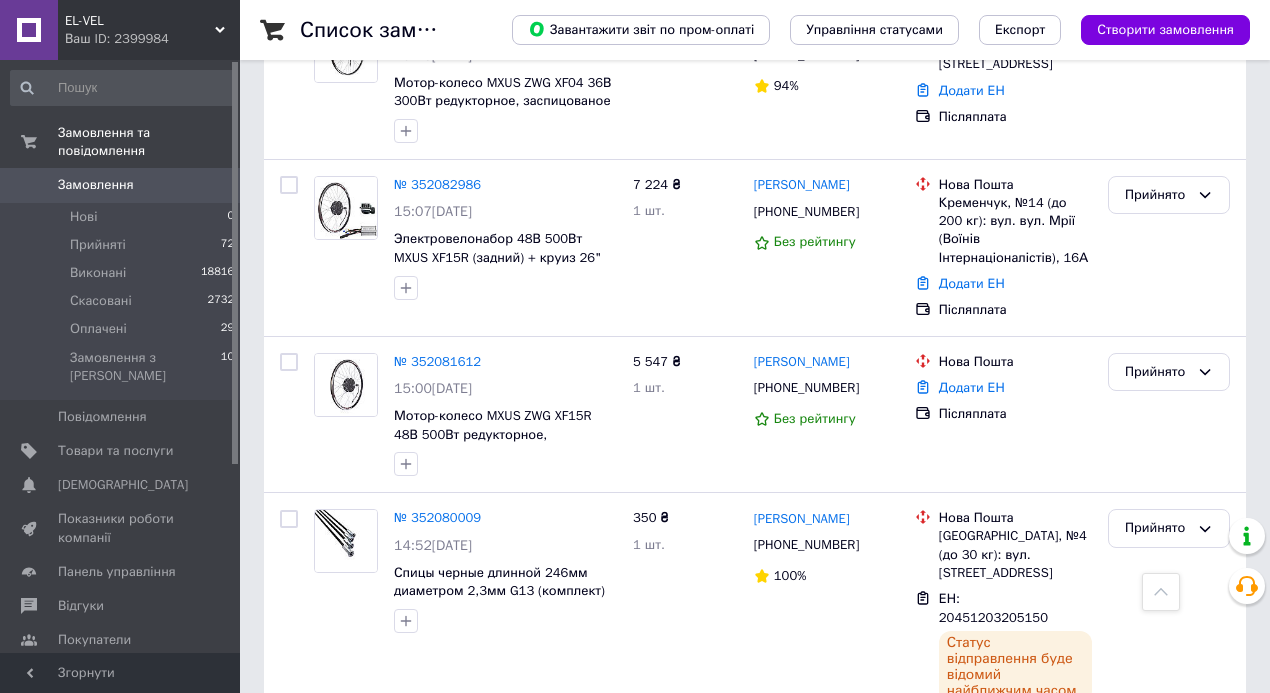 scroll, scrollTop: 400, scrollLeft: 0, axis: vertical 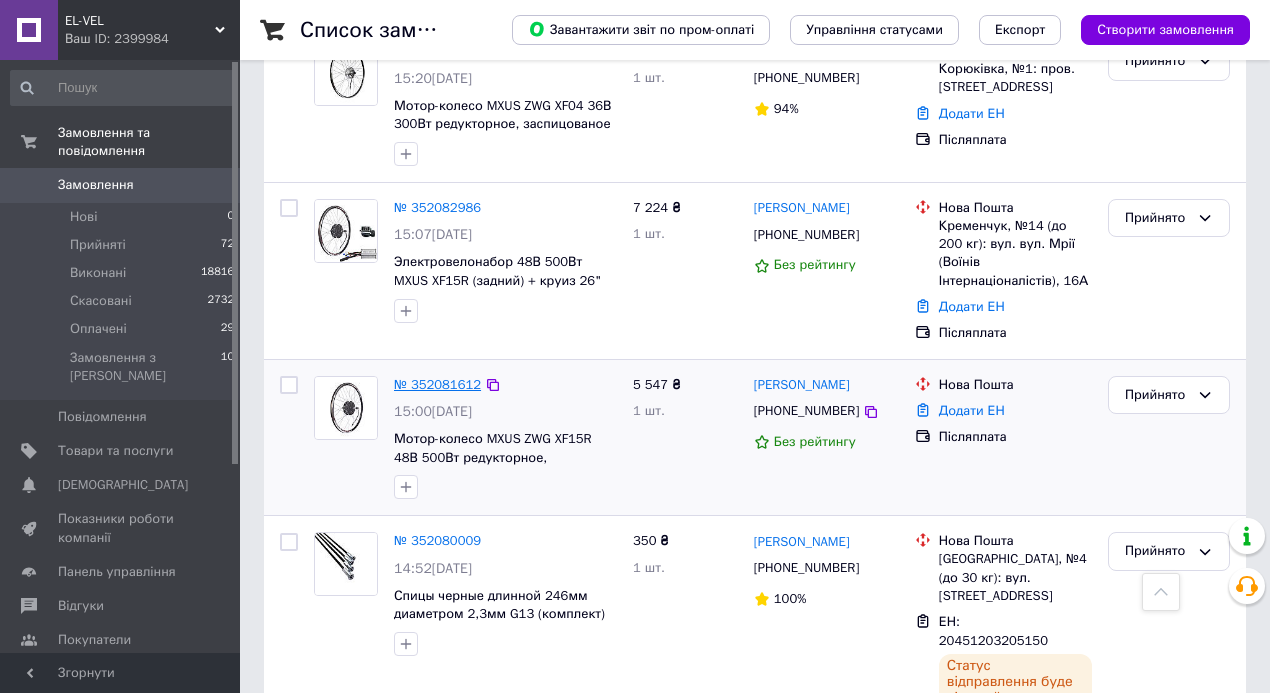 click on "№ 352081612" at bounding box center (437, 384) 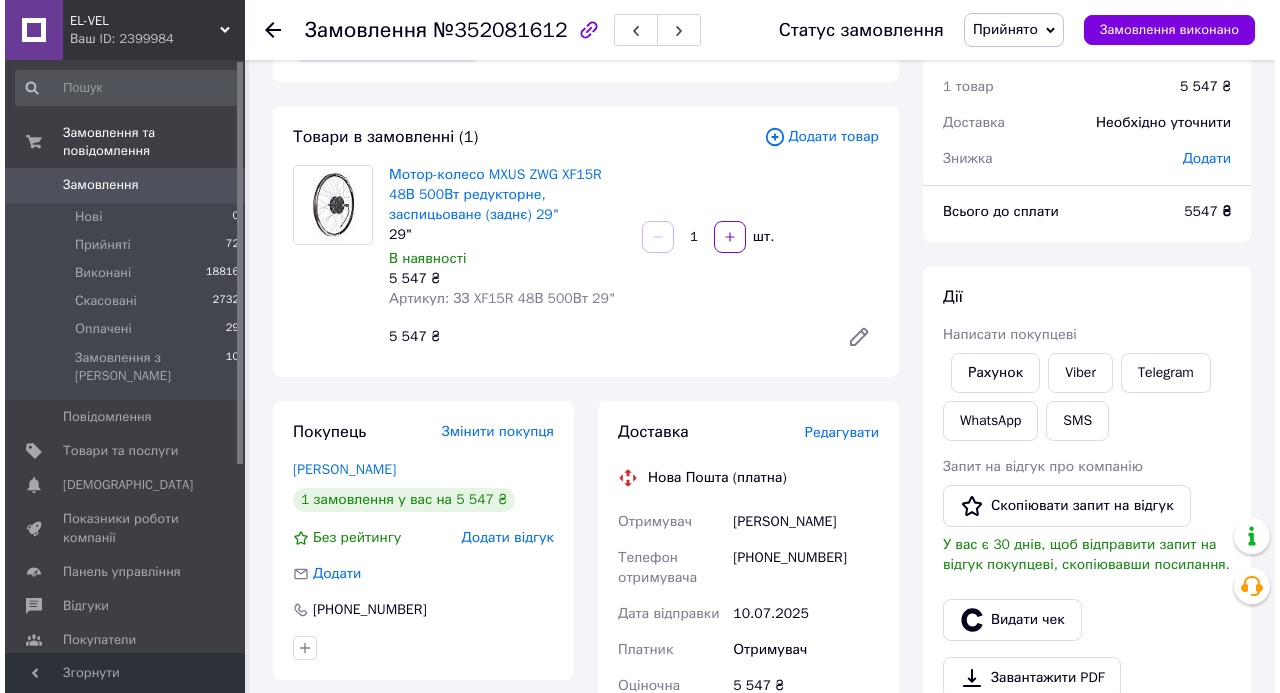 scroll, scrollTop: 0, scrollLeft: 0, axis: both 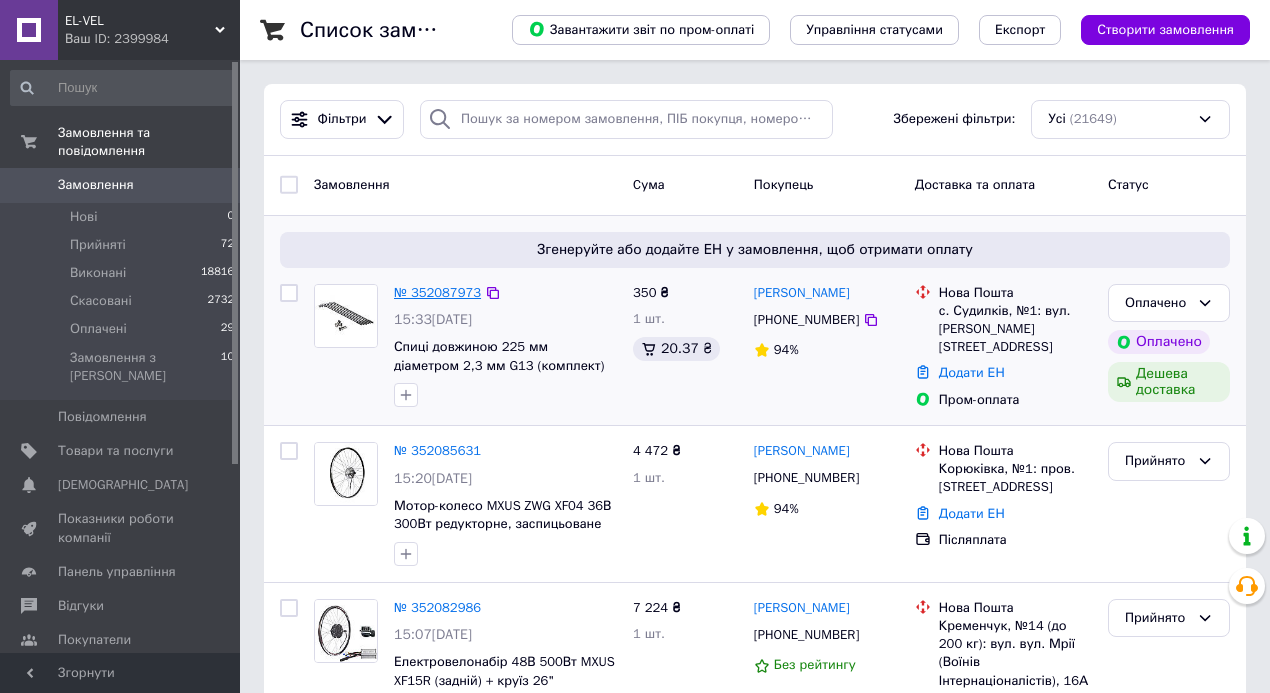 click on "№ 352087973" at bounding box center [437, 292] 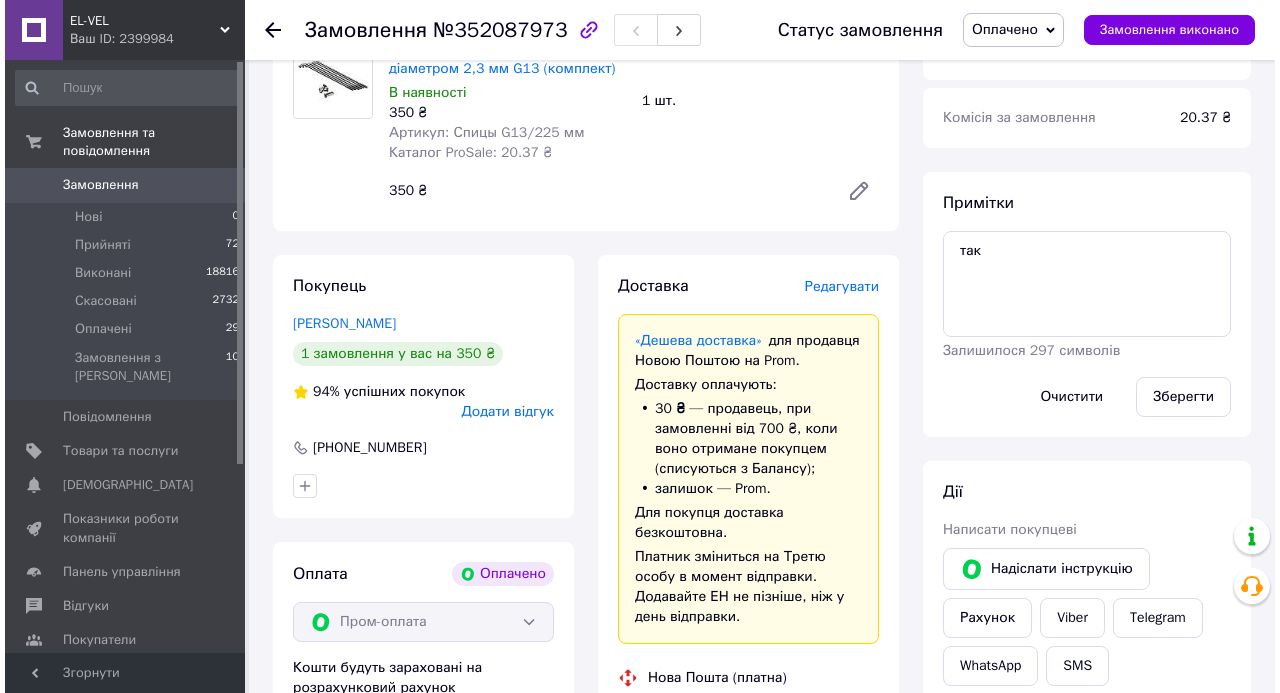 scroll, scrollTop: 866, scrollLeft: 0, axis: vertical 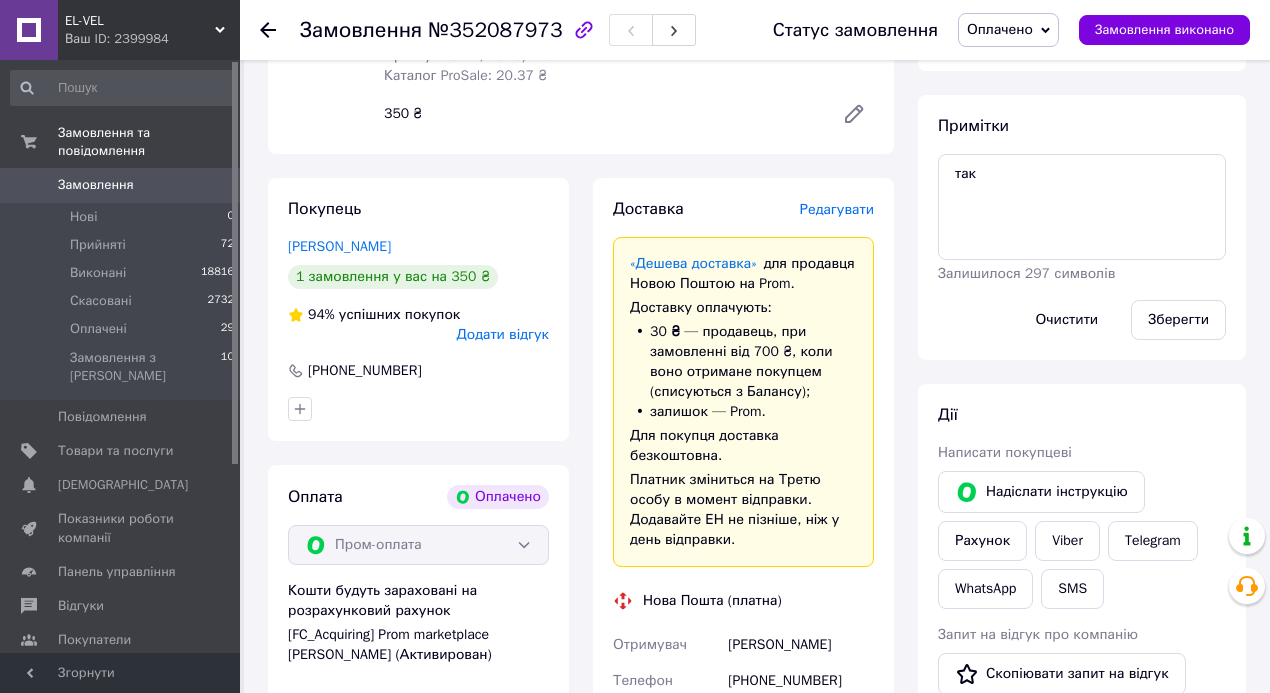 click on "Редагувати" at bounding box center [837, 209] 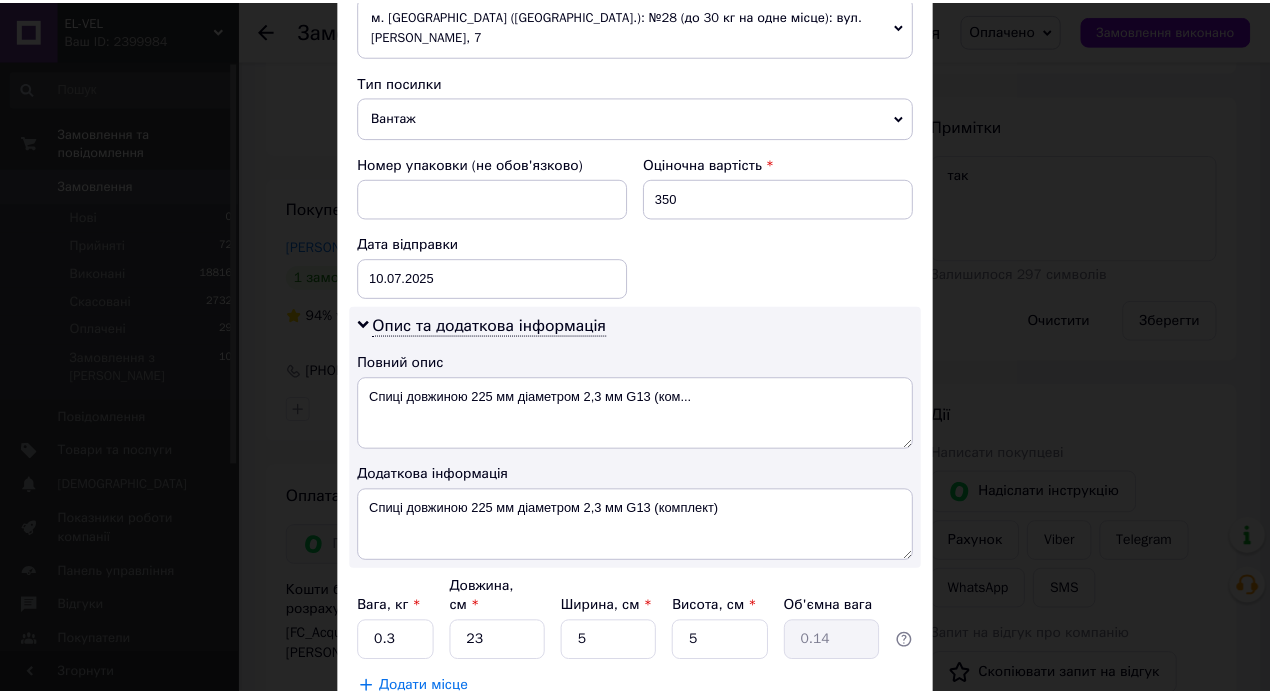 scroll, scrollTop: 849, scrollLeft: 0, axis: vertical 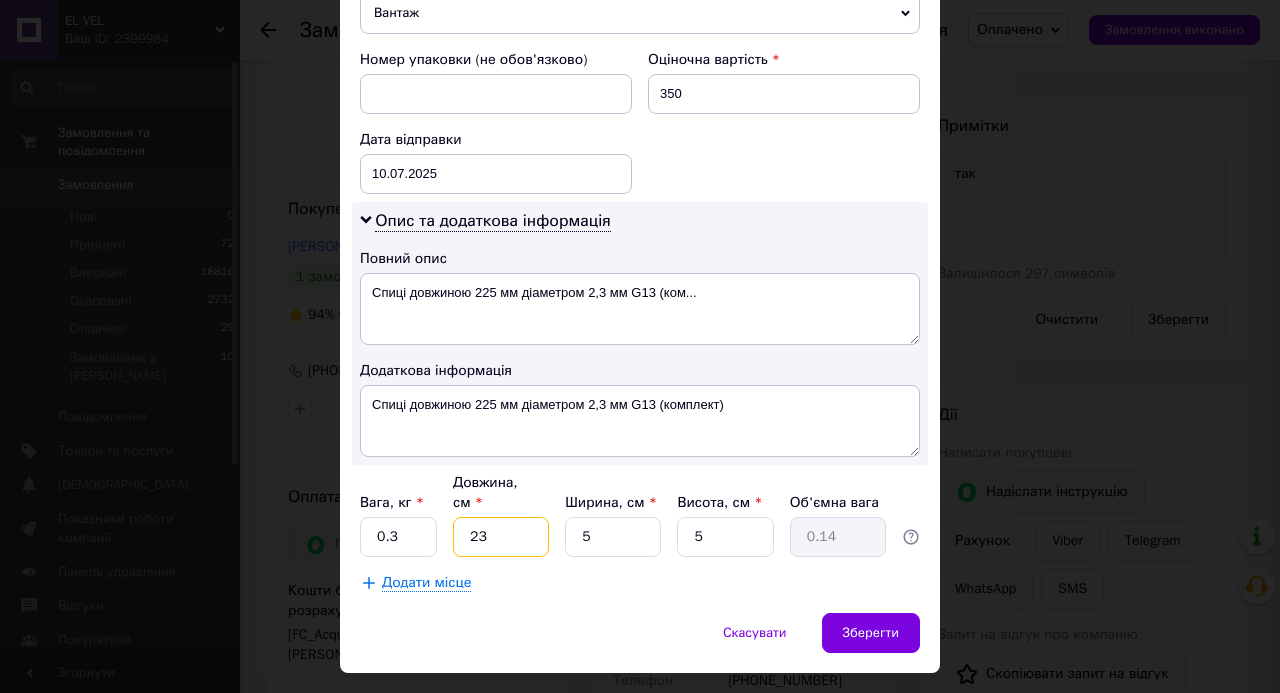 click on "23" at bounding box center (501, 537) 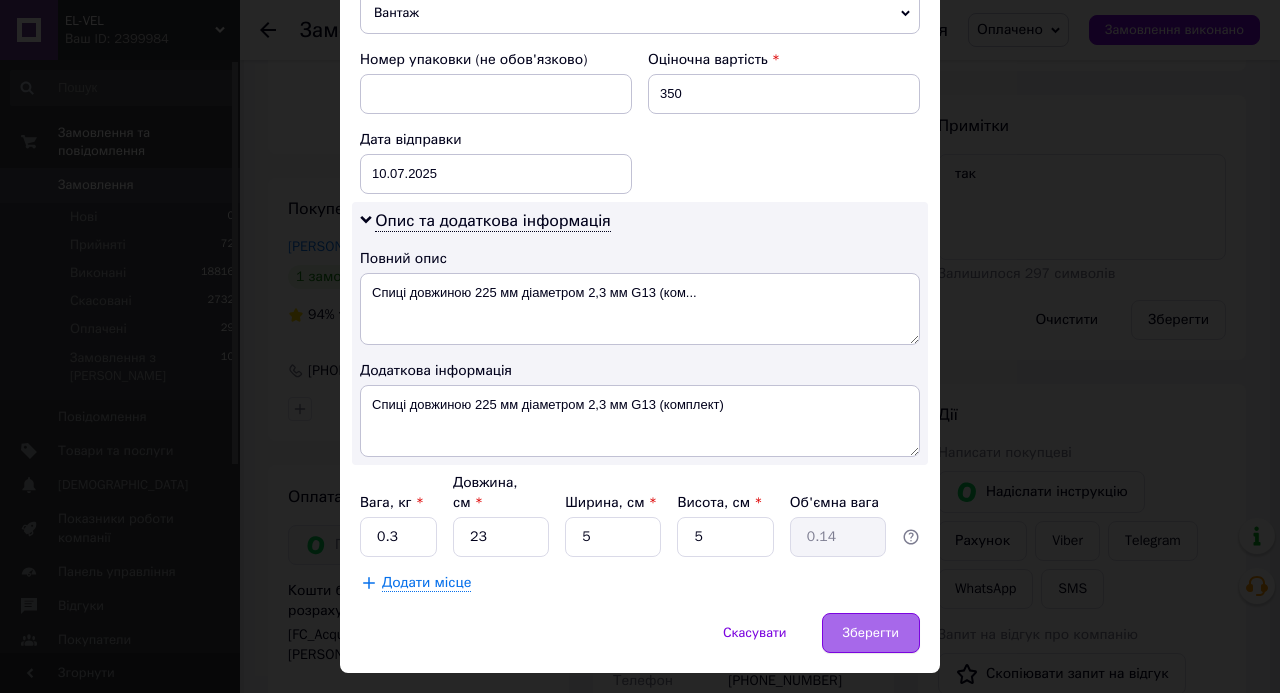 click on "Зберегти" at bounding box center (871, 633) 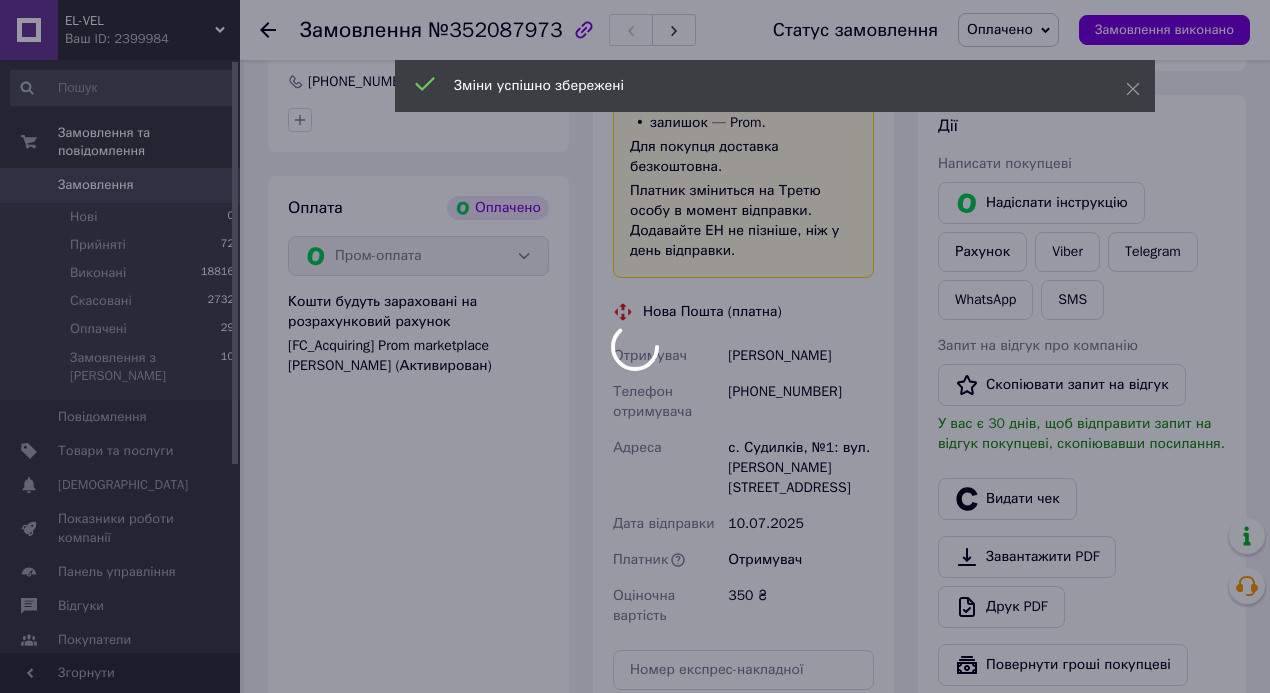 scroll, scrollTop: 1266, scrollLeft: 0, axis: vertical 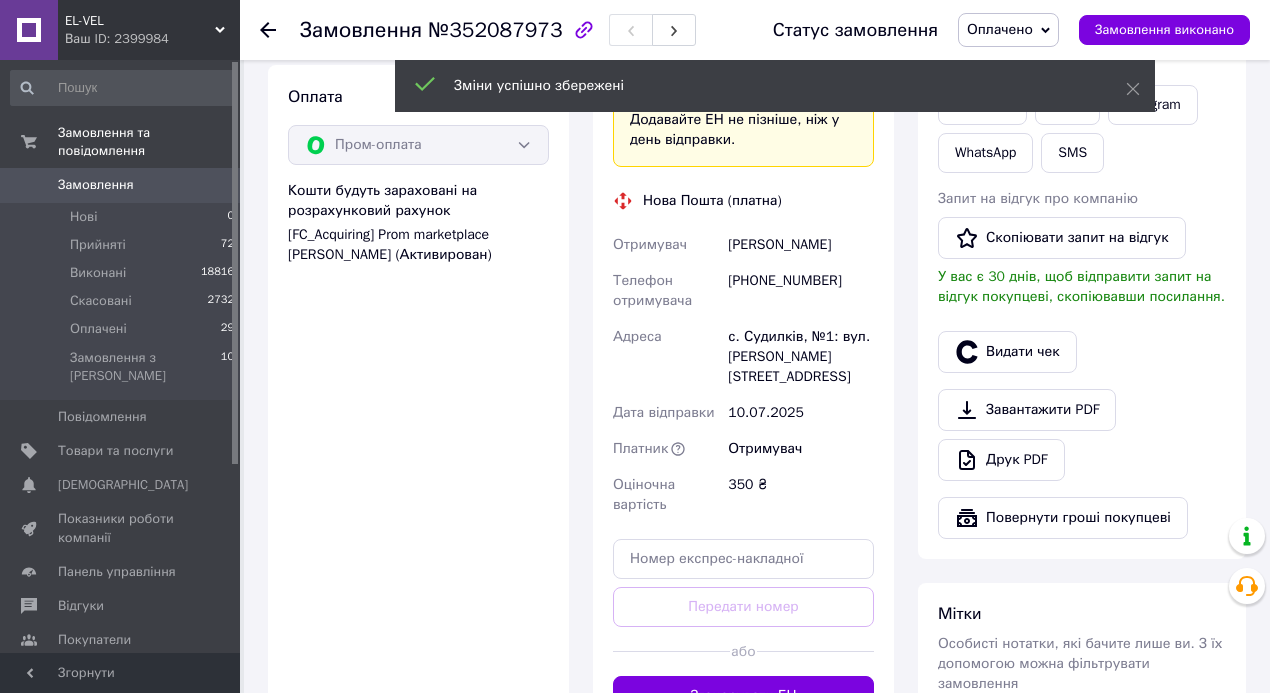 click on "Згенерувати ЕН" at bounding box center [743, 696] 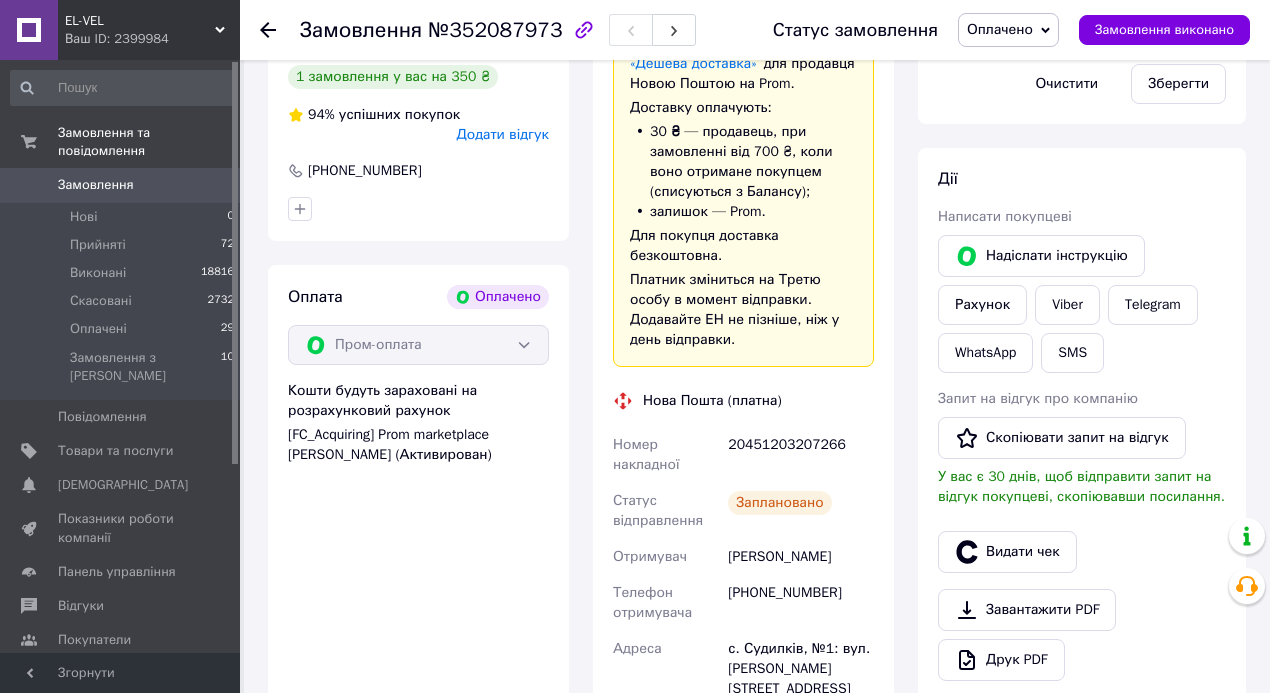 scroll, scrollTop: 1066, scrollLeft: 0, axis: vertical 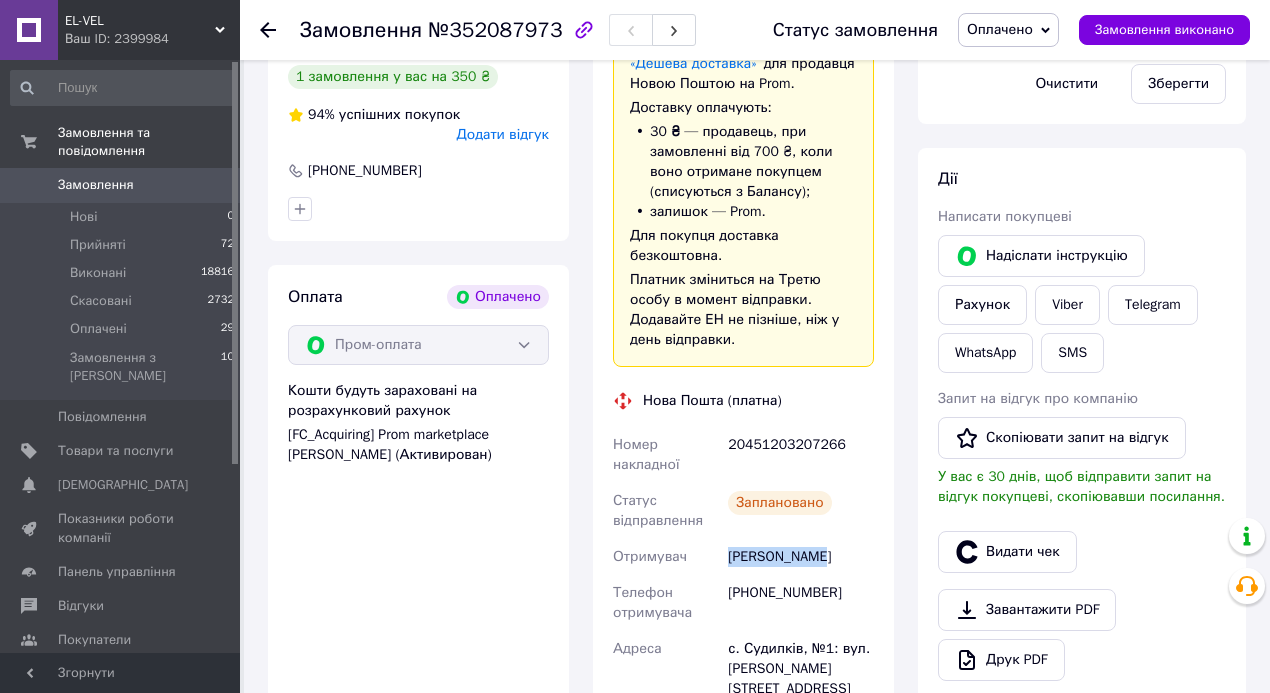 drag, startPoint x: 731, startPoint y: 538, endPoint x: 878, endPoint y: 542, distance: 147.05441 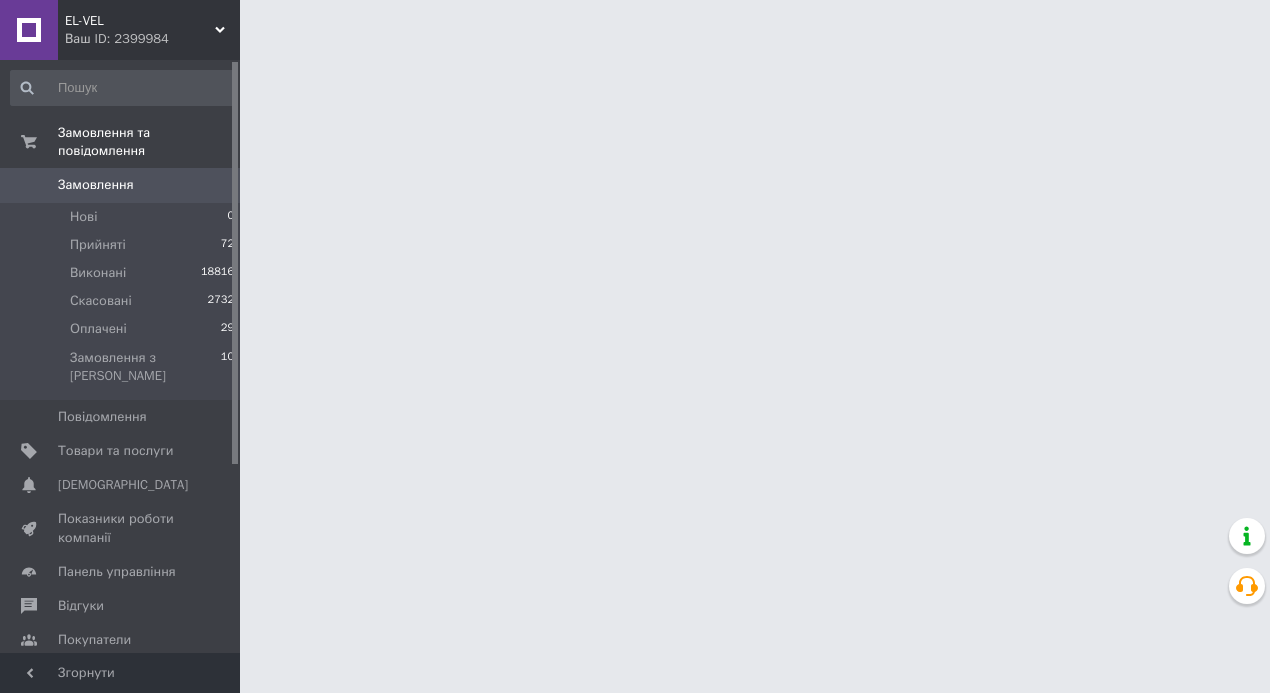 scroll, scrollTop: 0, scrollLeft: 0, axis: both 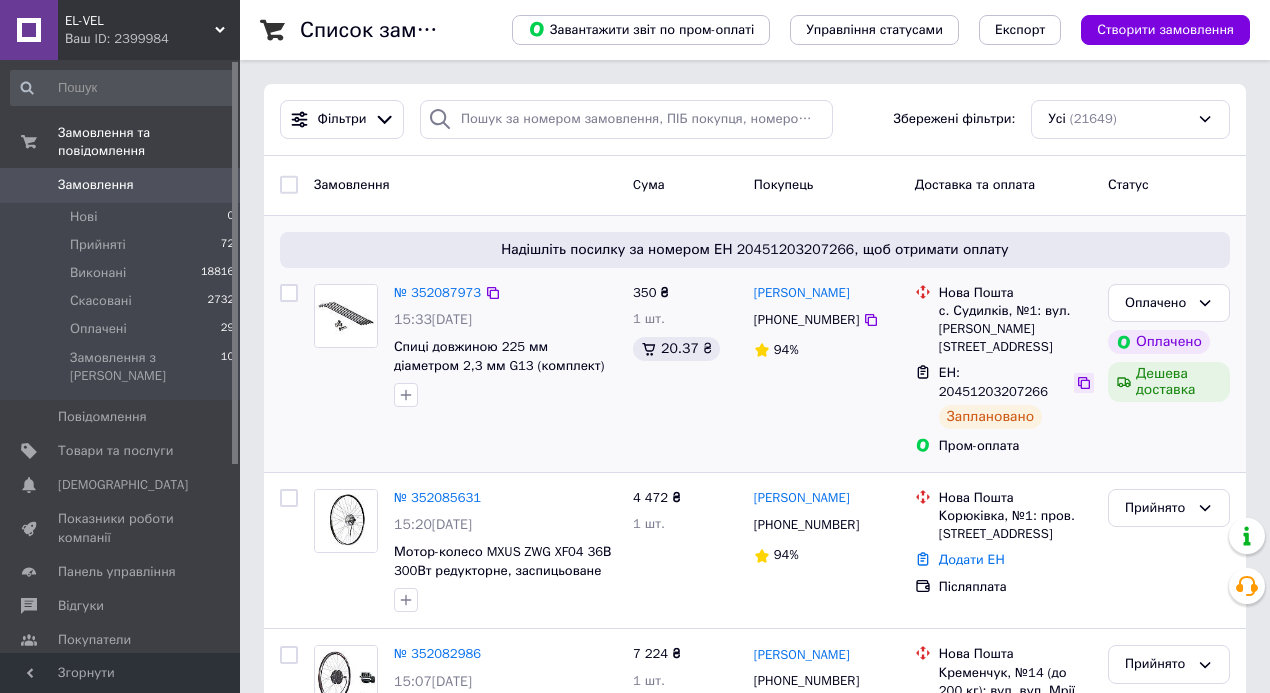 click 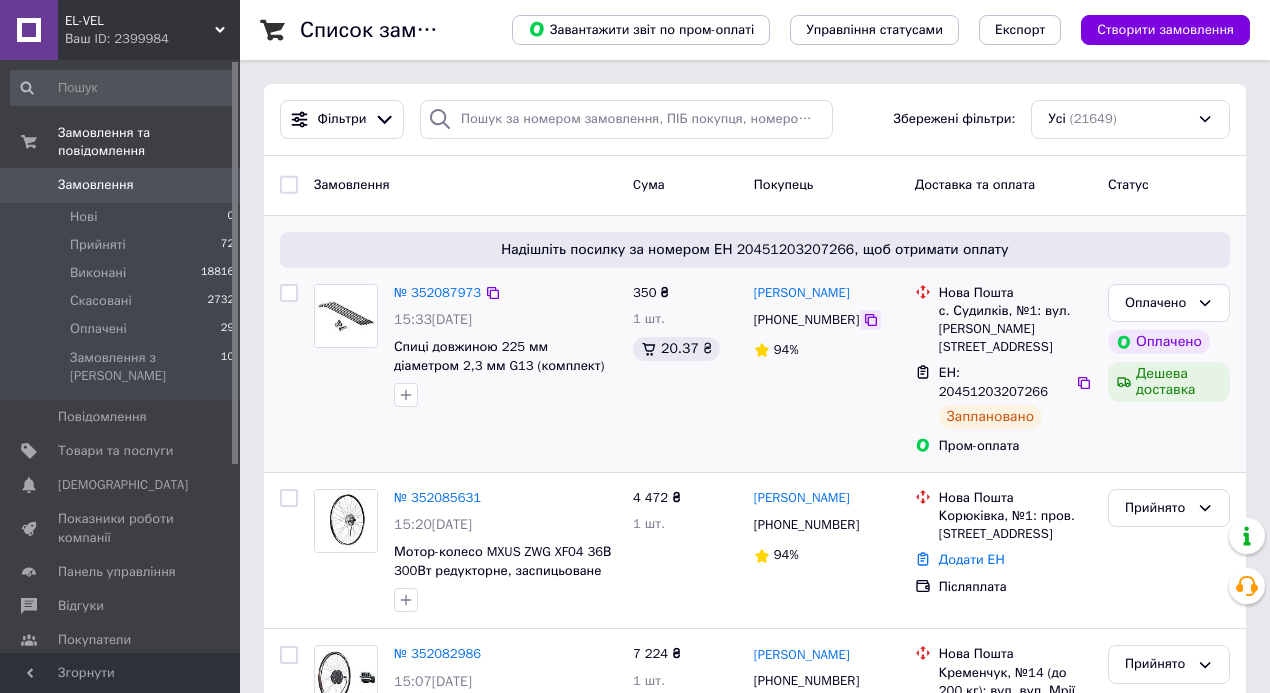 click 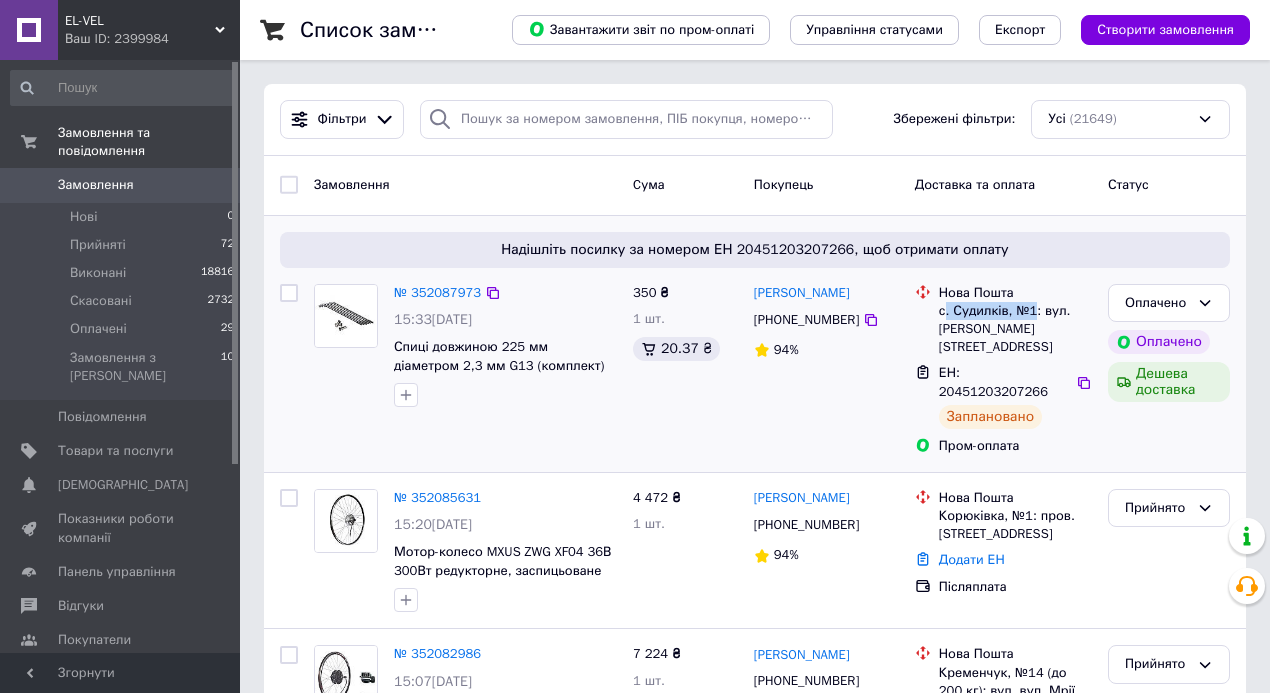 drag, startPoint x: 1026, startPoint y: 307, endPoint x: 942, endPoint y: 317, distance: 84.59315 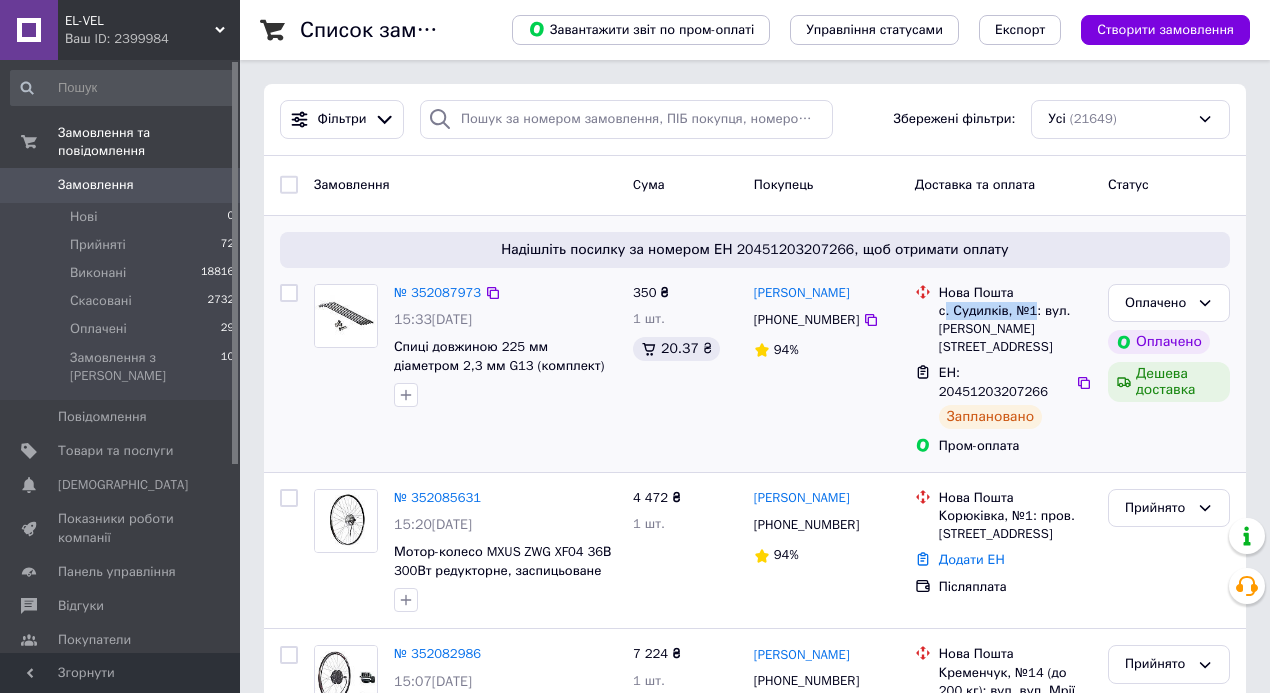 copy on ". Судилків, №1" 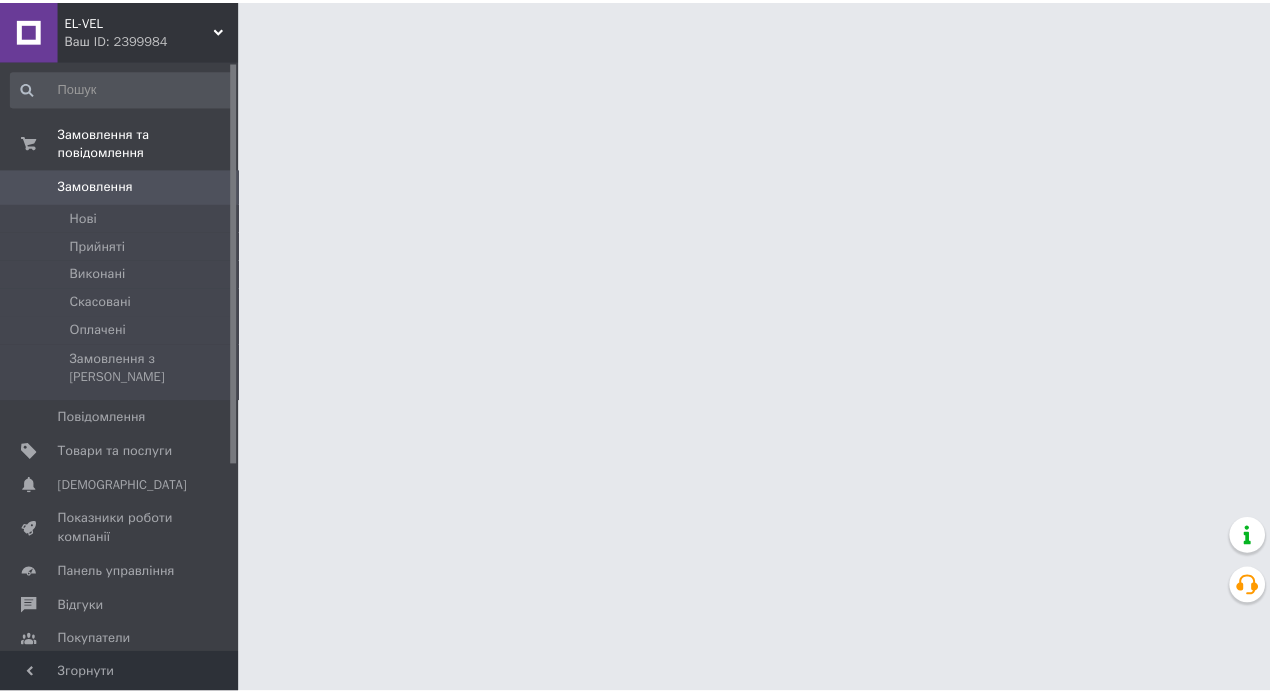 scroll, scrollTop: 0, scrollLeft: 0, axis: both 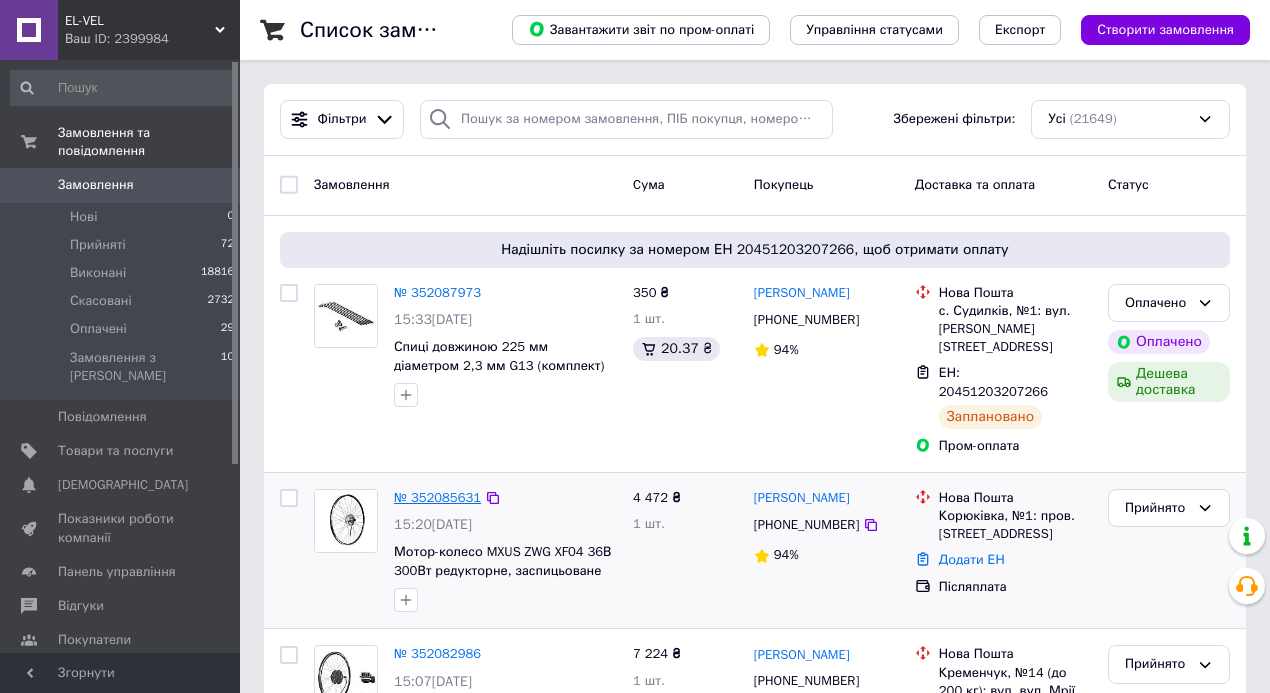 click on "№ 352085631" at bounding box center (437, 497) 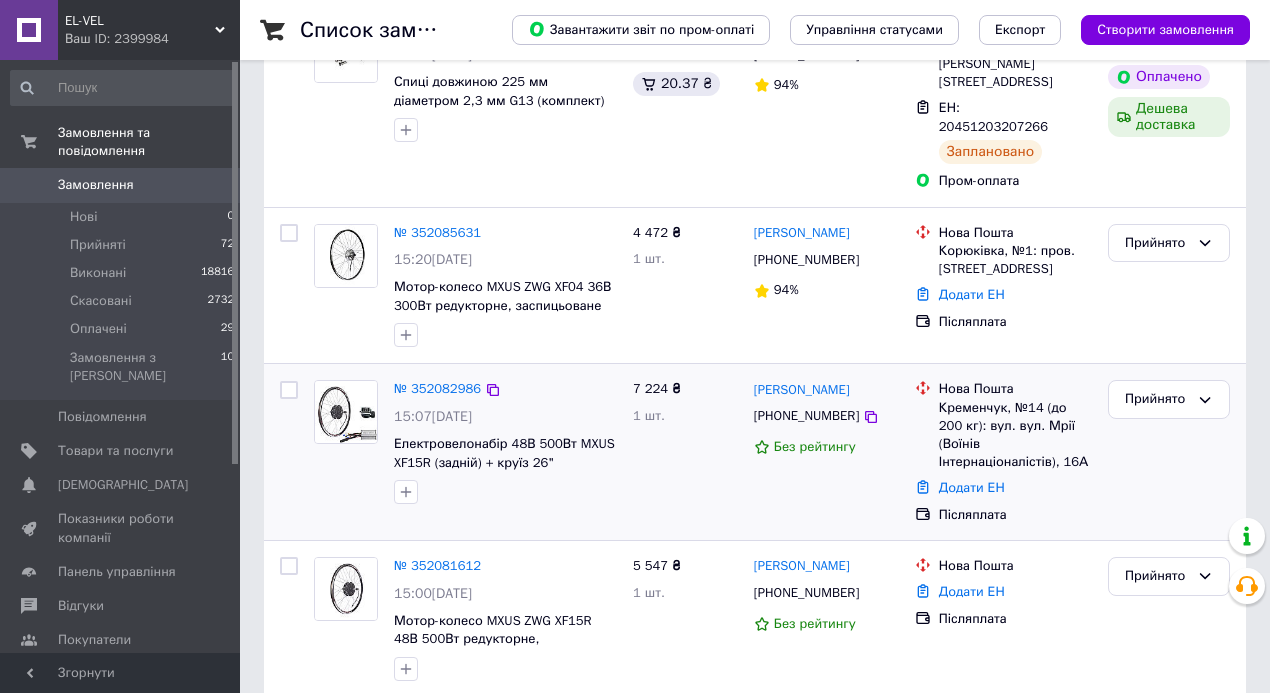 scroll, scrollTop: 266, scrollLeft: 0, axis: vertical 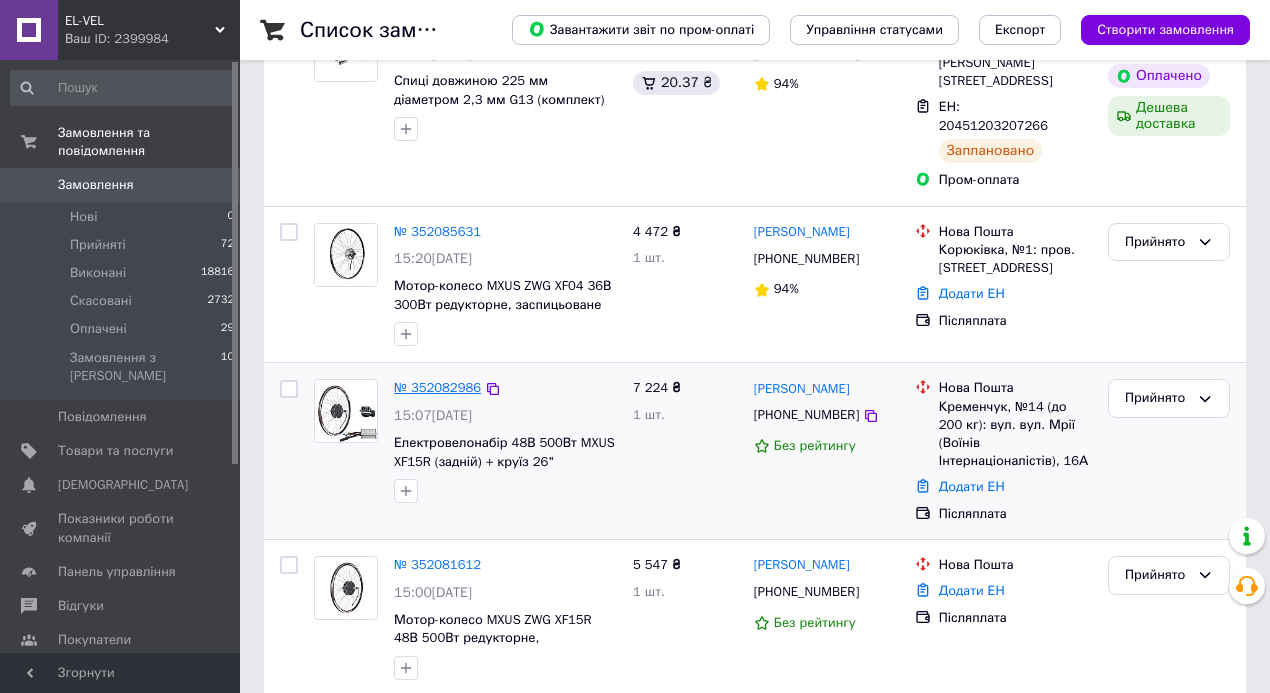 click on "№ 352082986" at bounding box center [437, 387] 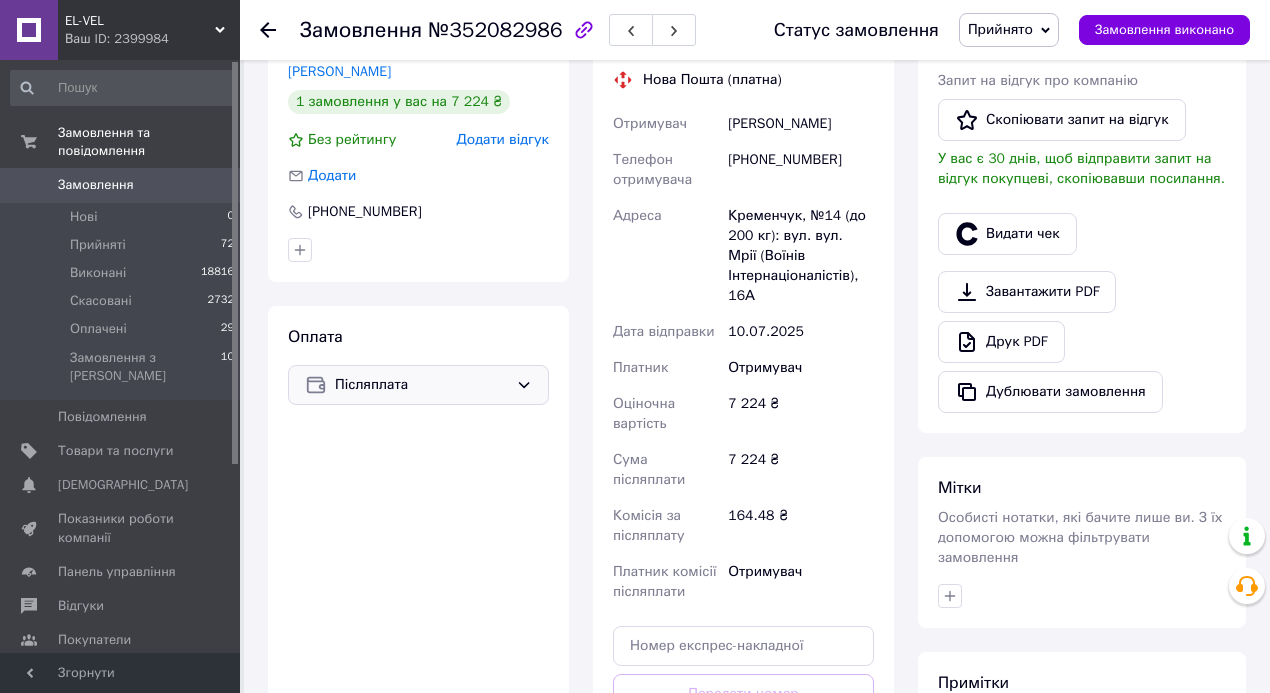 scroll, scrollTop: 466, scrollLeft: 0, axis: vertical 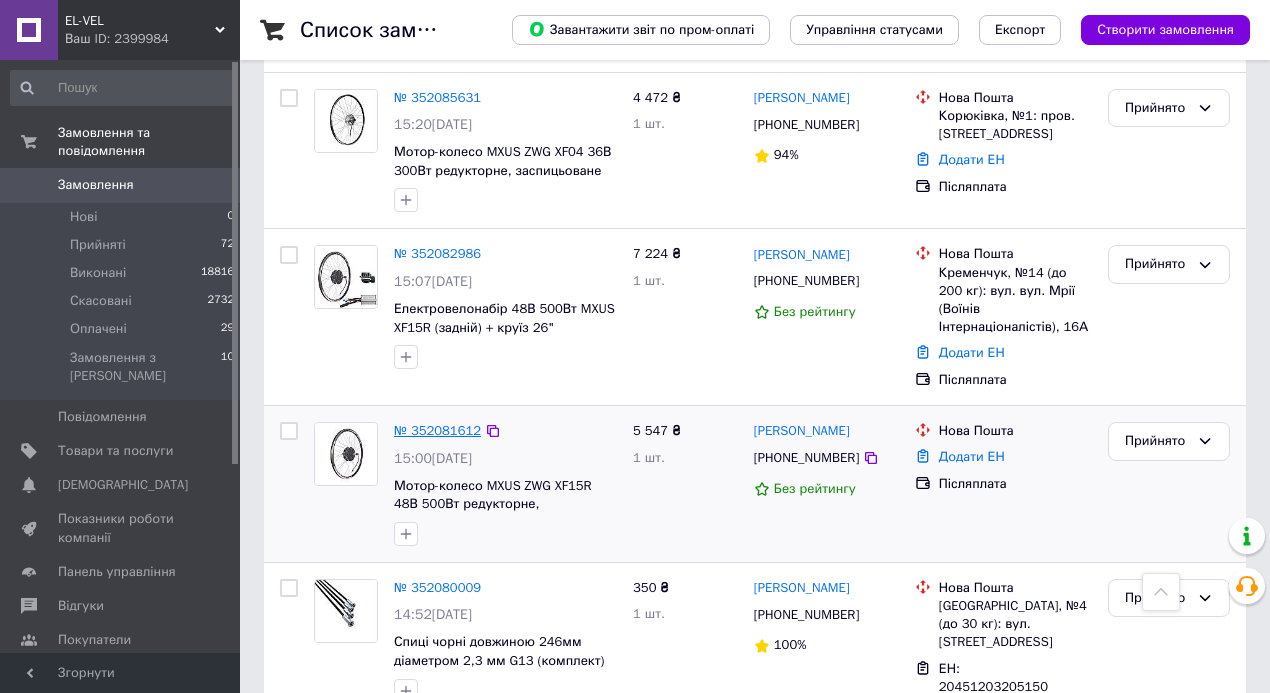 click on "№ 352081612" at bounding box center (437, 430) 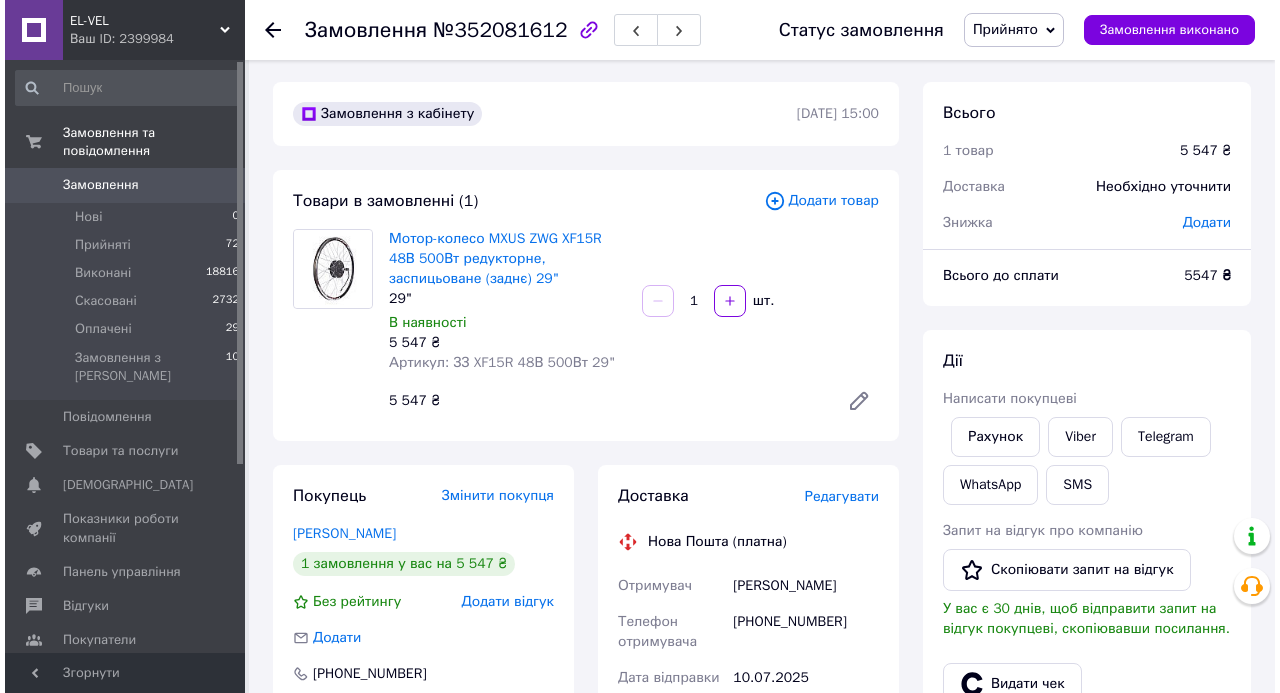 scroll, scrollTop: 0, scrollLeft: 0, axis: both 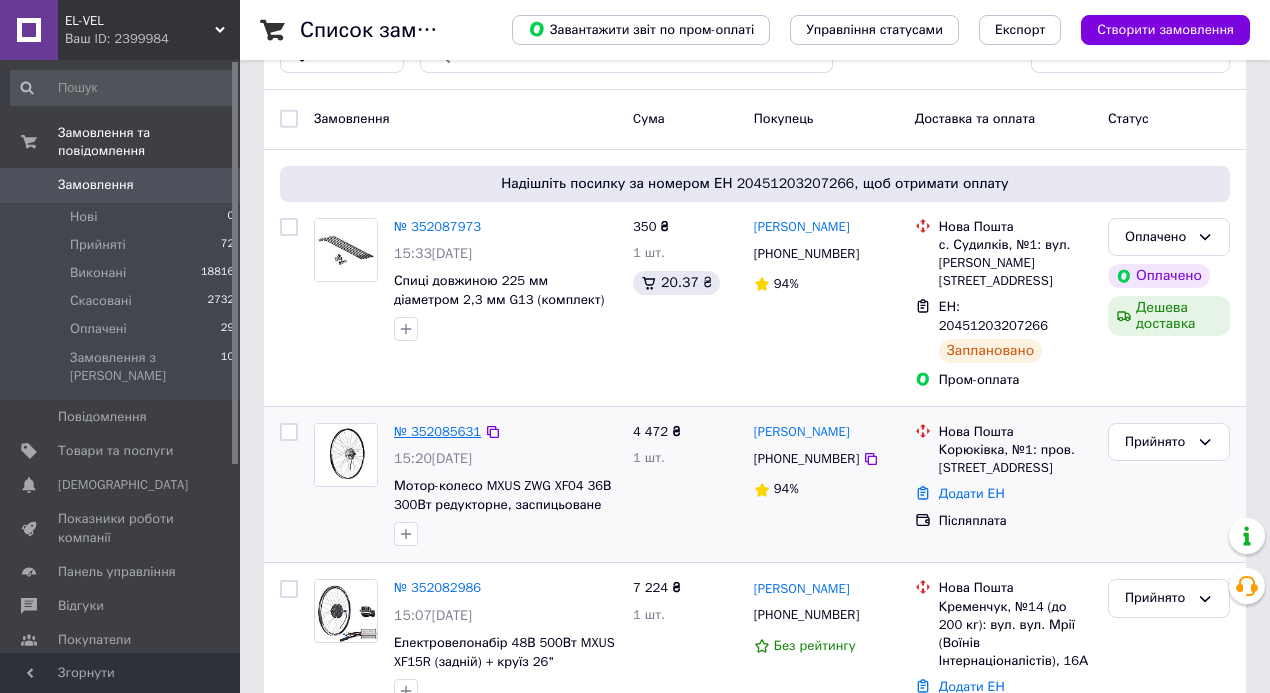 click on "№ 352085631" at bounding box center (437, 431) 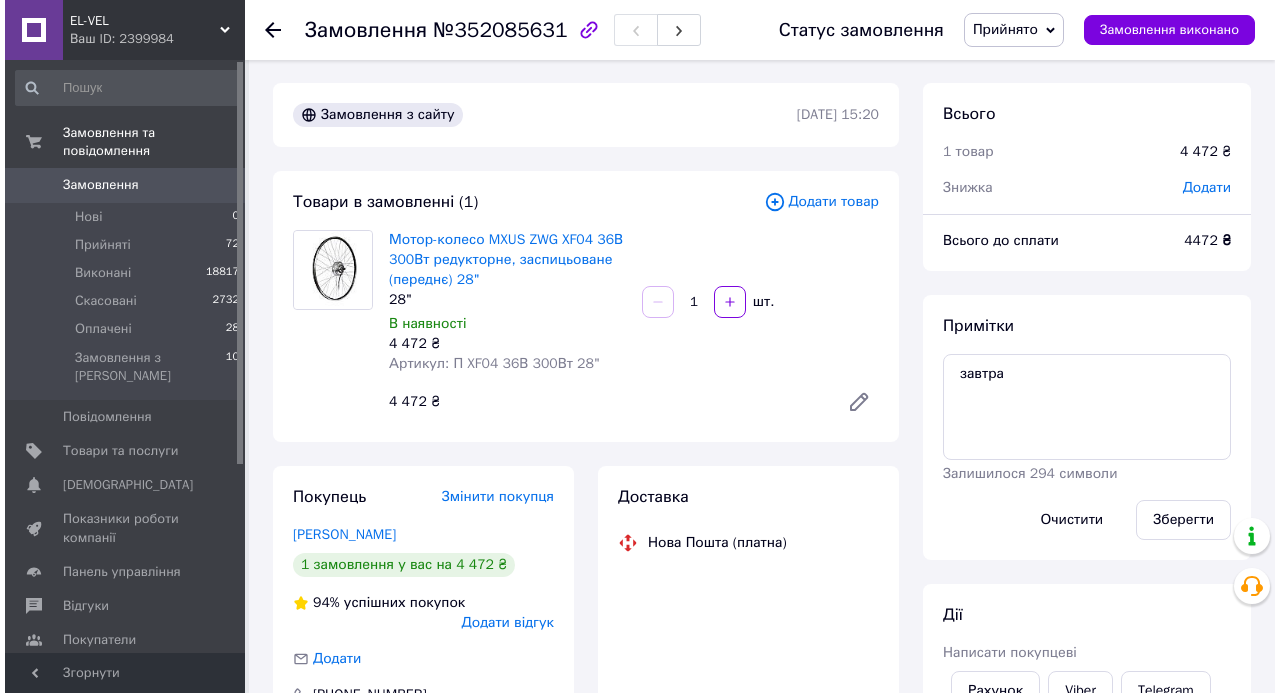 scroll, scrollTop: 0, scrollLeft: 0, axis: both 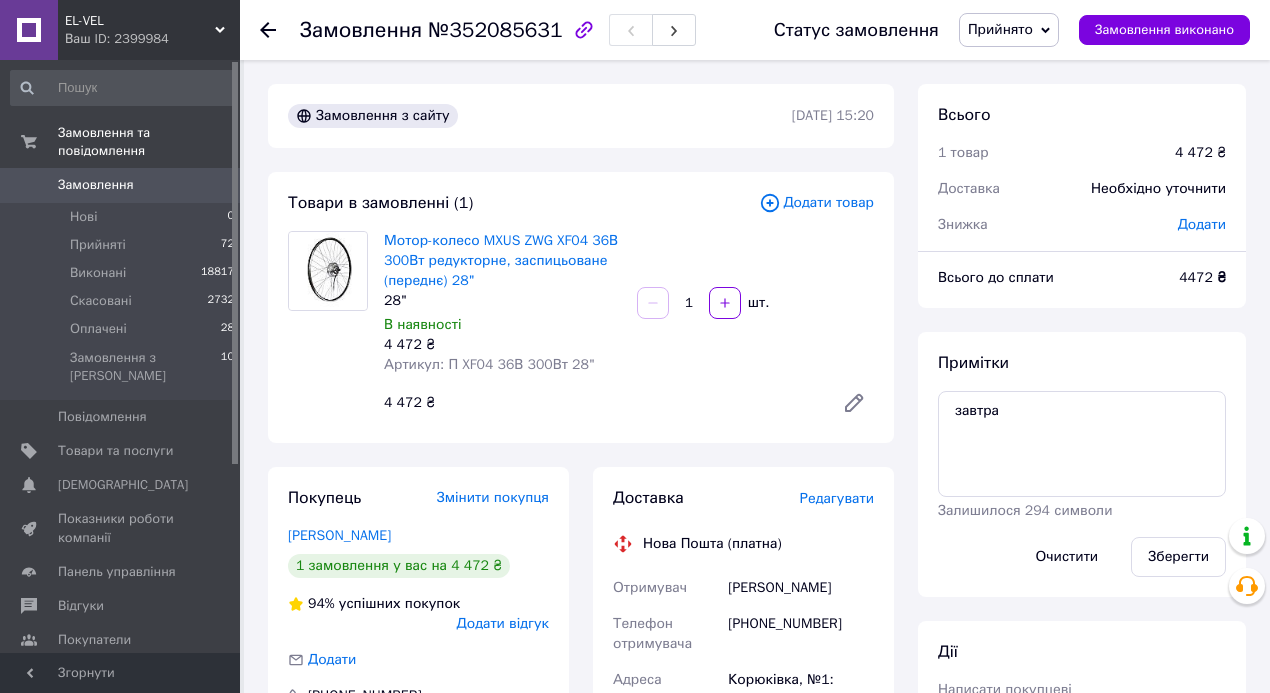 drag, startPoint x: 722, startPoint y: 588, endPoint x: 892, endPoint y: 589, distance: 170.00294 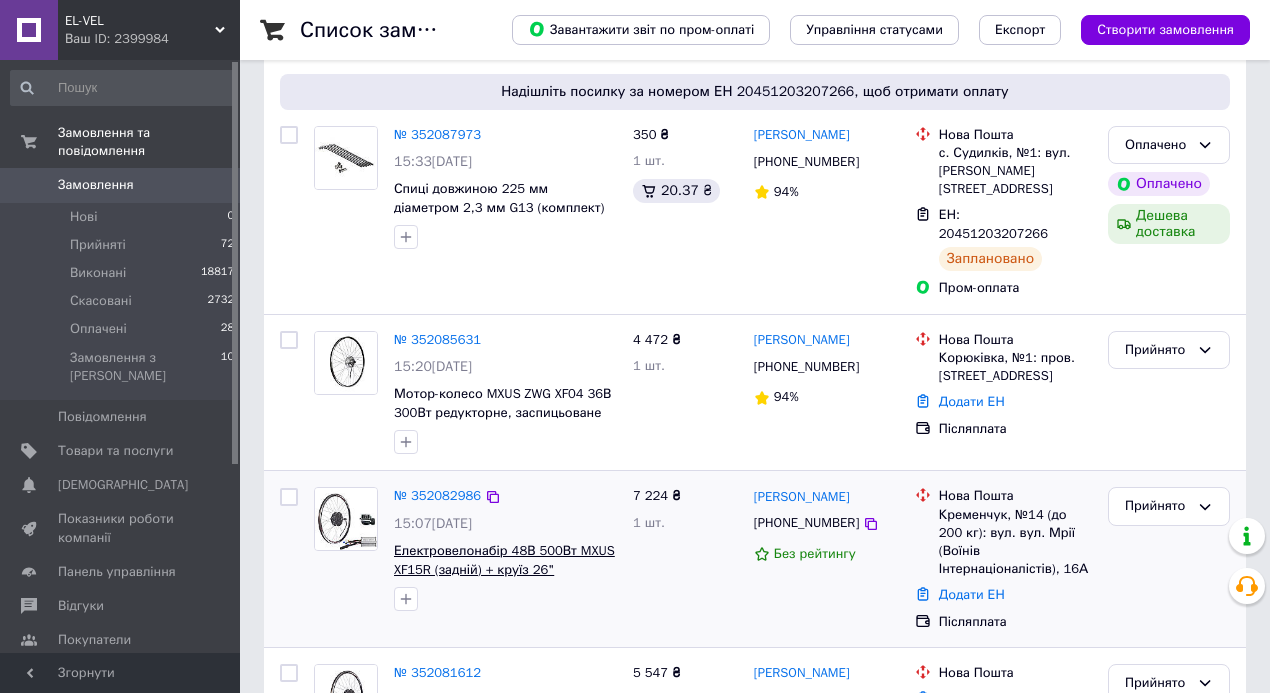 scroll, scrollTop: 200, scrollLeft: 0, axis: vertical 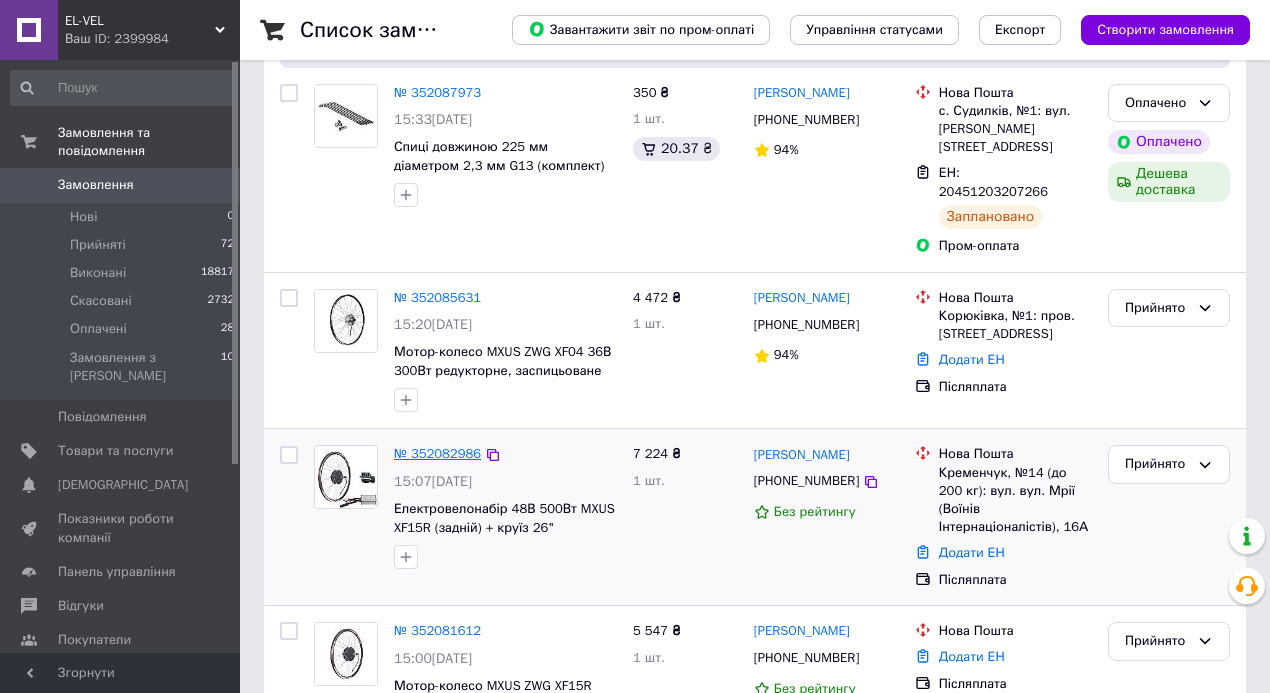 click on "№ 352082986" at bounding box center (437, 453) 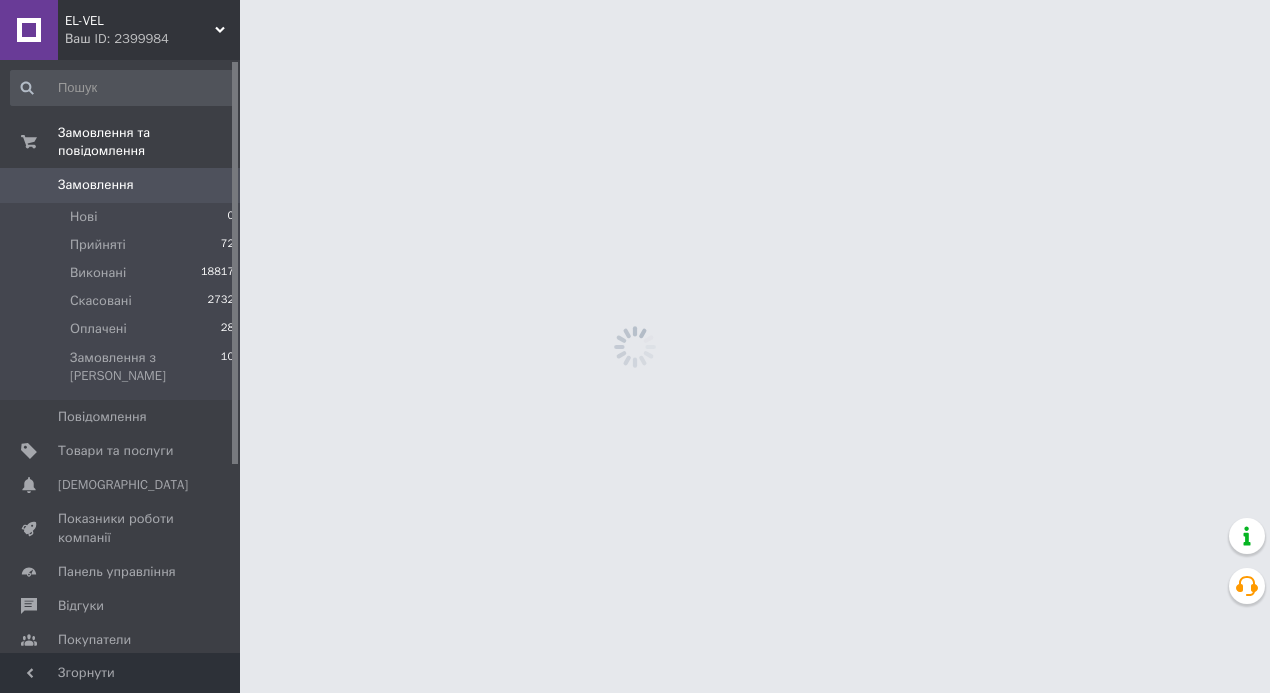 scroll, scrollTop: 0, scrollLeft: 0, axis: both 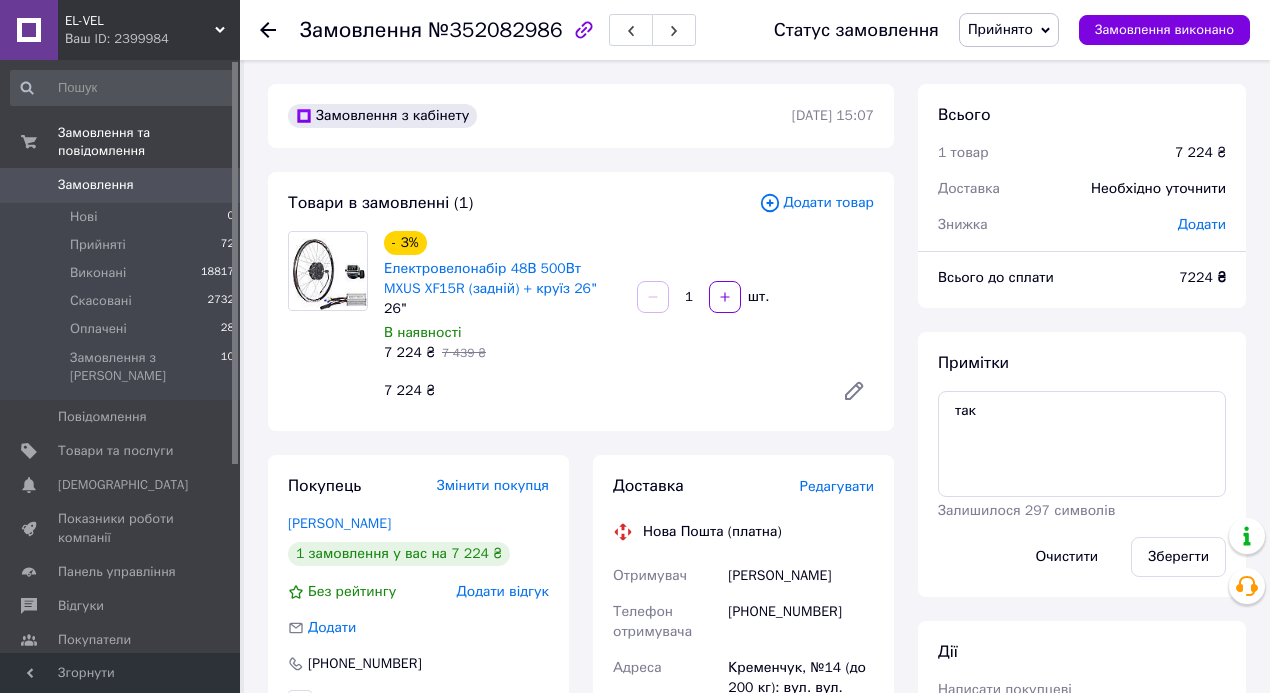 click on "Електровелонабір 48В 500Вт MXUS XF15R (задній) + круїз 26"" at bounding box center (502, 279) 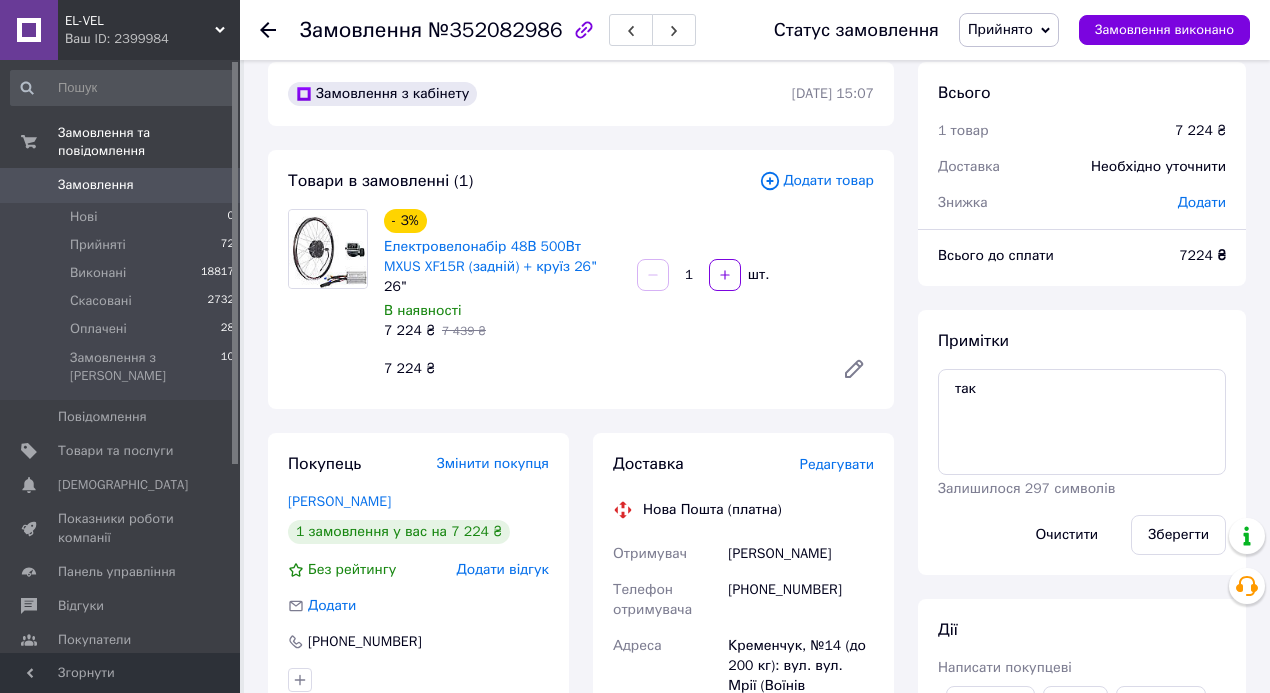 scroll, scrollTop: 0, scrollLeft: 0, axis: both 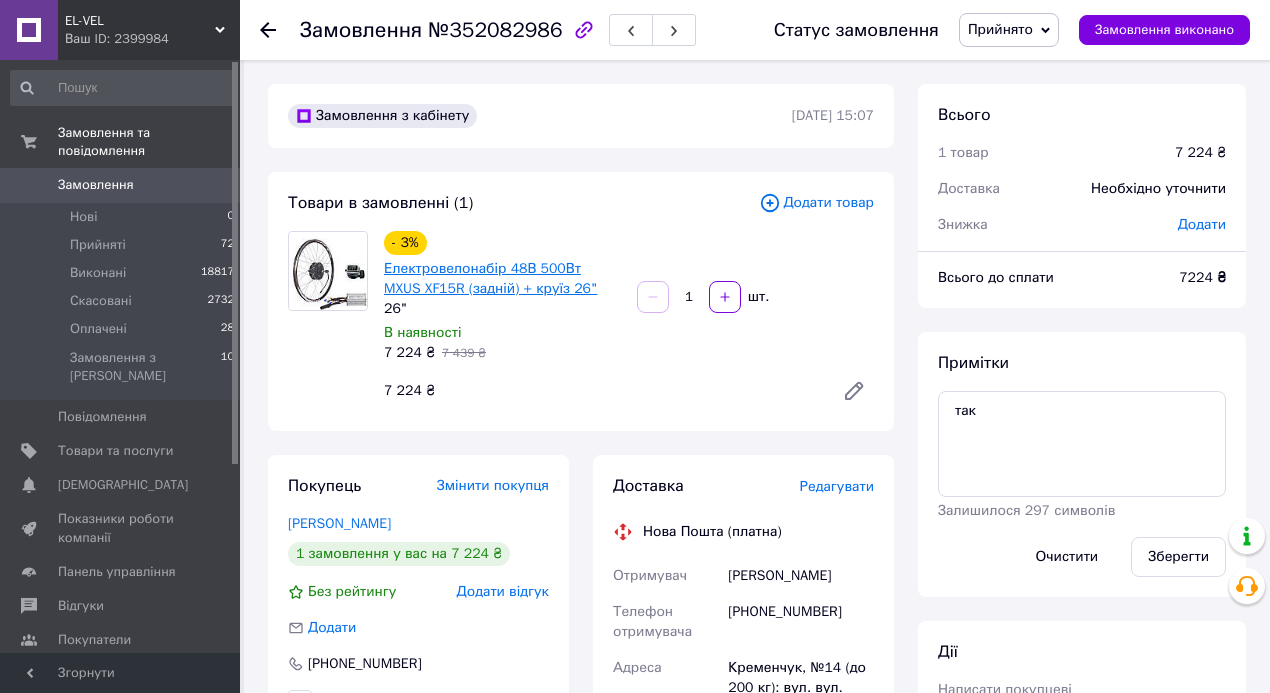 click on "Електровелонабір 48В 500Вт MXUS XF15R (задній) + круїз 26"" at bounding box center (490, 278) 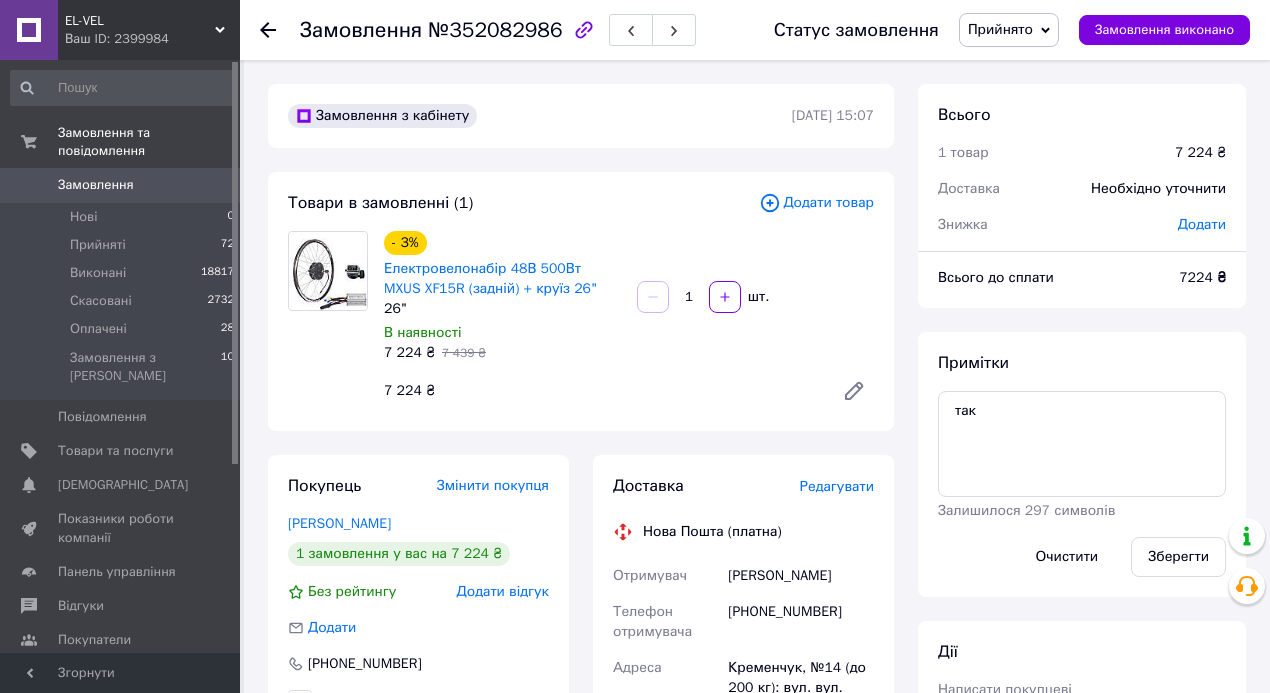 drag, startPoint x: 722, startPoint y: 580, endPoint x: 842, endPoint y: 584, distance: 120.06665 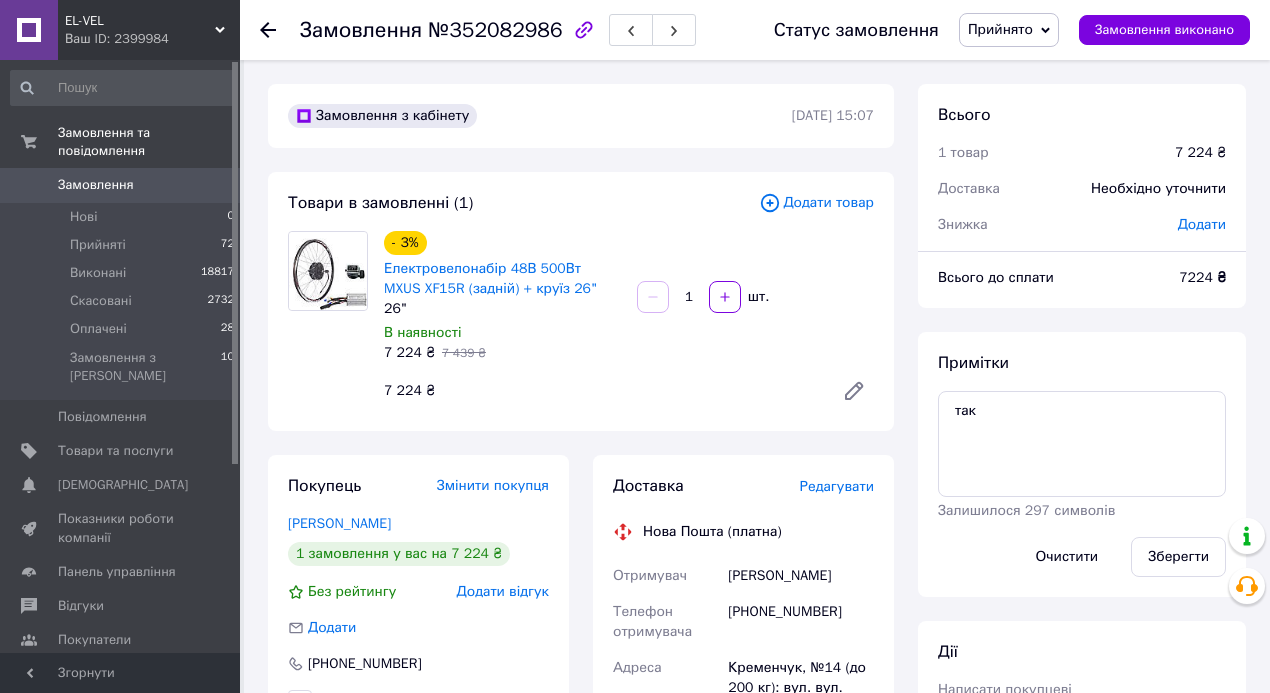 copy on "Отримувач Нелепа Наталій" 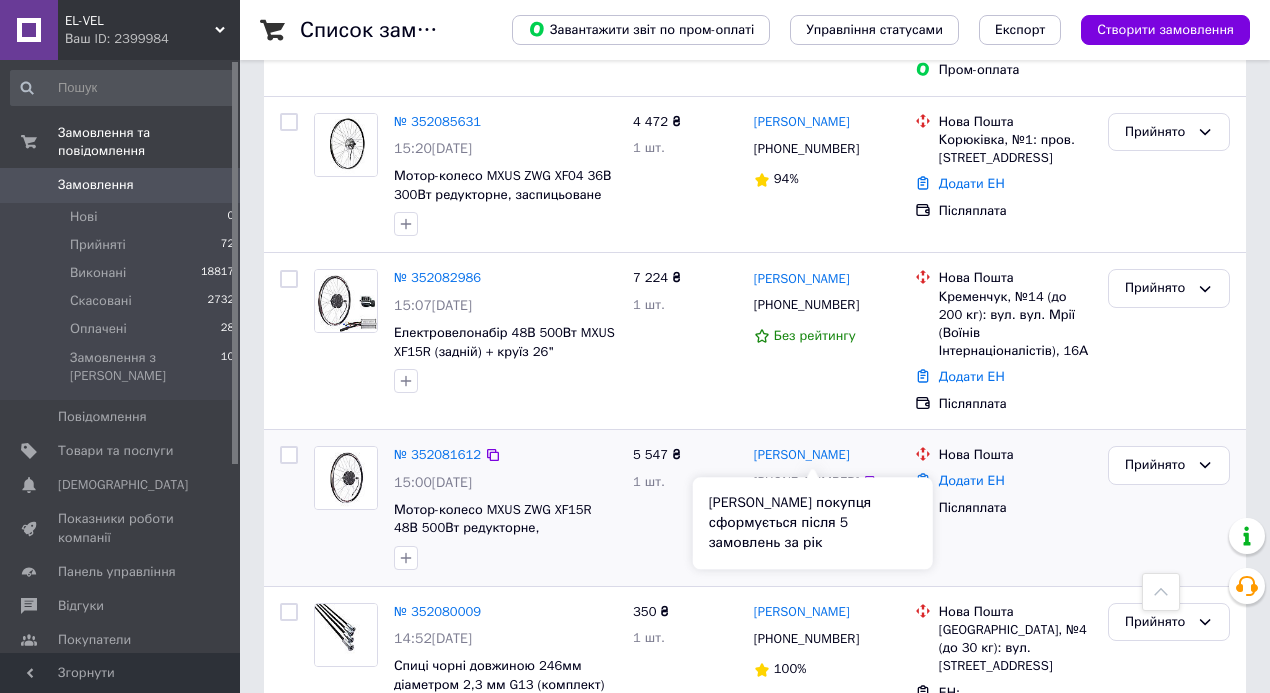 scroll, scrollTop: 400, scrollLeft: 0, axis: vertical 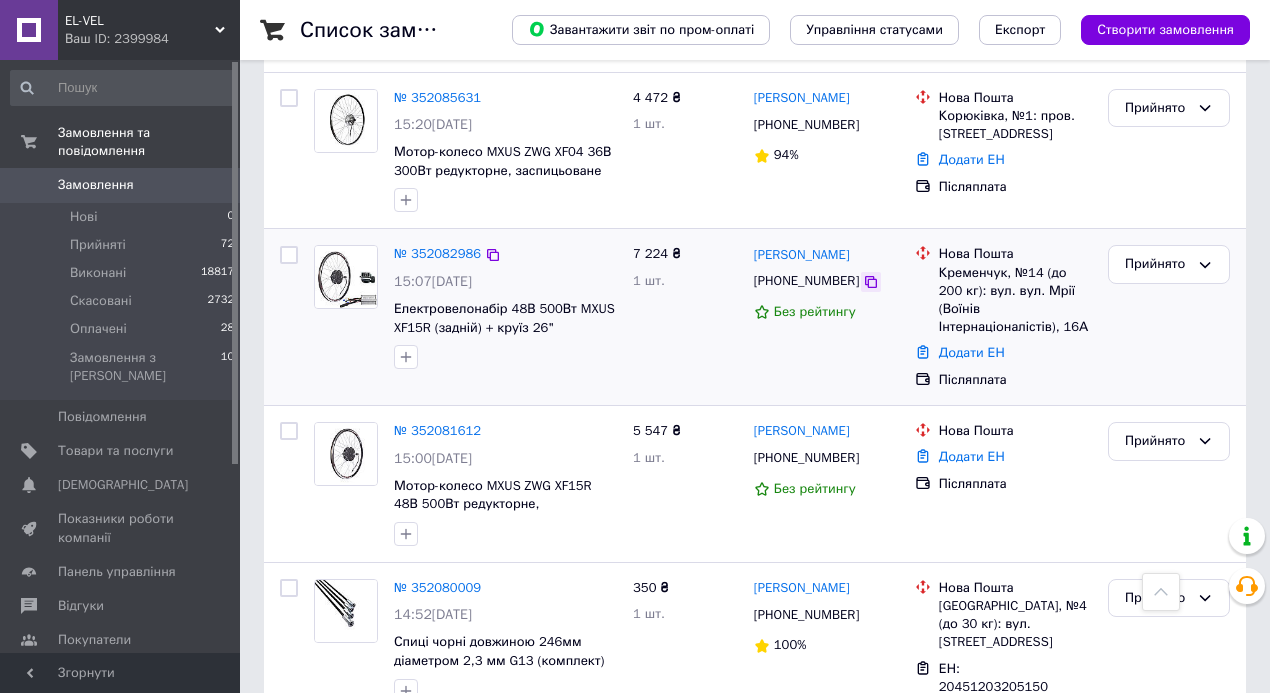 click 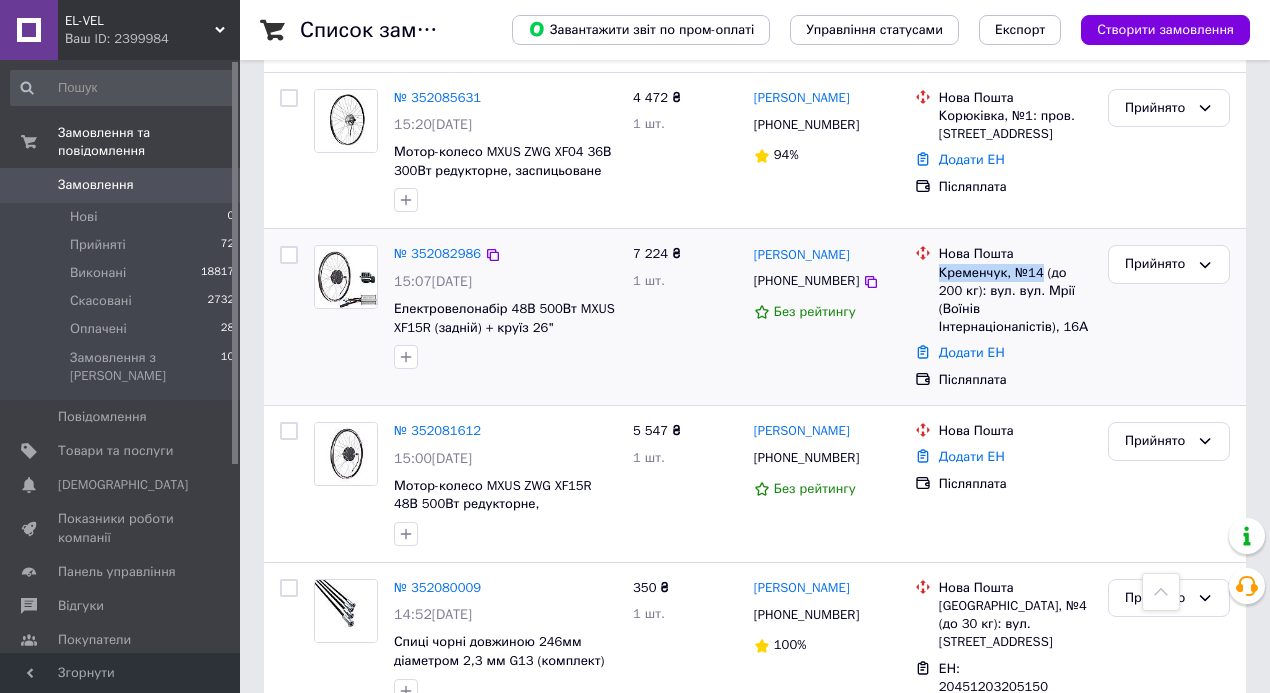 drag, startPoint x: 1022, startPoint y: 230, endPoint x: 938, endPoint y: 228, distance: 84.0238 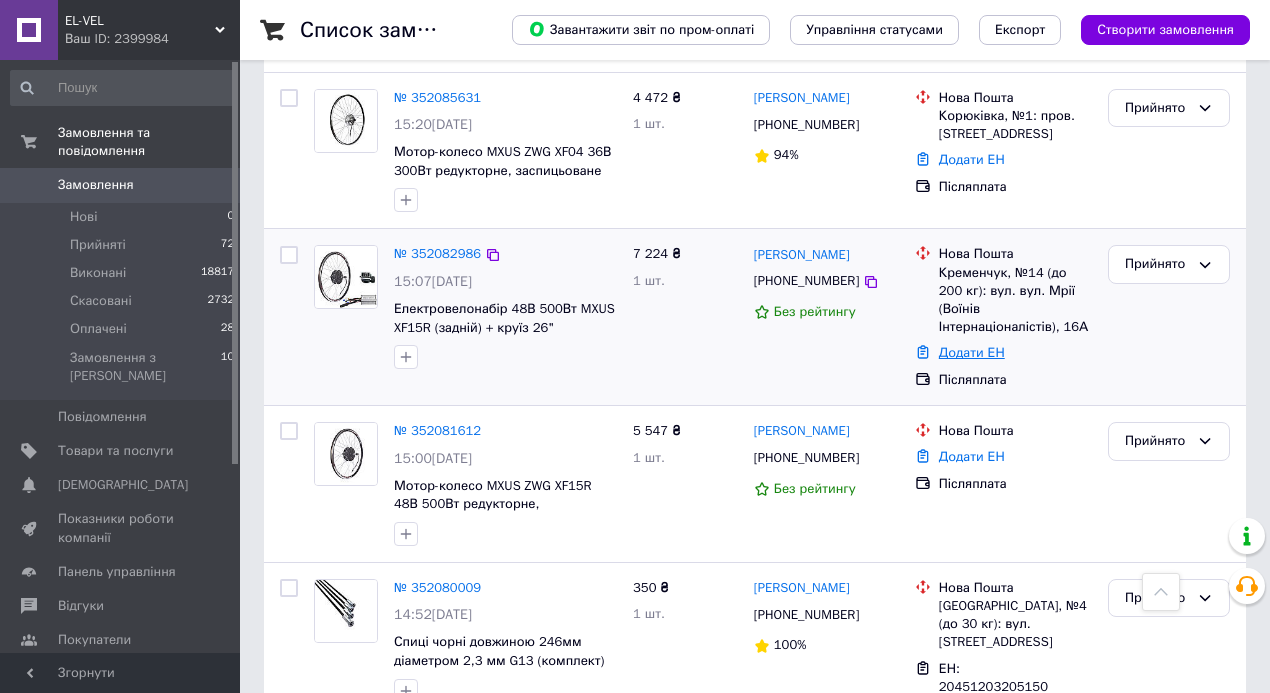 click on "Додати ЕН" at bounding box center (972, 352) 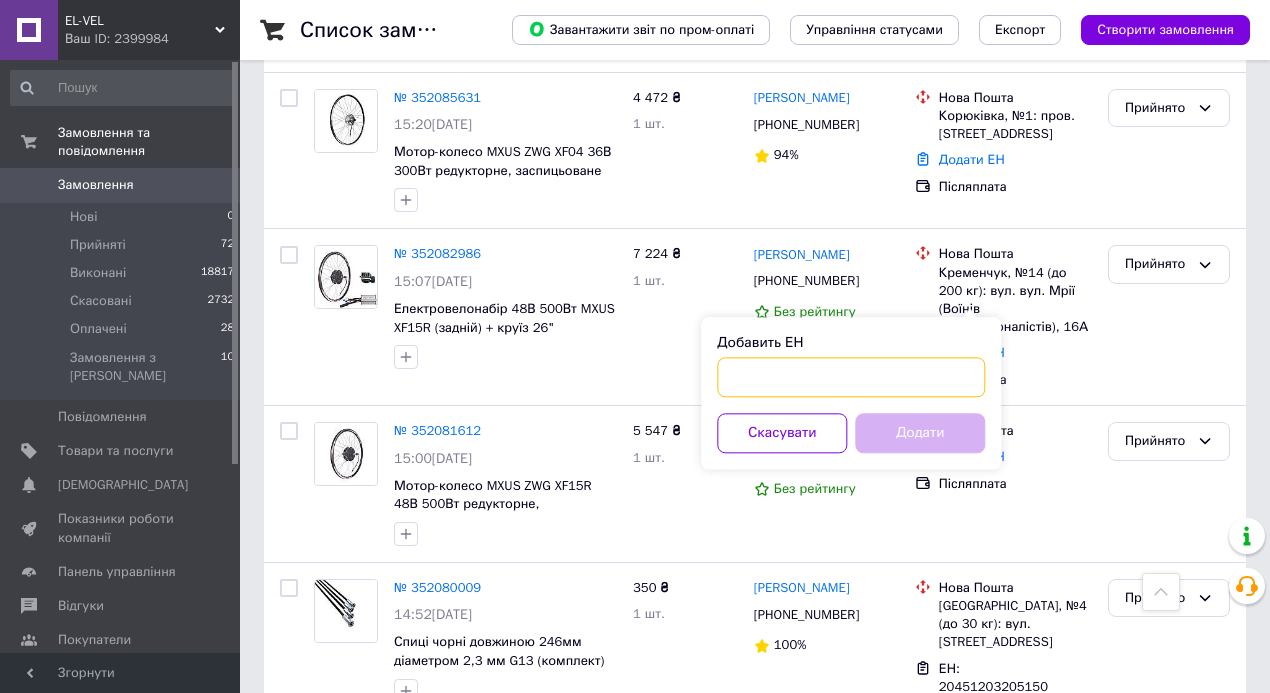 click on "Добавить ЕН" at bounding box center (851, 377) 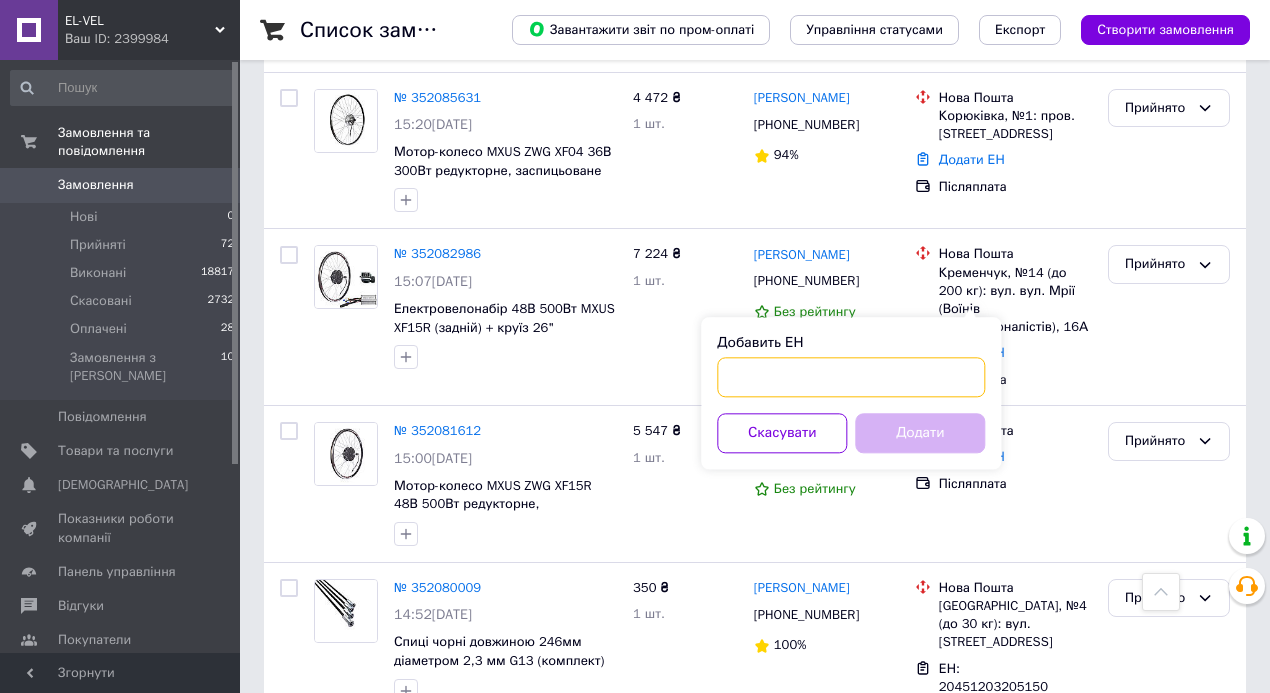 paste on "20451203228793" 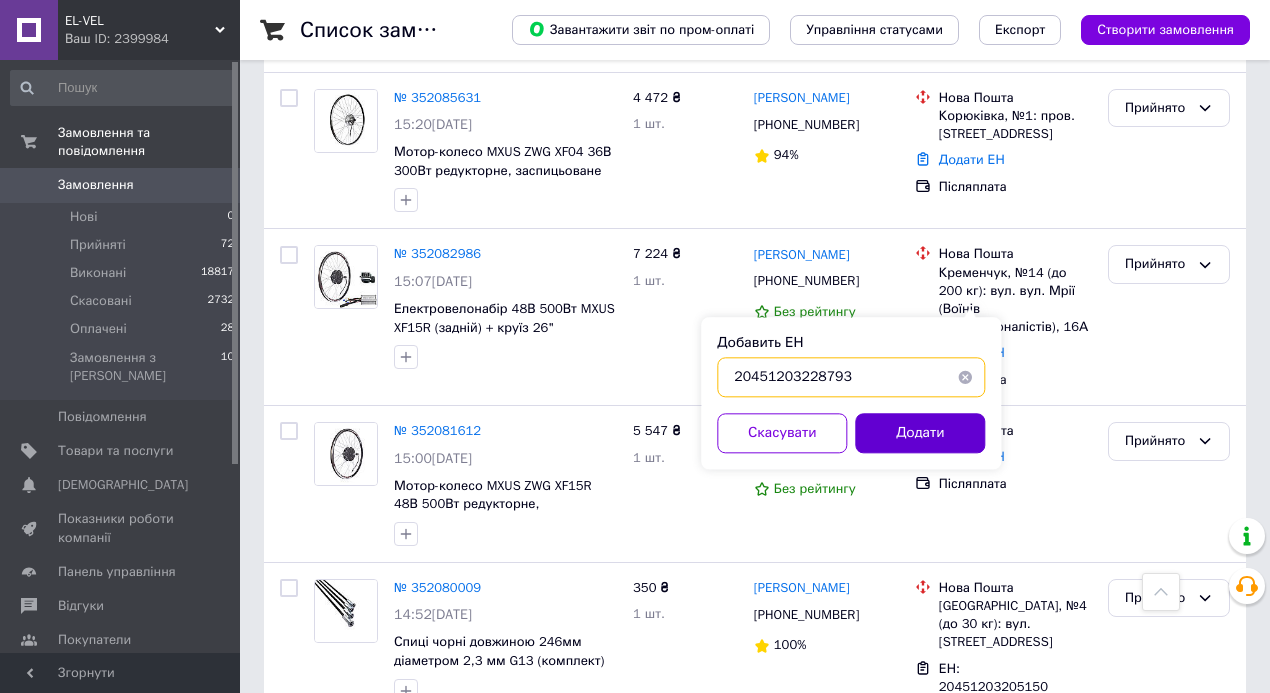 type on "20451203228793" 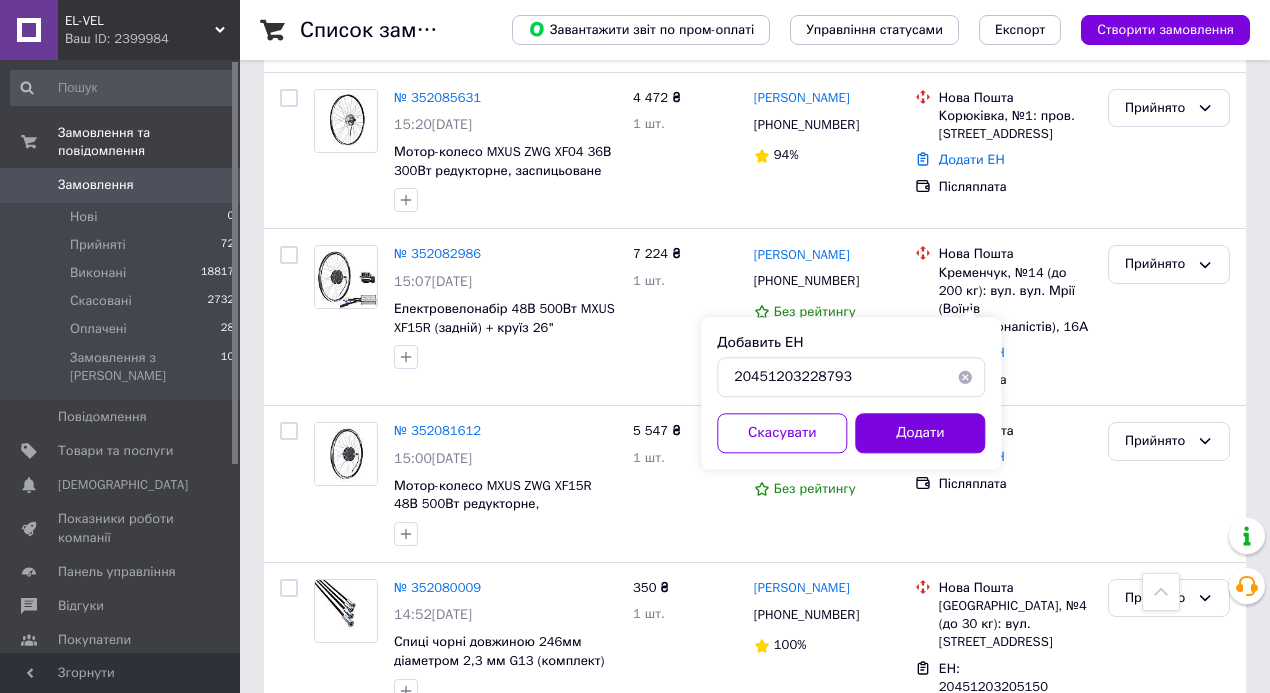 click on "Додати" at bounding box center (920, 433) 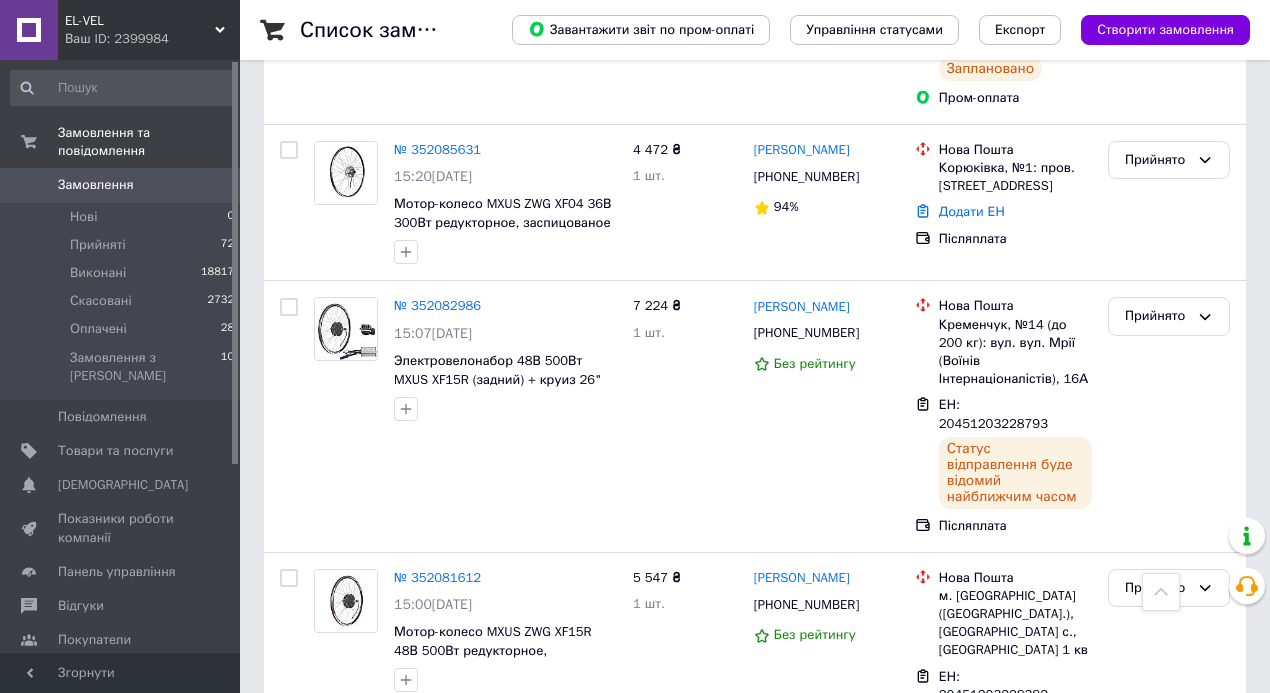 scroll, scrollTop: 400, scrollLeft: 0, axis: vertical 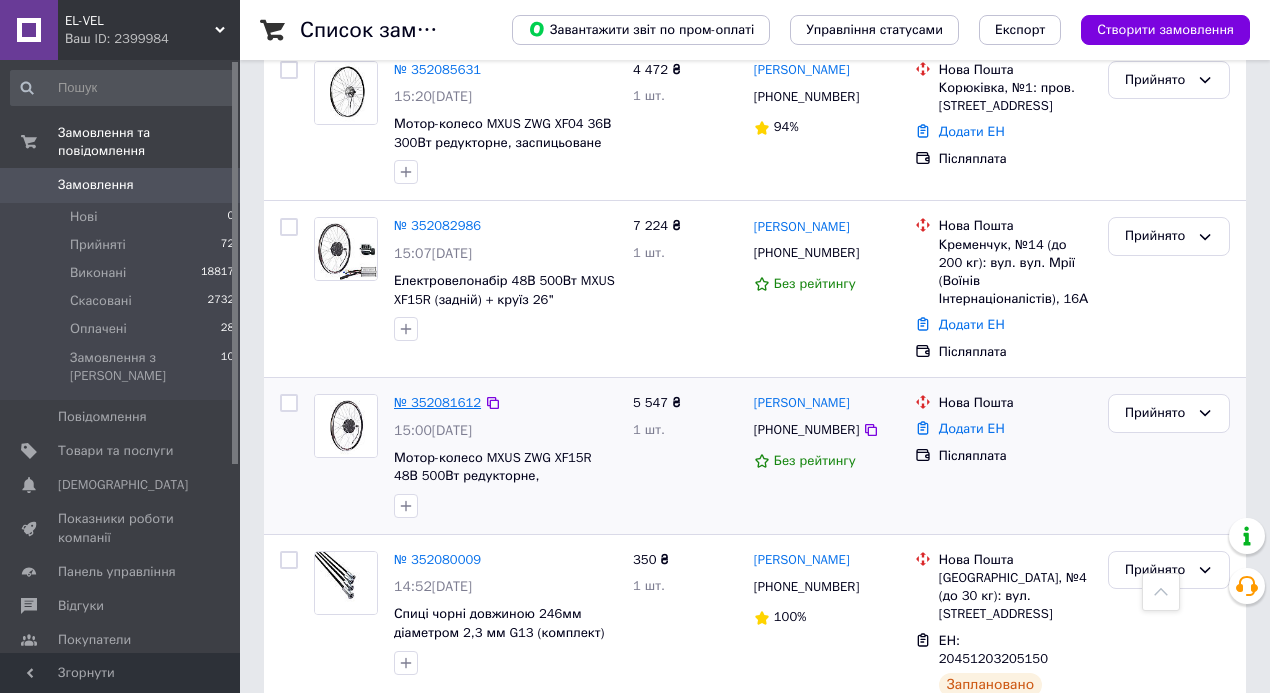 click on "№ 352081612" at bounding box center [437, 402] 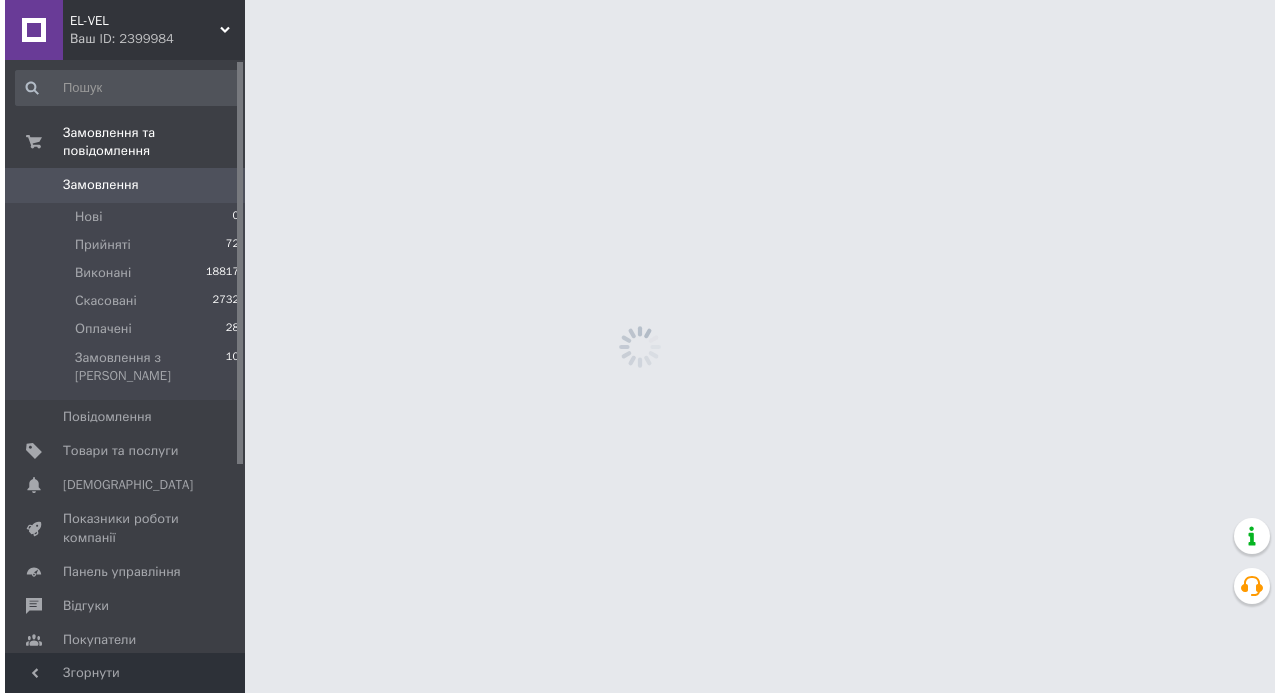 scroll, scrollTop: 0, scrollLeft: 0, axis: both 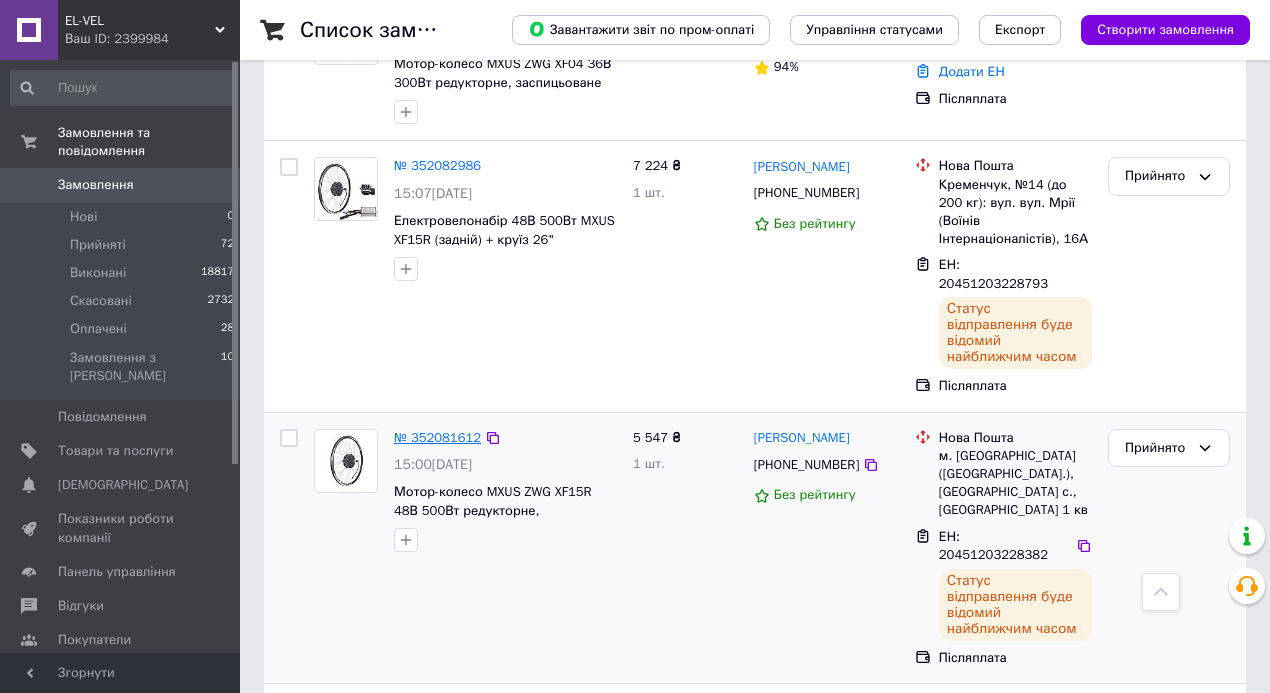 click on "№ 352081612" at bounding box center (437, 437) 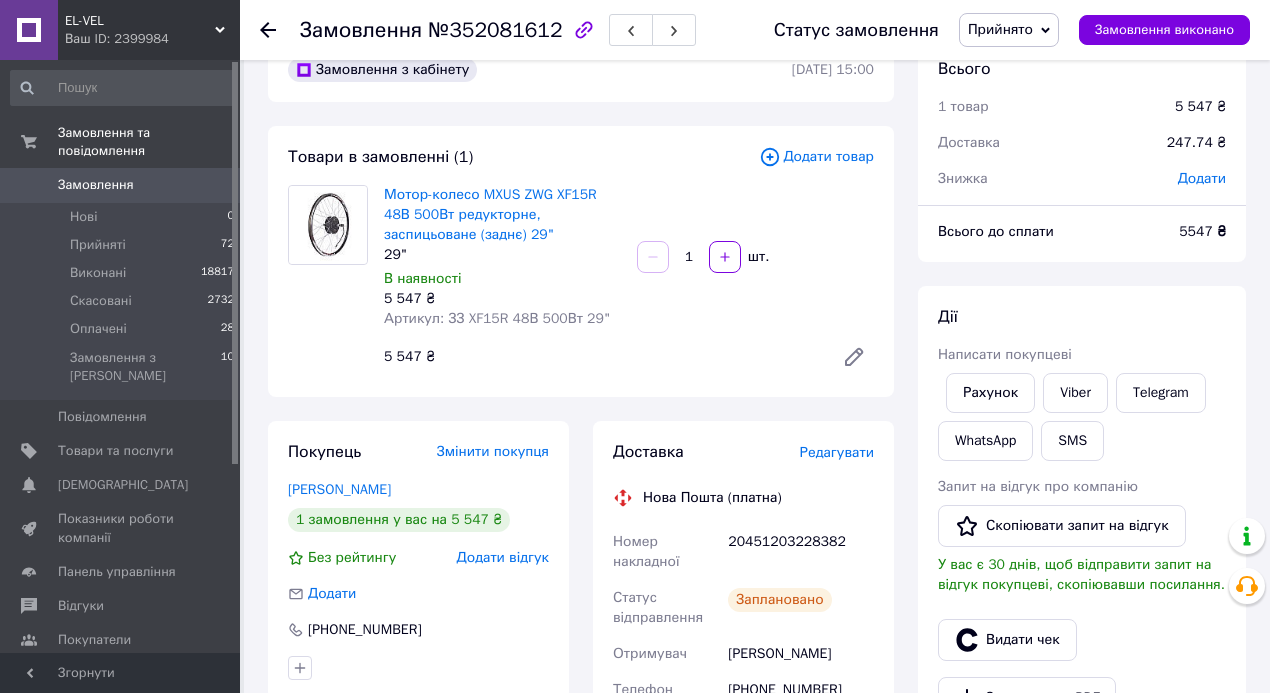 scroll, scrollTop: 66, scrollLeft: 0, axis: vertical 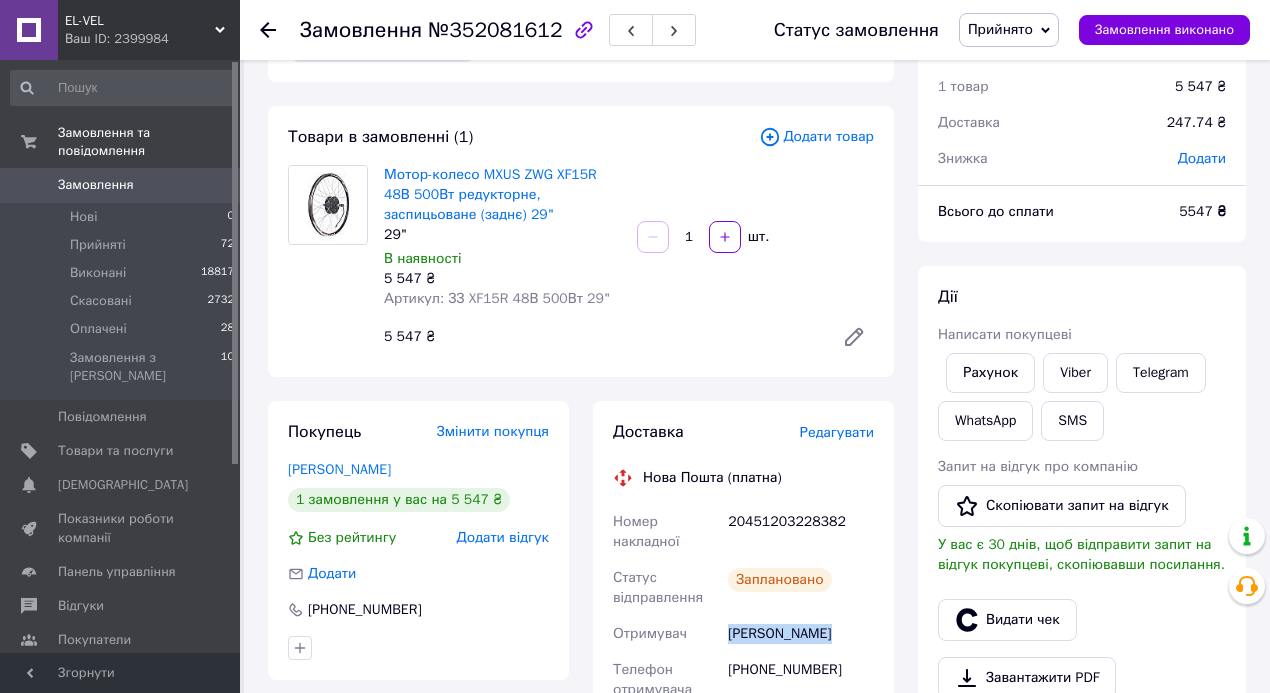 drag, startPoint x: 822, startPoint y: 627, endPoint x: 711, endPoint y: 642, distance: 112.00893 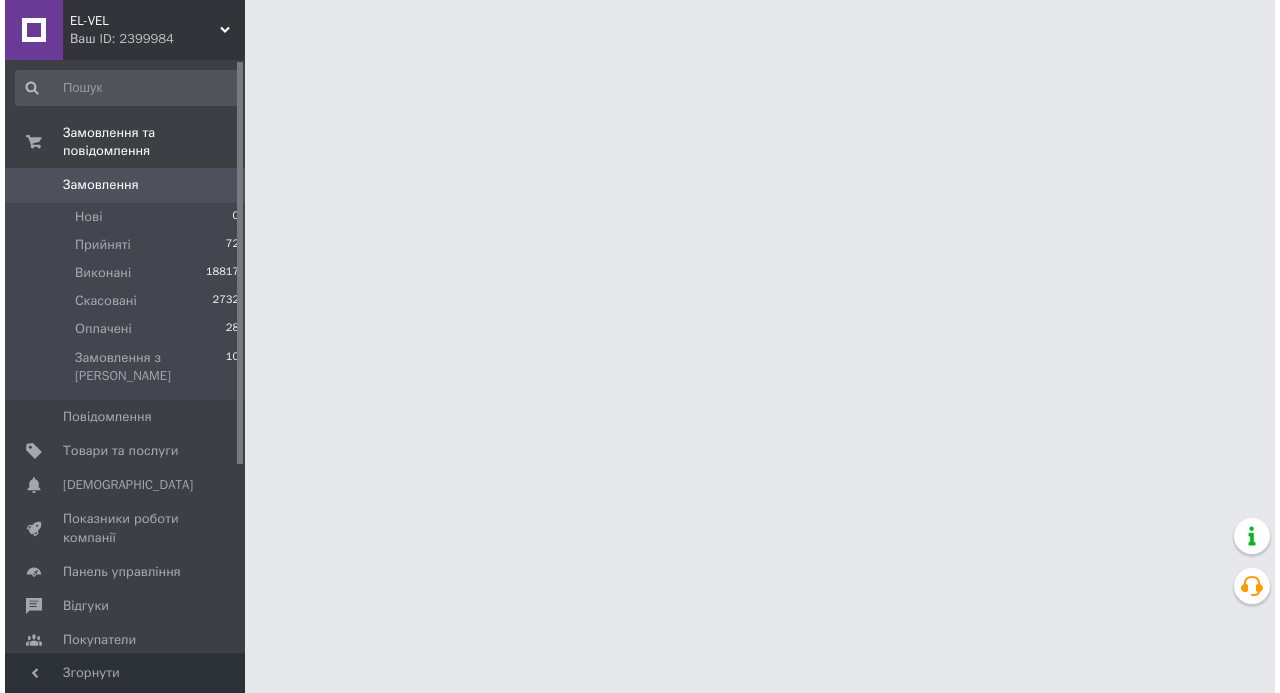 scroll, scrollTop: 0, scrollLeft: 0, axis: both 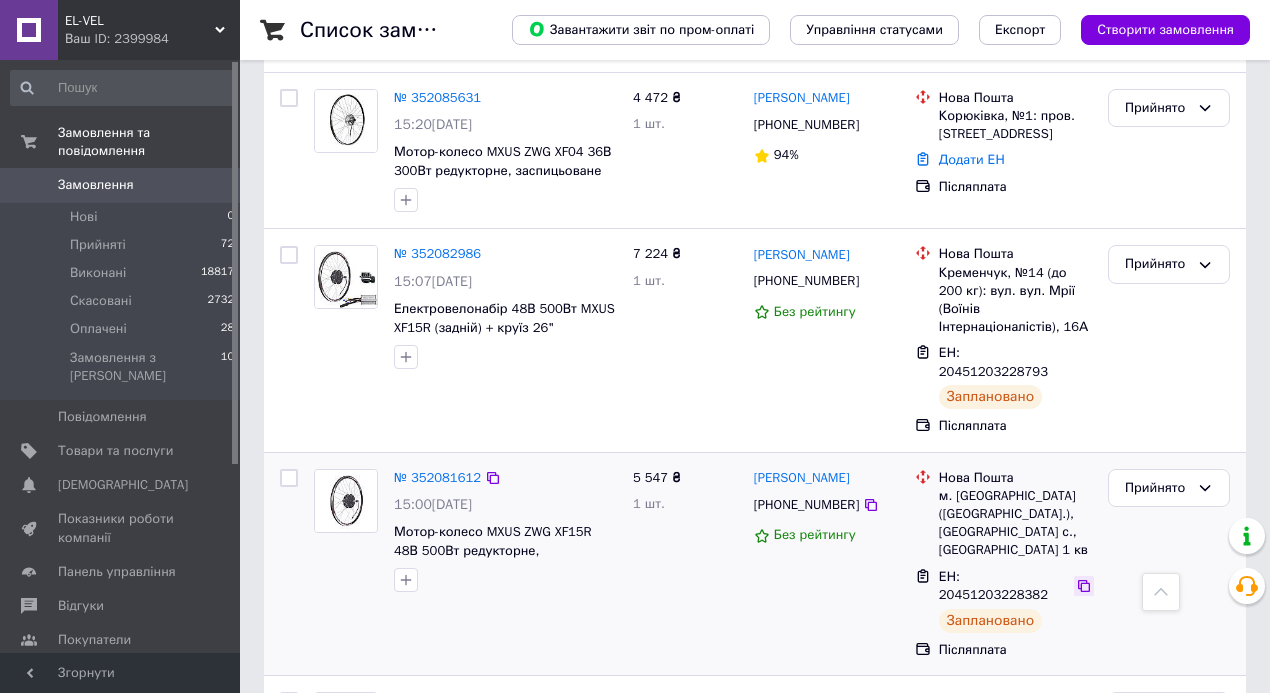 click 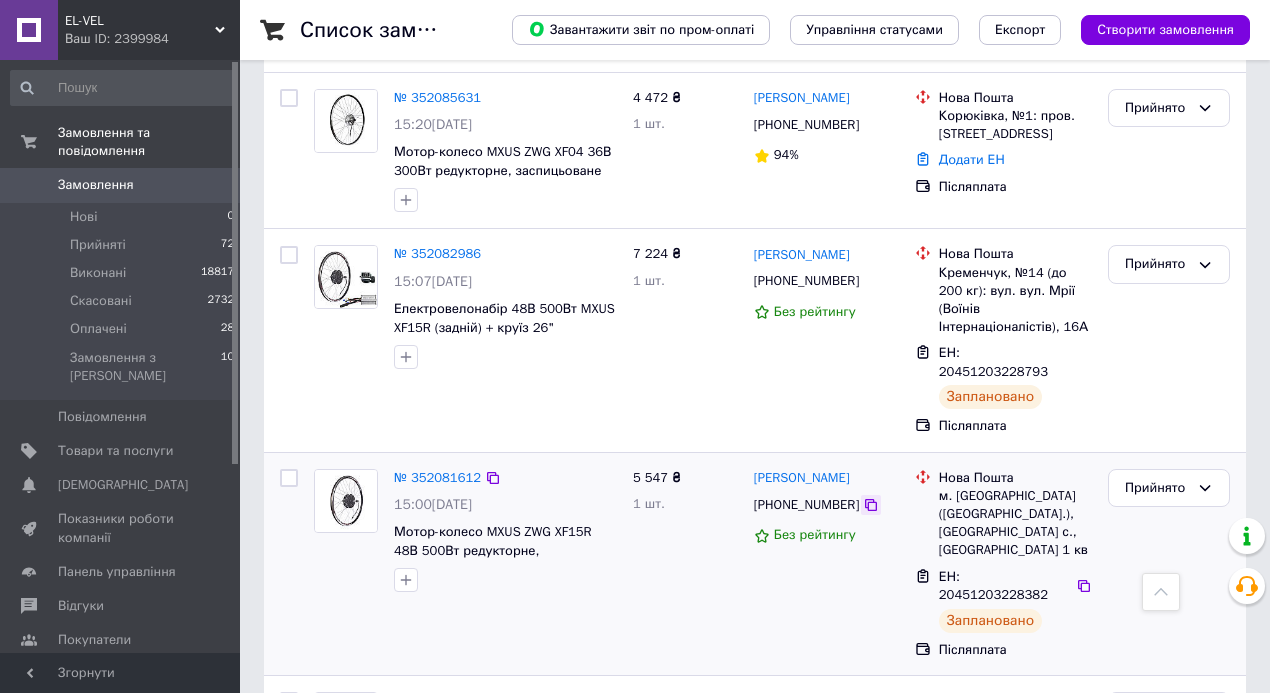 click 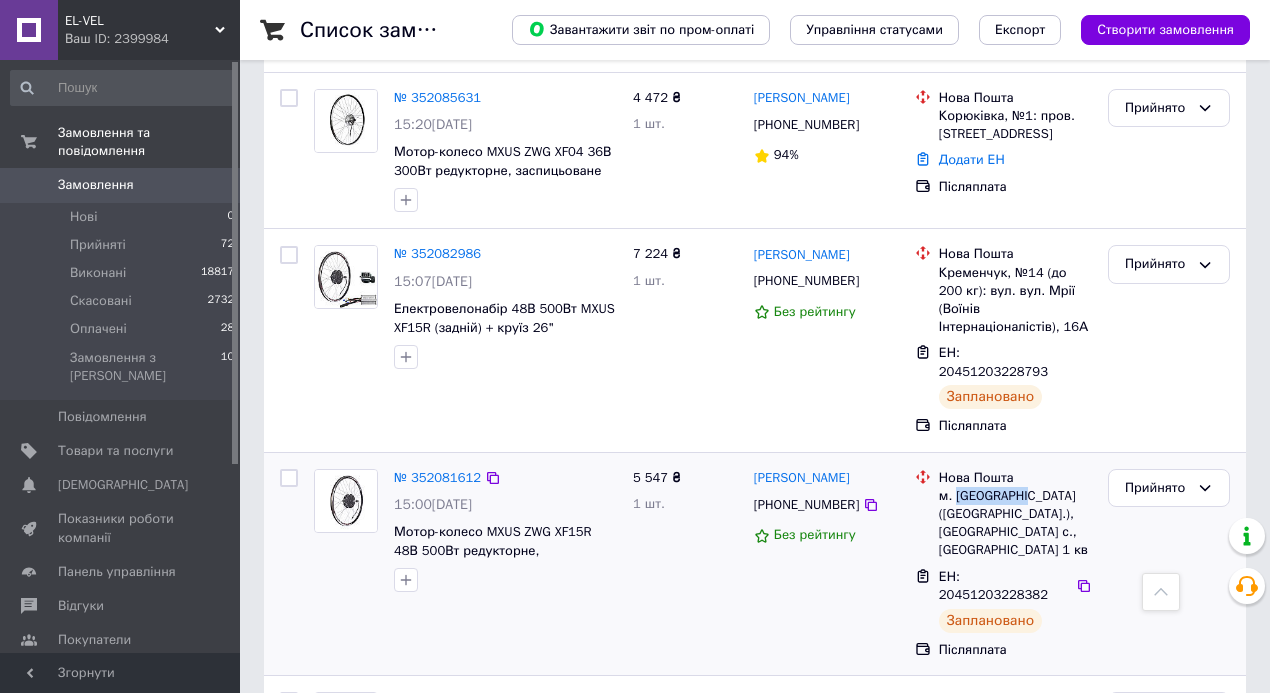 drag, startPoint x: 1024, startPoint y: 418, endPoint x: 954, endPoint y: 423, distance: 70.178345 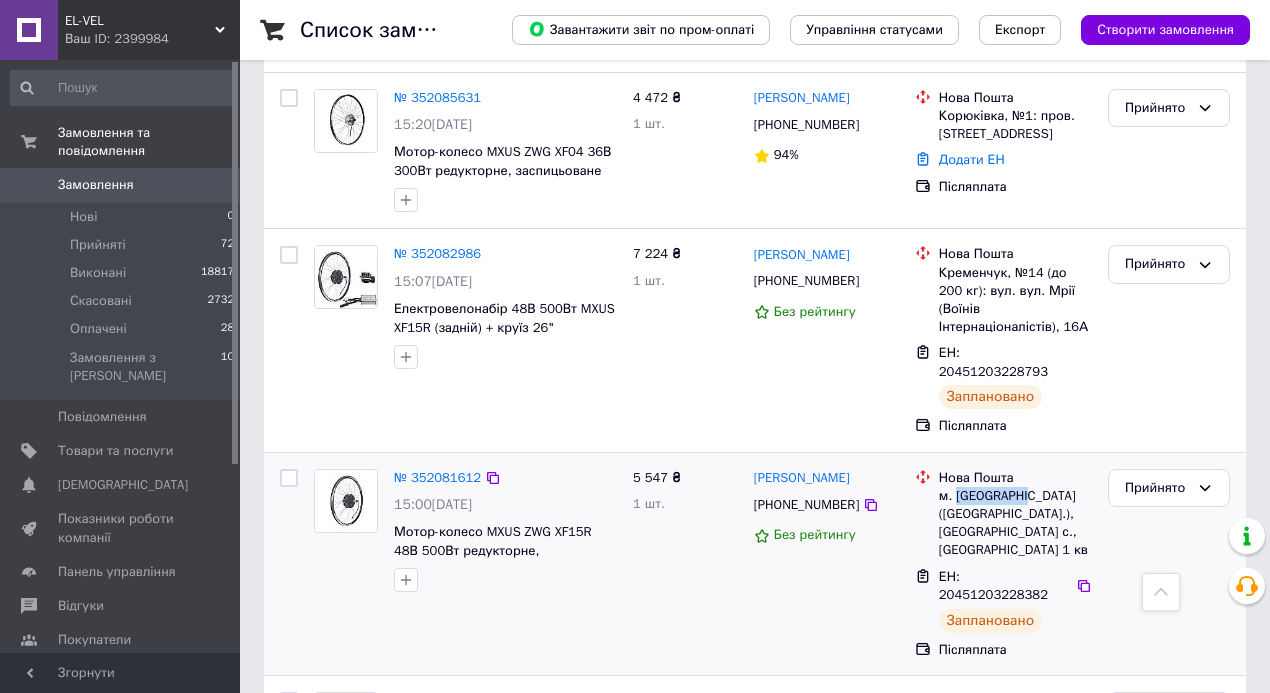 copy on "Кривий Ріг" 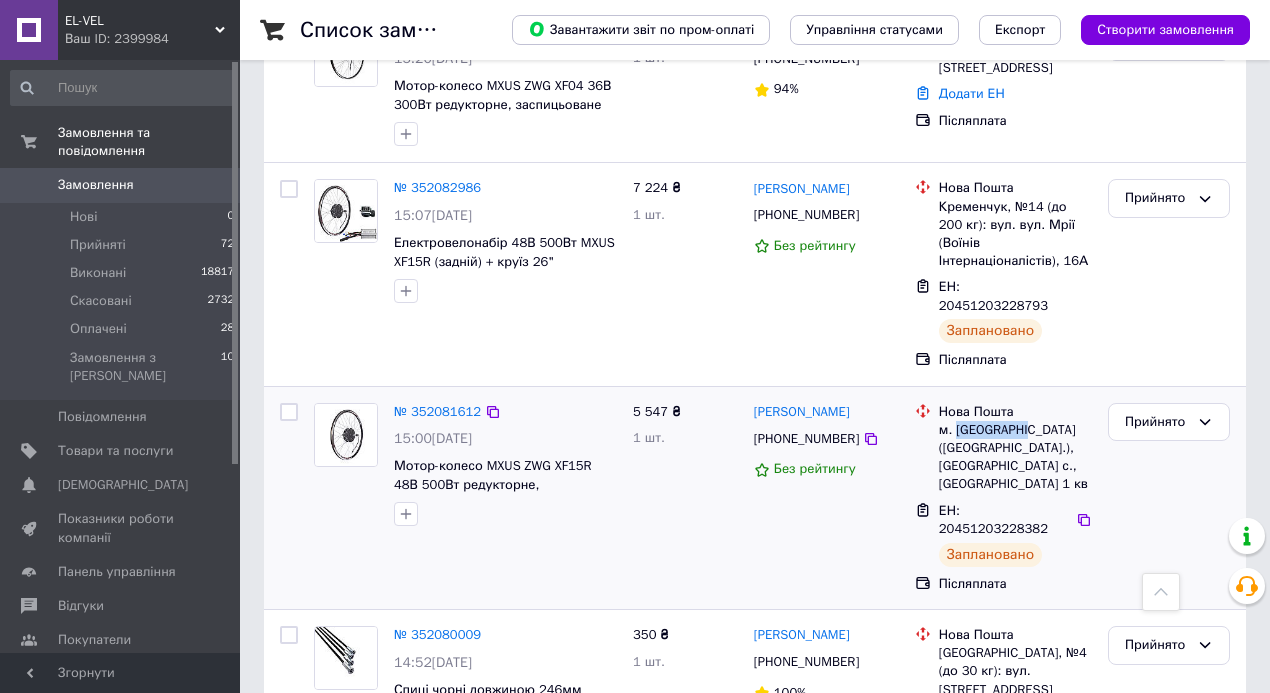 scroll, scrollTop: 466, scrollLeft: 0, axis: vertical 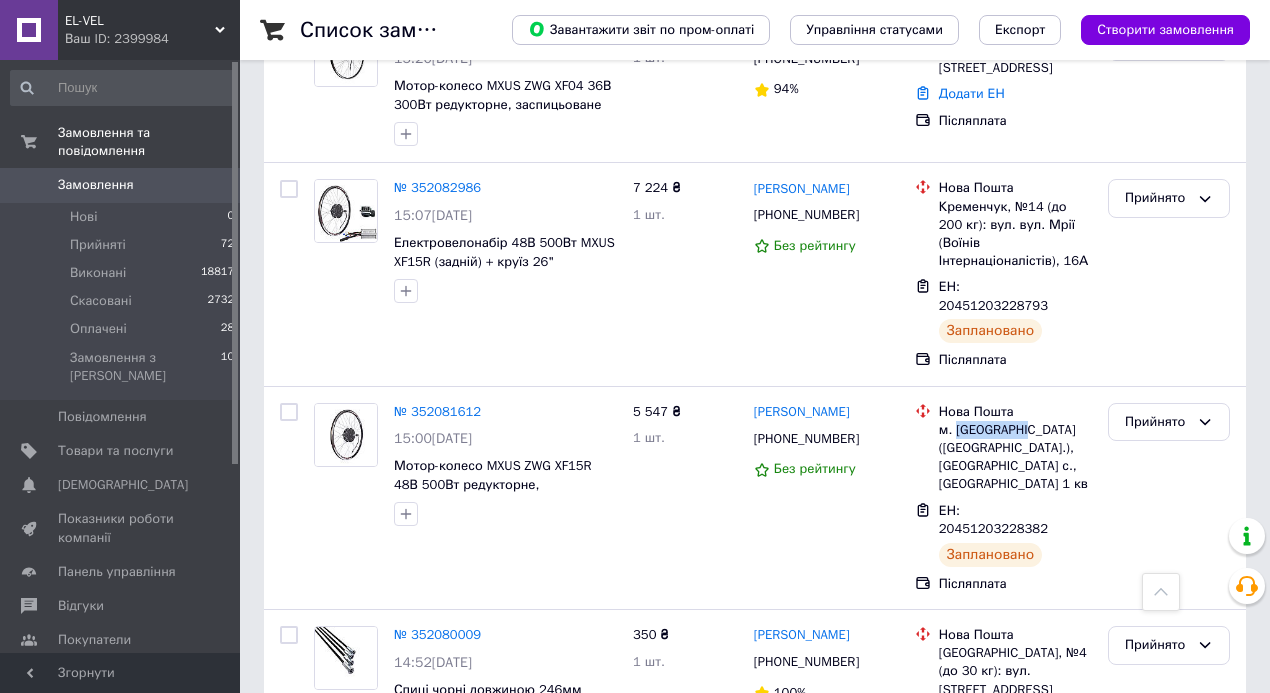 click on "№ 352081612" at bounding box center [437, 411] 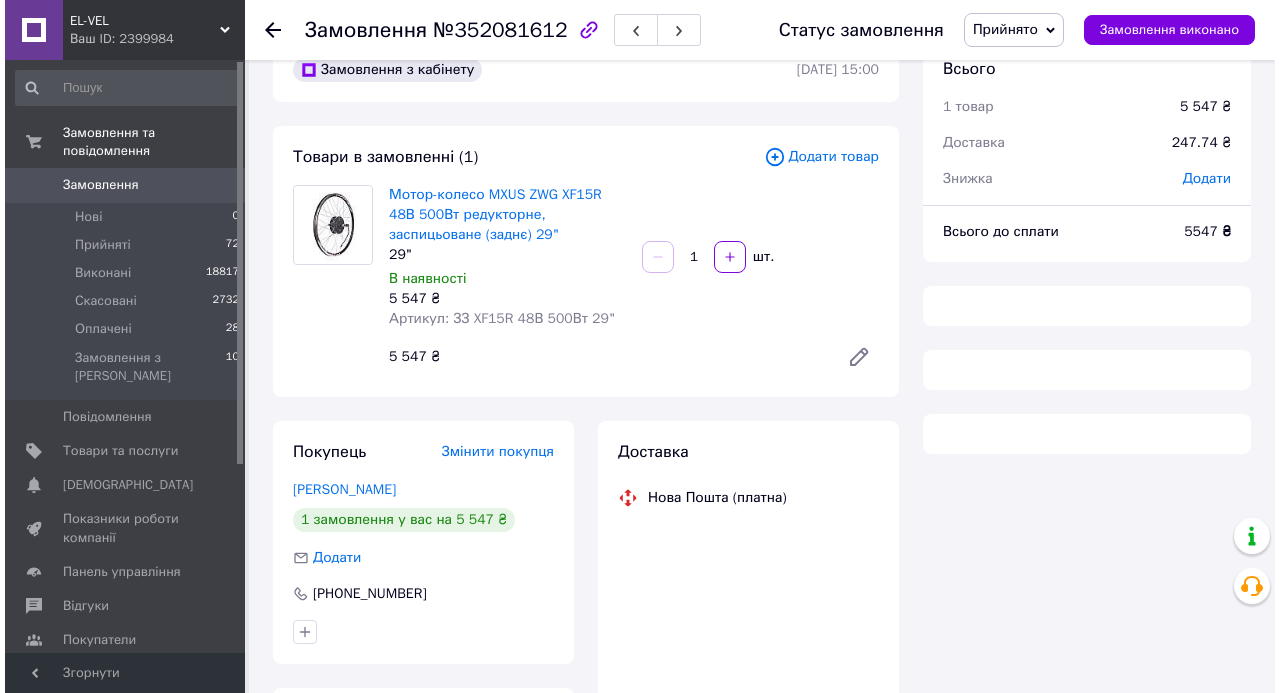 scroll, scrollTop: 0, scrollLeft: 0, axis: both 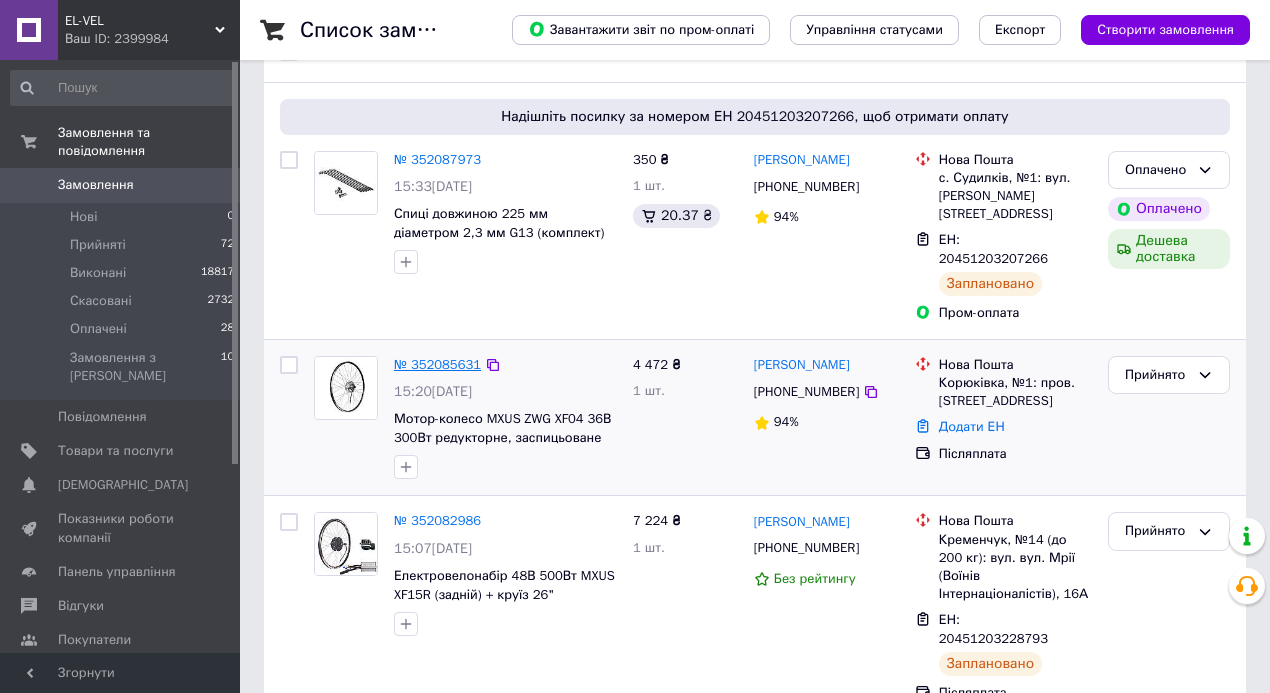 click on "№ 352085631" at bounding box center [437, 364] 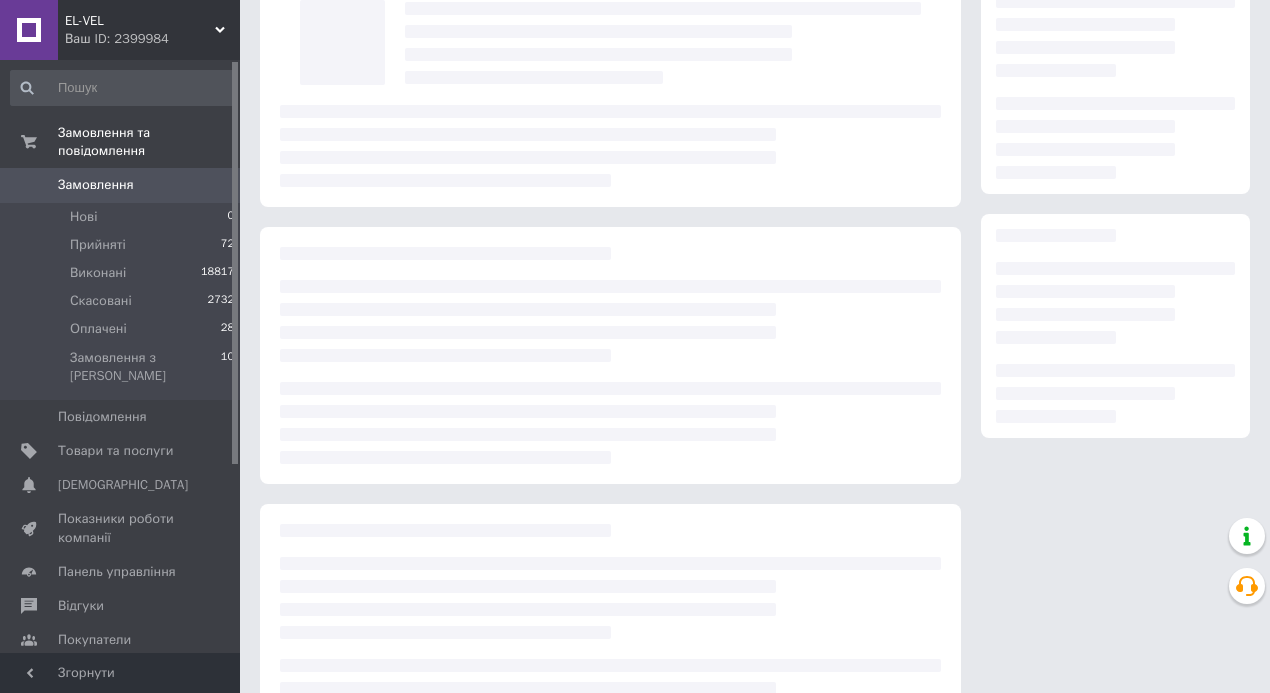 scroll, scrollTop: 0, scrollLeft: 0, axis: both 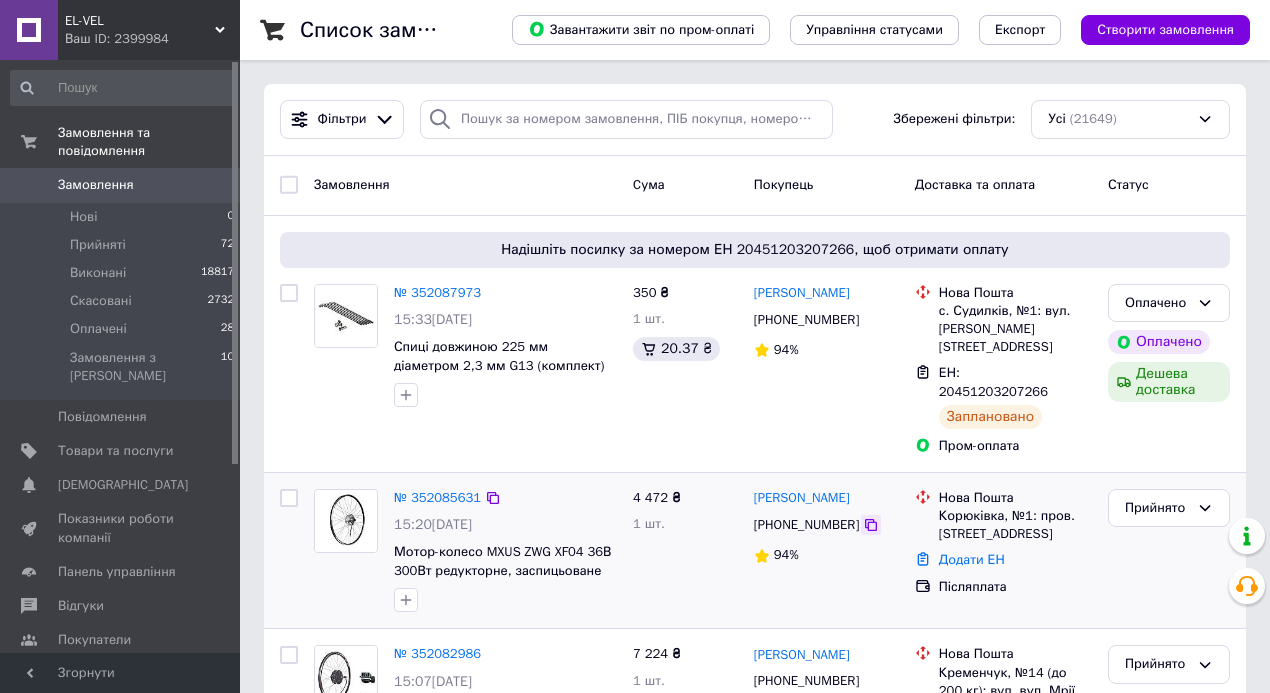 click 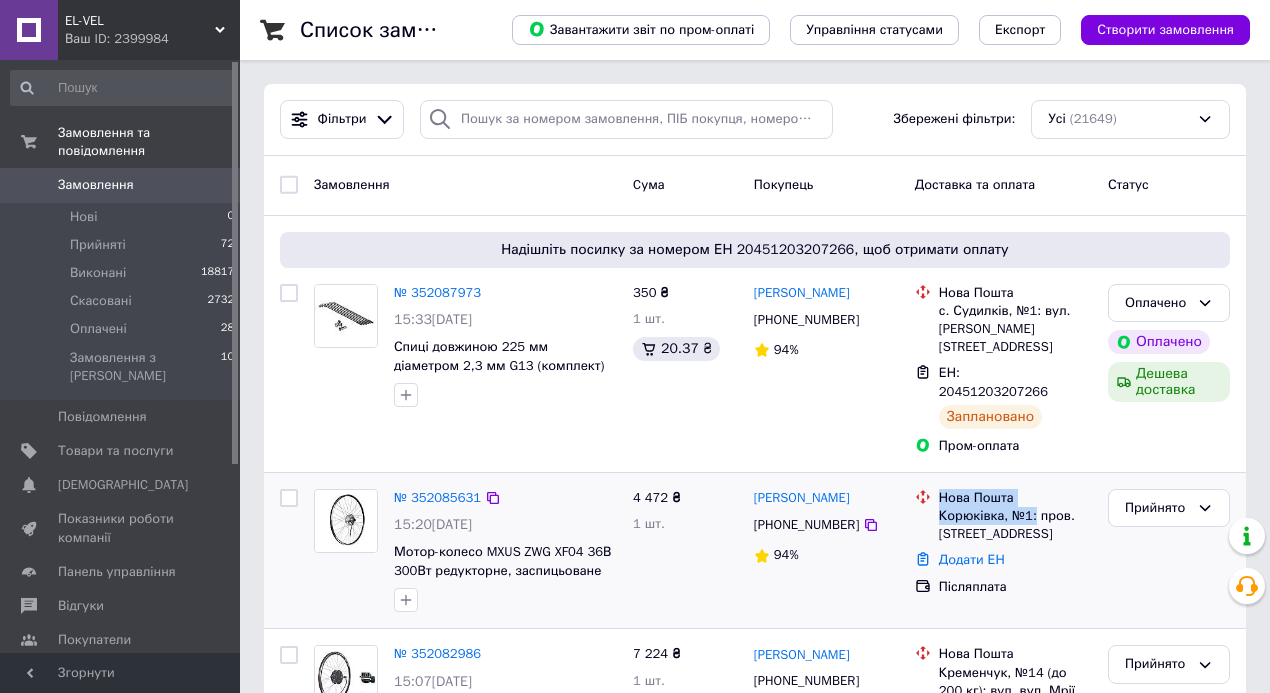drag, startPoint x: 1031, startPoint y: 478, endPoint x: 933, endPoint y: 487, distance: 98.4124 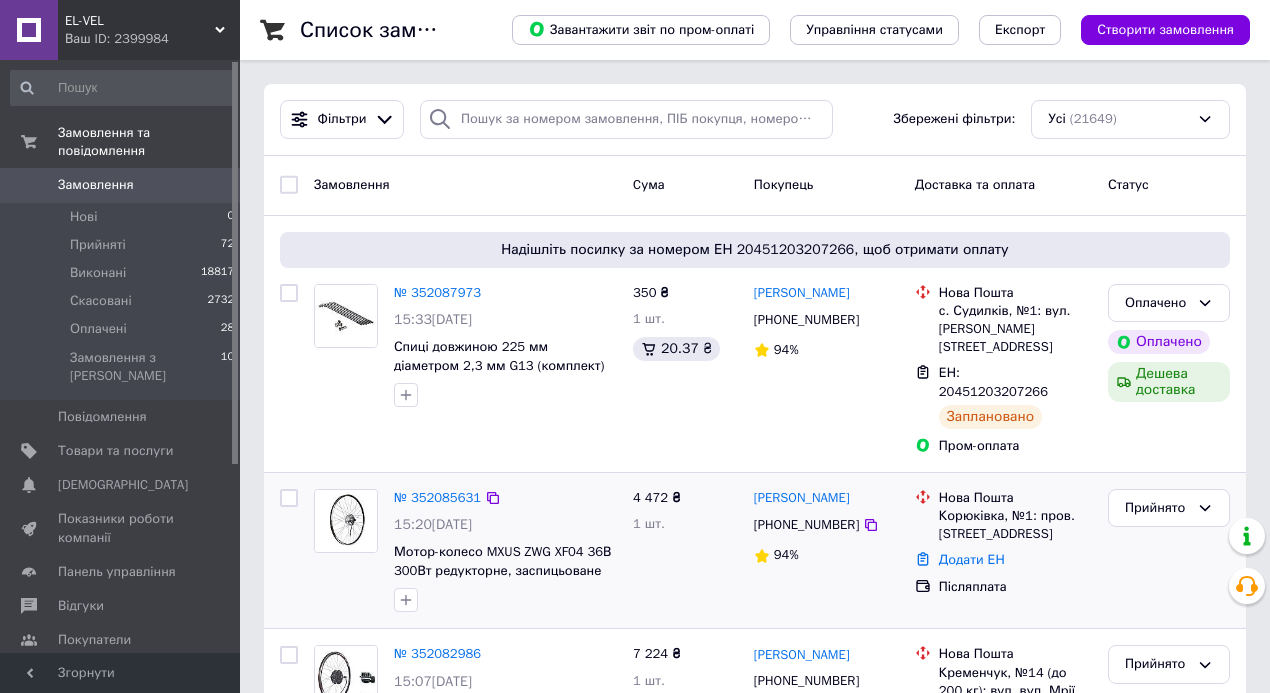click on "Додати ЕН" at bounding box center [1015, 560] 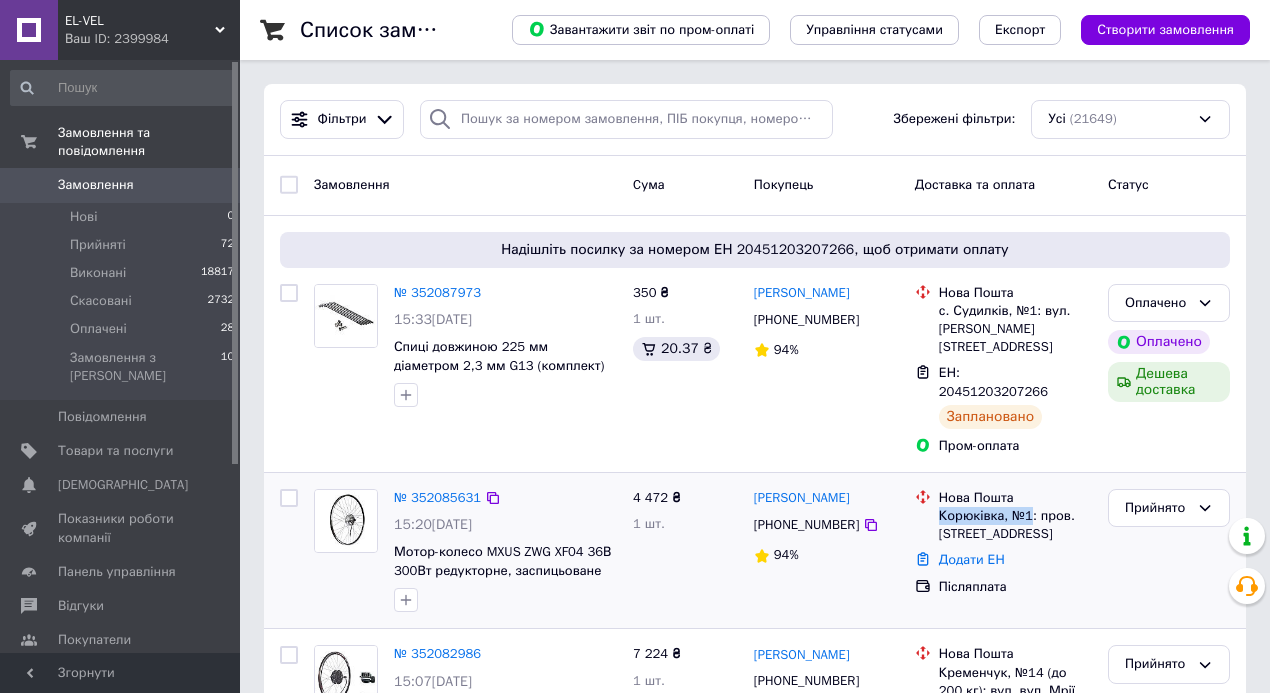 drag, startPoint x: 1028, startPoint y: 478, endPoint x: 937, endPoint y: 482, distance: 91.08787 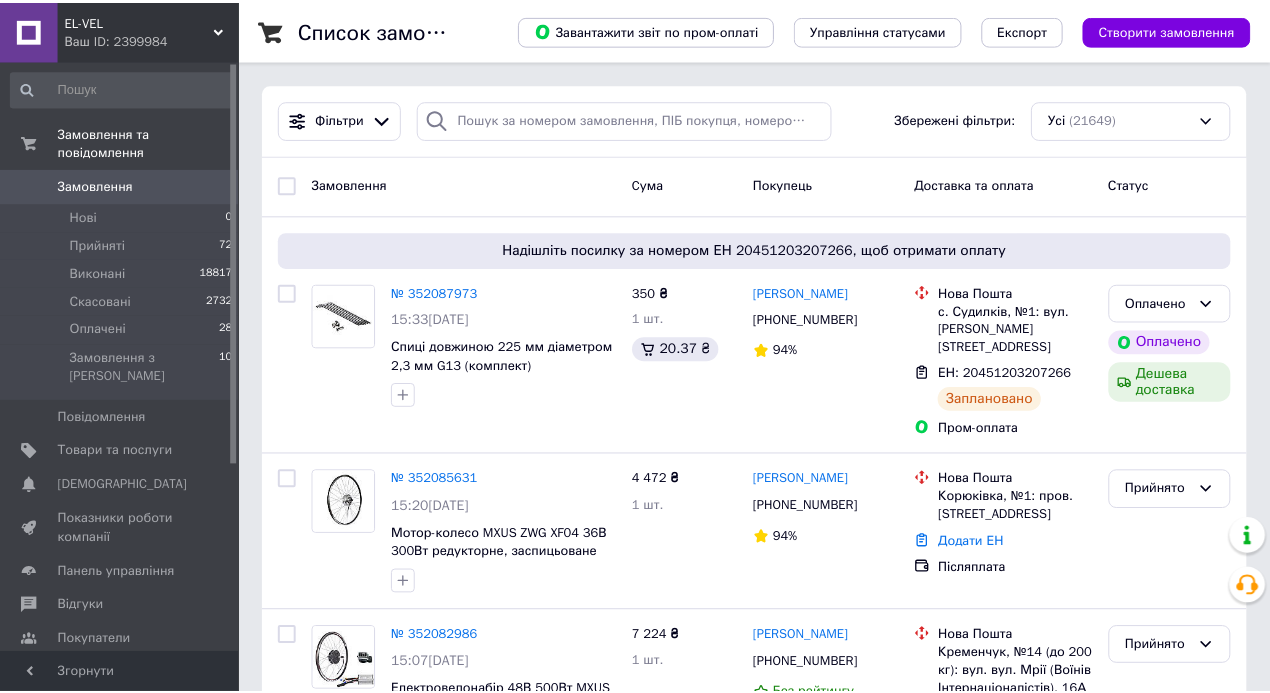 scroll, scrollTop: 0, scrollLeft: 0, axis: both 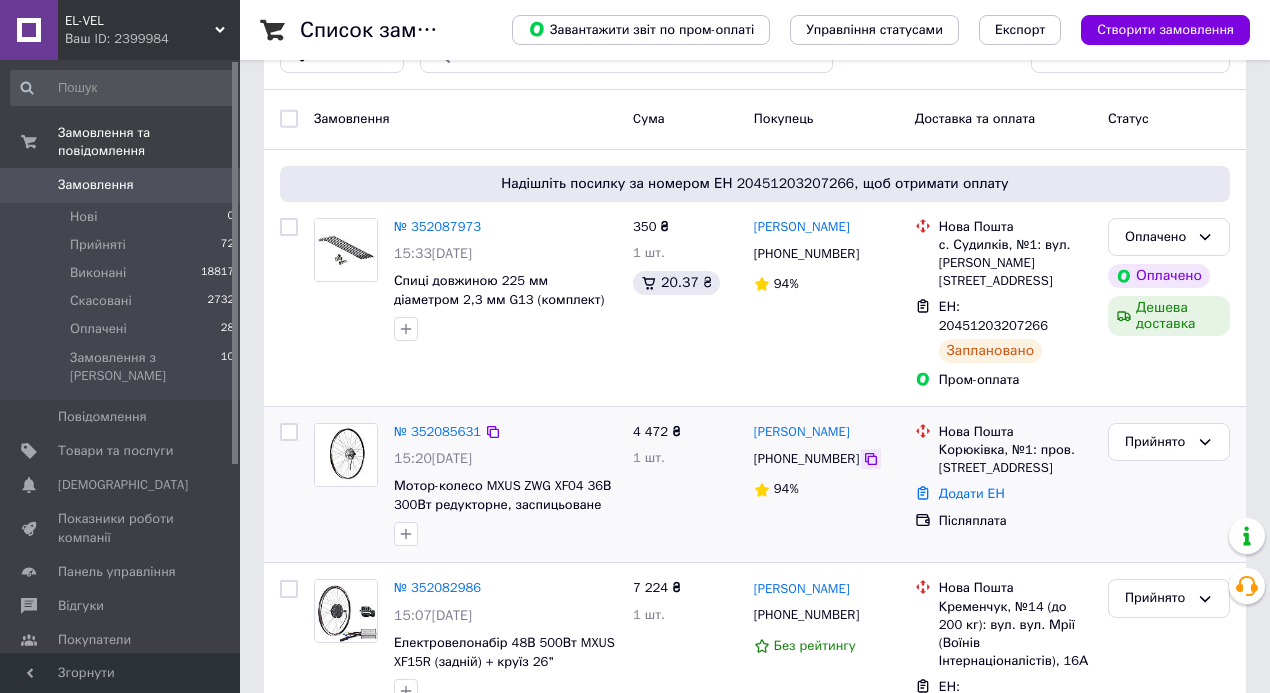 click 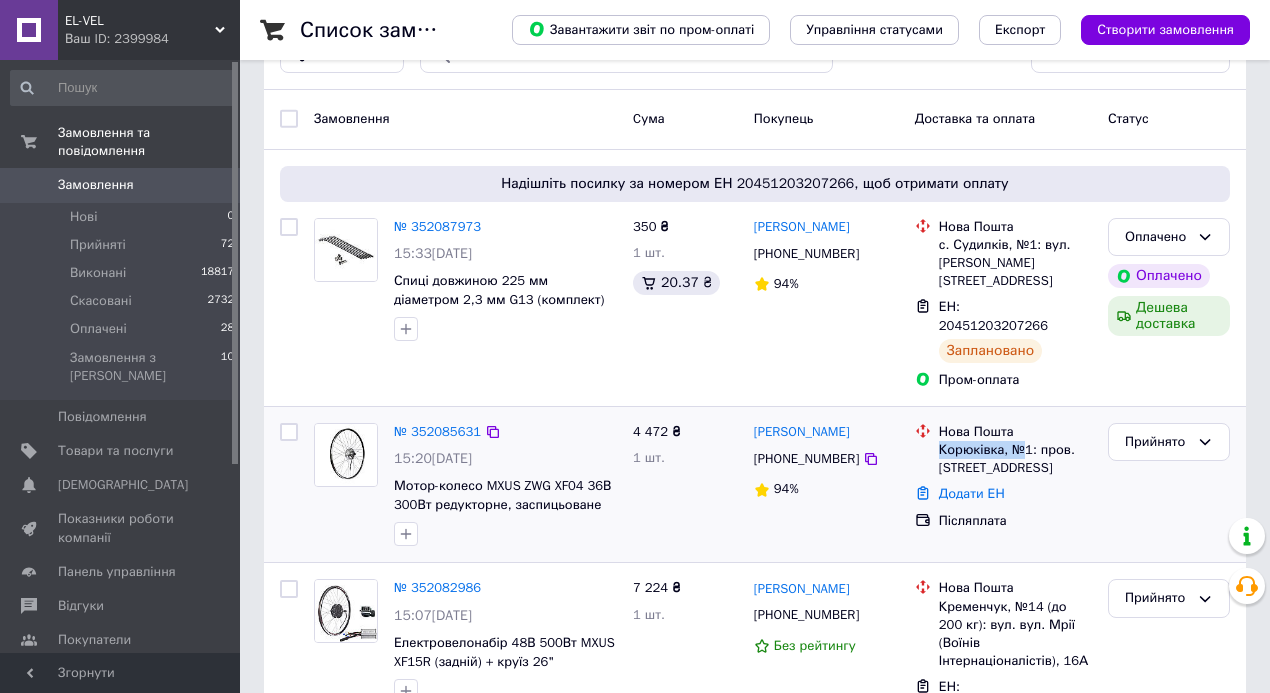 drag, startPoint x: 1026, startPoint y: 410, endPoint x: 936, endPoint y: 418, distance: 90.35486 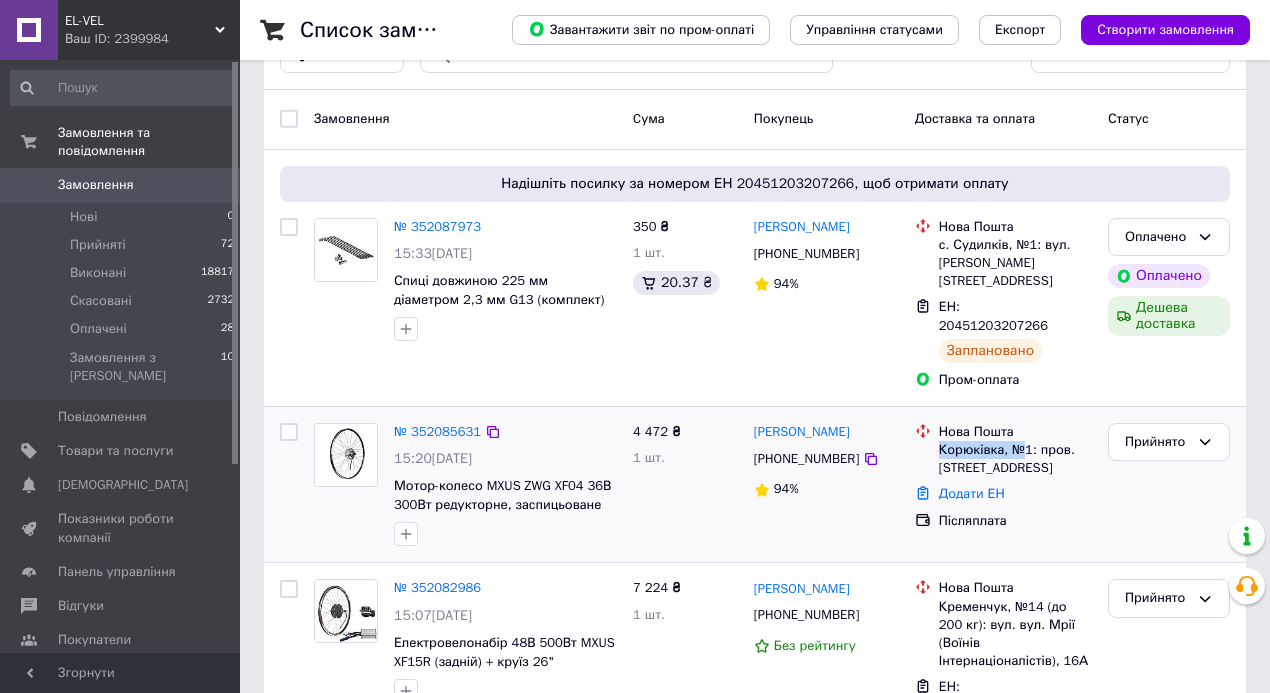 copy on "Корюківка, №" 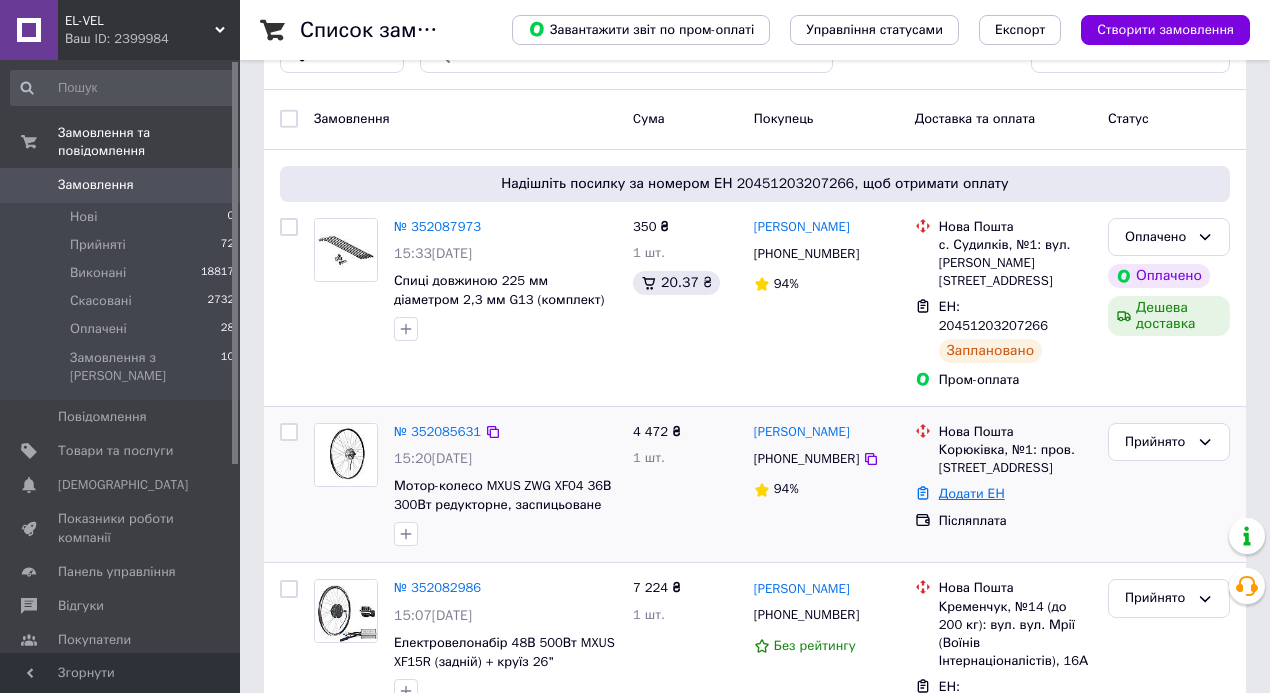 click on "Додати ЕН" at bounding box center [972, 493] 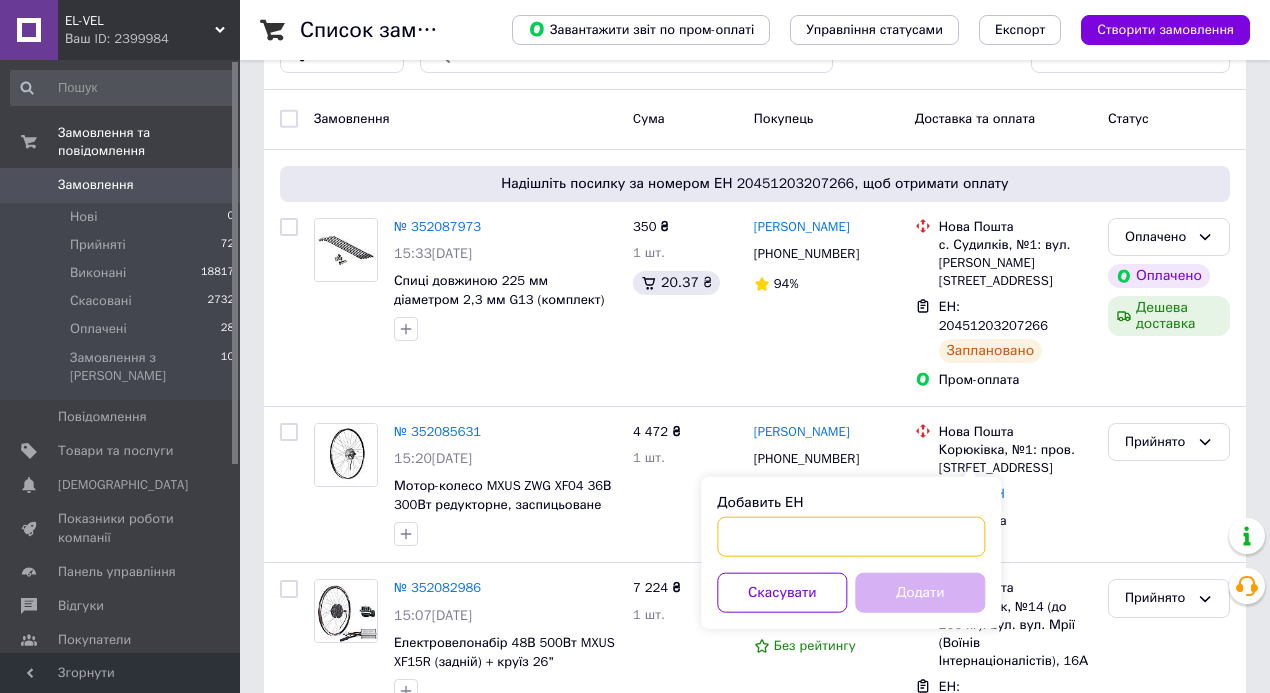 click on "Добавить ЕН" at bounding box center (851, 537) 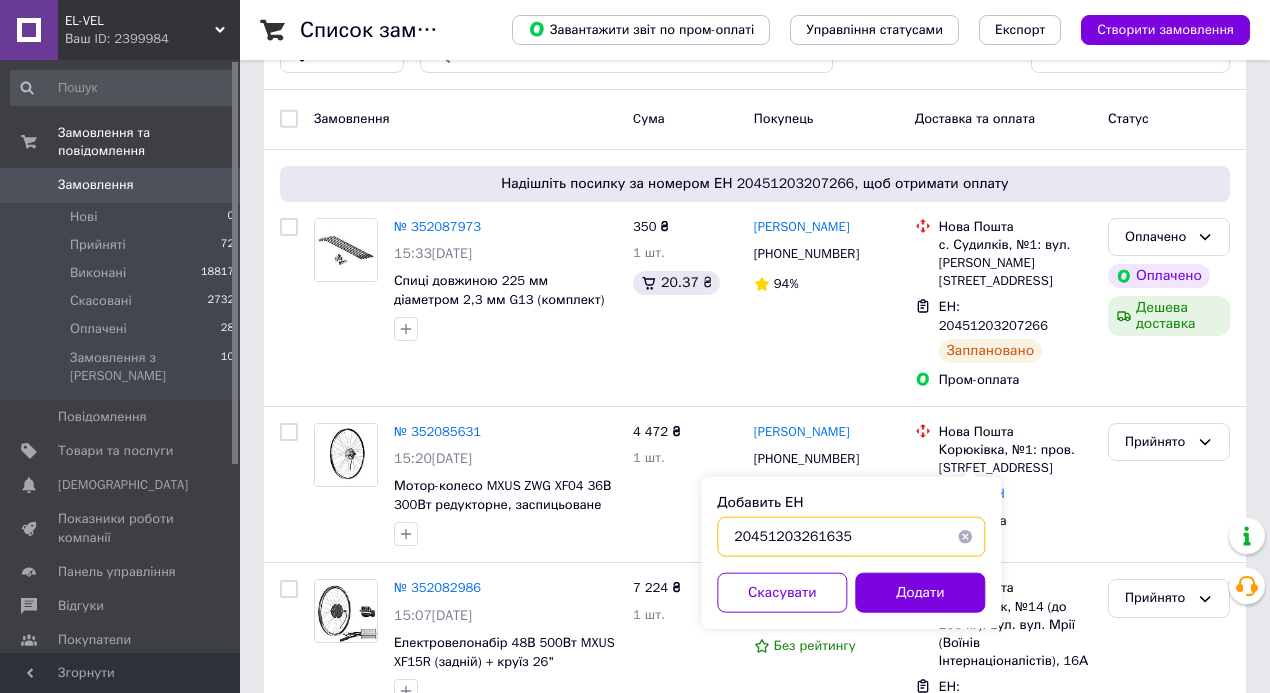 type on "20451203261635" 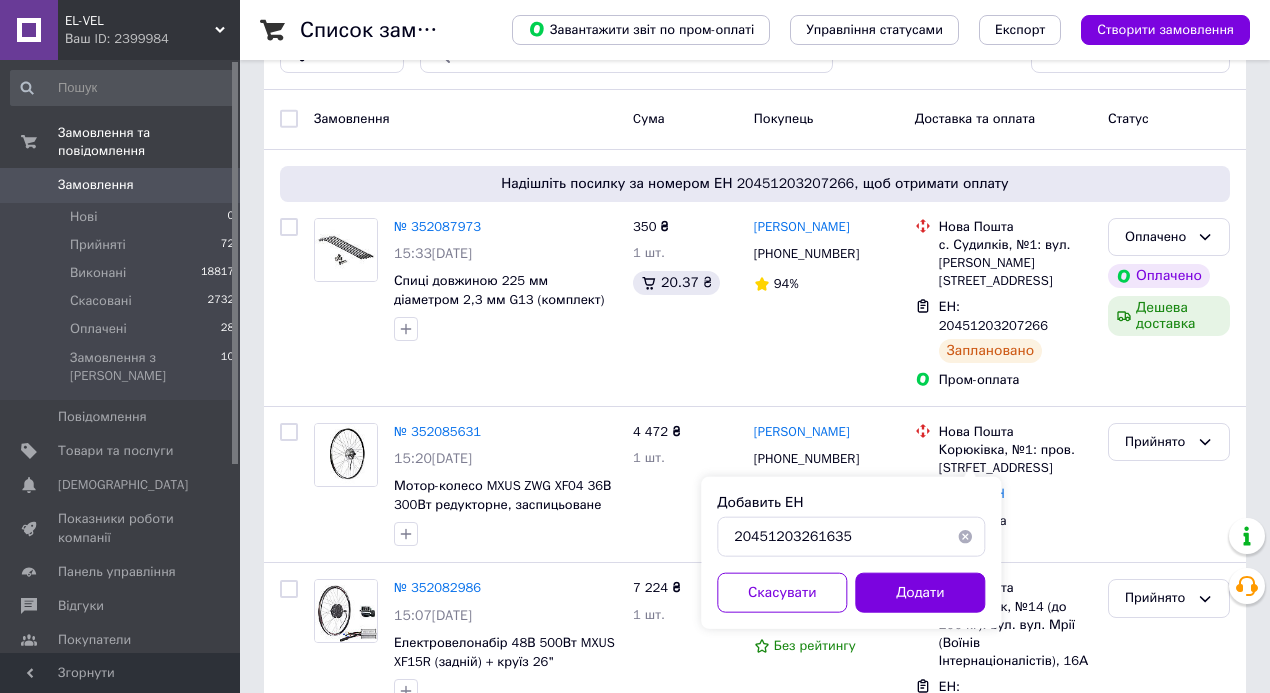 click on "Додати" at bounding box center (920, 593) 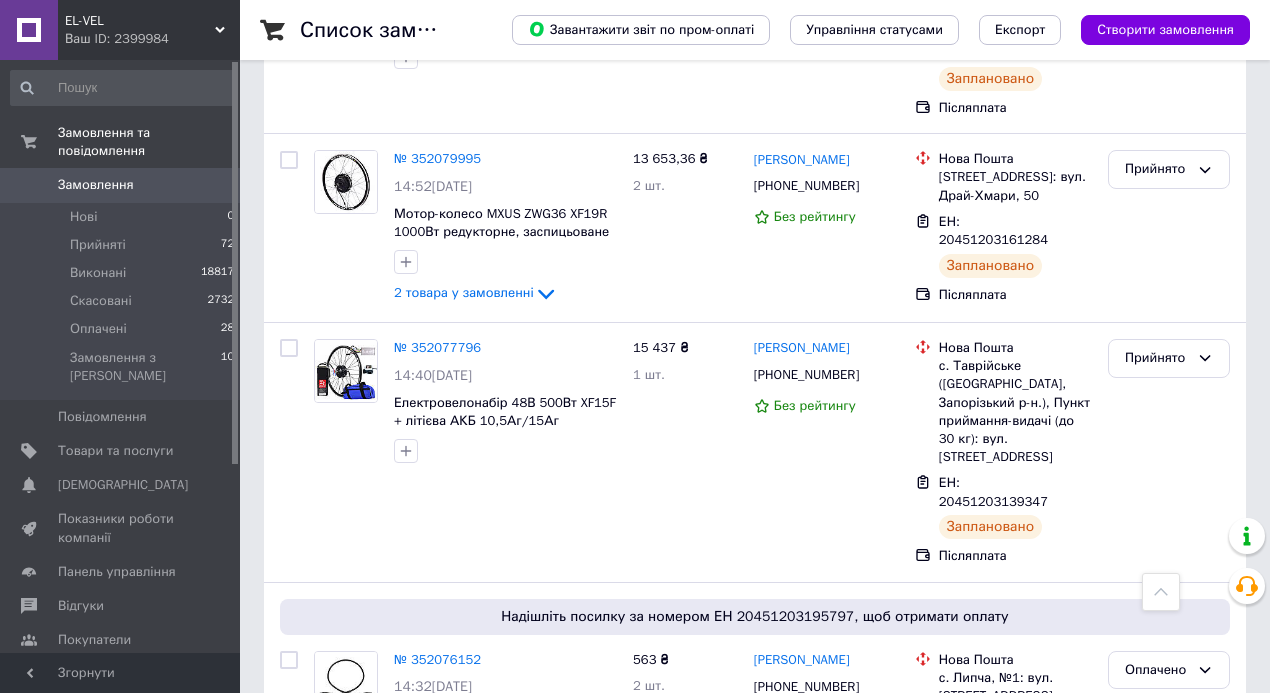 scroll, scrollTop: 1133, scrollLeft: 0, axis: vertical 